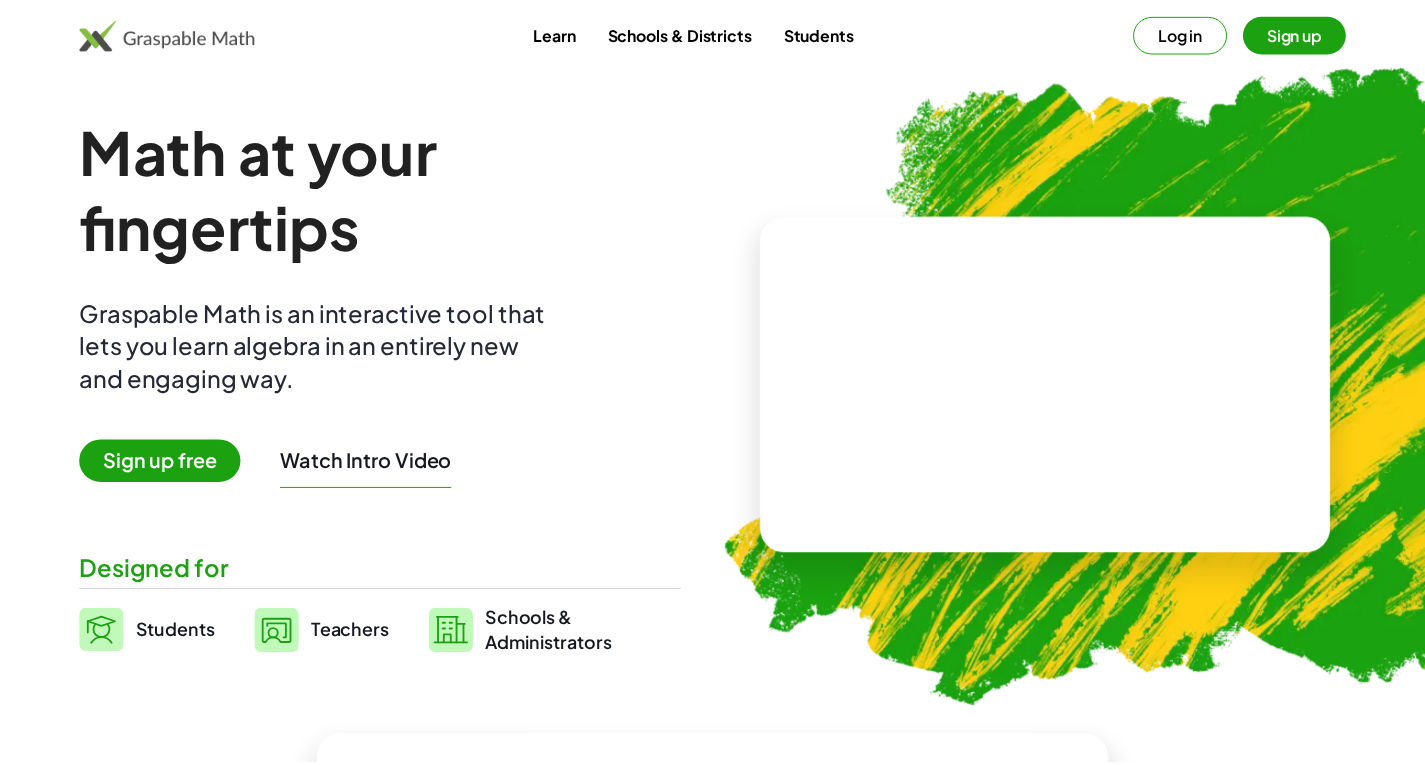 scroll, scrollTop: 0, scrollLeft: 0, axis: both 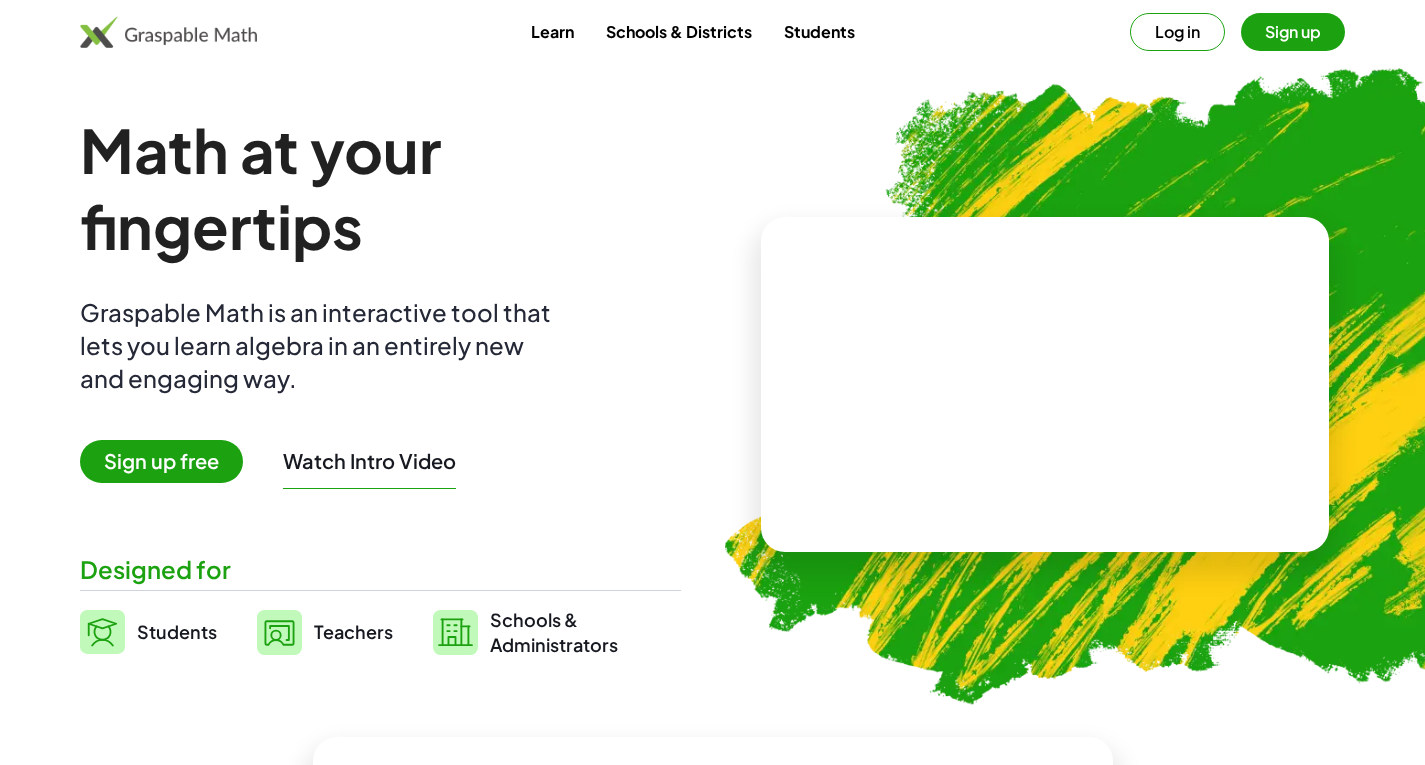 click on "Log in" at bounding box center [1177, 32] 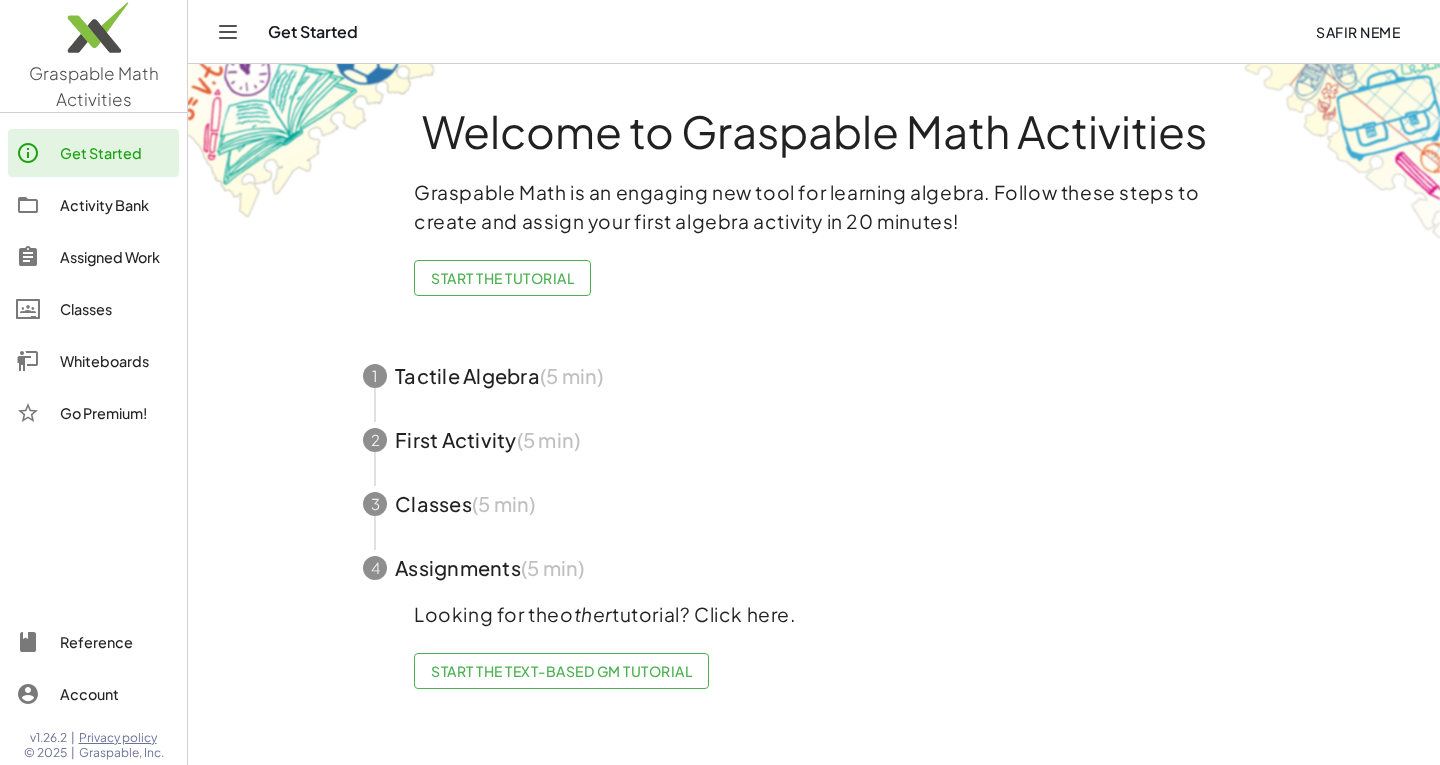 drag, startPoint x: 684, startPoint y: 514, endPoint x: 1140, endPoint y: 307, distance: 500.7844 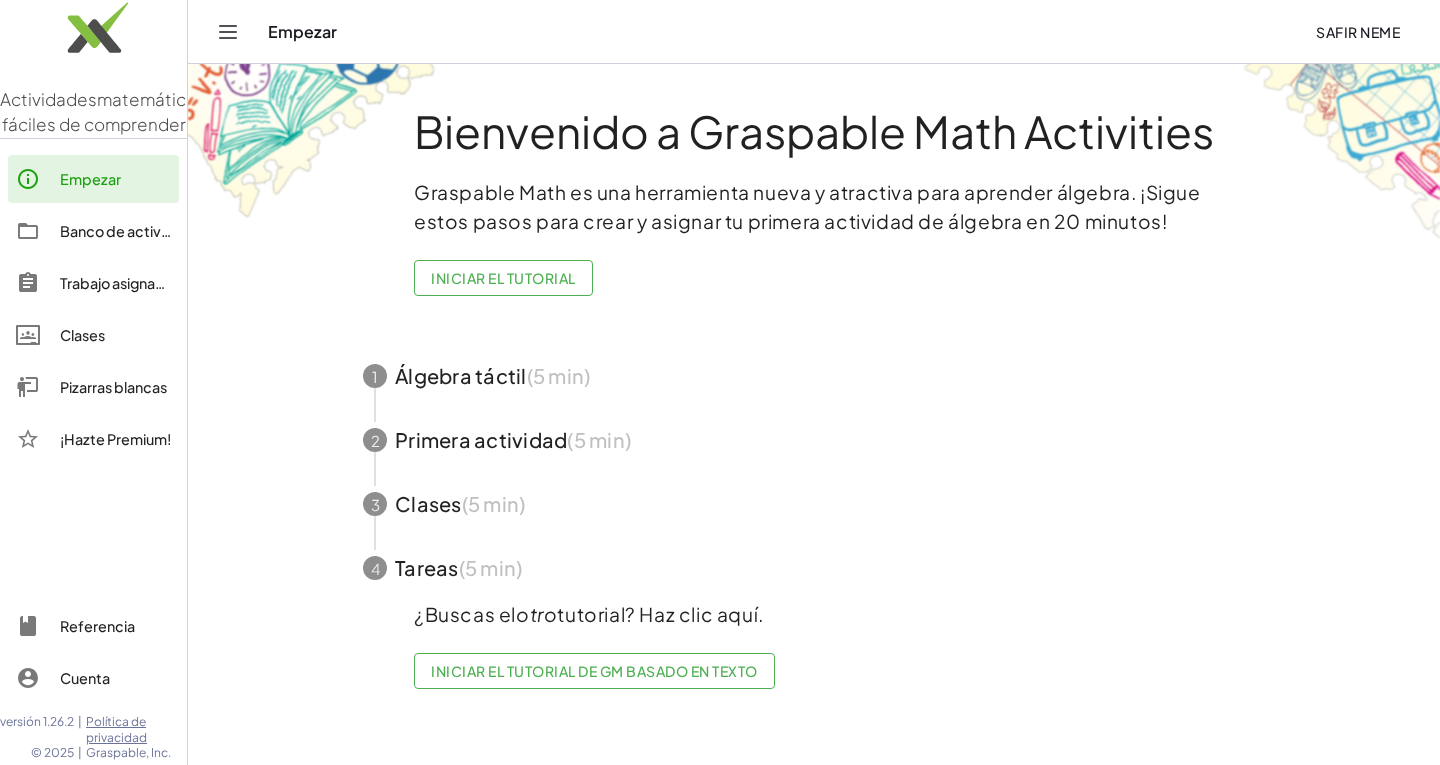 click at bounding box center (814, 376) 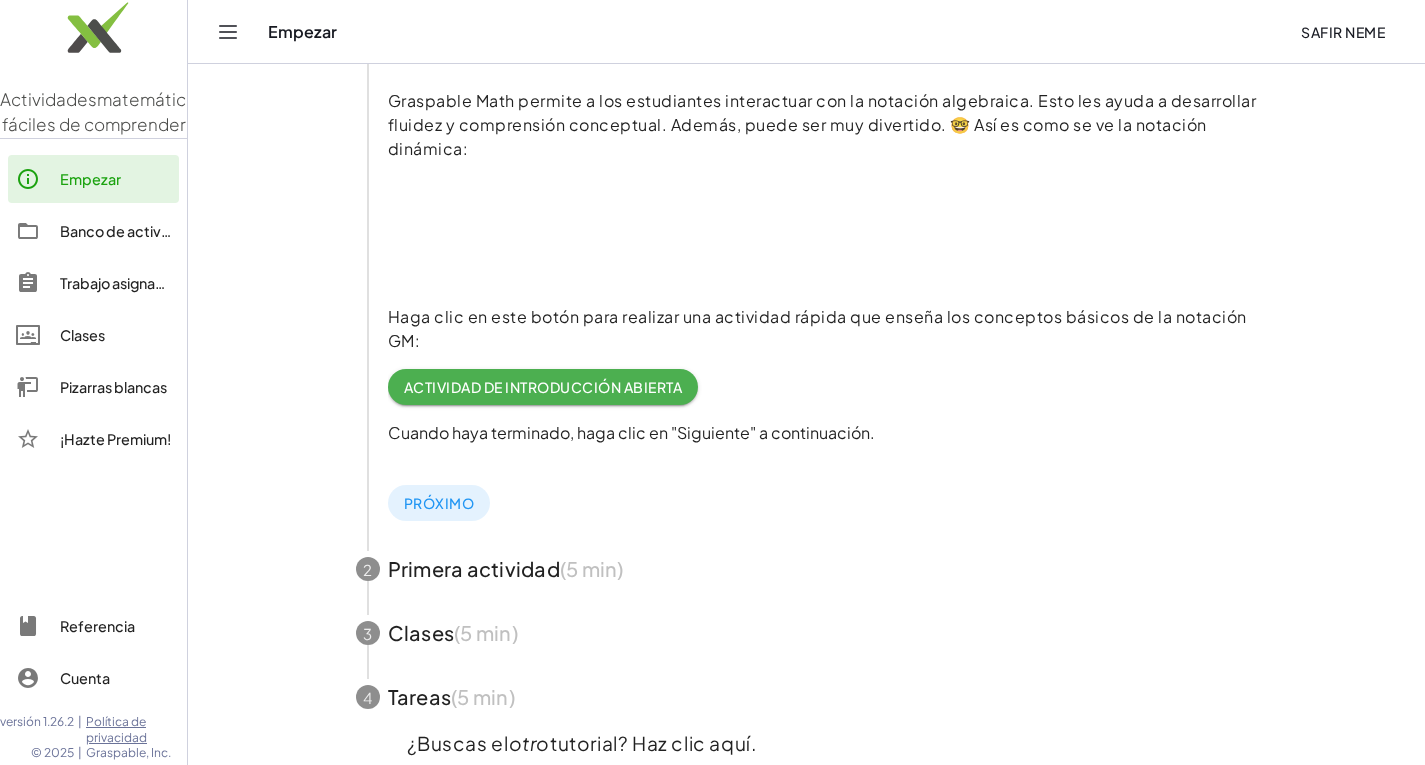 scroll, scrollTop: 300, scrollLeft: 0, axis: vertical 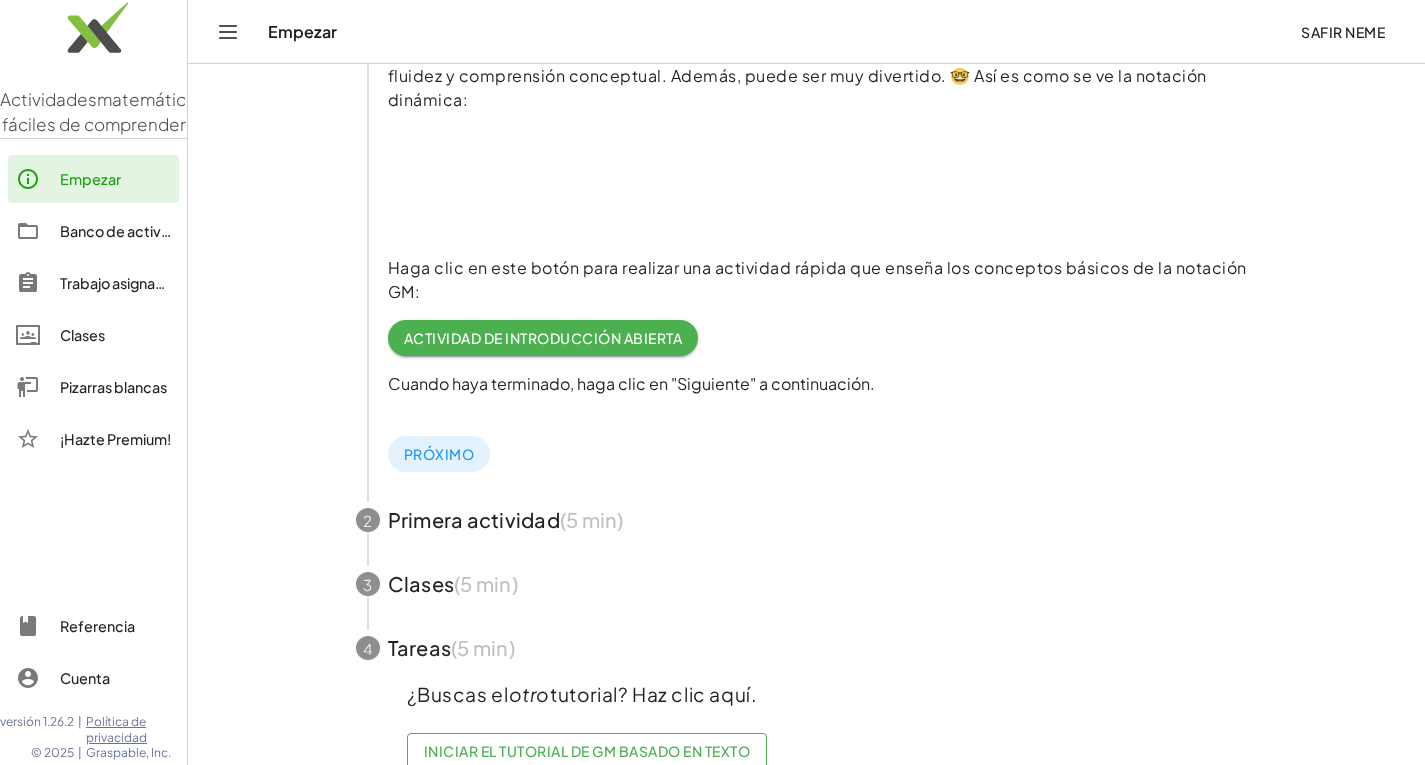 click at bounding box center (807, 520) 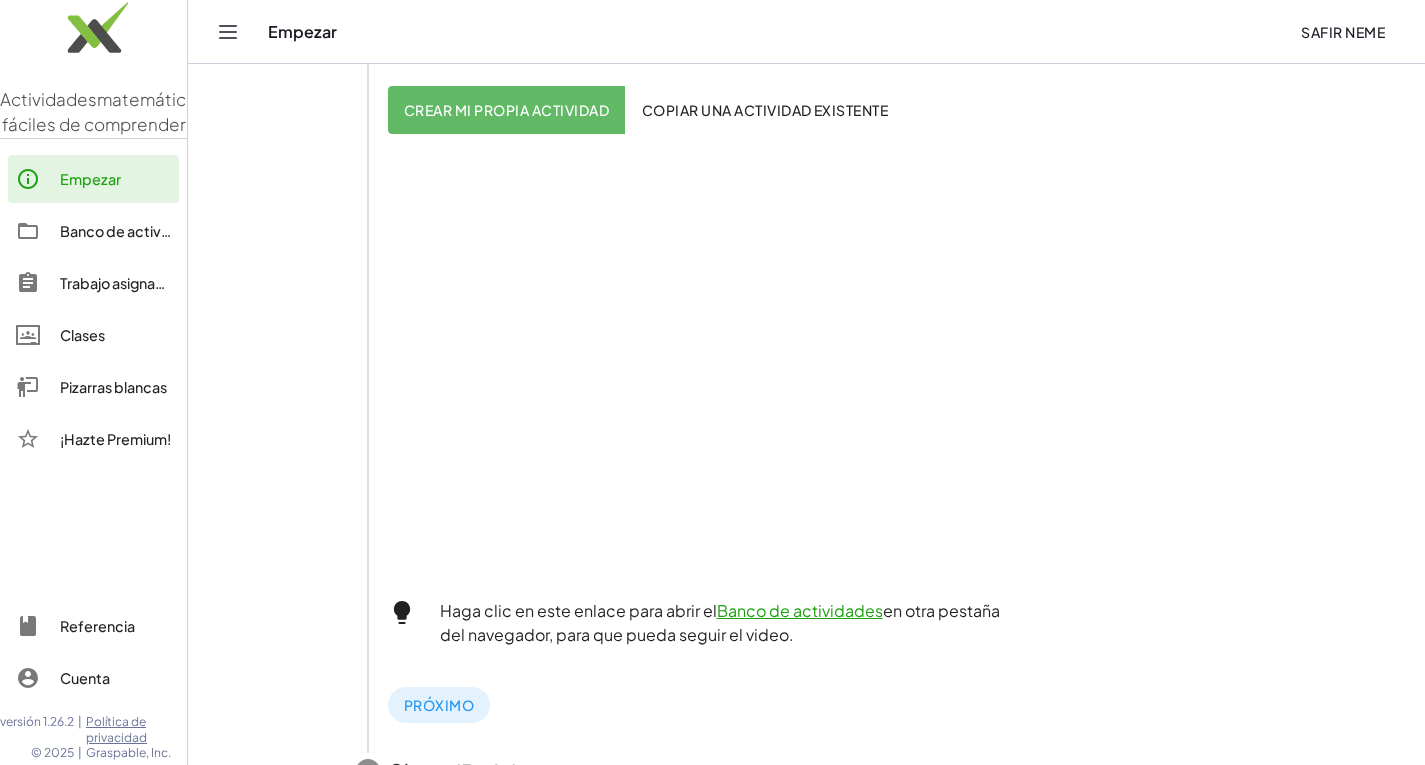 scroll, scrollTop: 433, scrollLeft: 0, axis: vertical 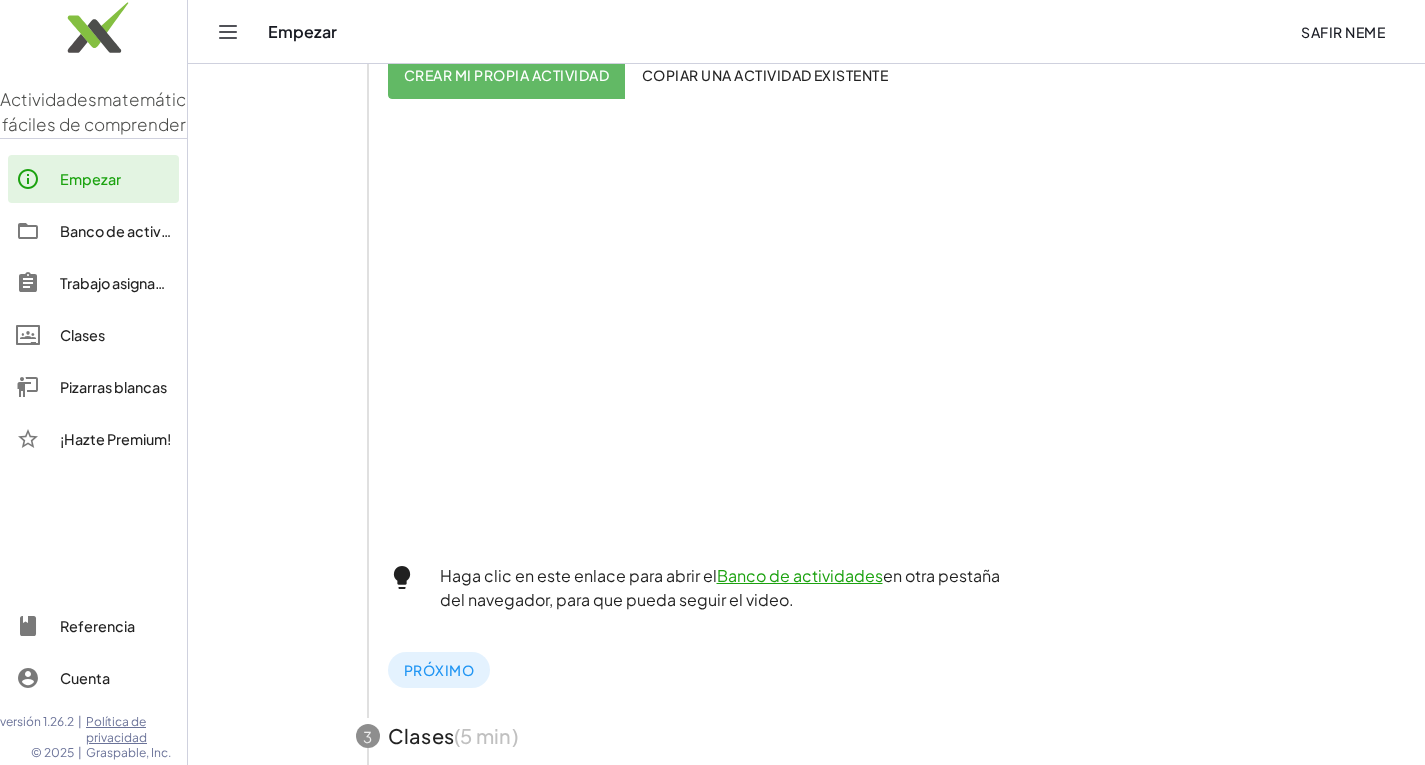 click on "Banco de actividades" 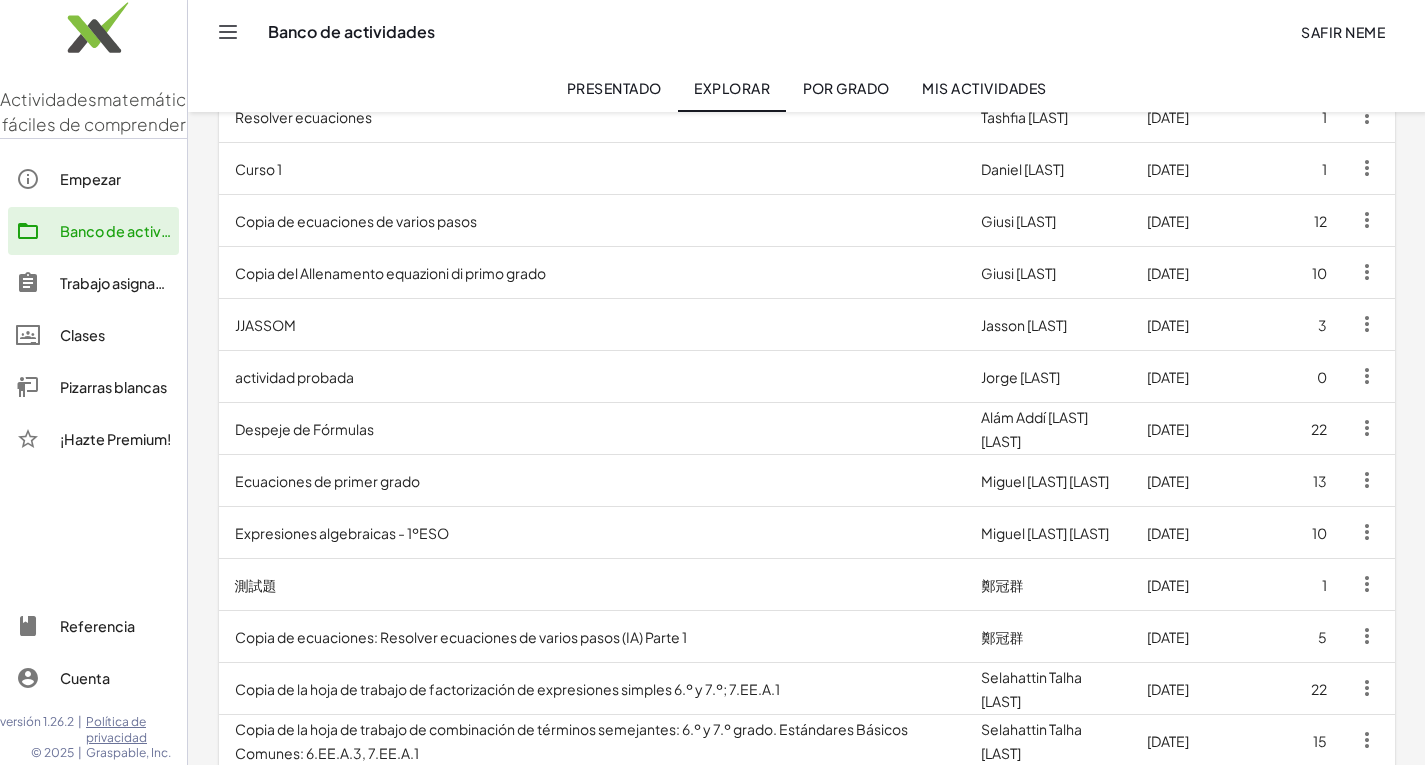 scroll, scrollTop: 0, scrollLeft: 0, axis: both 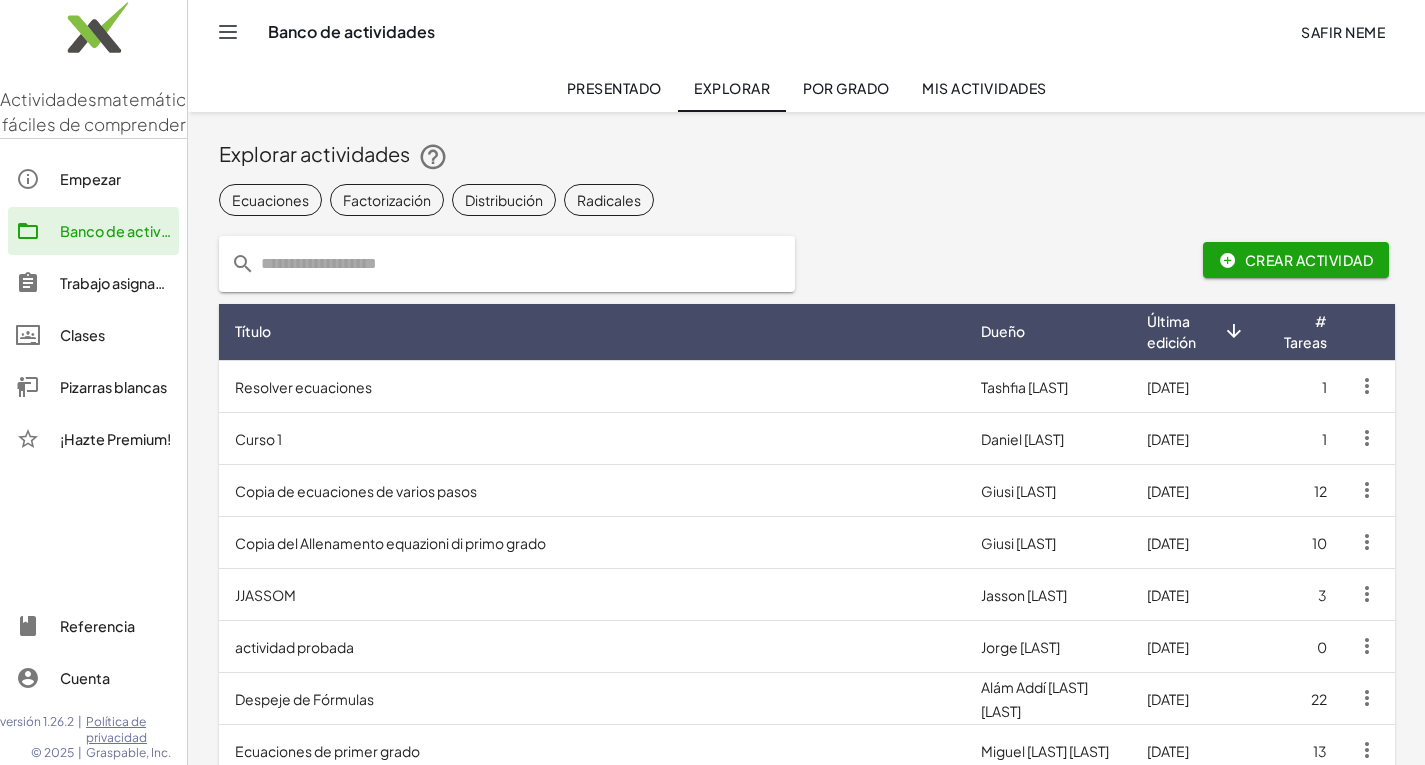 click on "Resolver ecuaciones" at bounding box center [303, 387] 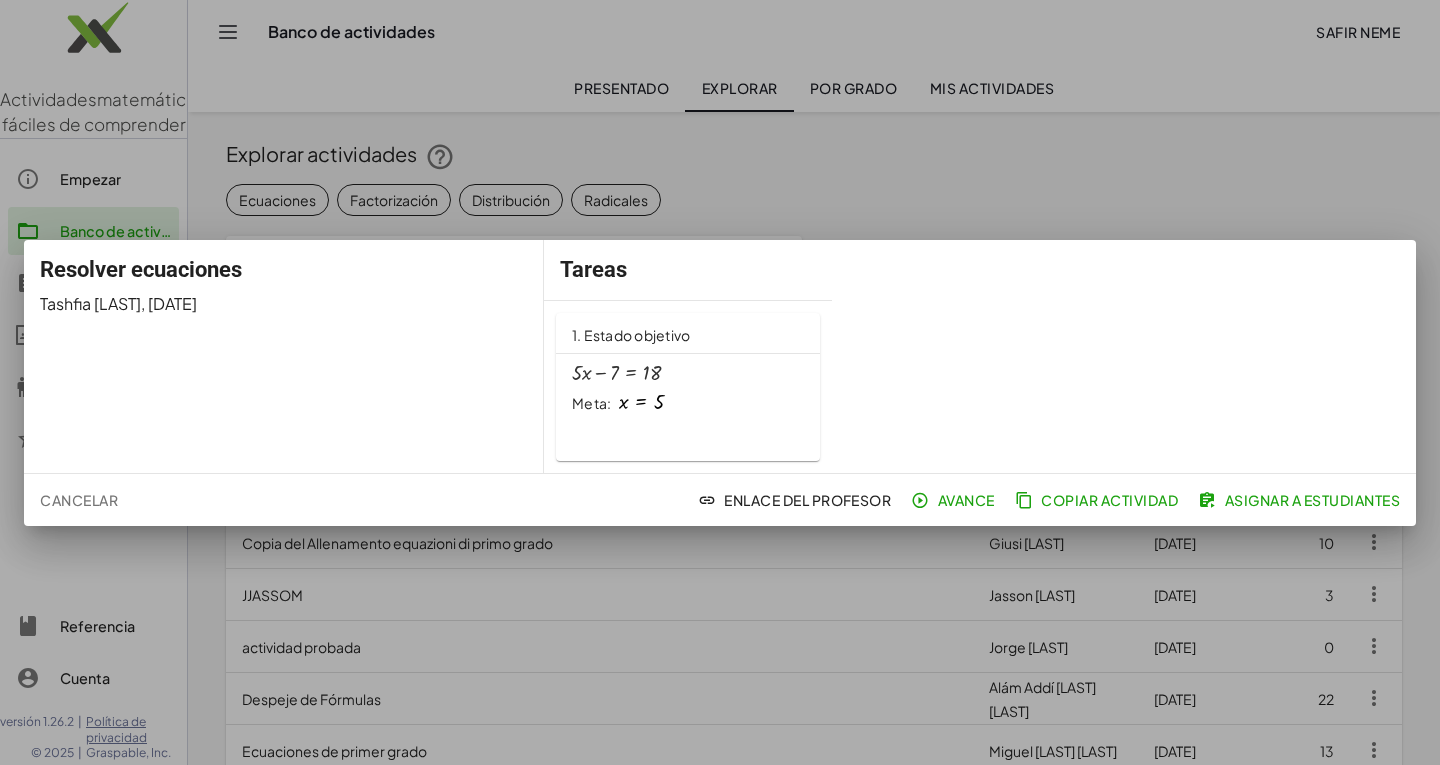 click at bounding box center (641, 402) 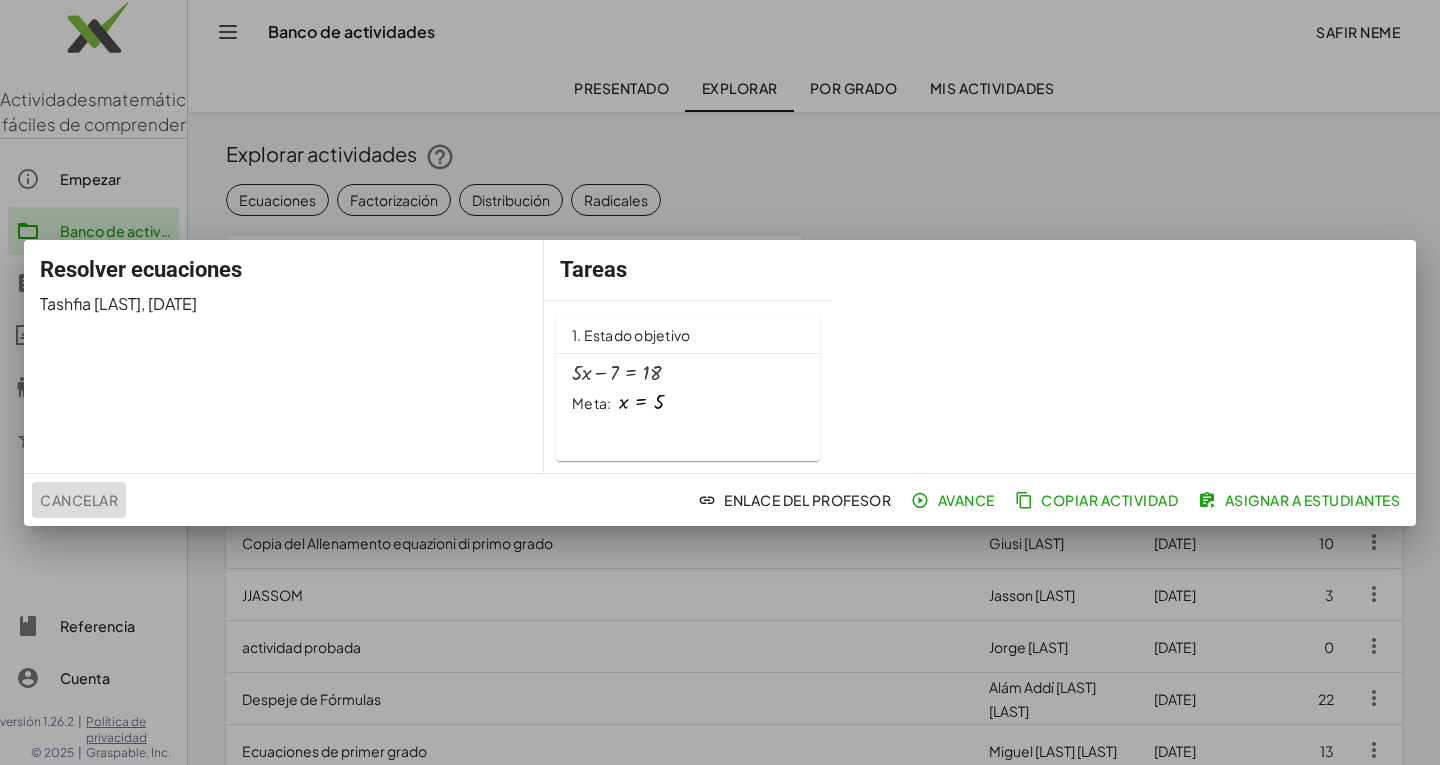 click on "Cancelar" at bounding box center (79, 500) 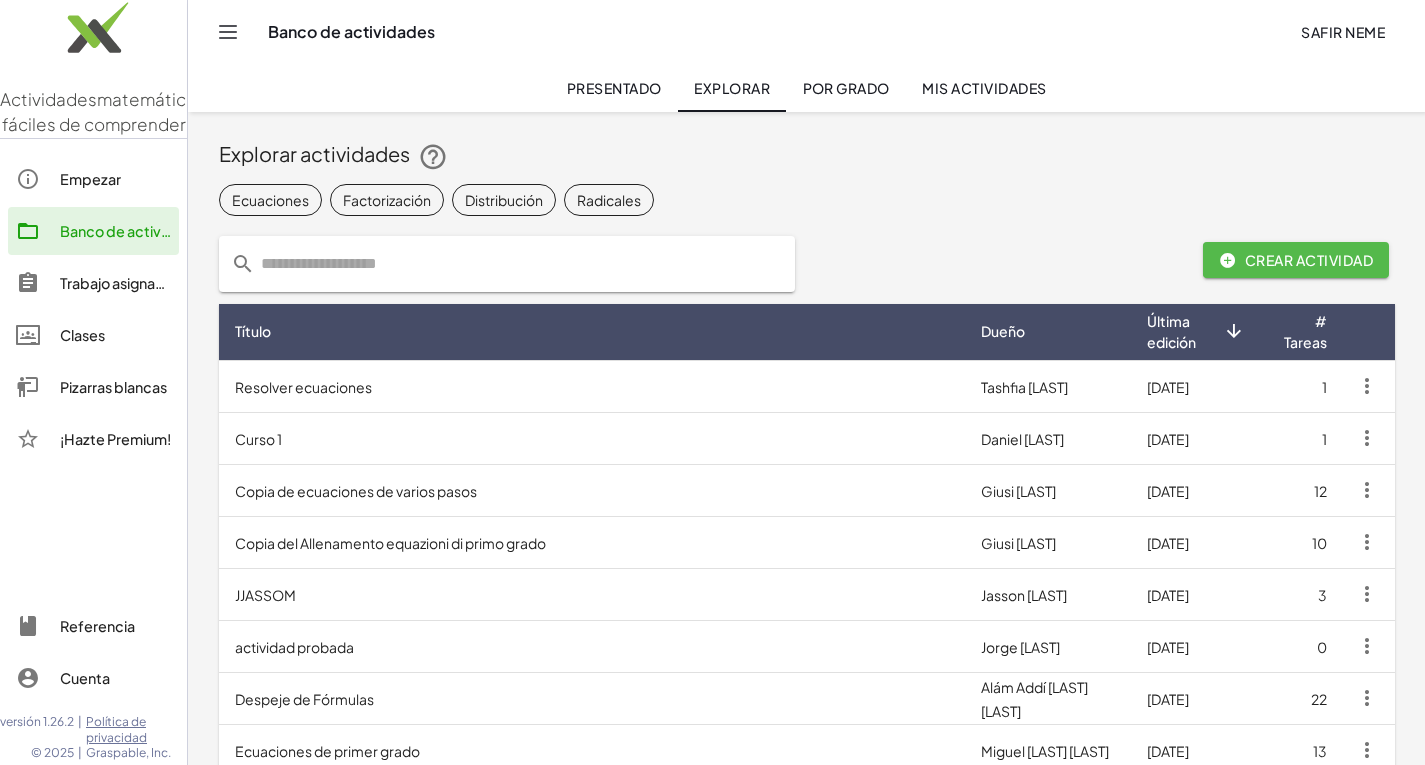 click on "Crear actividad" at bounding box center (1309, 260) 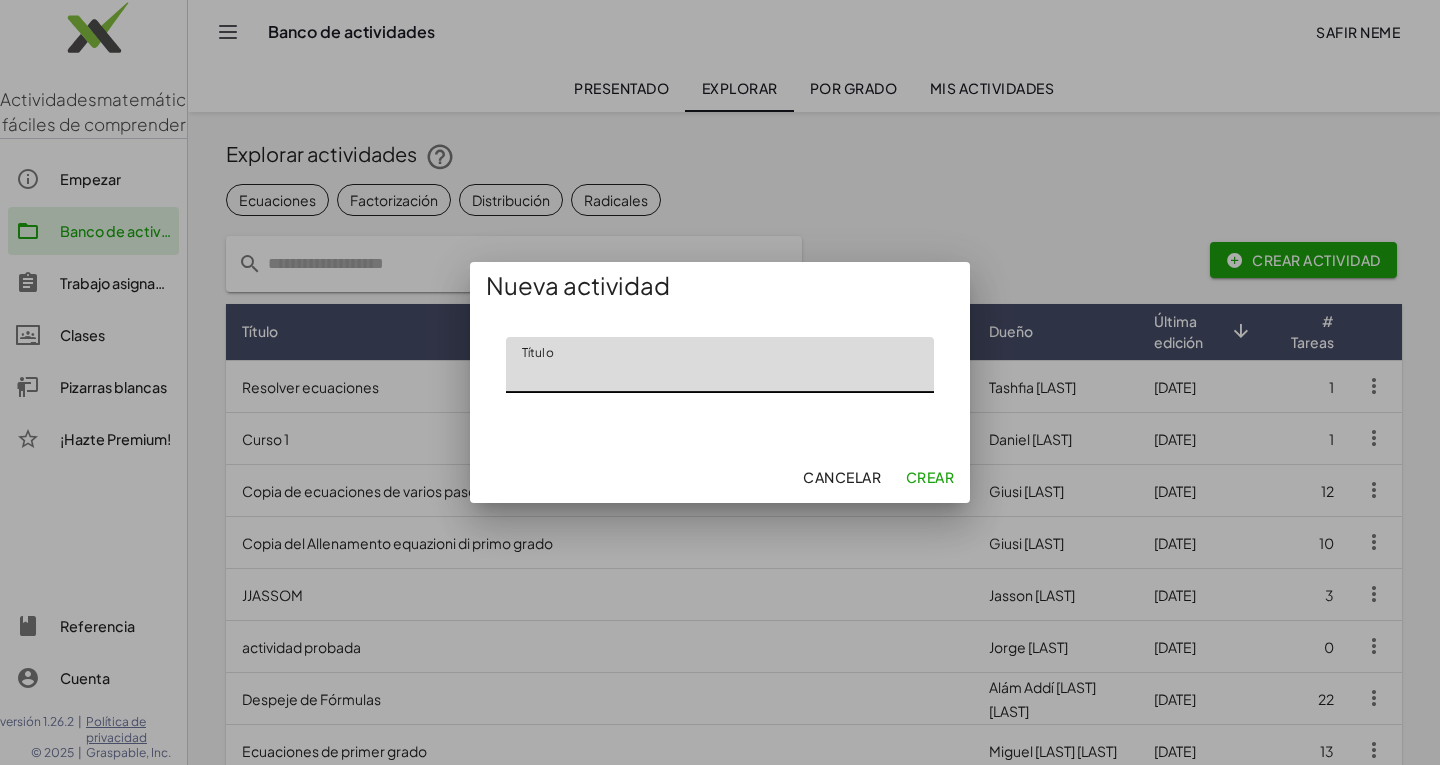 click on "Cancelar" at bounding box center (842, 477) 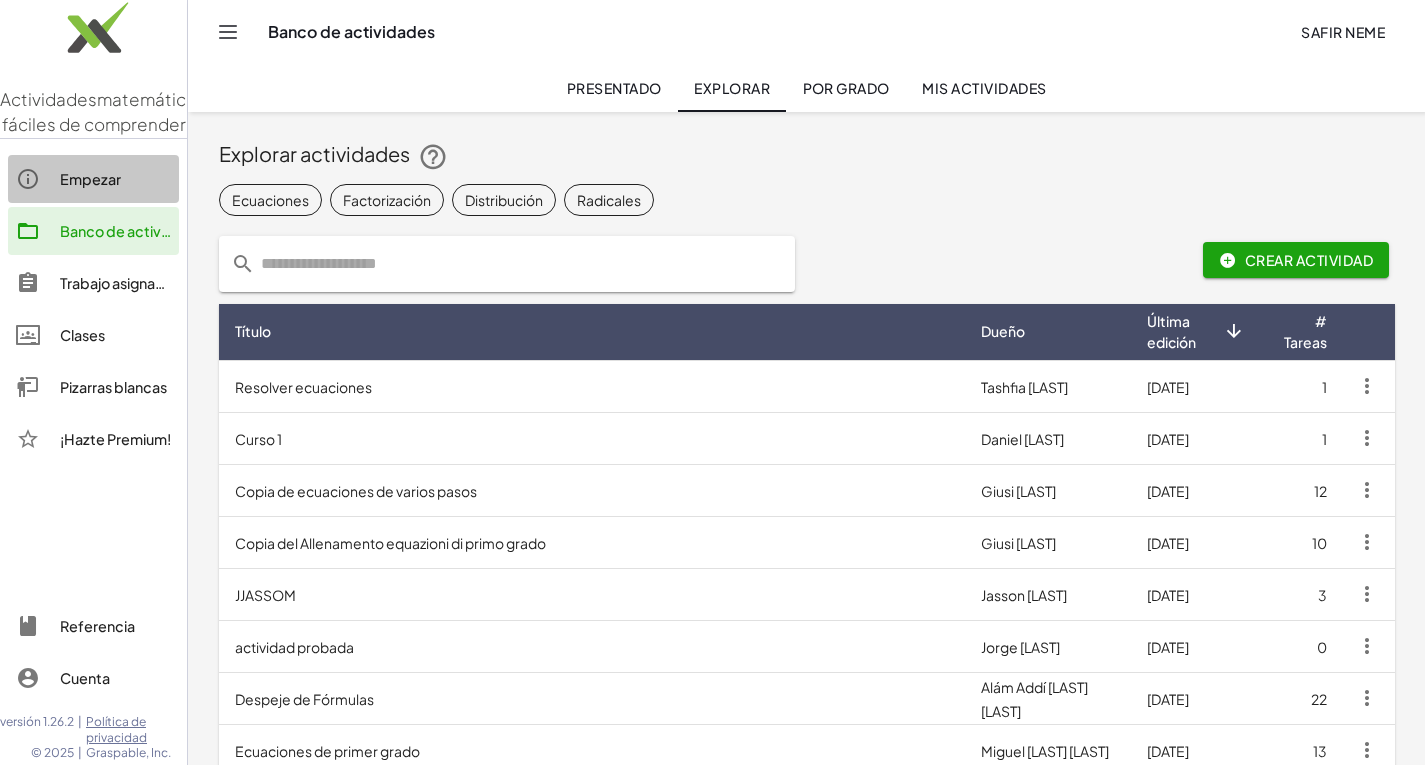 click on "Empezar" at bounding box center [90, 179] 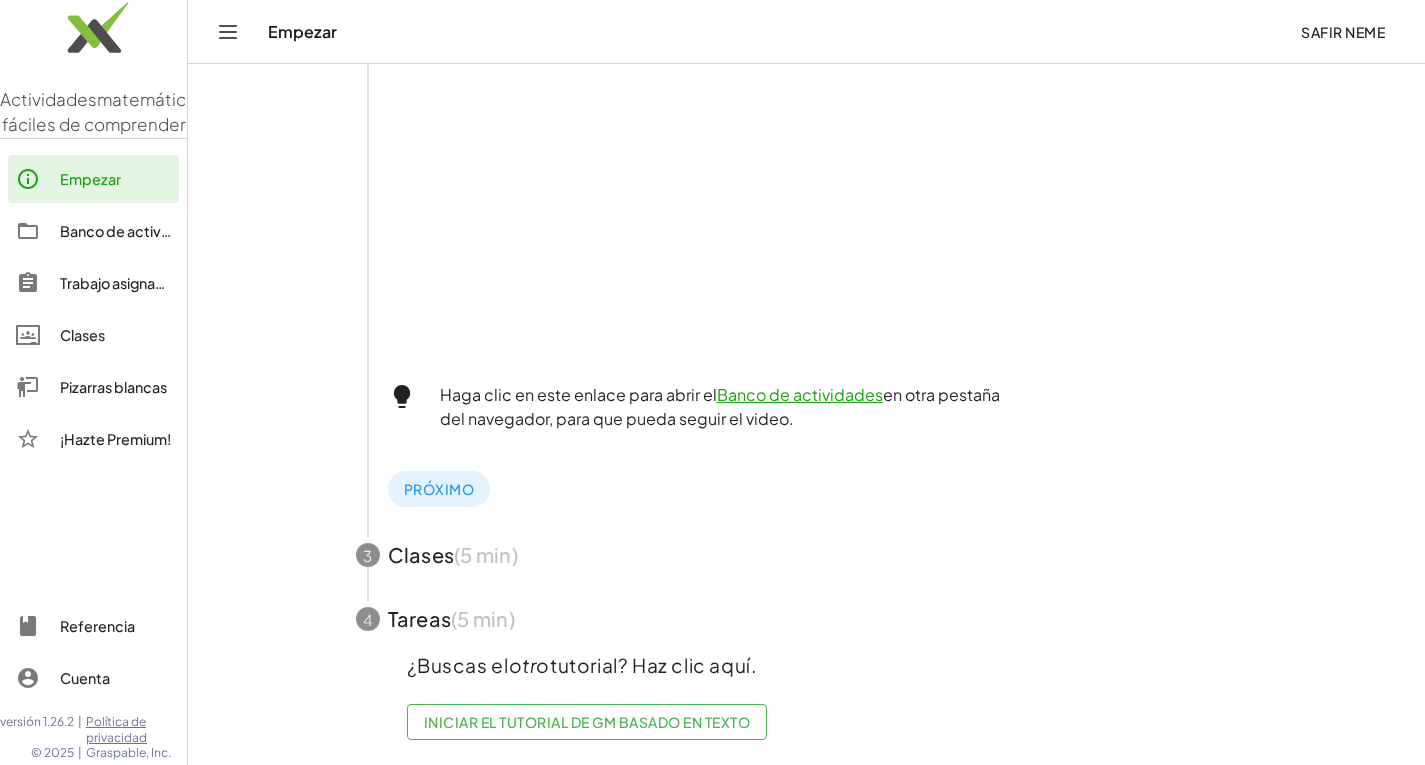 scroll, scrollTop: 617, scrollLeft: 0, axis: vertical 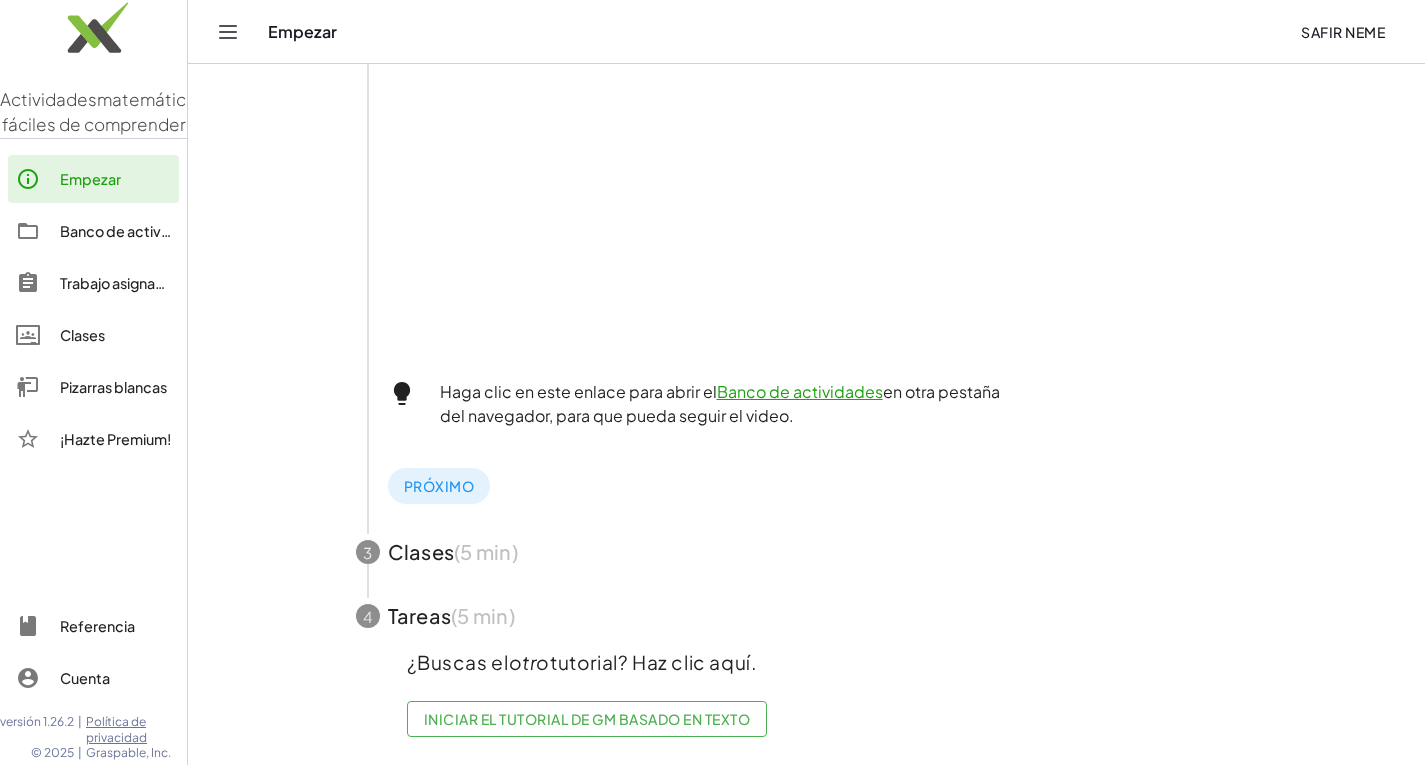 click at bounding box center [807, 552] 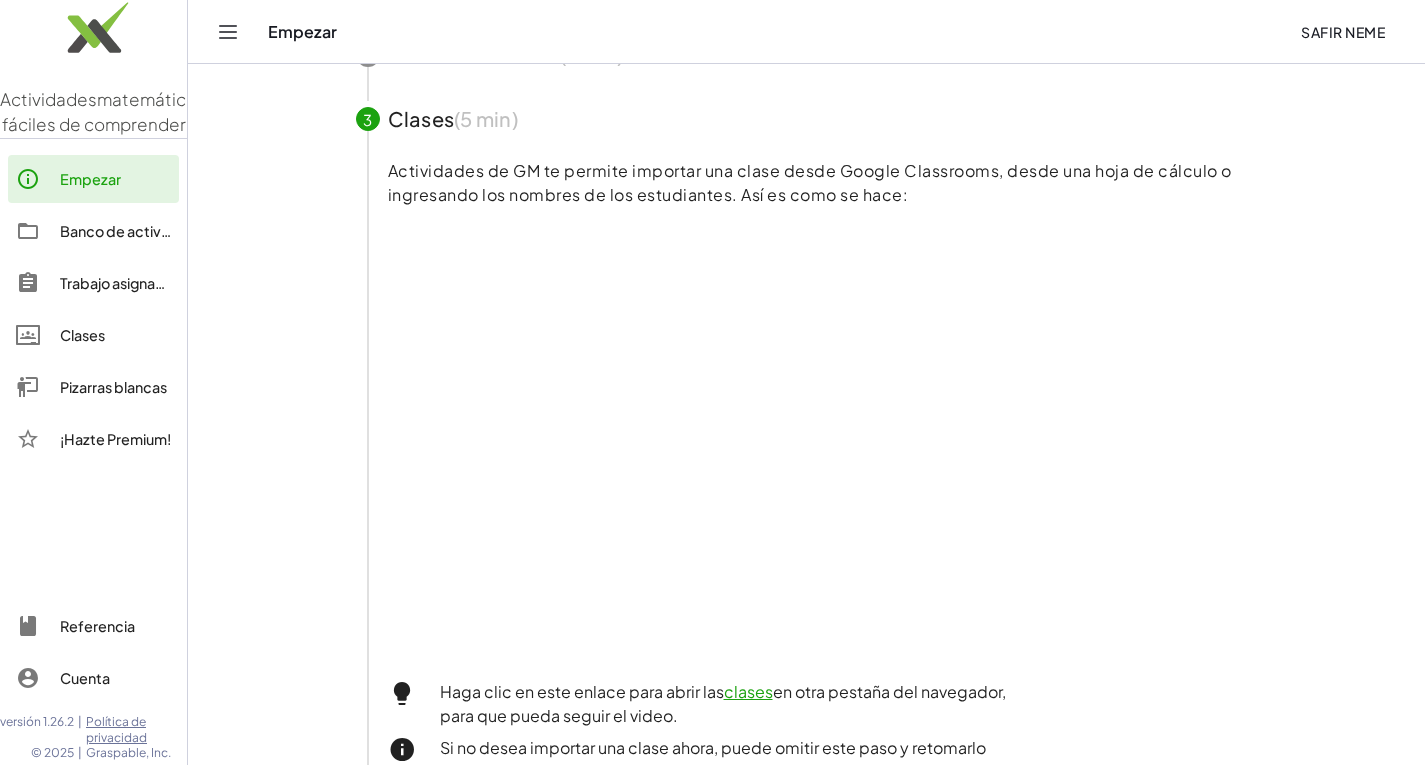scroll, scrollTop: 9, scrollLeft: 0, axis: vertical 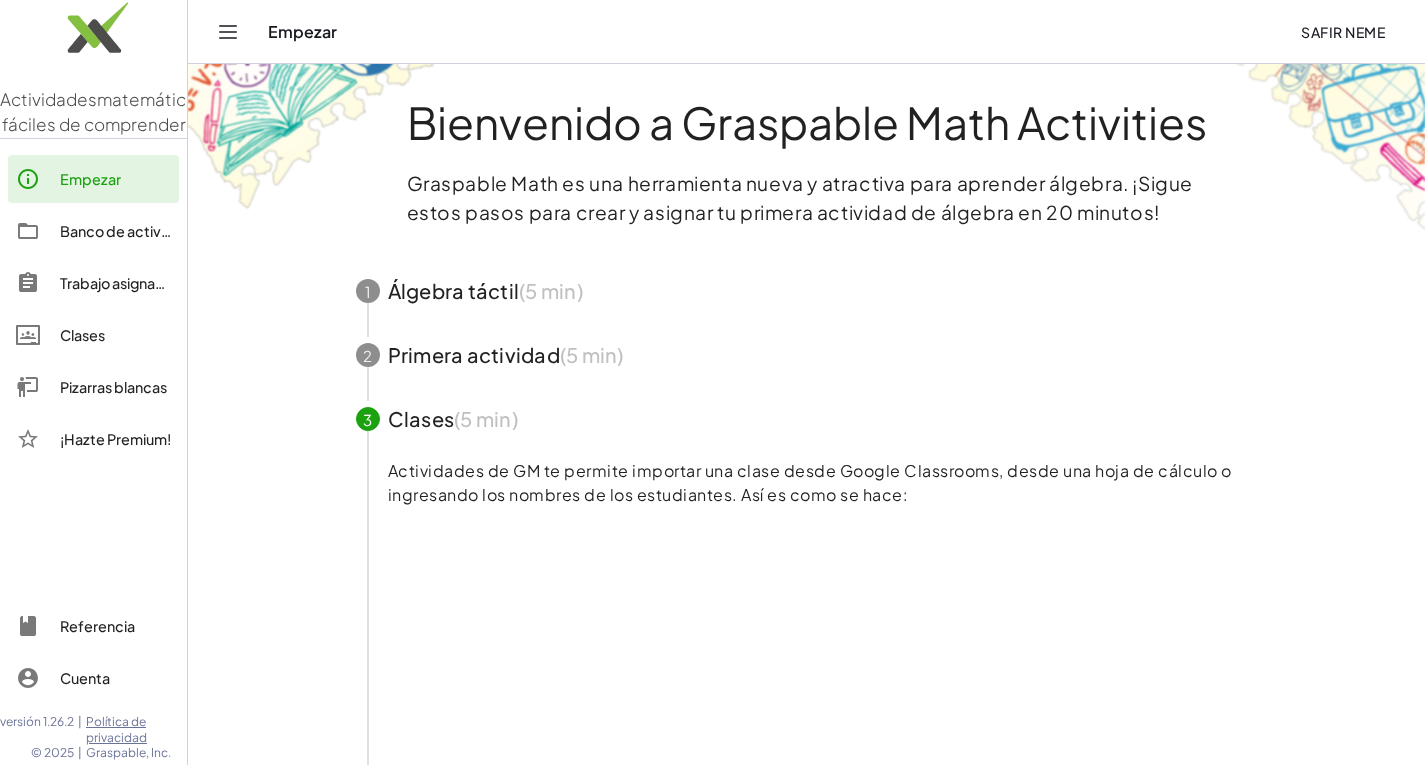 click on "Empezar Safir Neme" at bounding box center [806, 31] 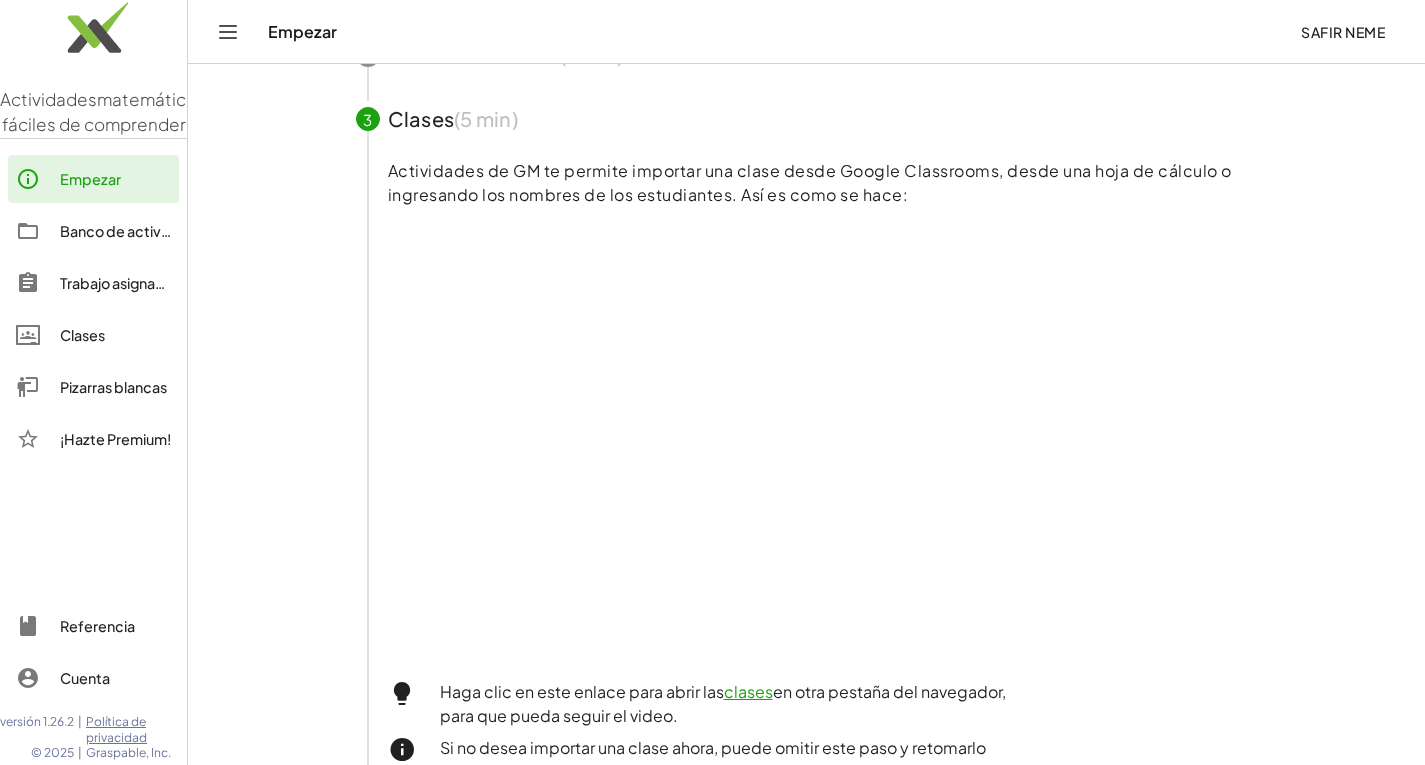 scroll, scrollTop: 9, scrollLeft: 0, axis: vertical 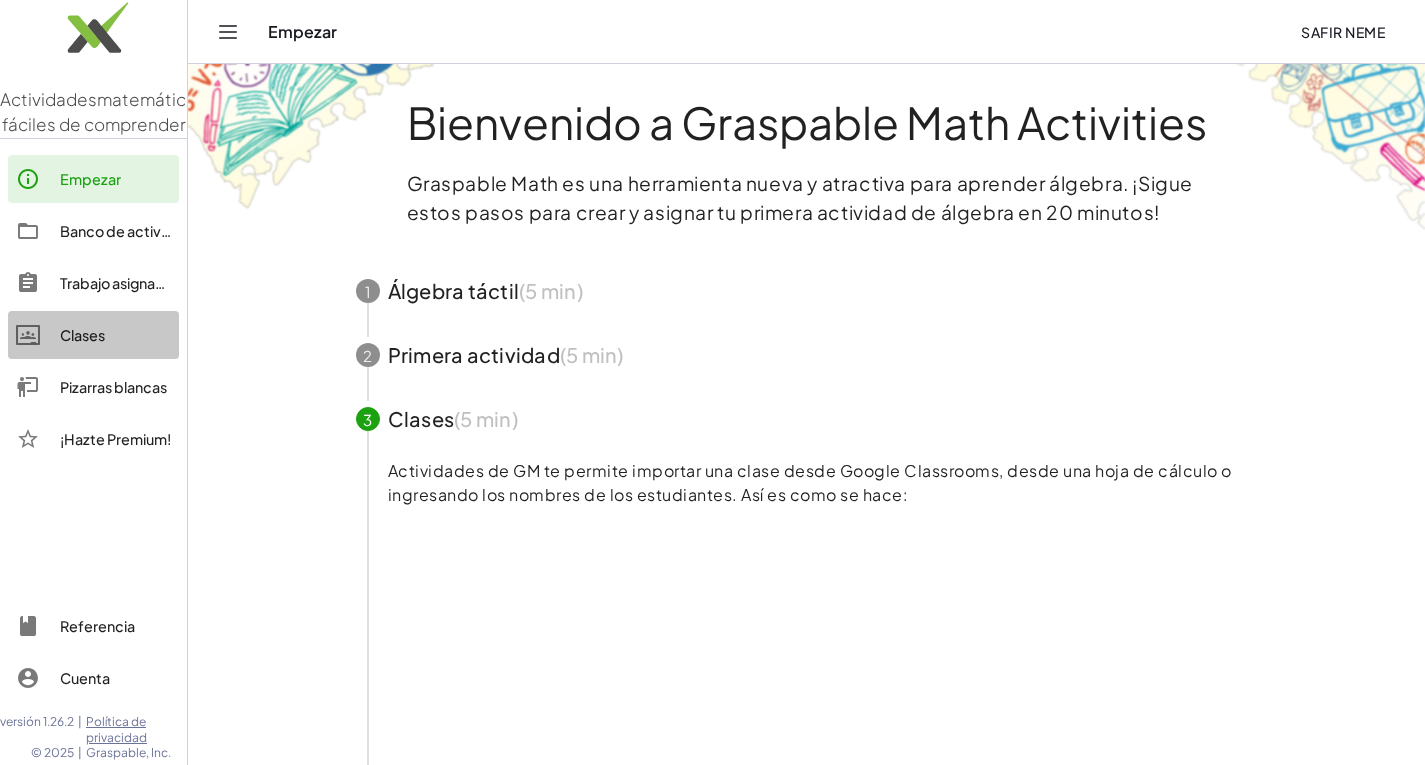 click on "Clases" at bounding box center [82, 335] 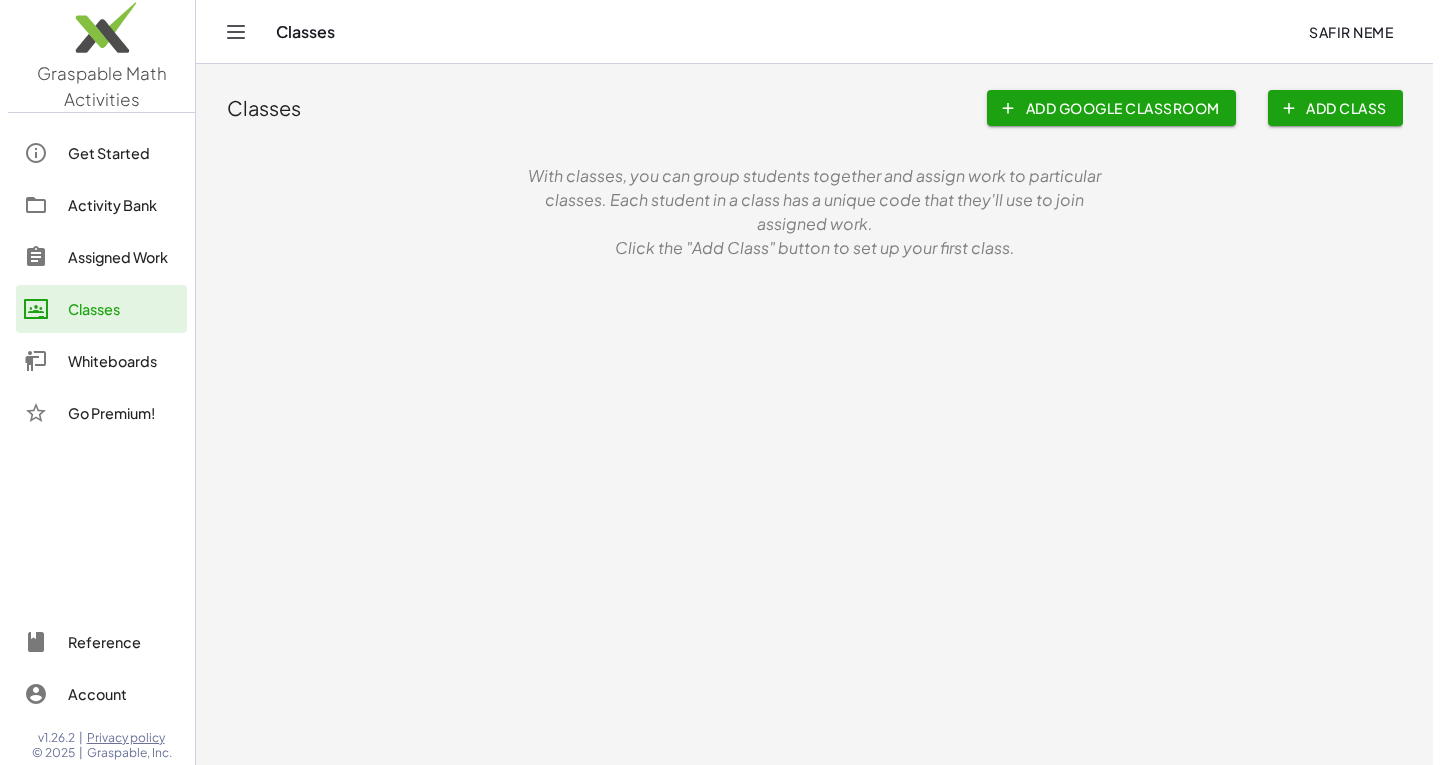 scroll, scrollTop: 0, scrollLeft: 0, axis: both 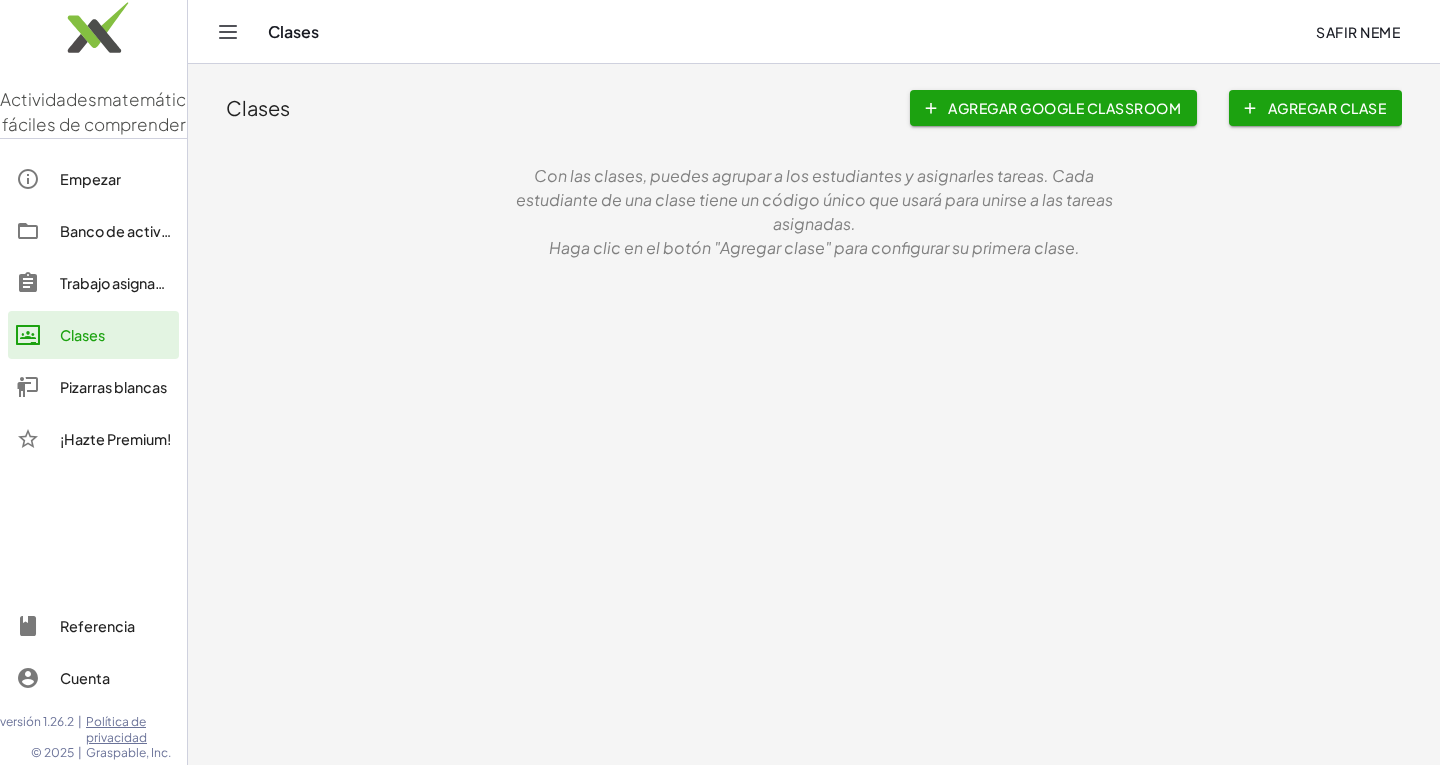 click on "Agregar clase" at bounding box center (1327, 108) 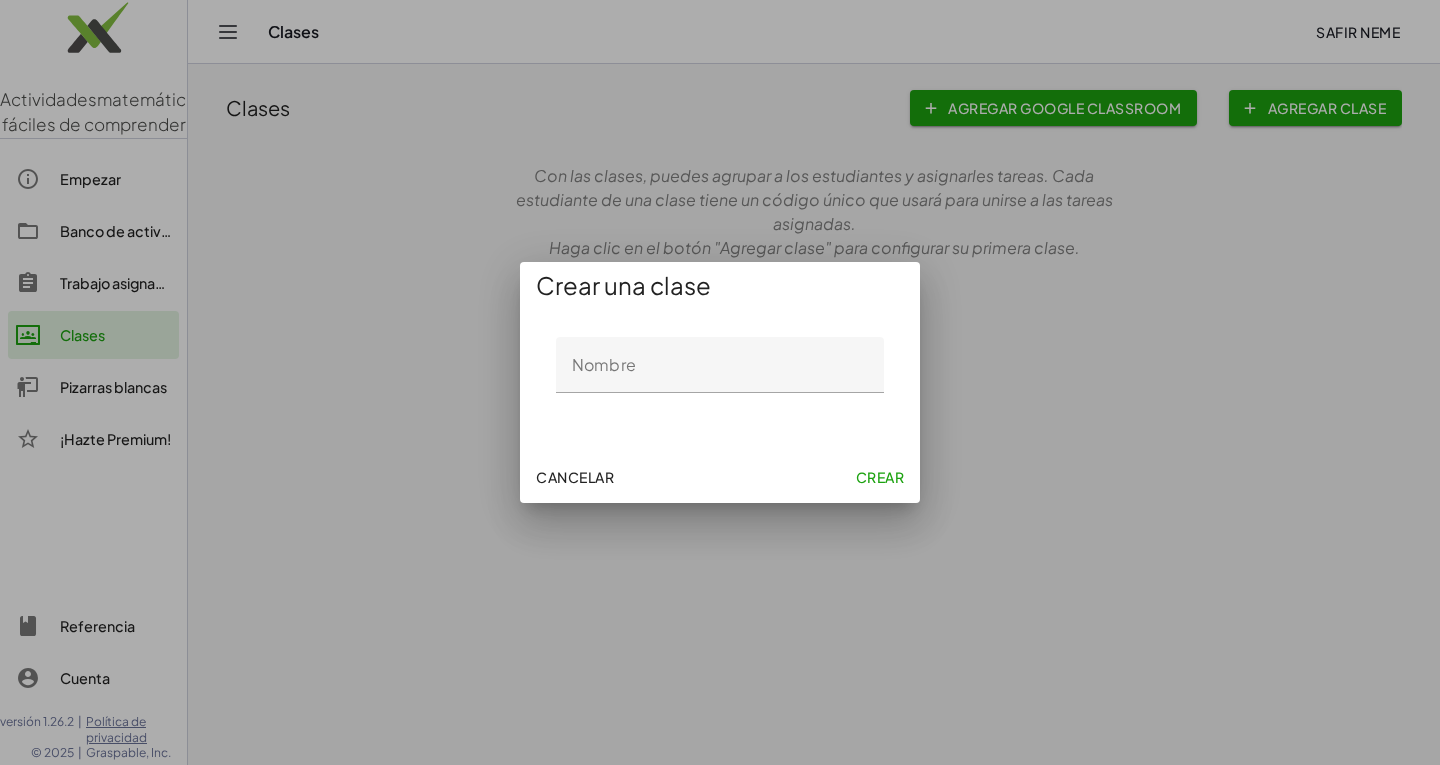 click on "Nombre" 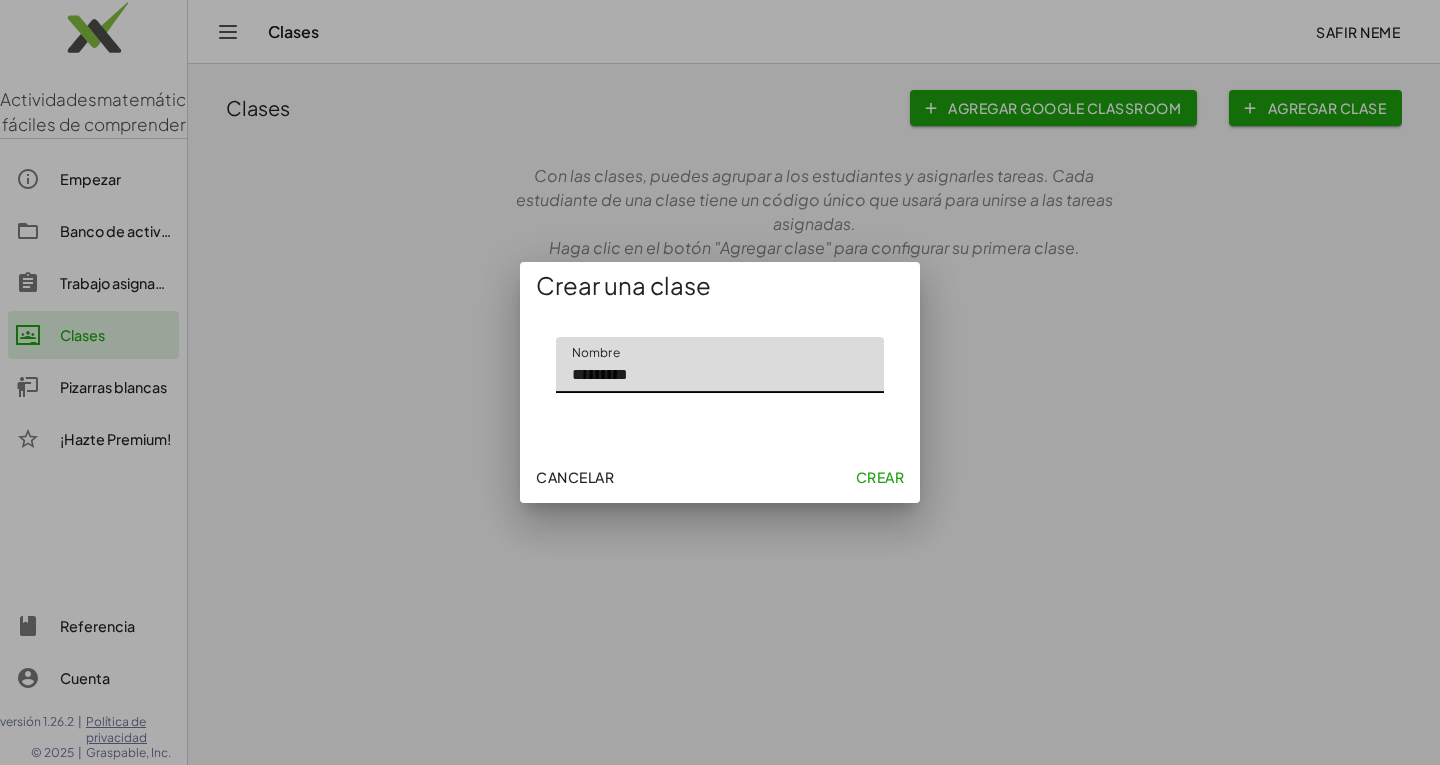 type on "*********" 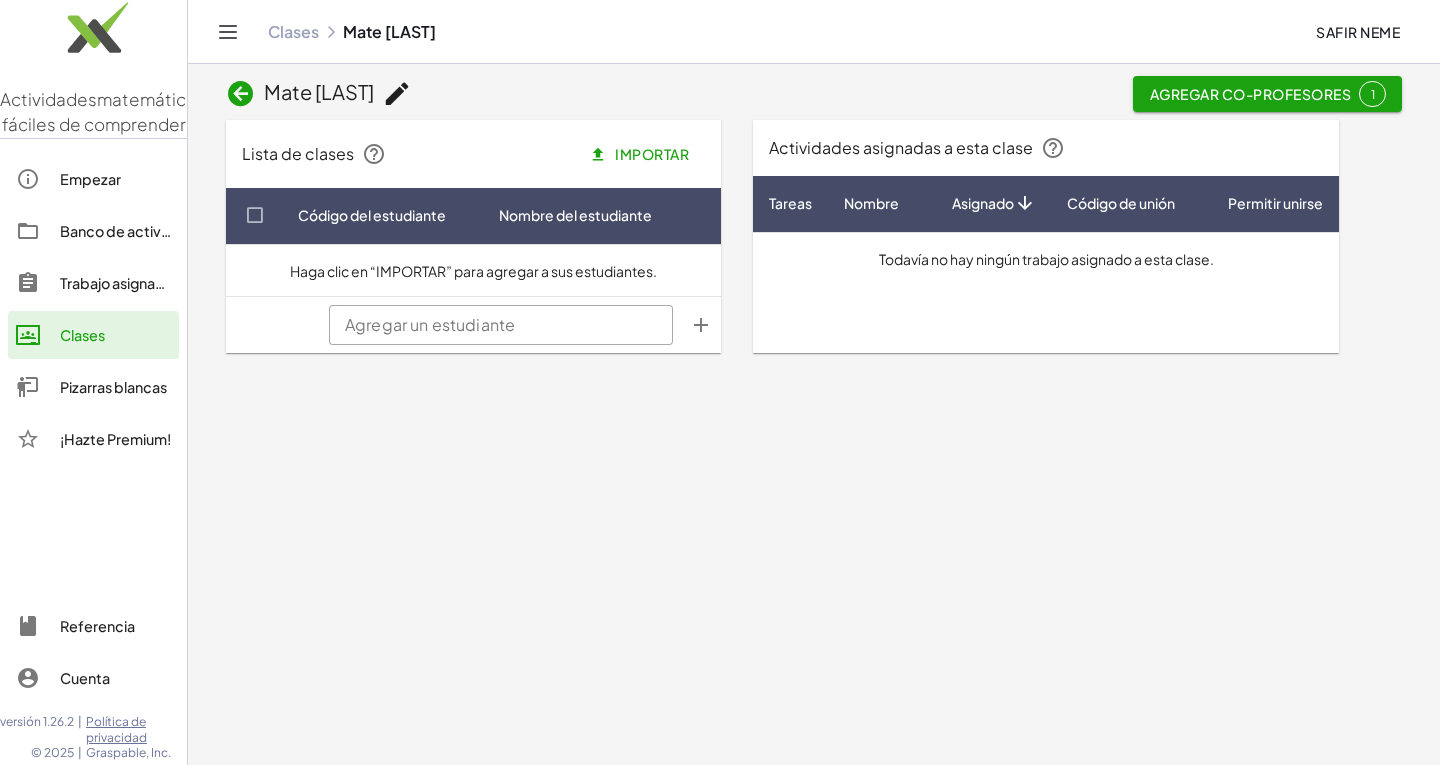 click 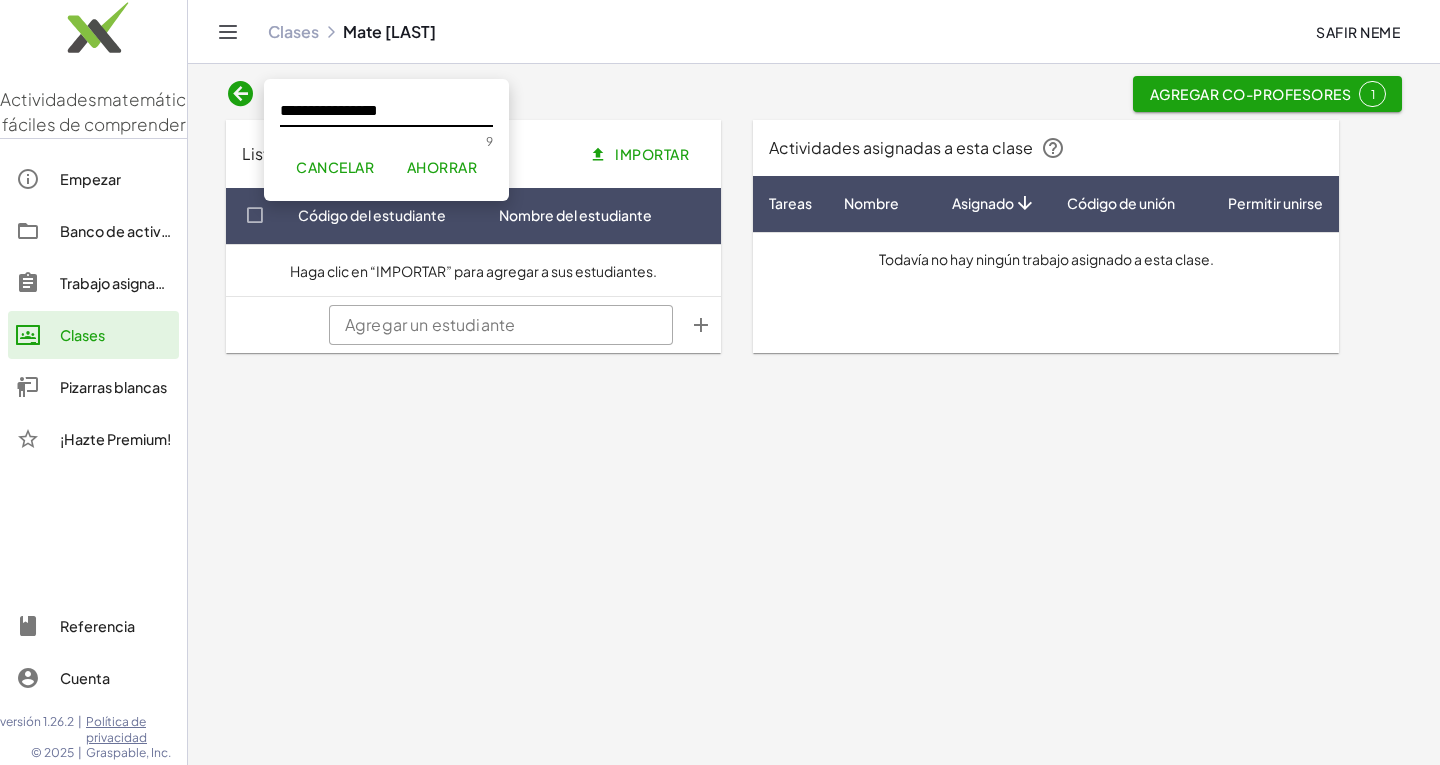 type on "**********" 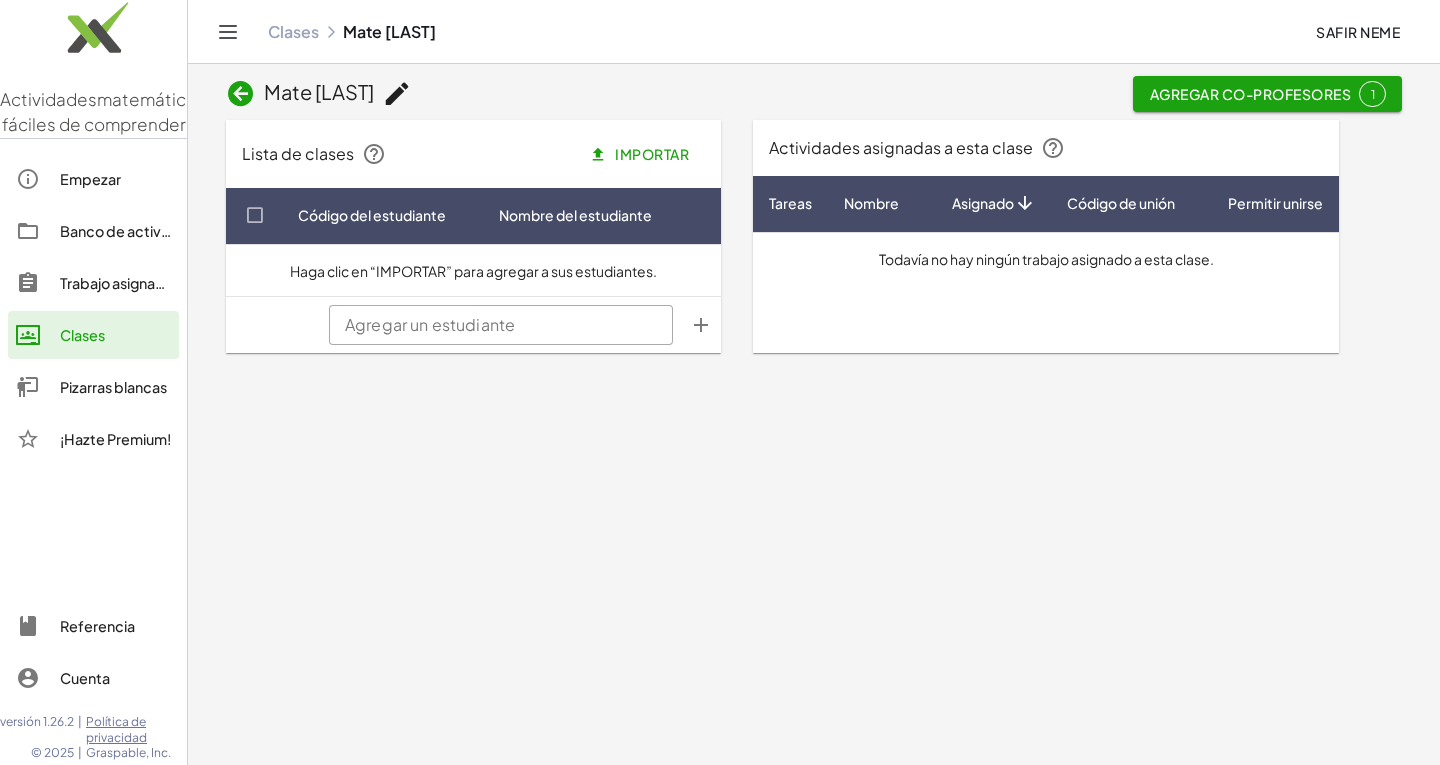 click 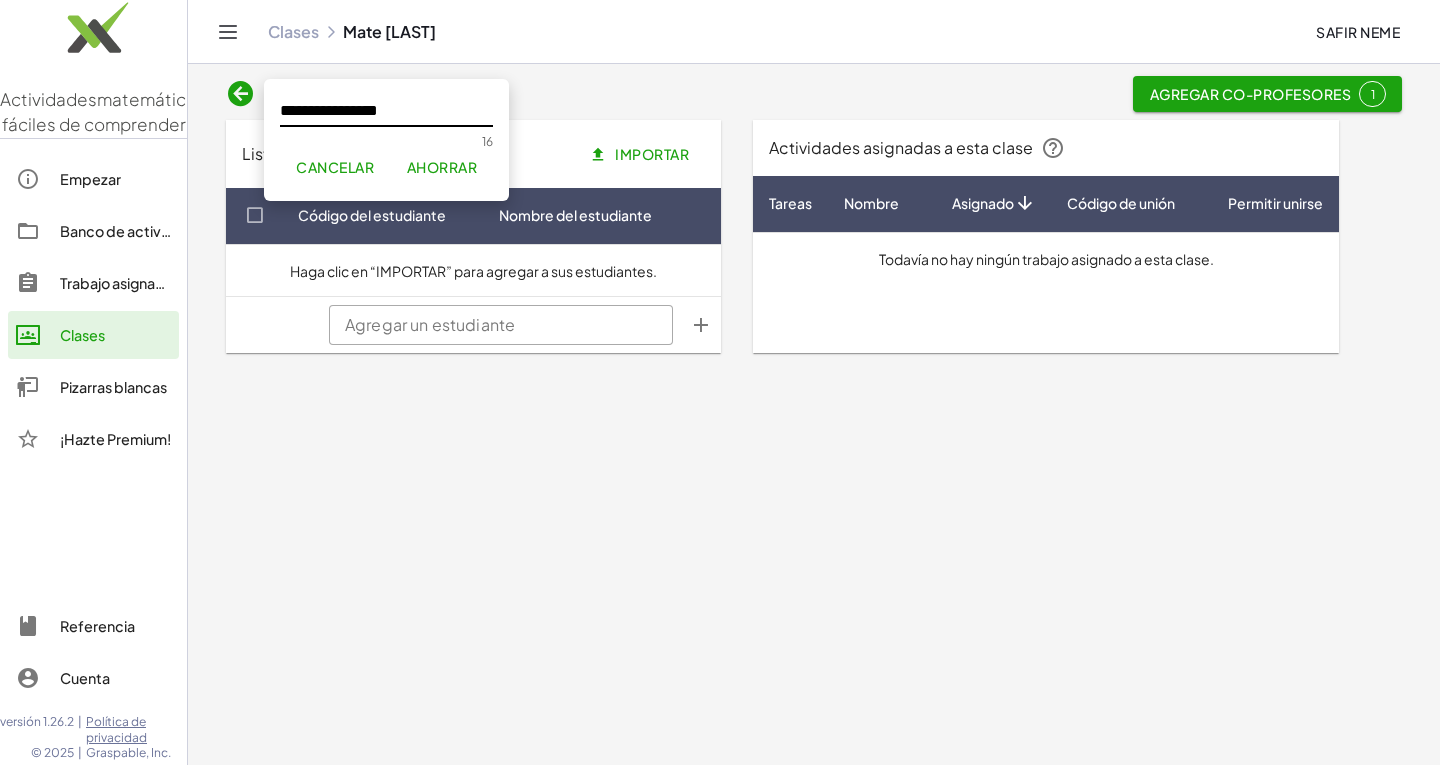 click at bounding box center (241, 94) 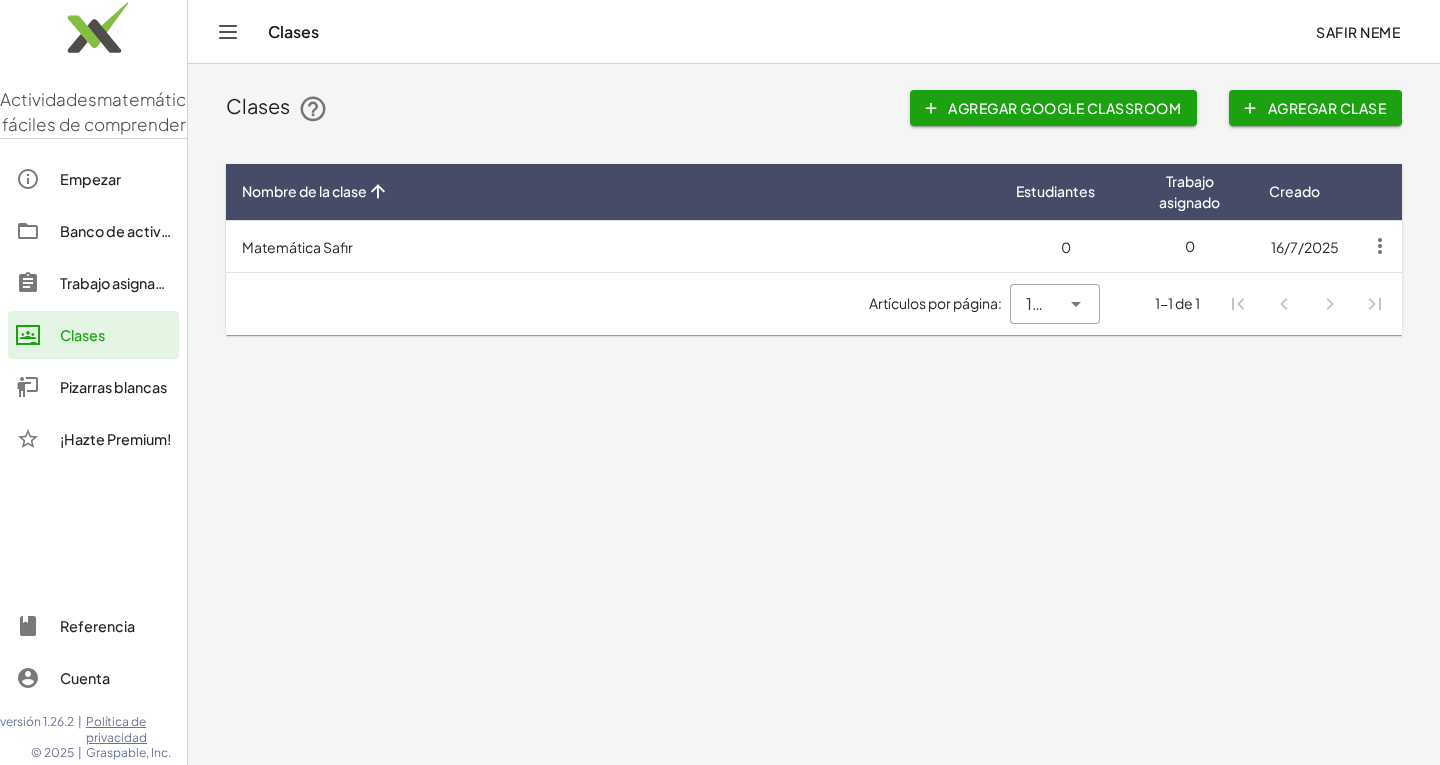 click on "Matemática Safir" at bounding box center [297, 247] 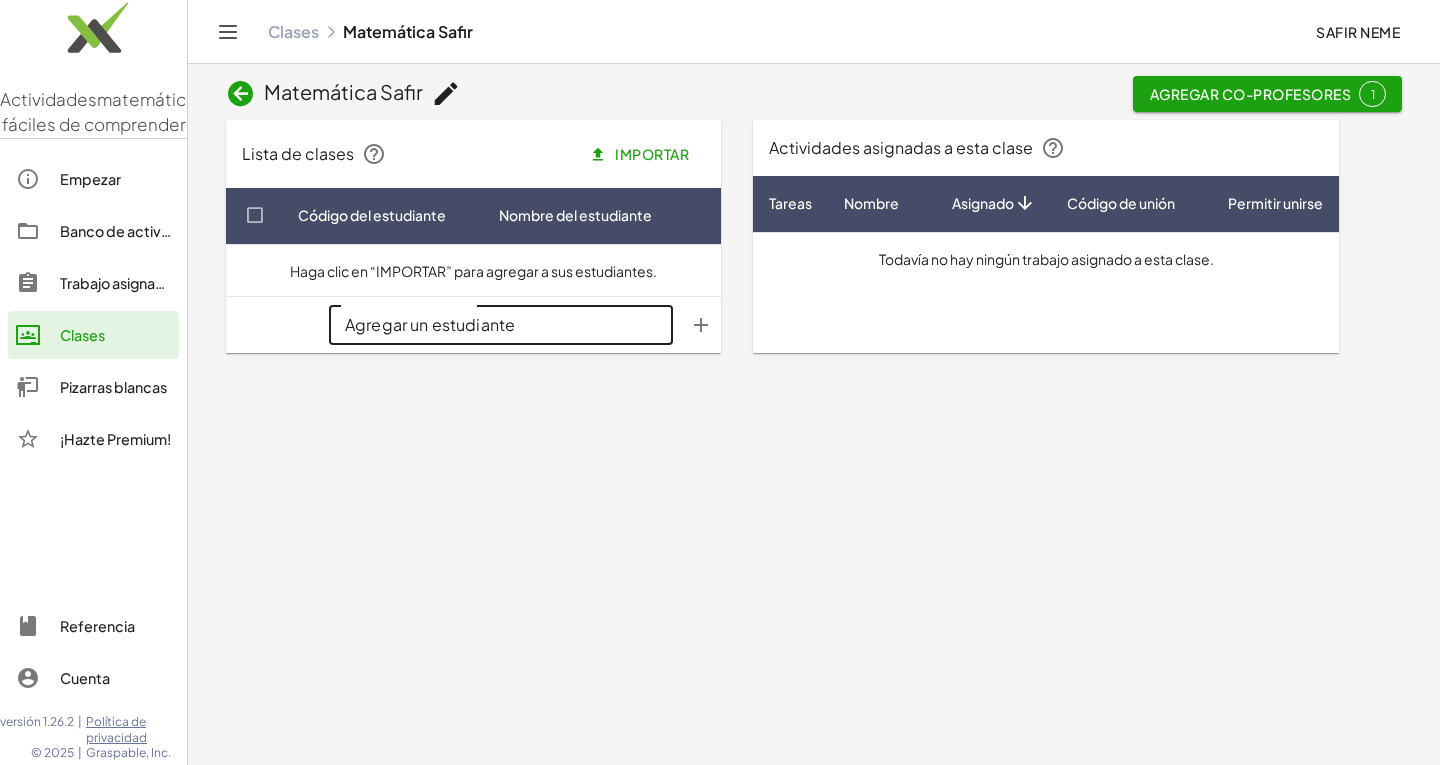 click on "Agregar un estudiante" 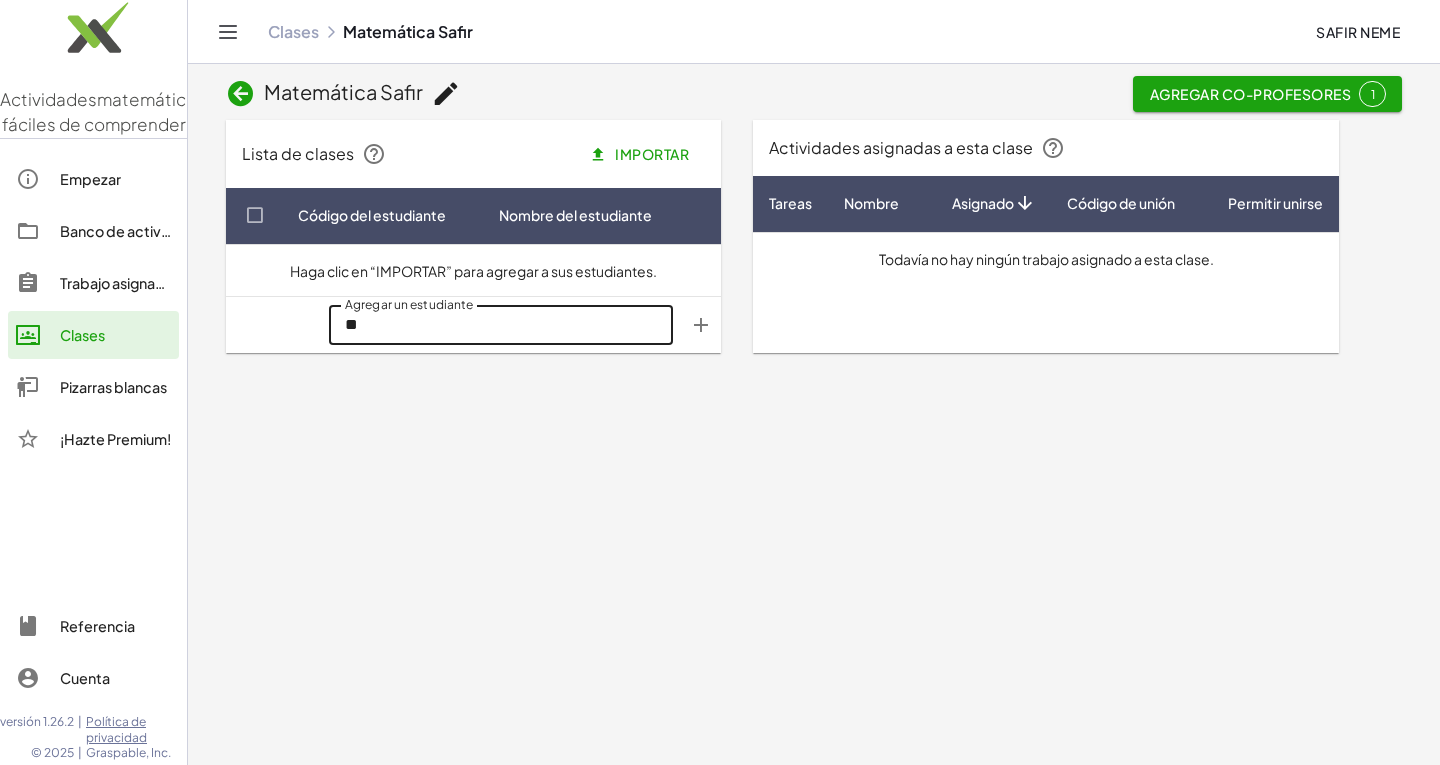 type on "*" 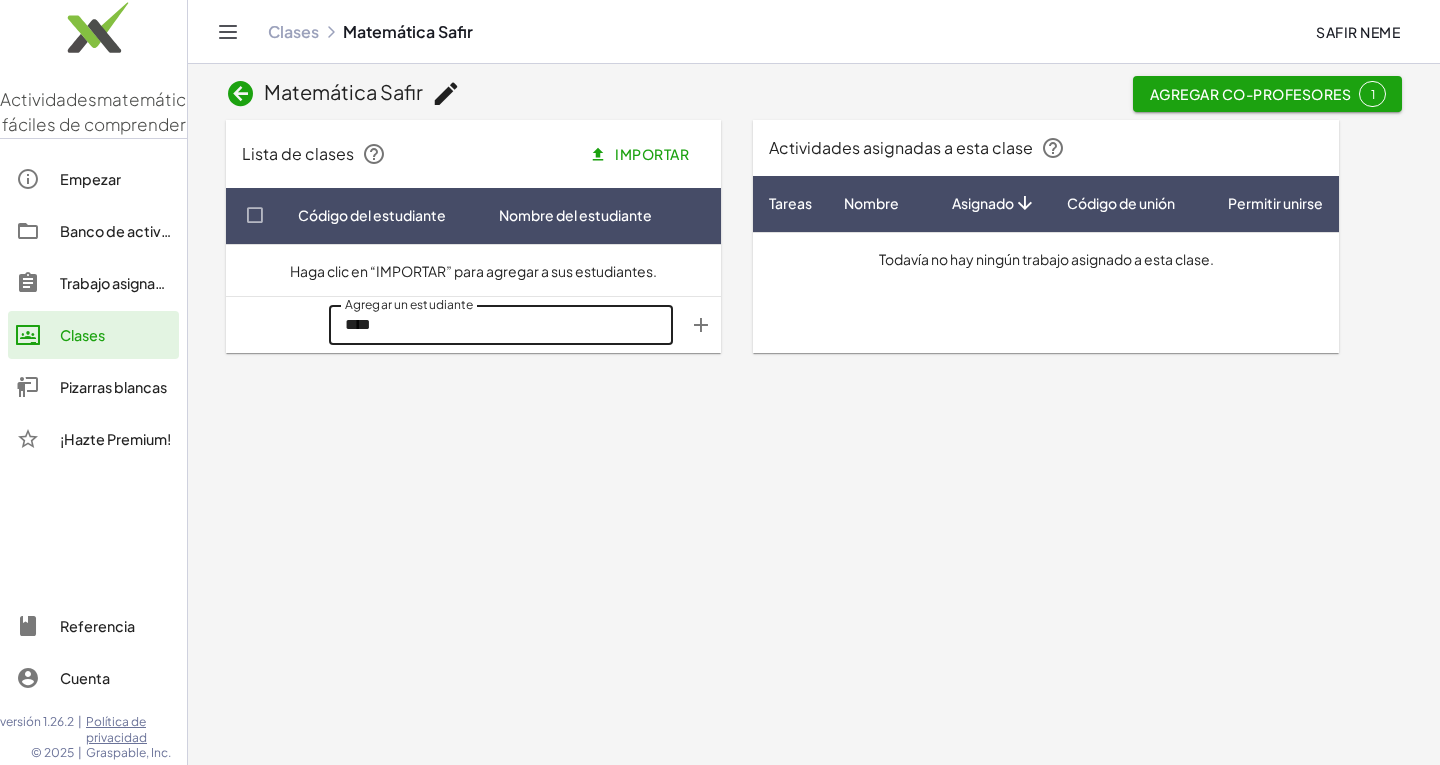 type on "****" 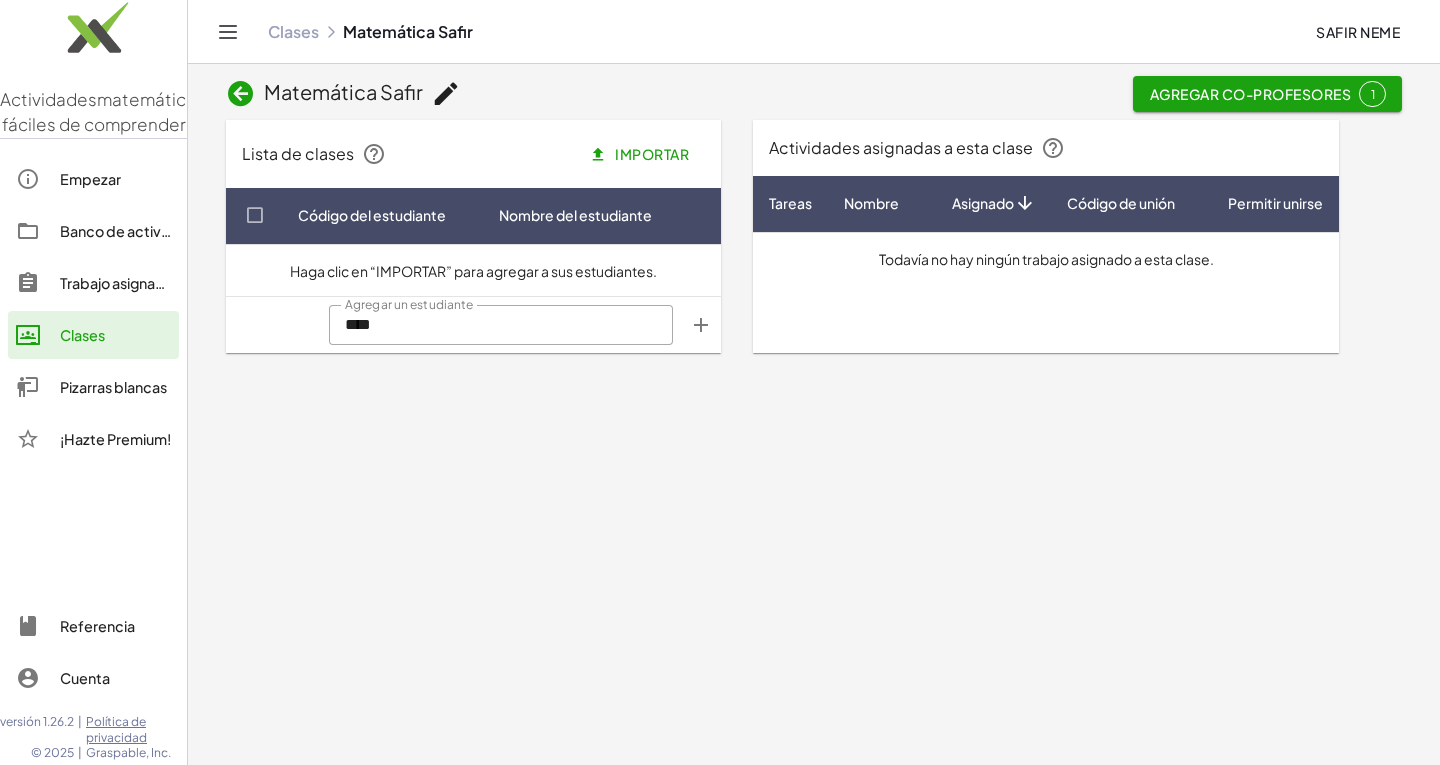 click at bounding box center (701, 325) 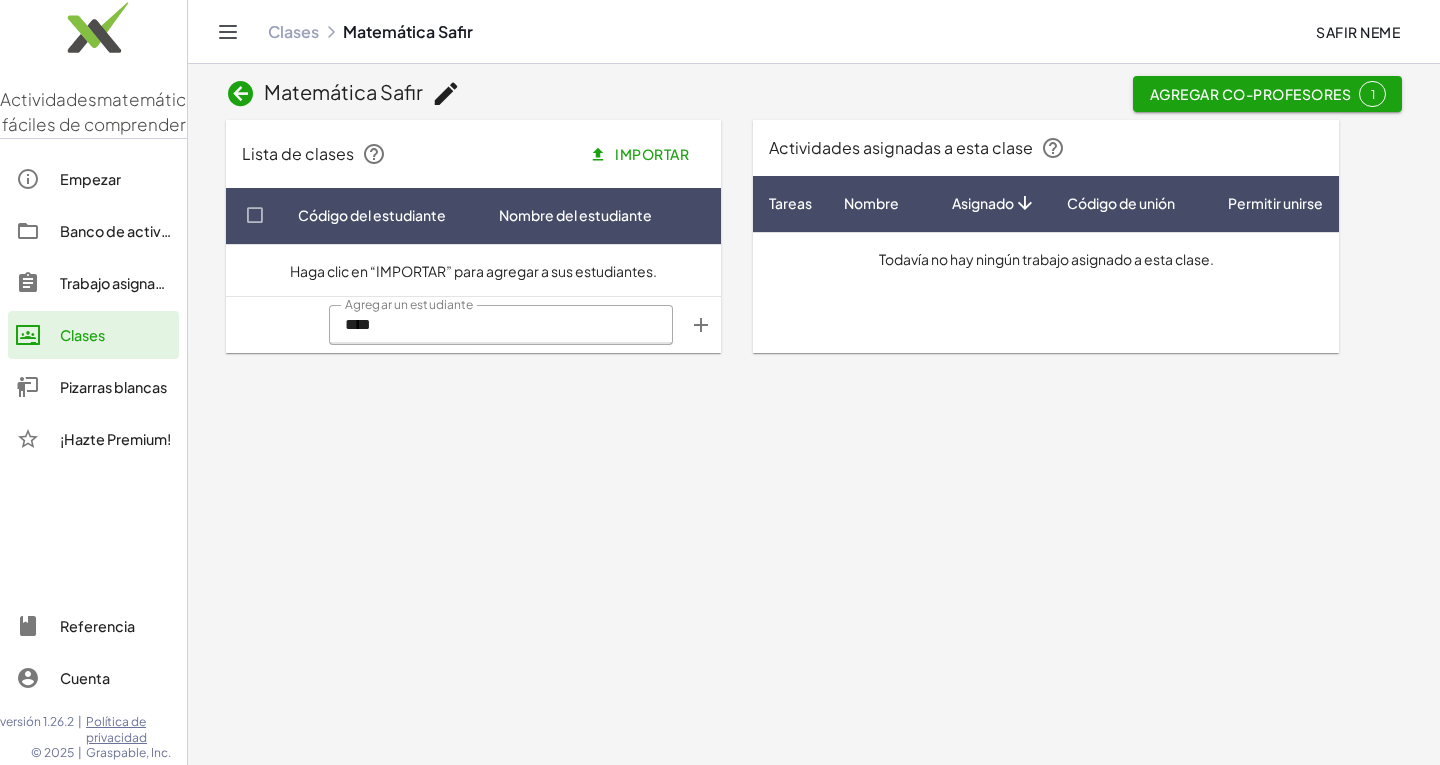 type 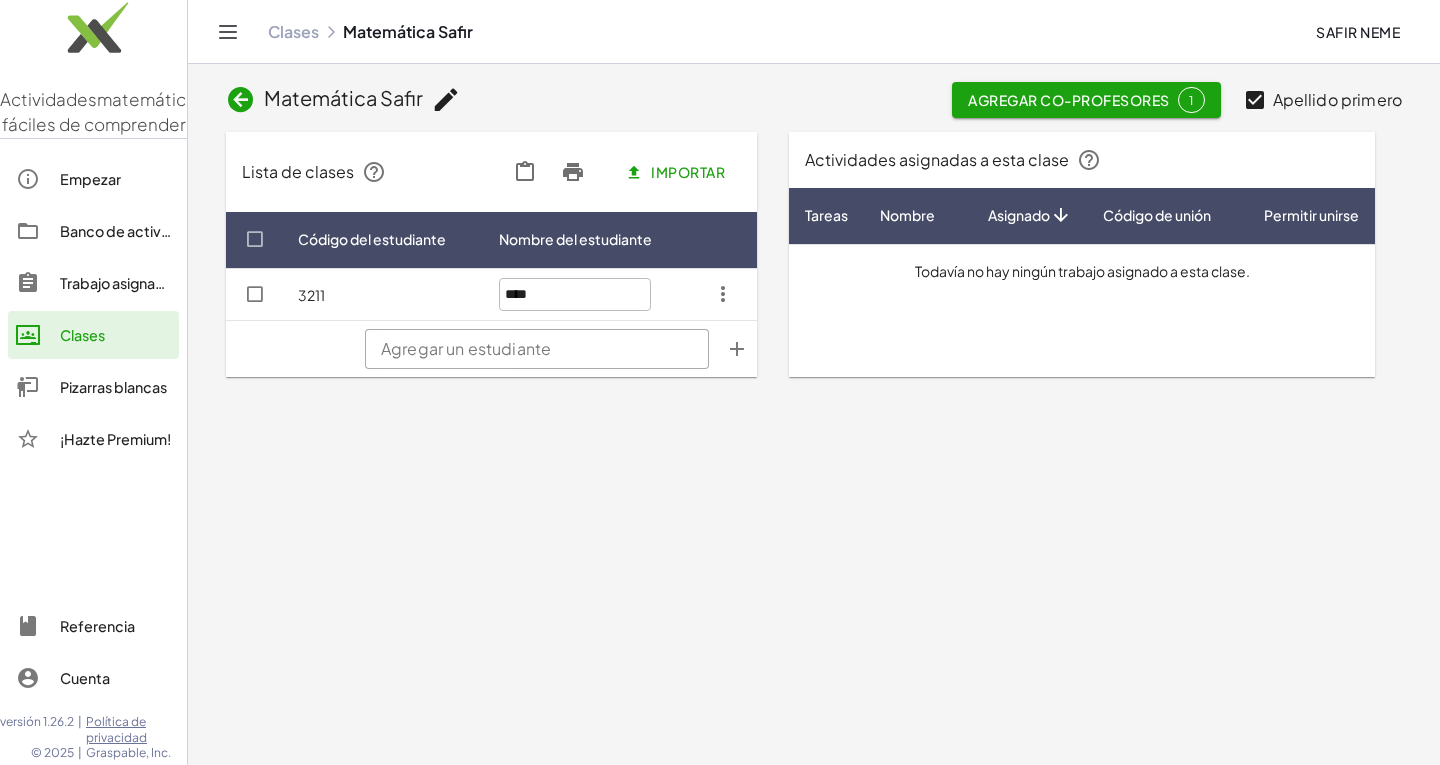 click 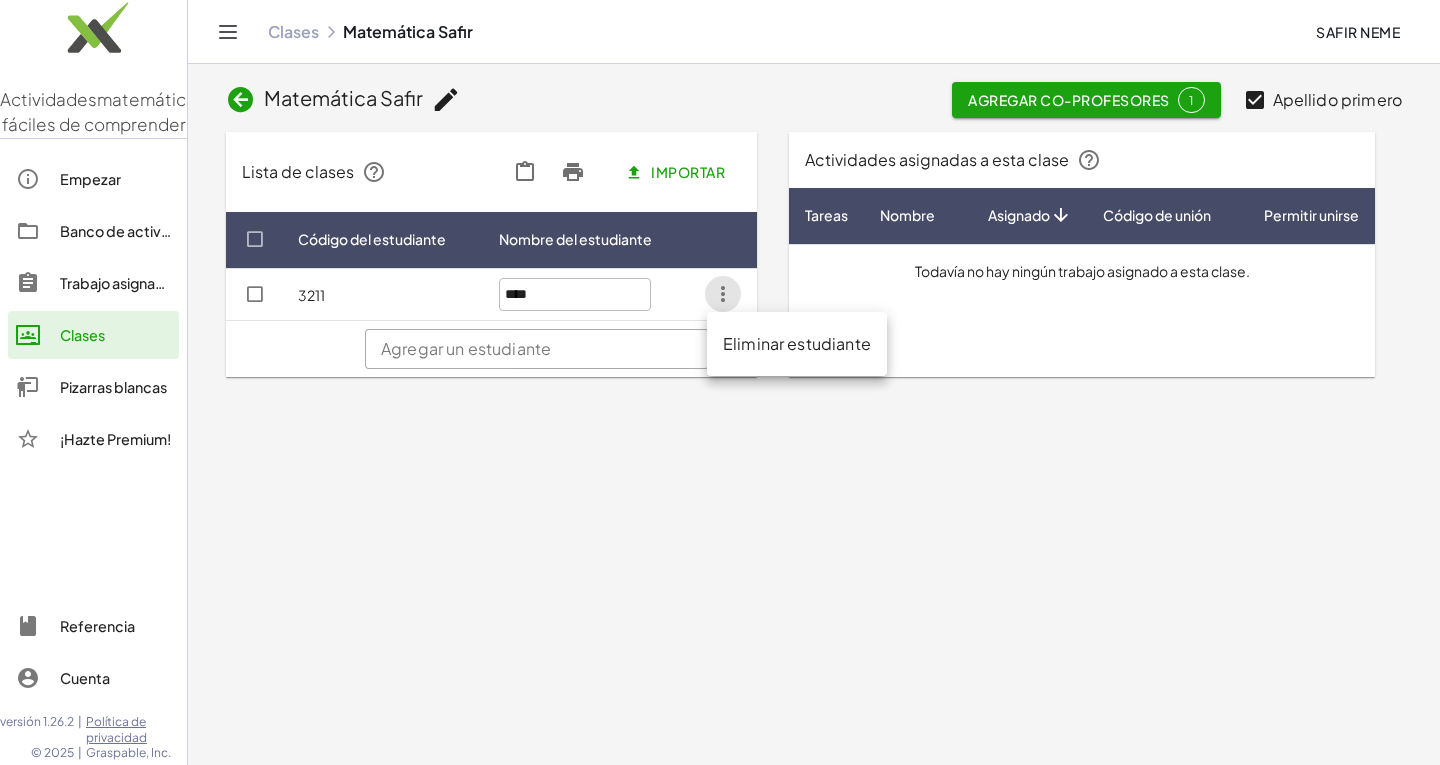 click on "Matemática Safir Agregar co-profesores 1 Apellido primero Lista de clases   Importar Código del estudiante Nombre del estudiante 3211 **** Agregar un estudiante Agregar un estudiante Actividades asignadas a esta clase Tareas Nombre Asignado Código de unión Permitir unirse Todavía no hay ningún trabajo asignado a esta clase." 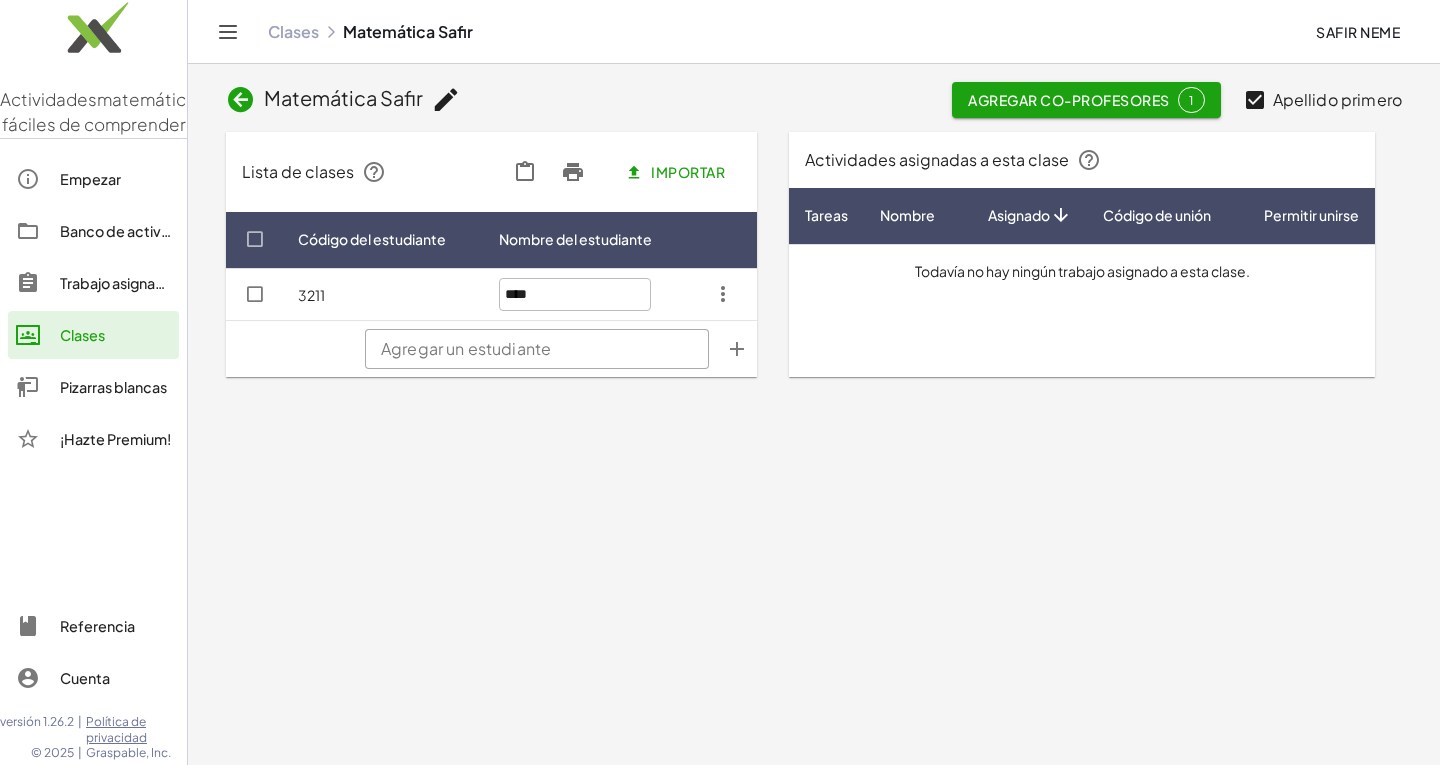 drag, startPoint x: 274, startPoint y: 303, endPoint x: 260, endPoint y: 339, distance: 38.626415 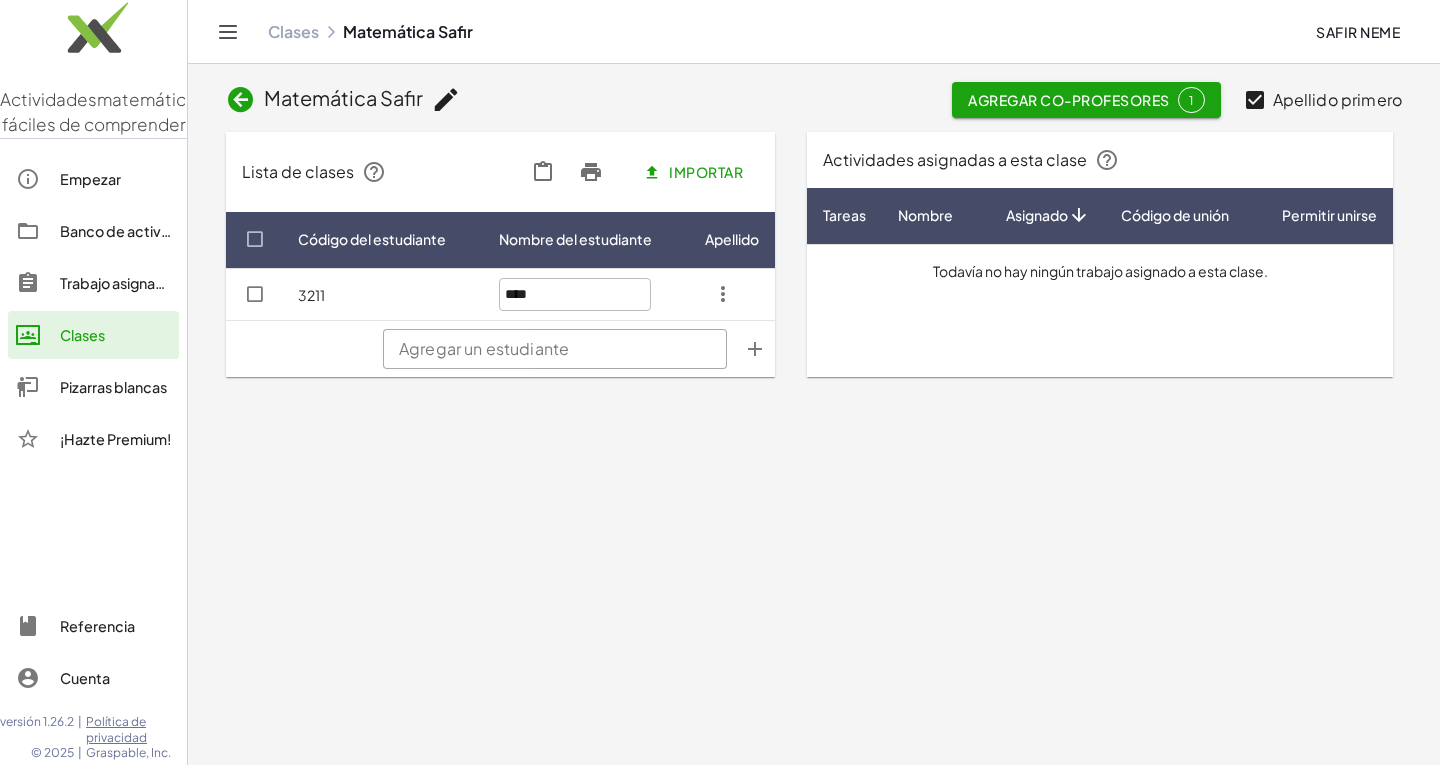 click on "Todavía no hay ningún trabajo asignado a esta clase." at bounding box center (1100, 271) 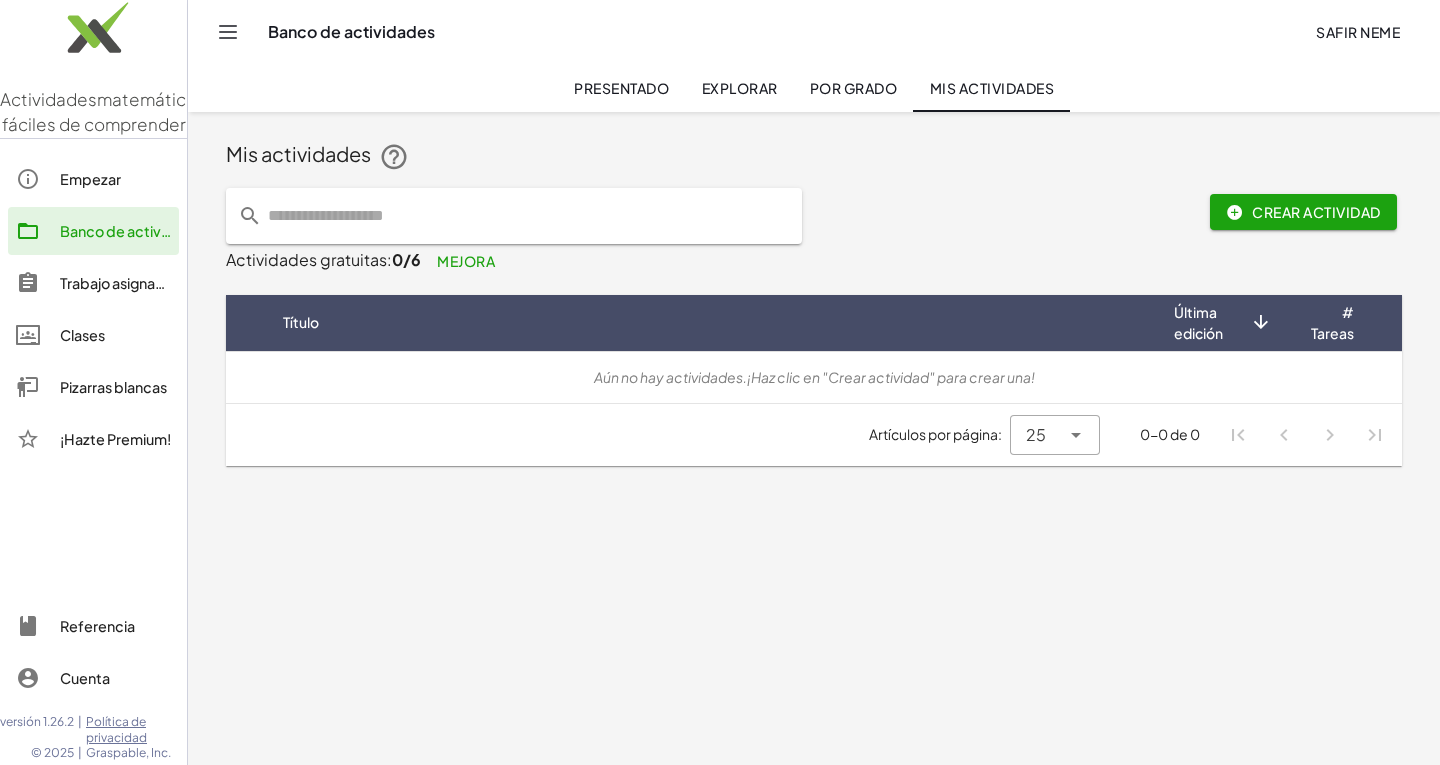 click 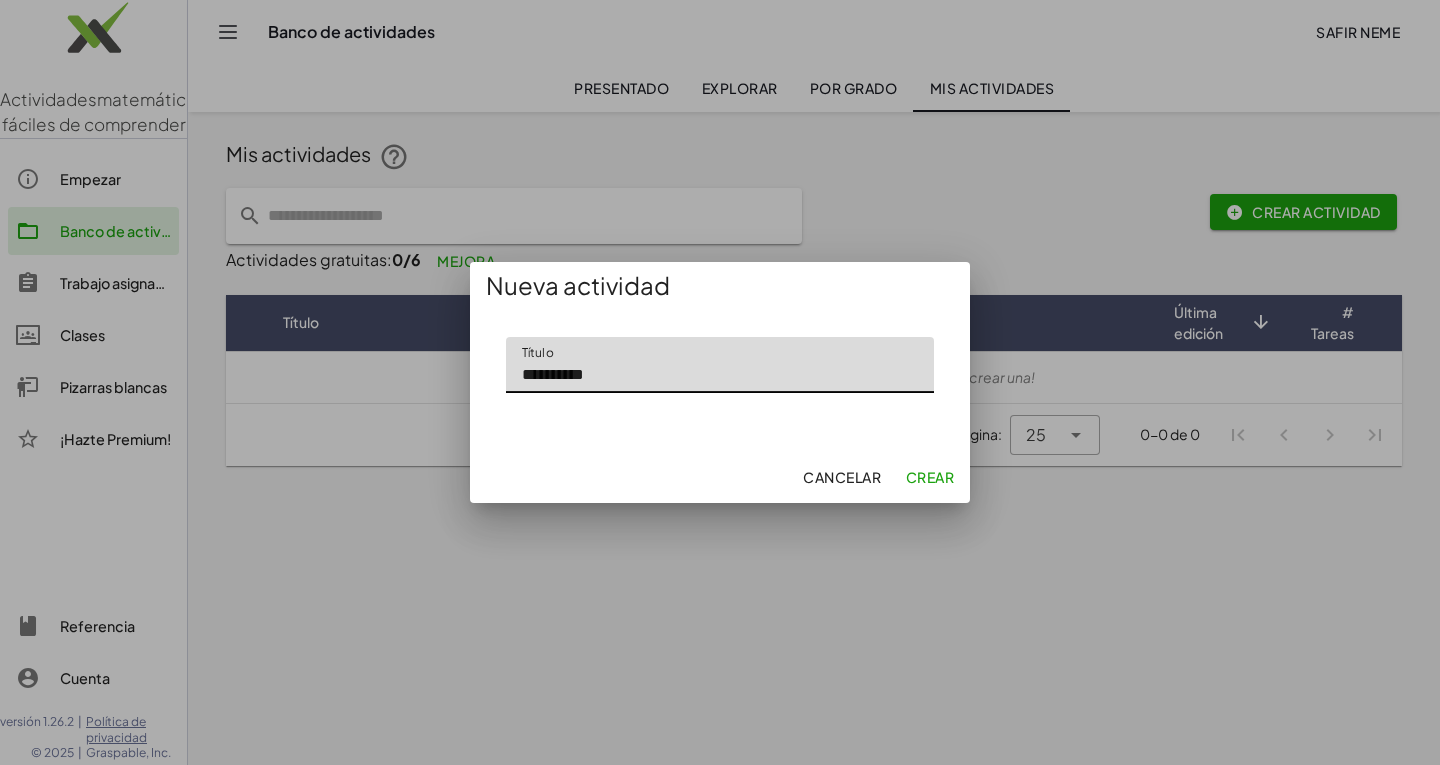 type on "**********" 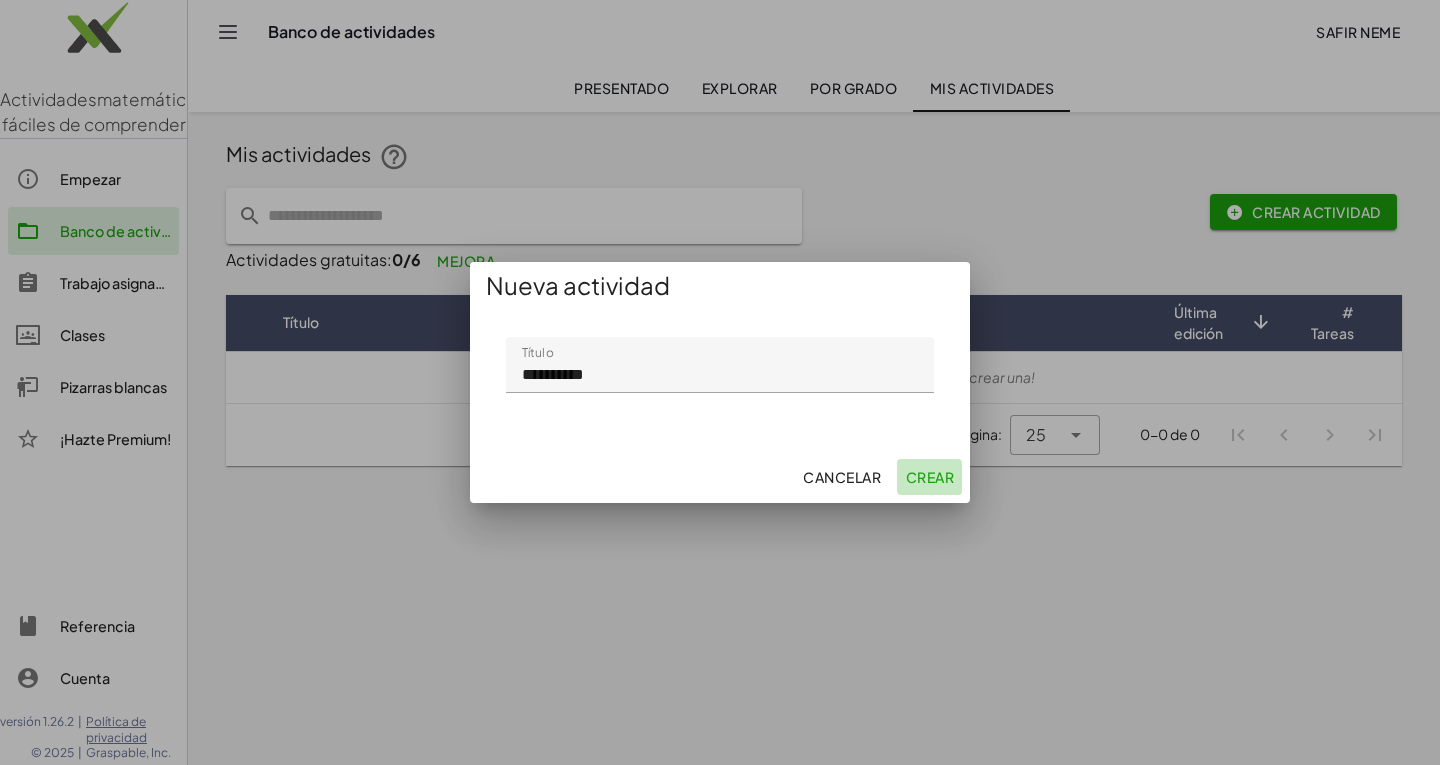 click on "Crear" at bounding box center [930, 477] 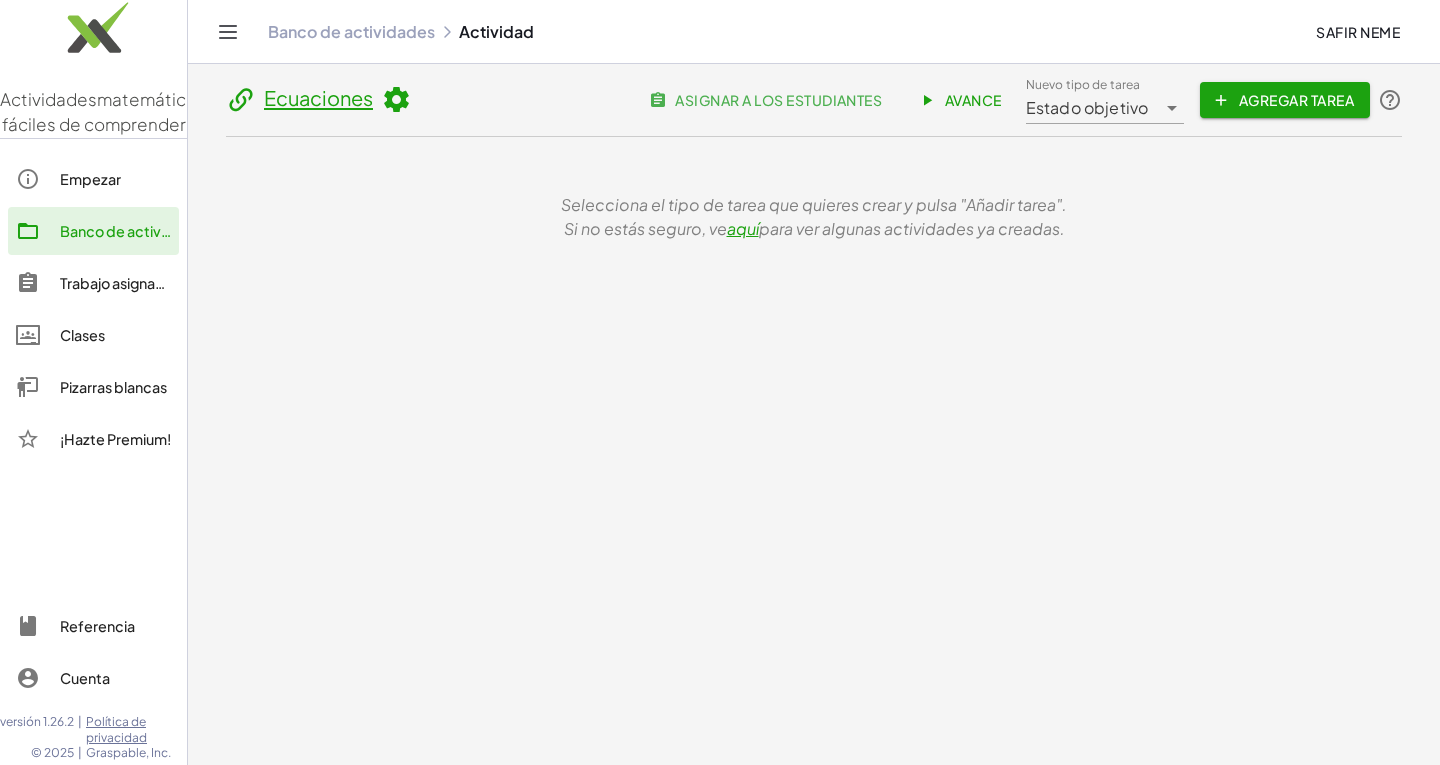 click on "Agregar tarea" at bounding box center [1296, 100] 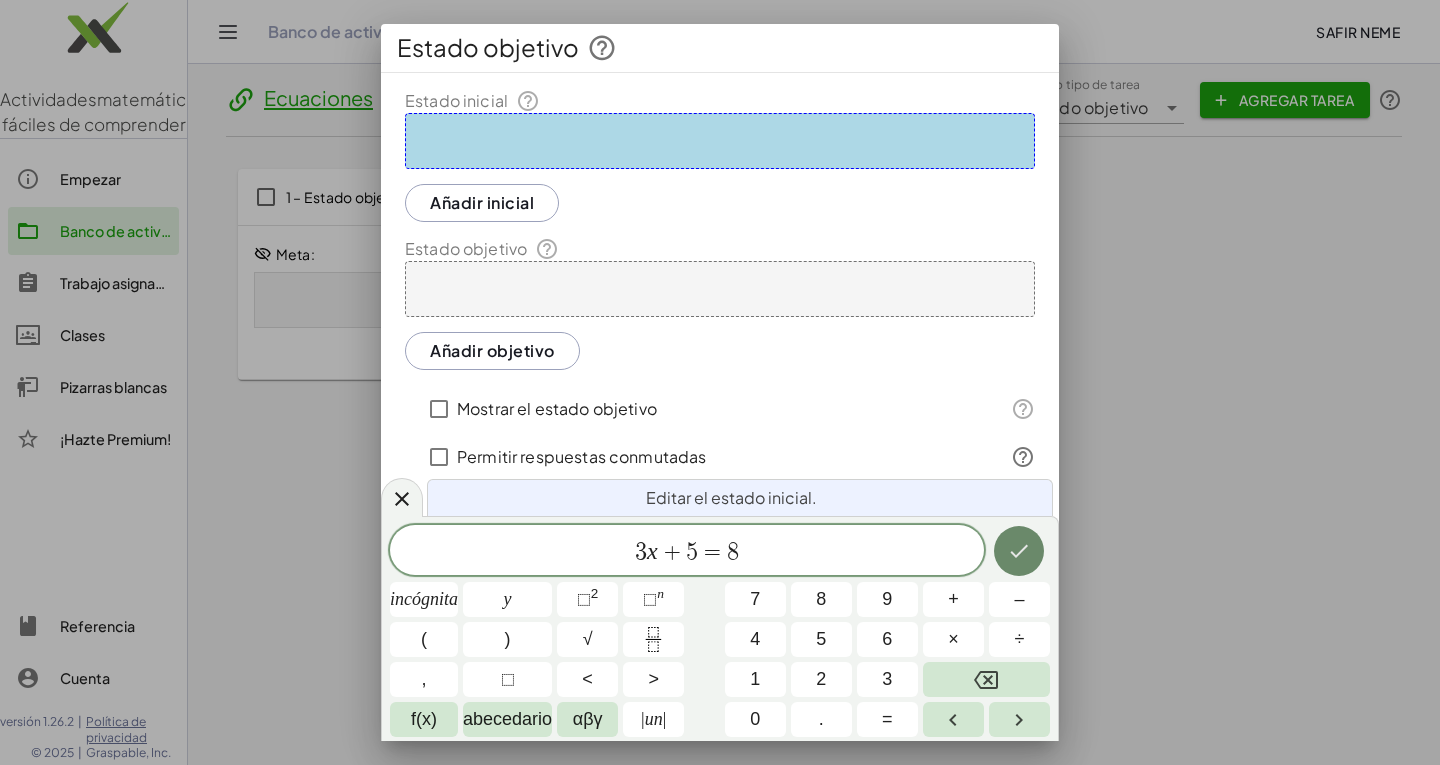 click 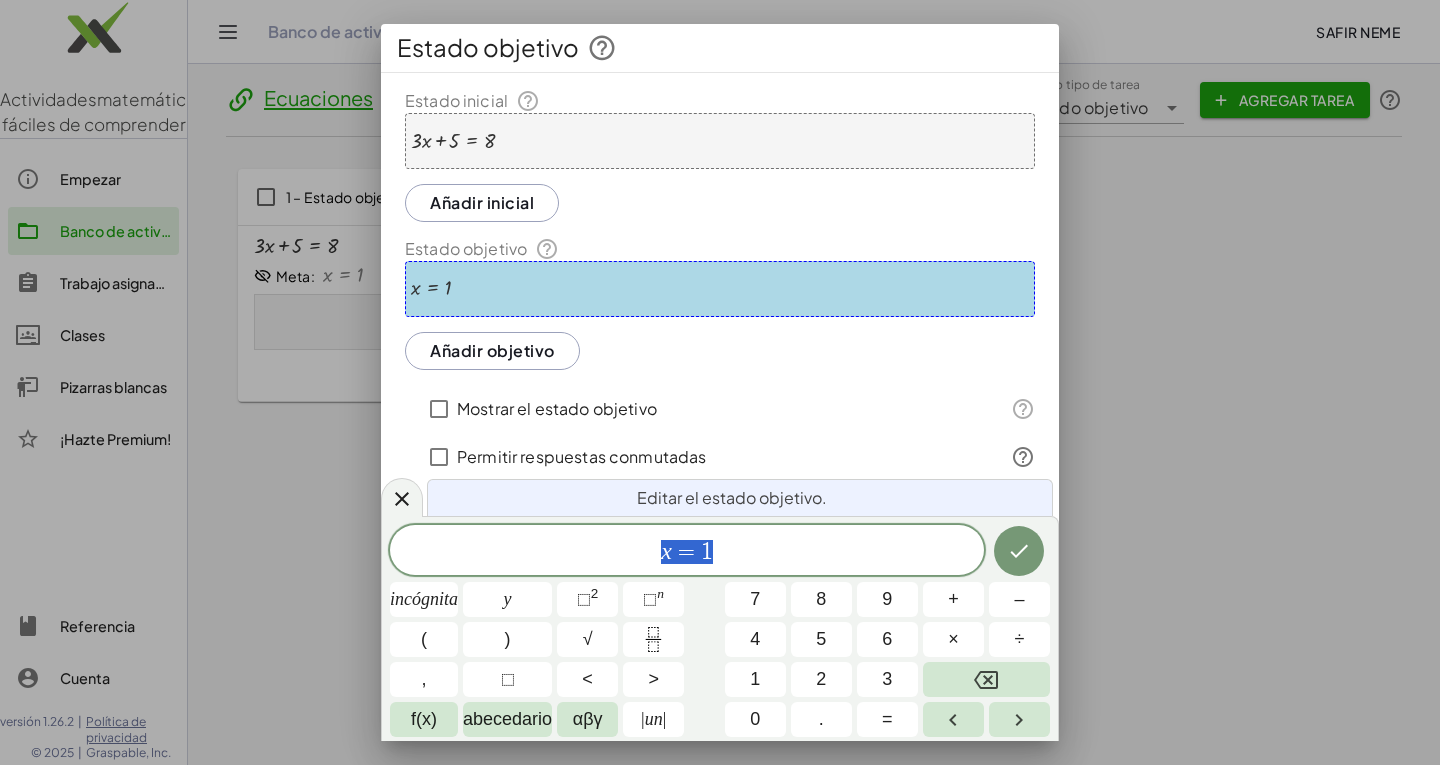 click on "Mostrar el estado objetivo" at bounding box center [557, 408] 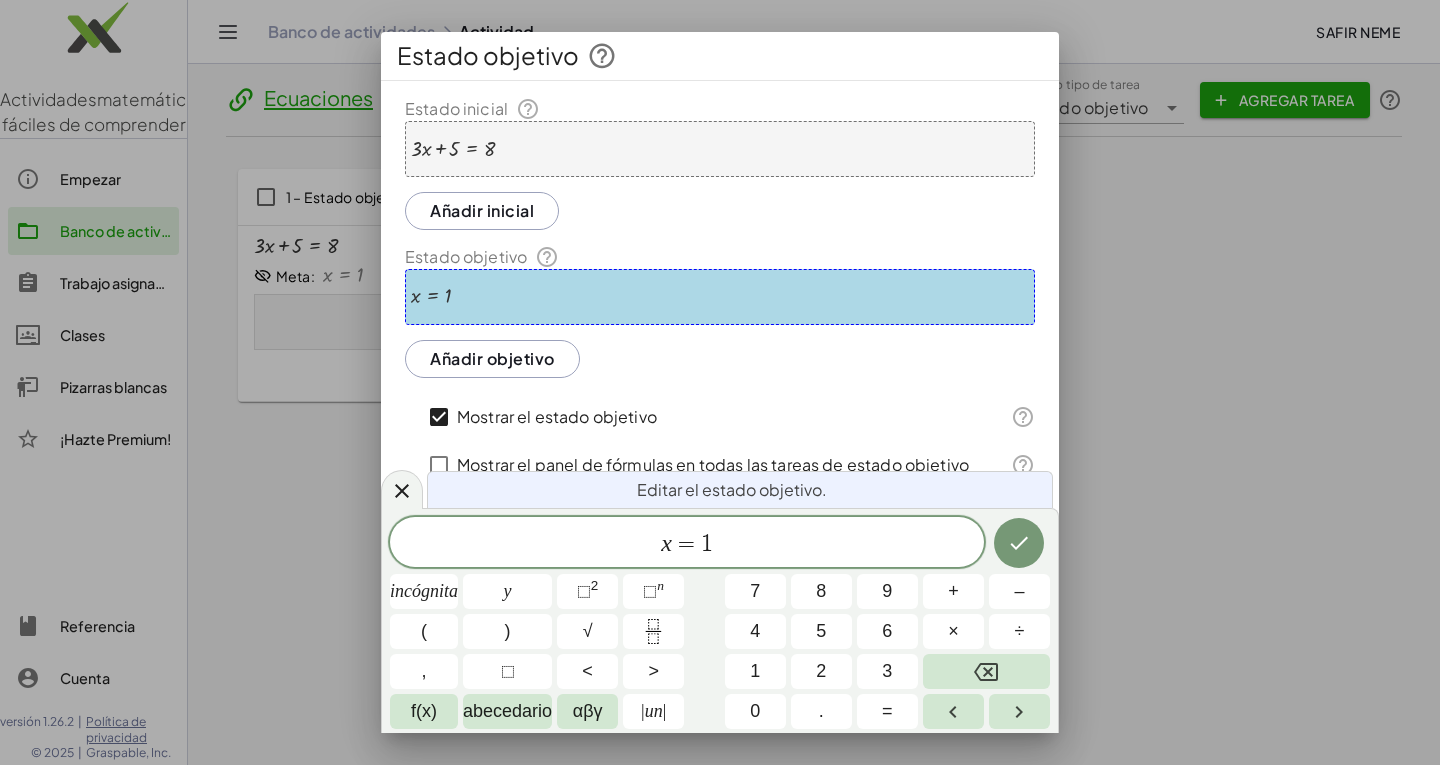 click on "Mostrar el panel de fórmulas en todas las tareas de estado objetivo" at bounding box center (713, 464) 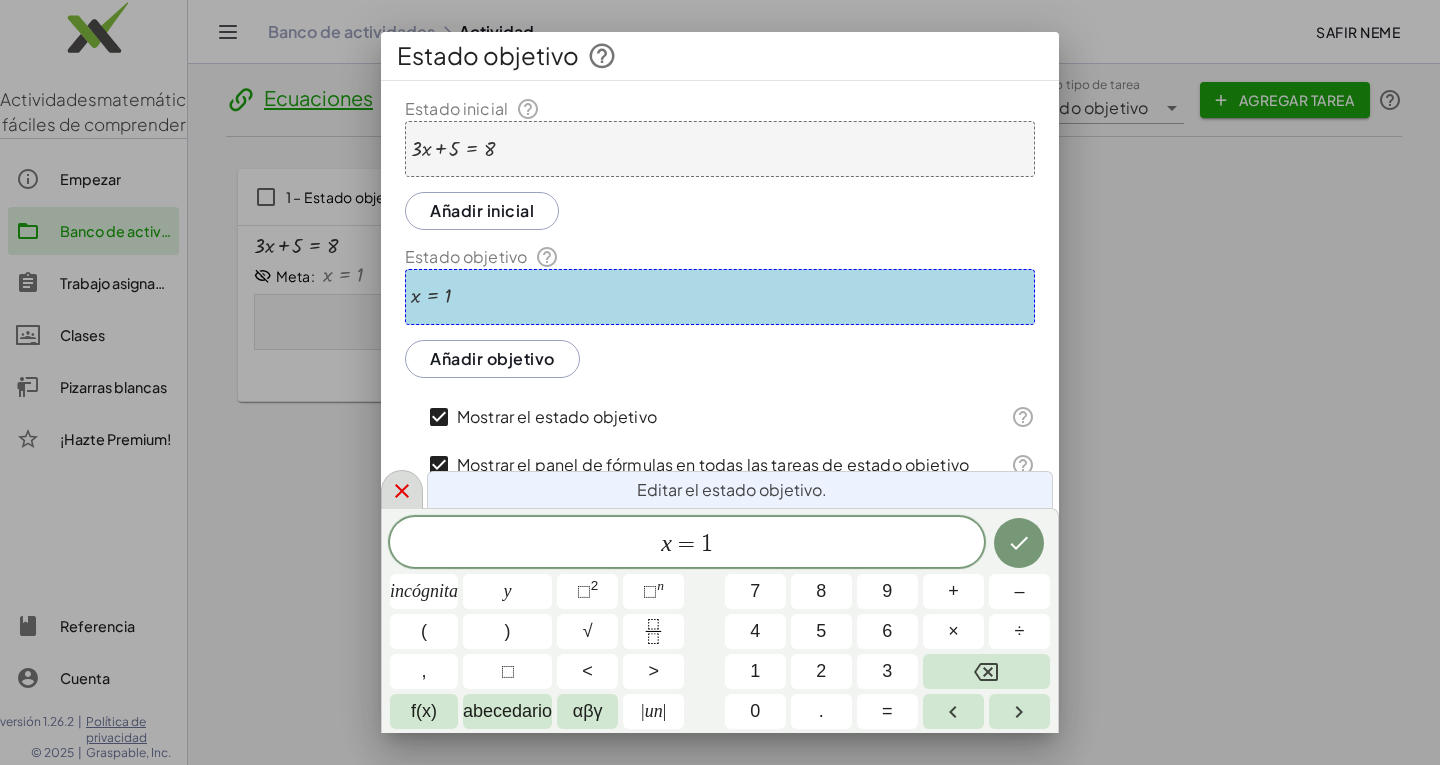 click 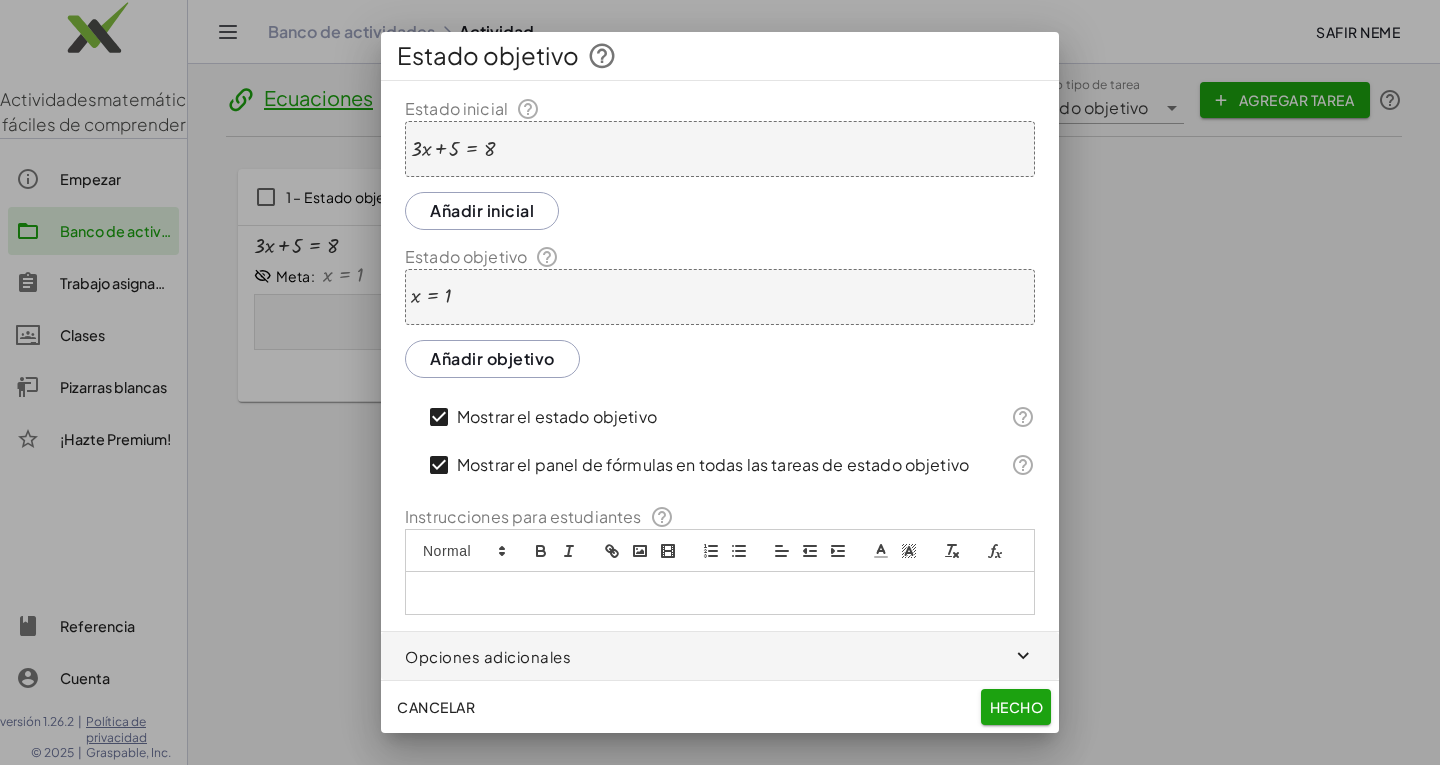 click at bounding box center (720, 656) 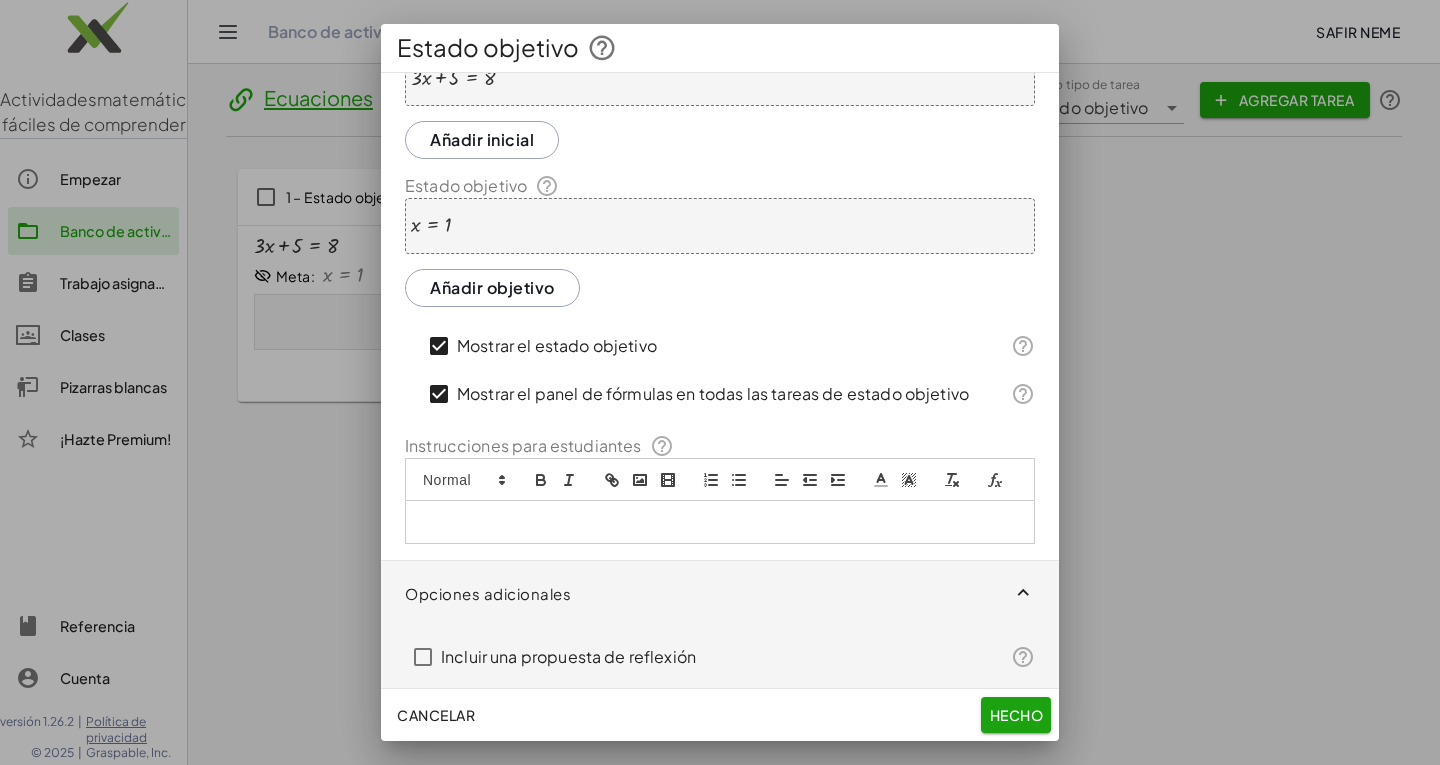 scroll, scrollTop: 97, scrollLeft: 0, axis: vertical 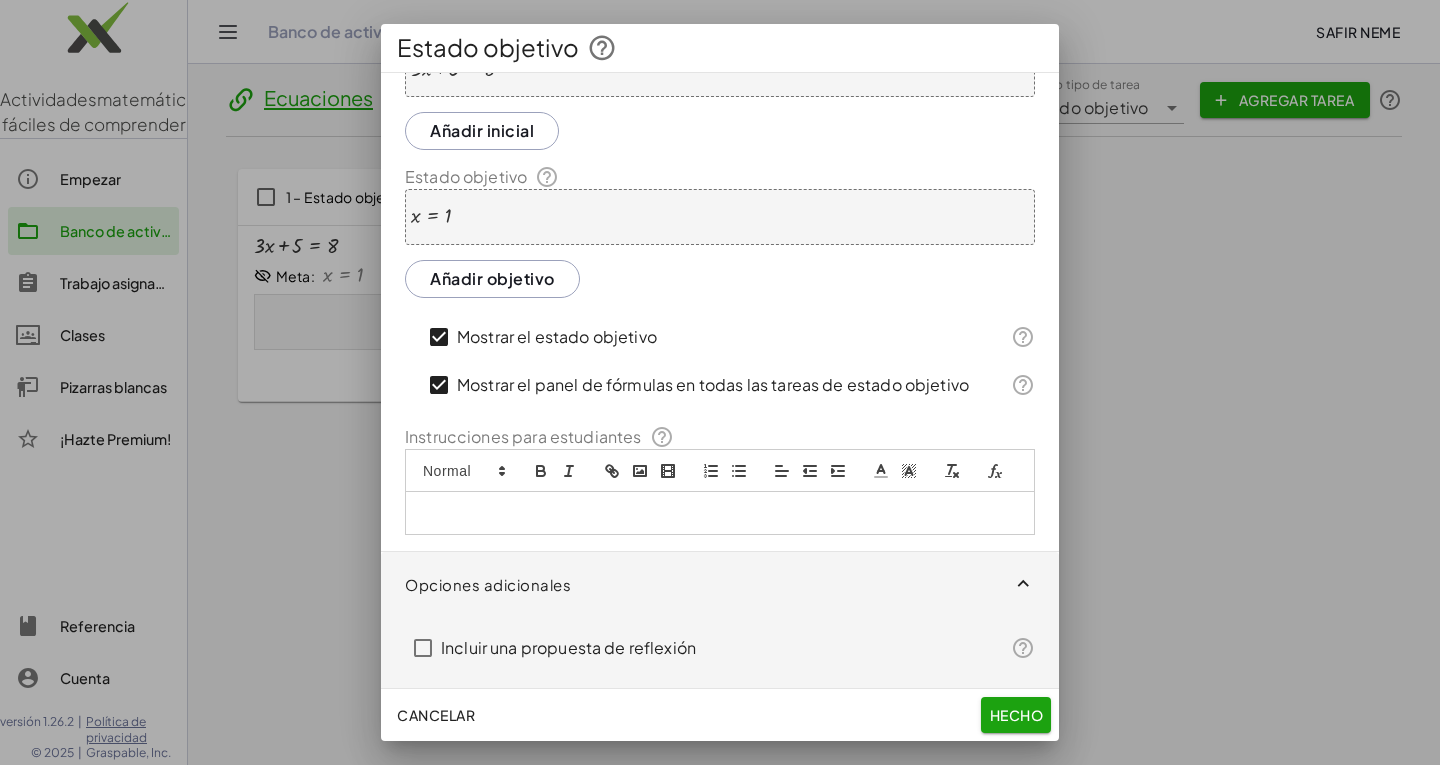 click on "Incluir una propuesta de reflexión" at bounding box center (568, 647) 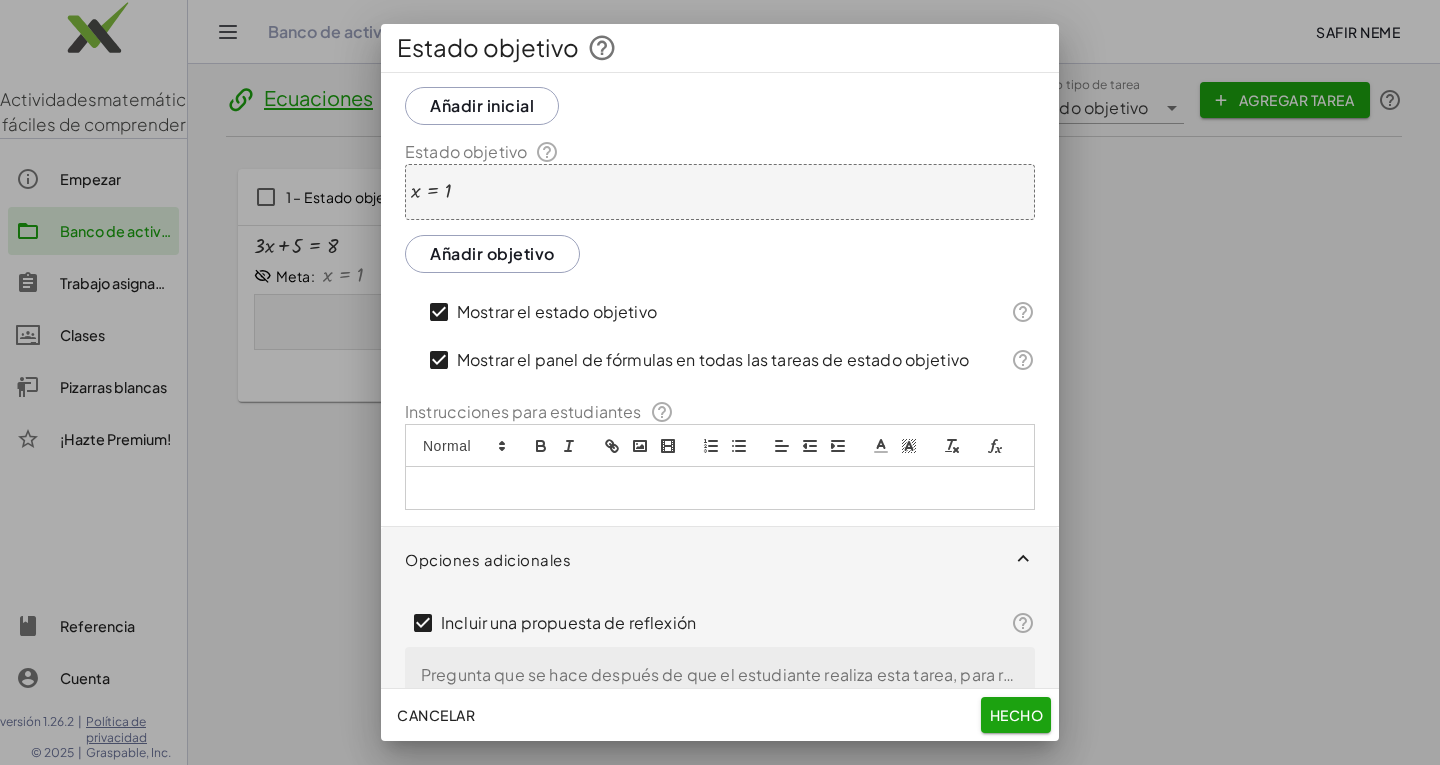scroll, scrollTop: 173, scrollLeft: 0, axis: vertical 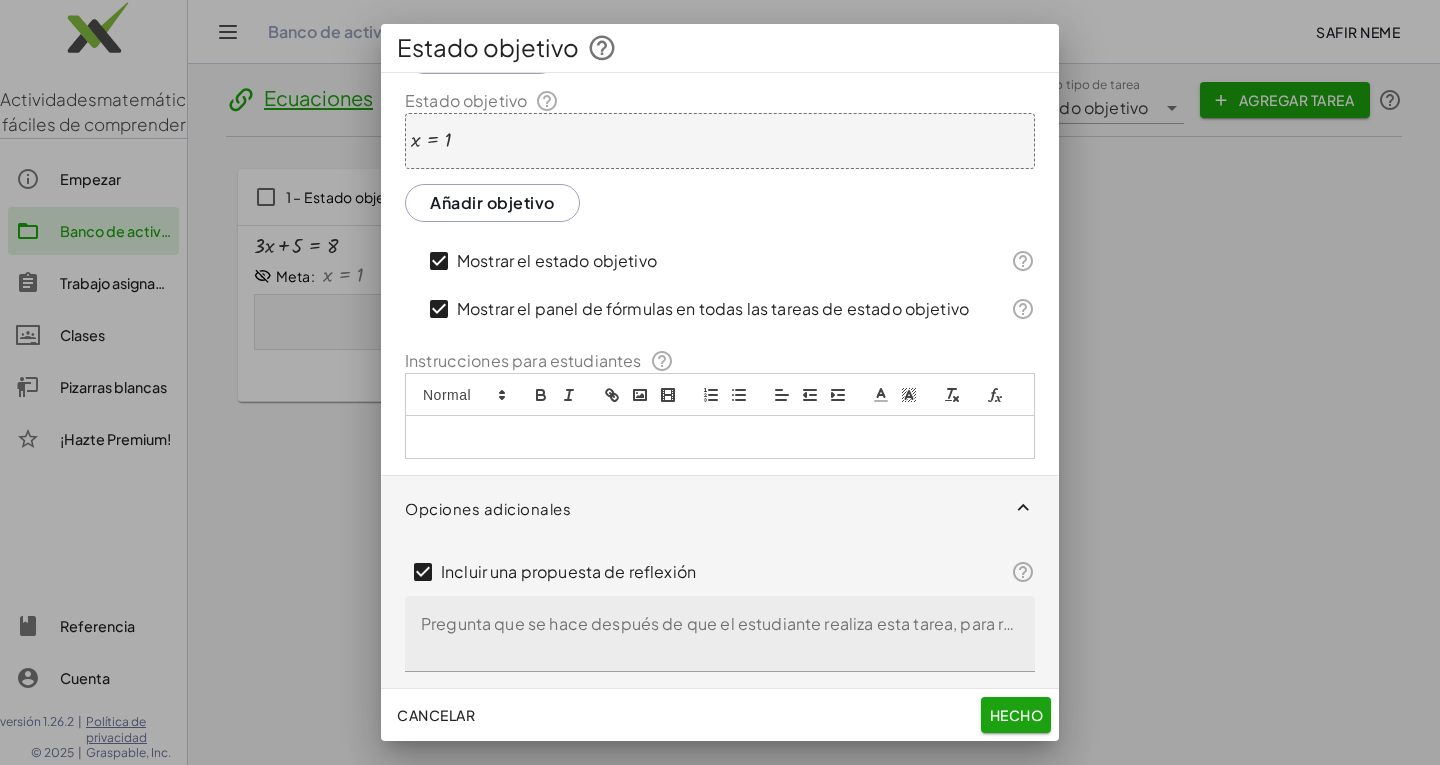 click on "Pregunta que se hace después de que el estudiante realiza esta tarea, para reflexionar sobre ella." 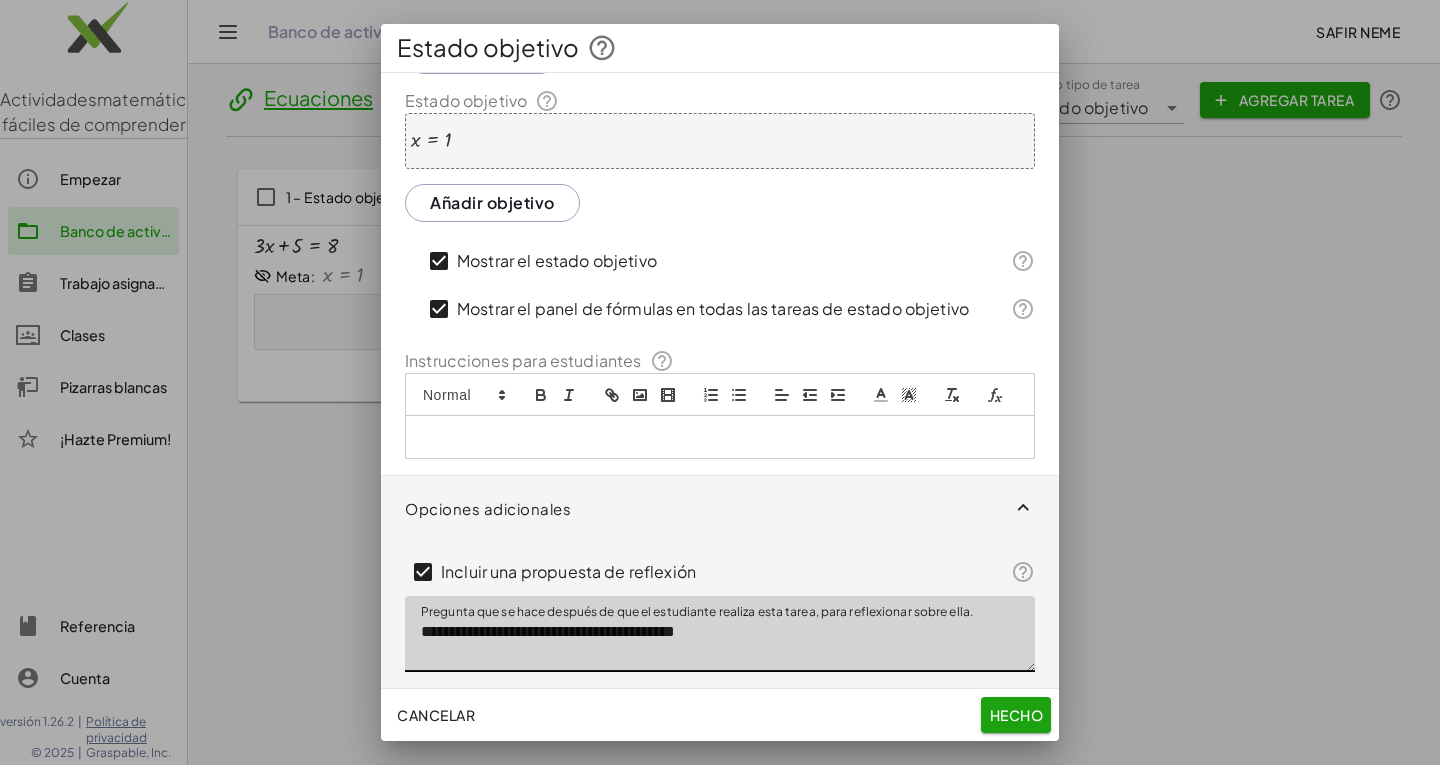 type on "**********" 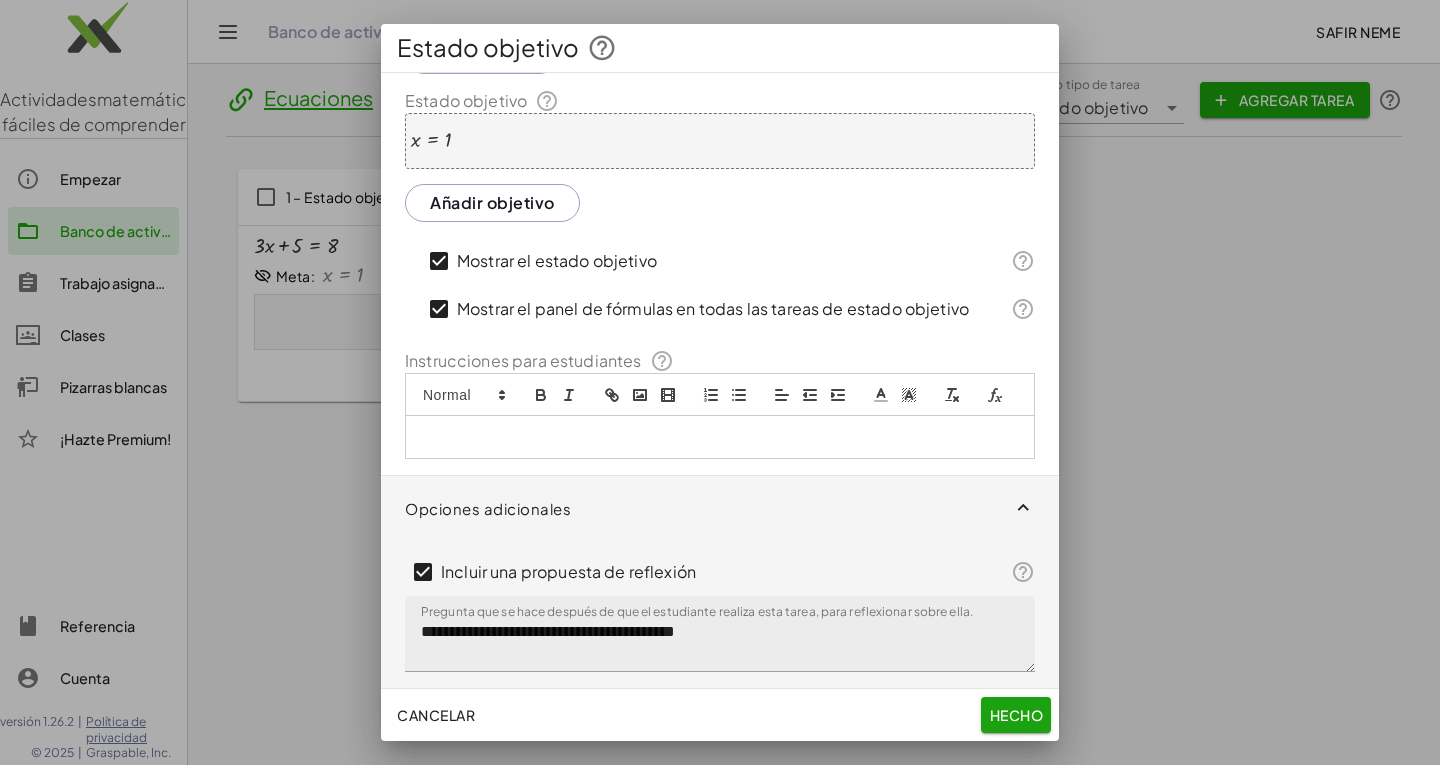 click at bounding box center (720, 437) 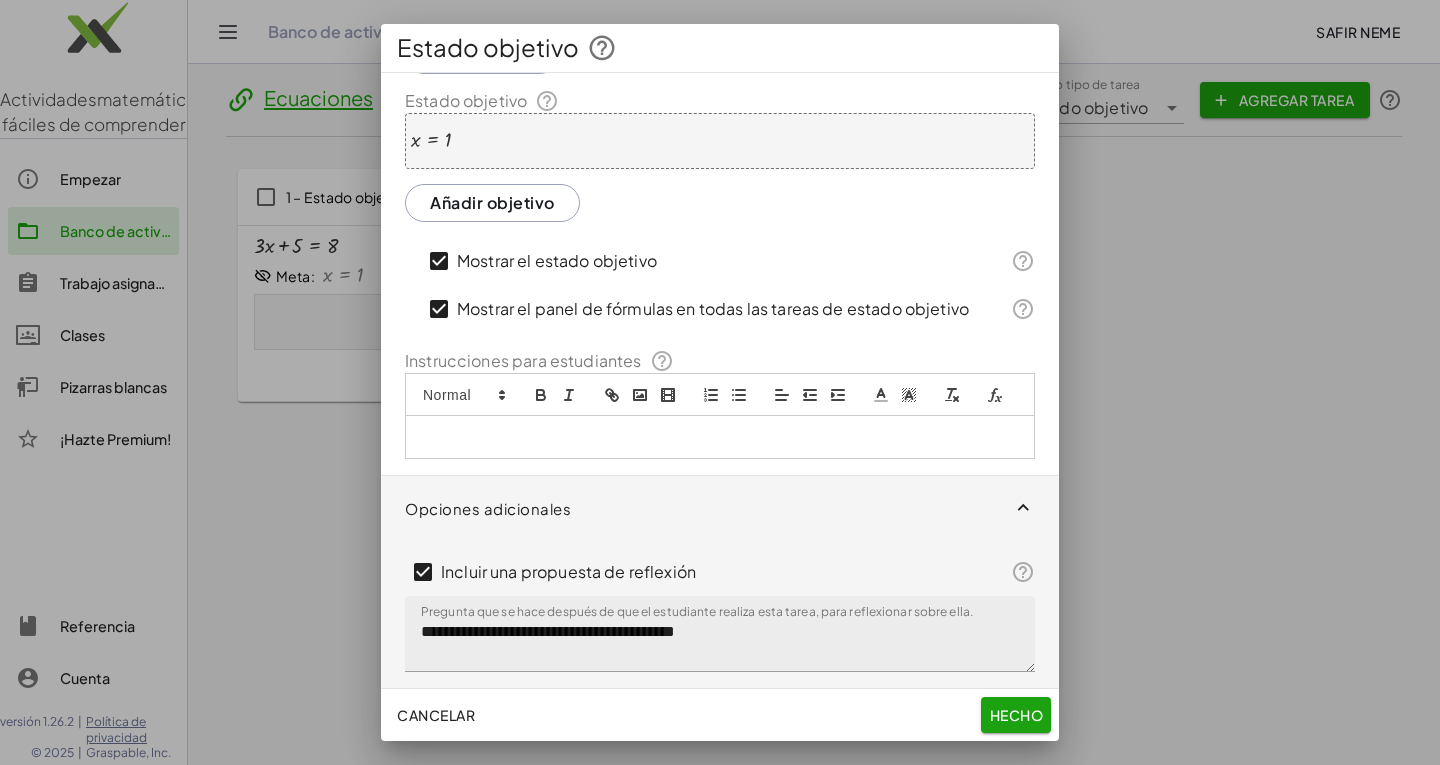 click at bounding box center (463, 395) 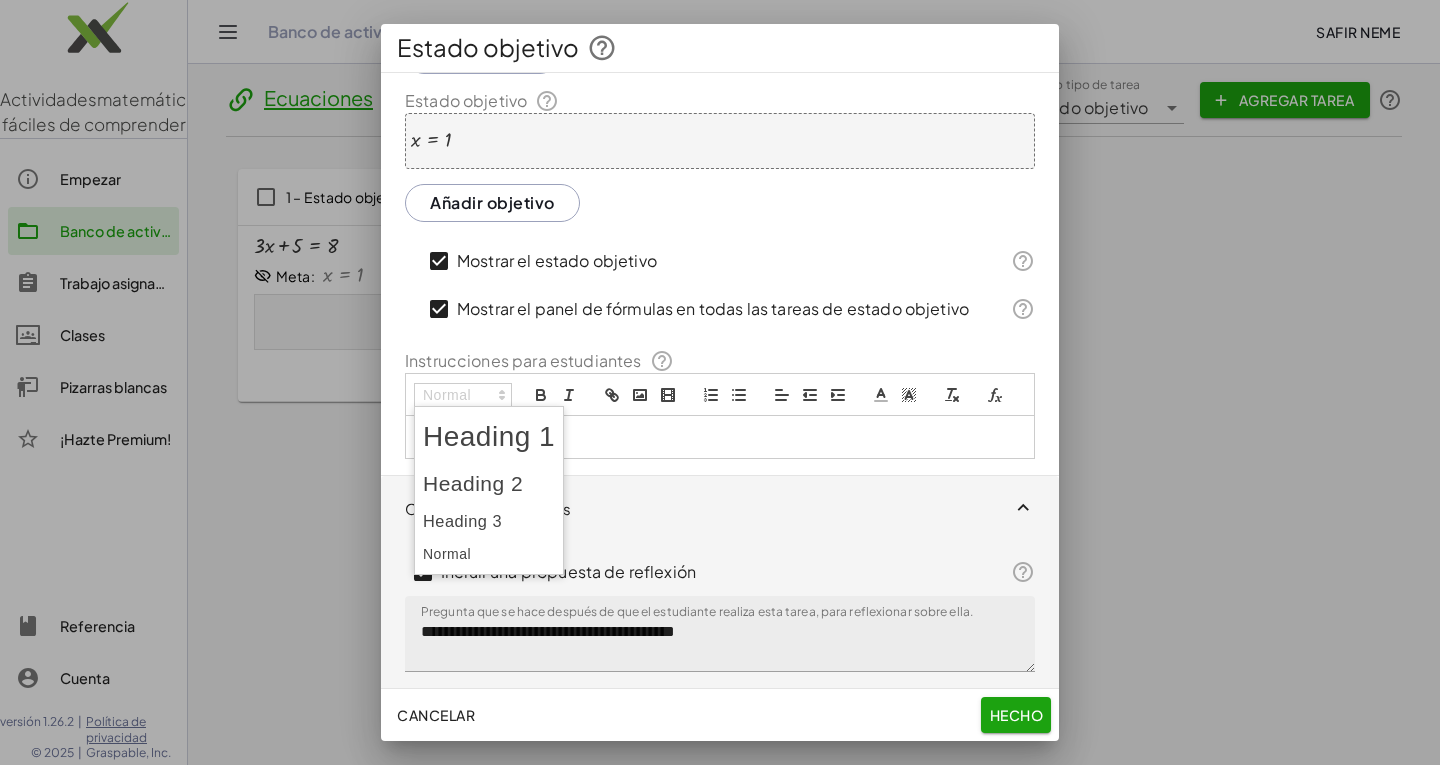 click at bounding box center [489, 437] 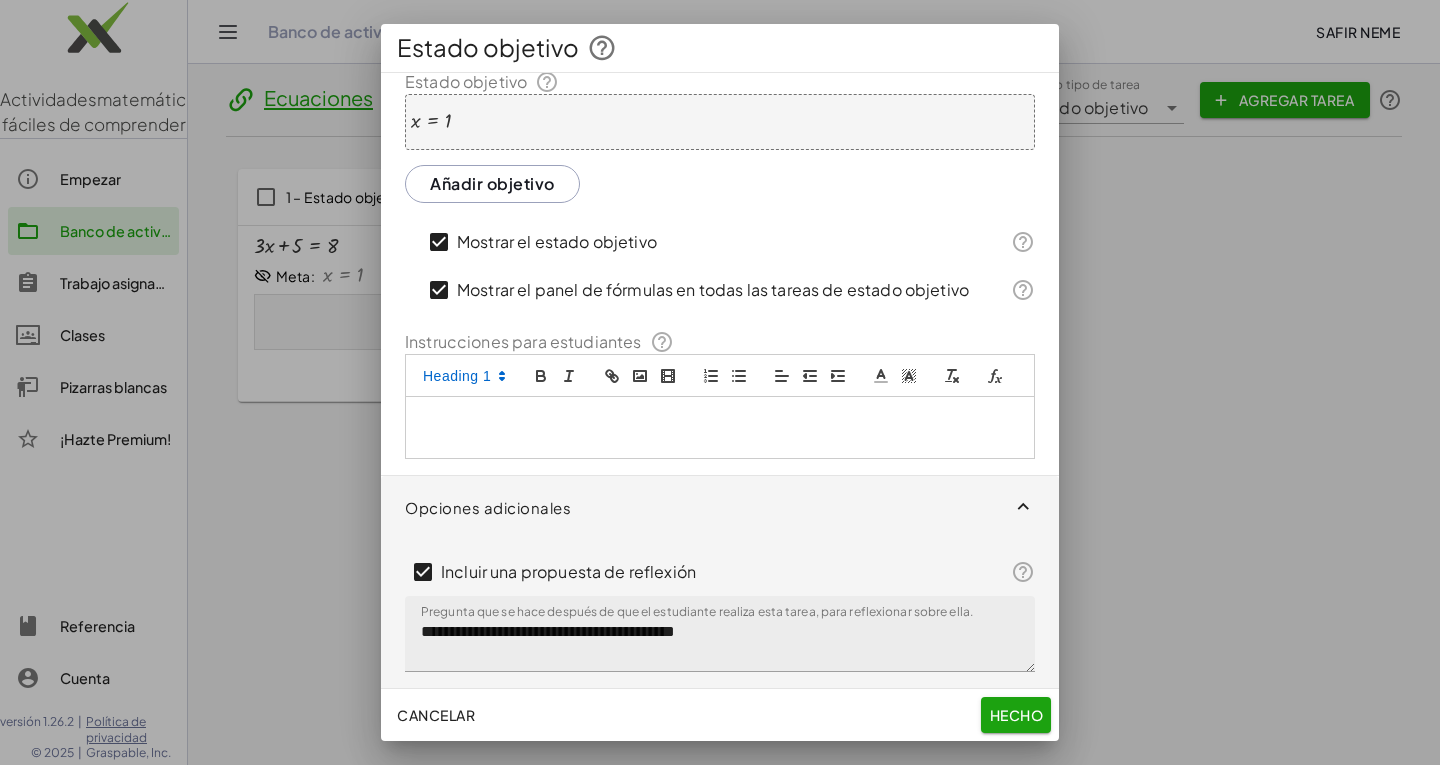 click at bounding box center [720, 427] 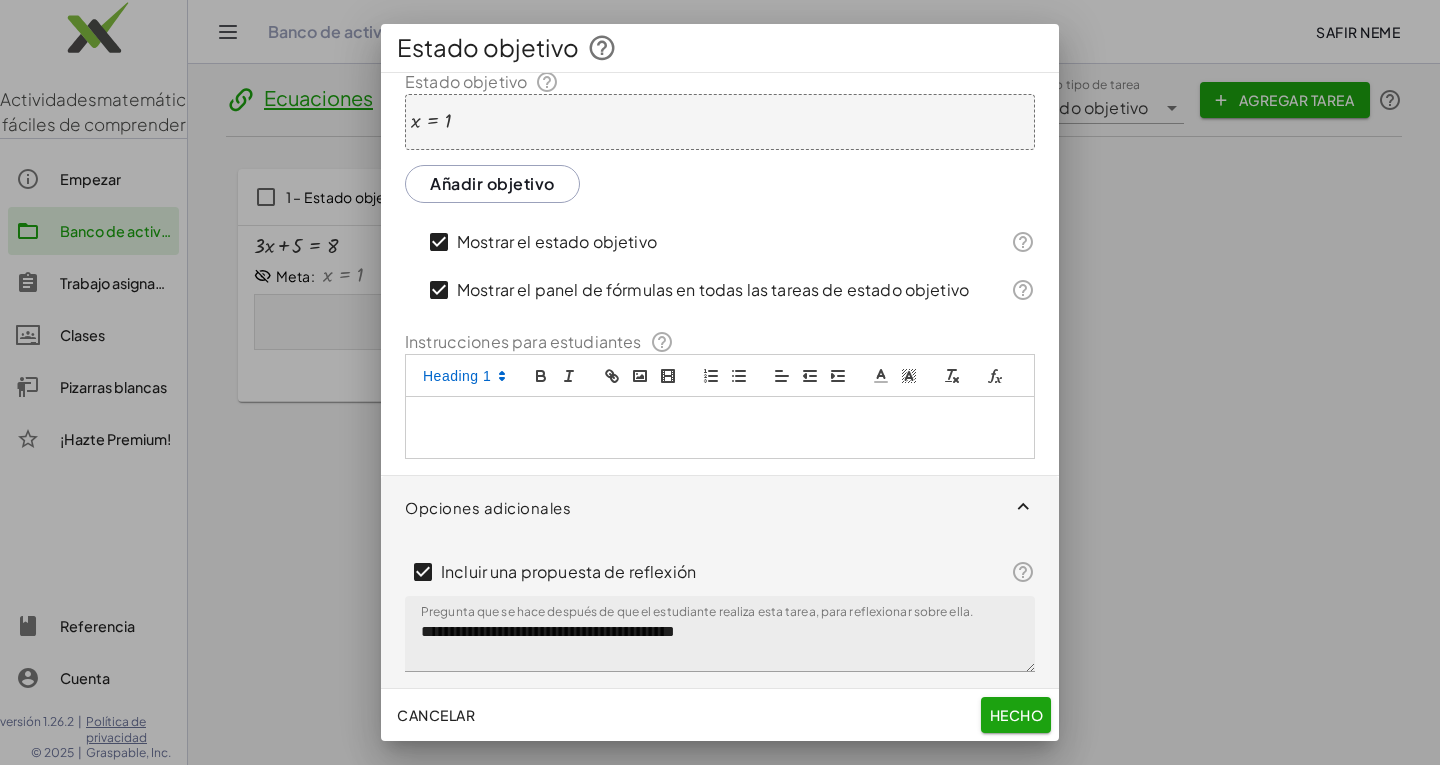 click at bounding box center (1024, 507) 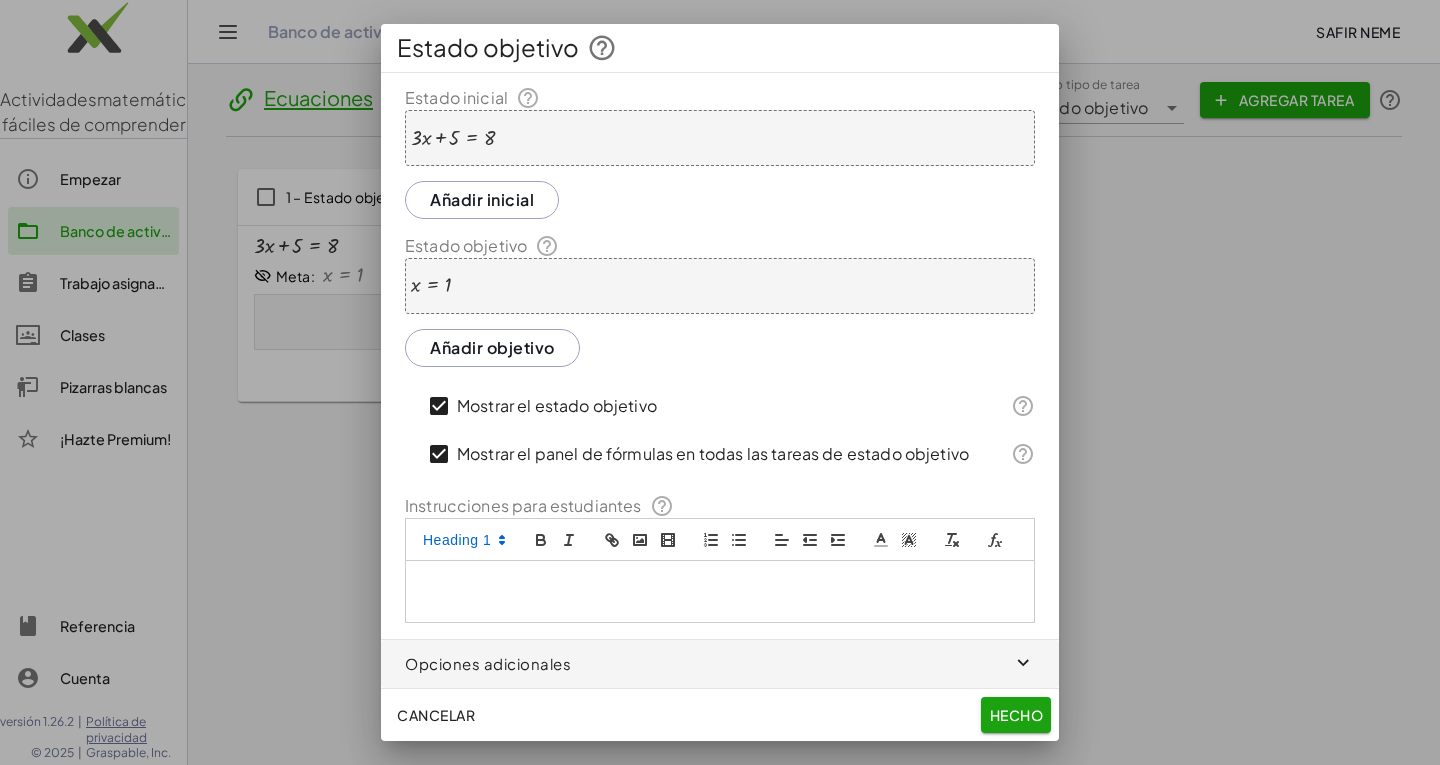 scroll, scrollTop: 28, scrollLeft: 0, axis: vertical 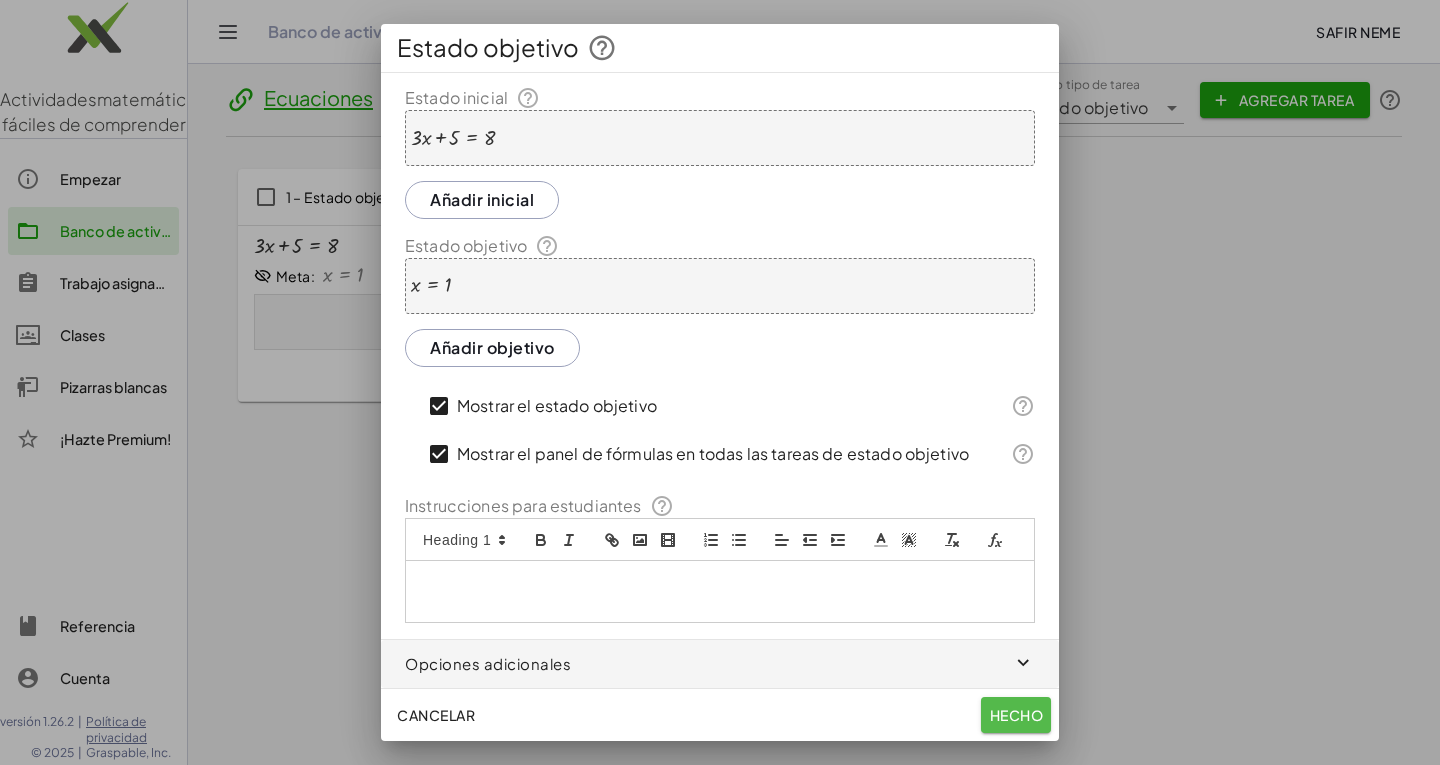 click on "Hecho" at bounding box center [1016, 715] 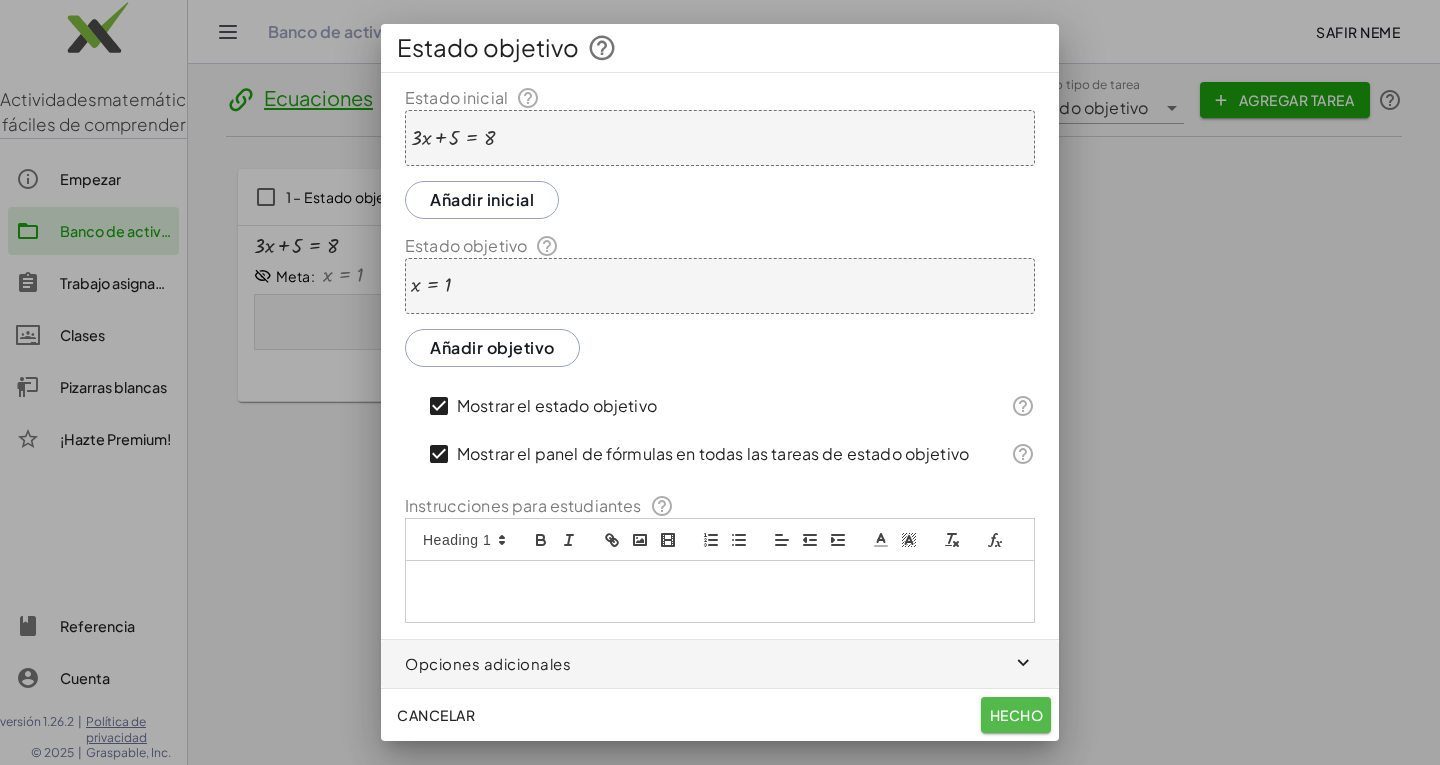 click on "Hecho" at bounding box center (1016, 715) 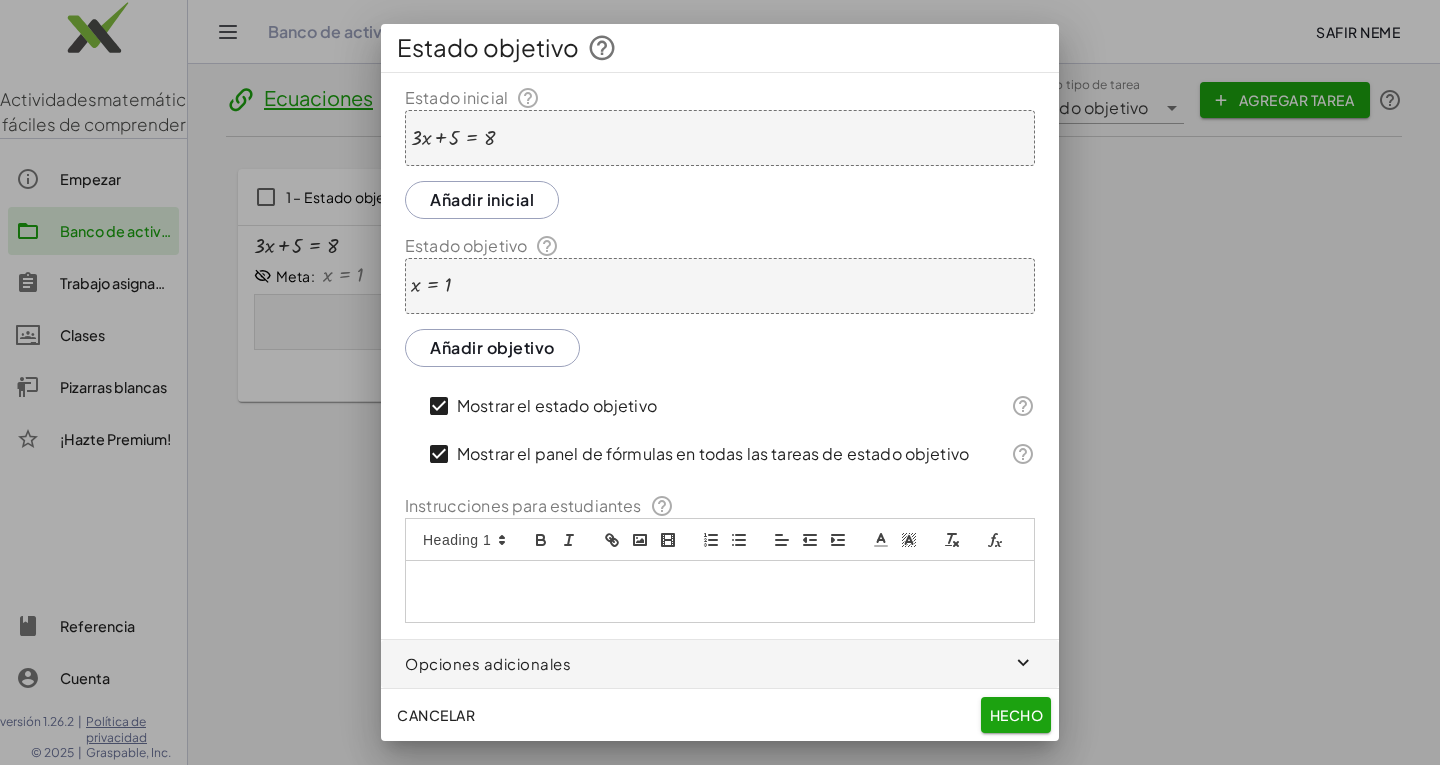 scroll, scrollTop: 28, scrollLeft: 0, axis: vertical 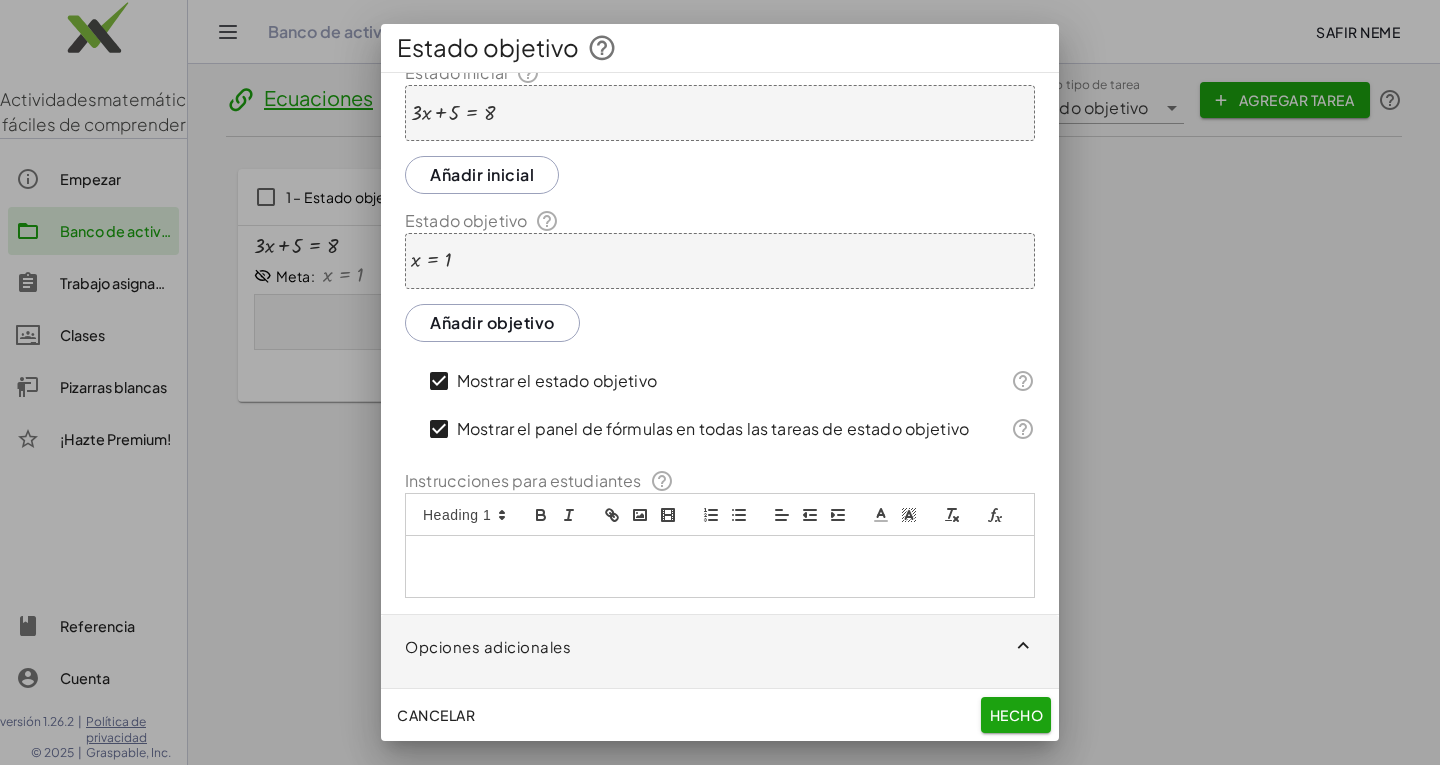 click at bounding box center [720, 647] 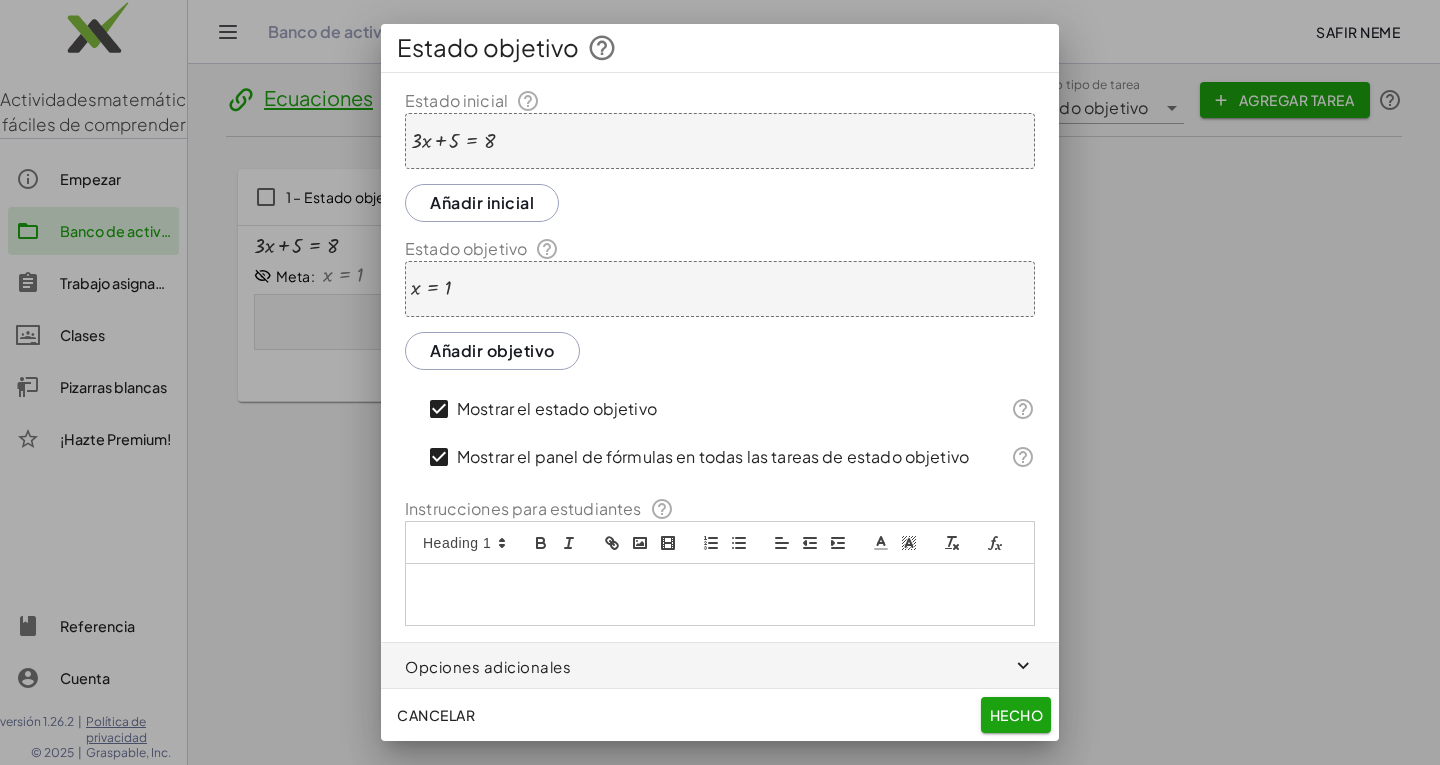 scroll, scrollTop: 28, scrollLeft: 0, axis: vertical 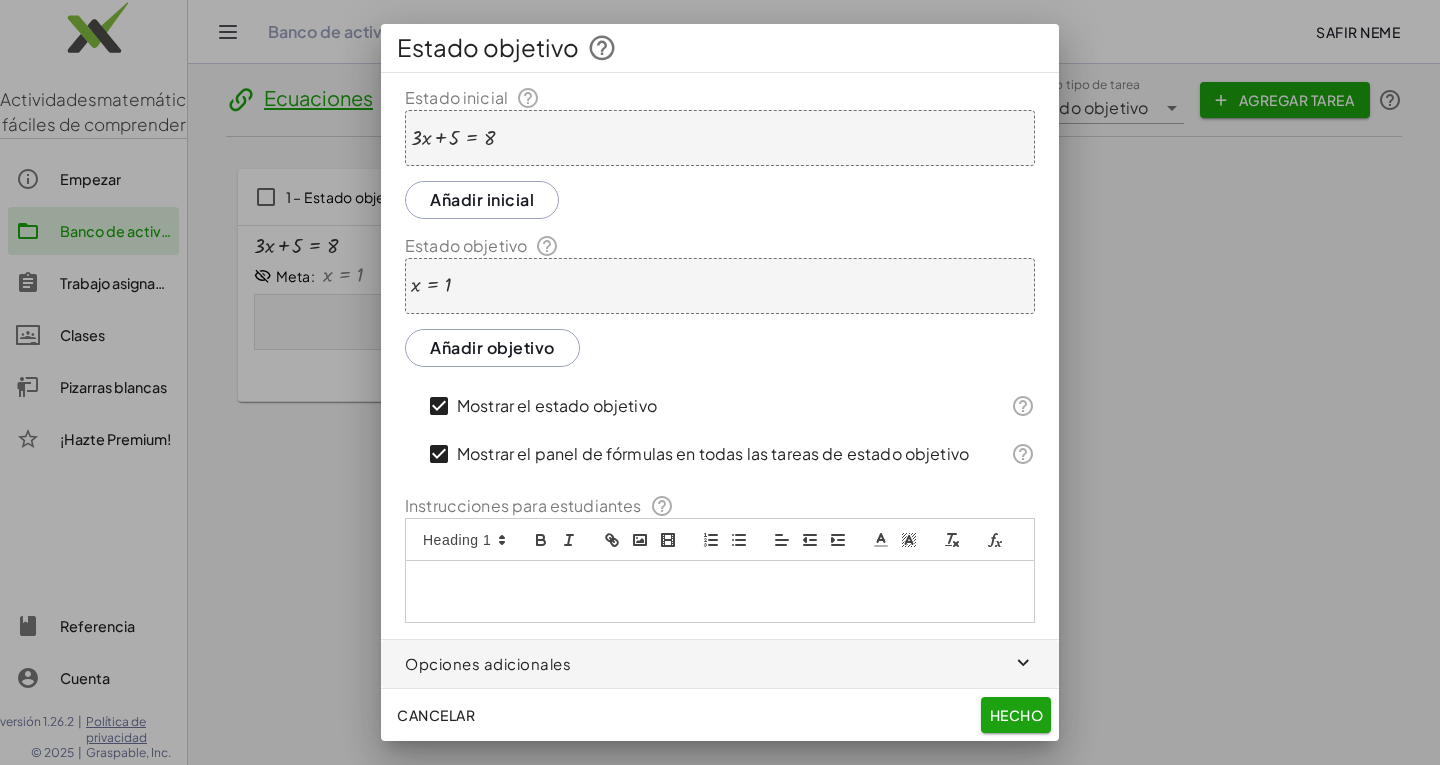 click on "Hecho" at bounding box center [1016, 715] 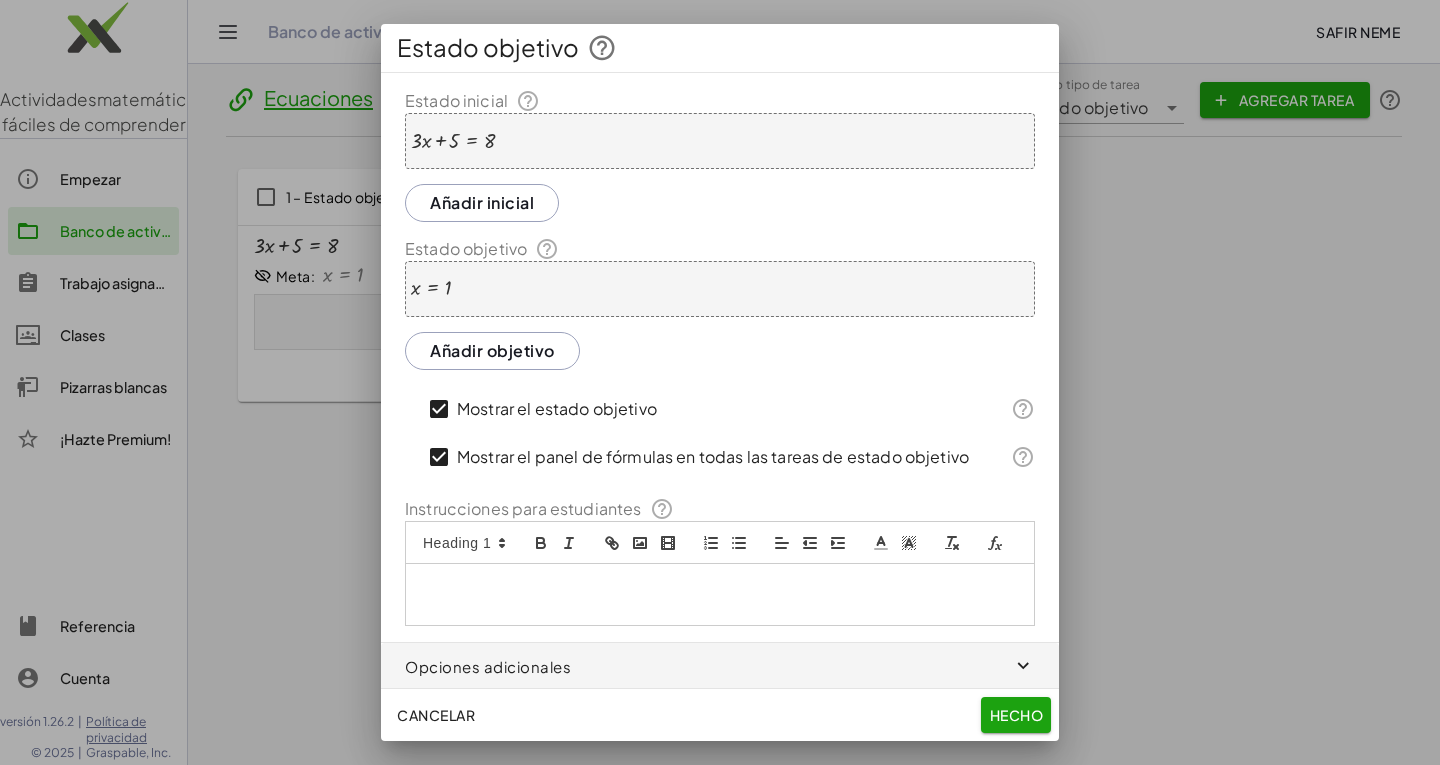 click on "Mostrar el panel de fórmulas en todas las tareas de estado objetivo" at bounding box center (713, 456) 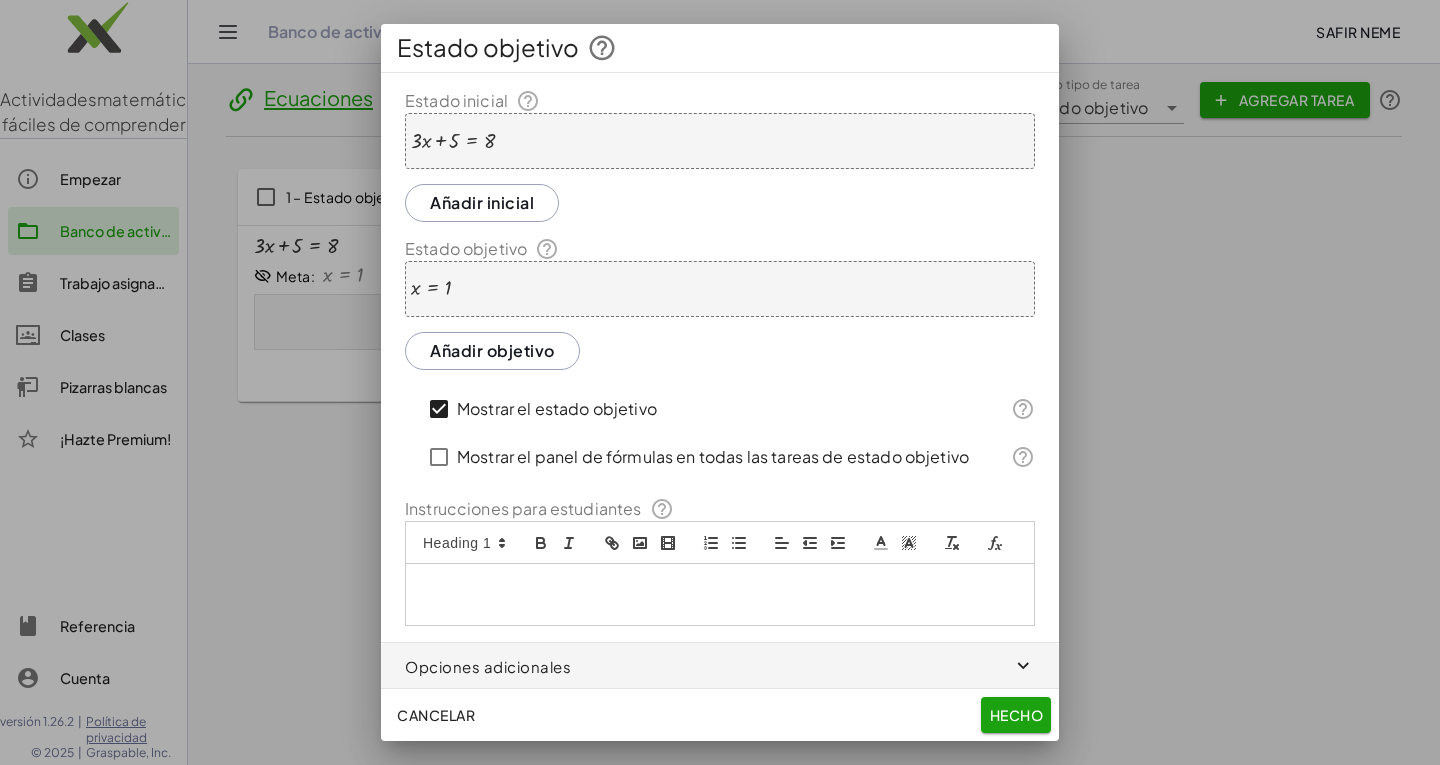 click on "Mostrar el panel de fórmulas en todas las tareas de estado objetivo" at bounding box center [713, 456] 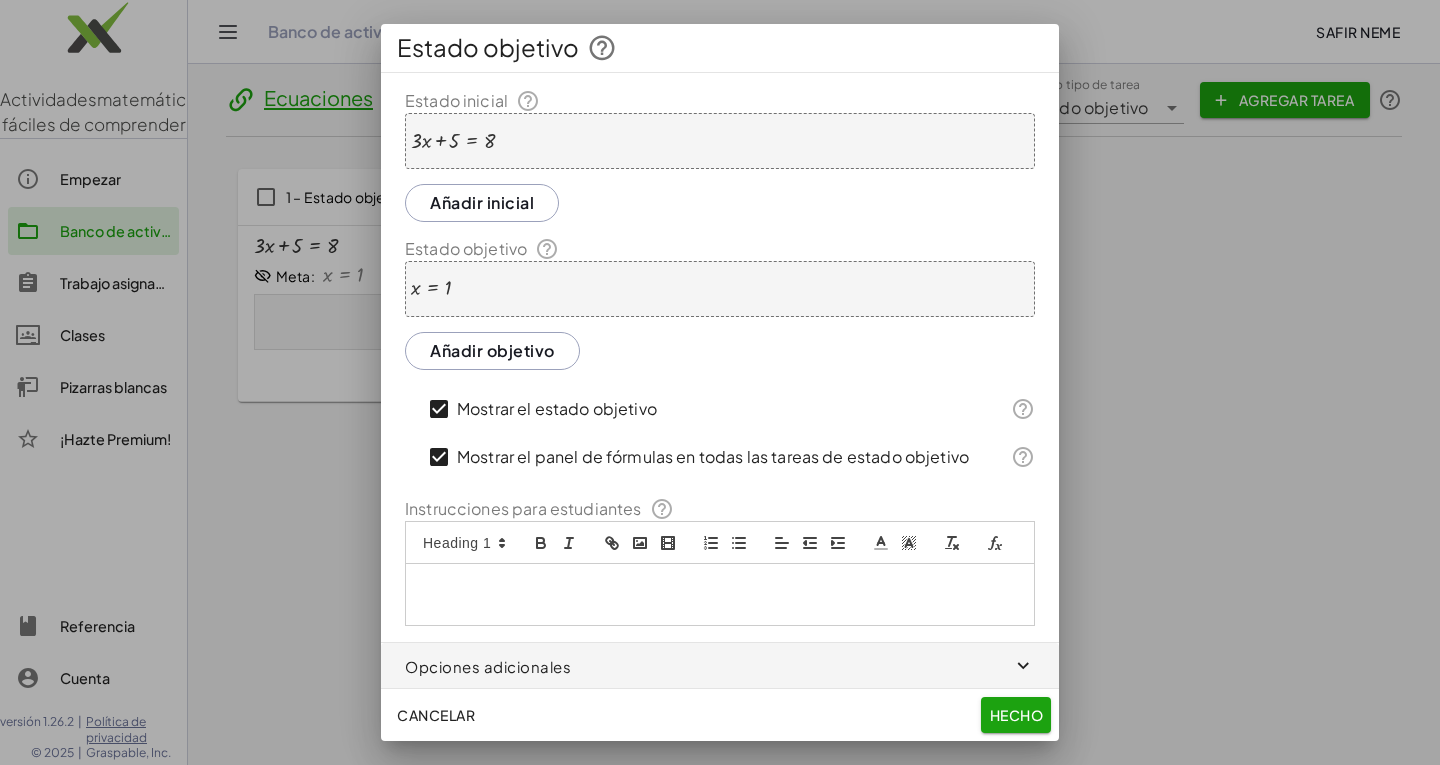 click on "Añadir objetivo" at bounding box center [492, 350] 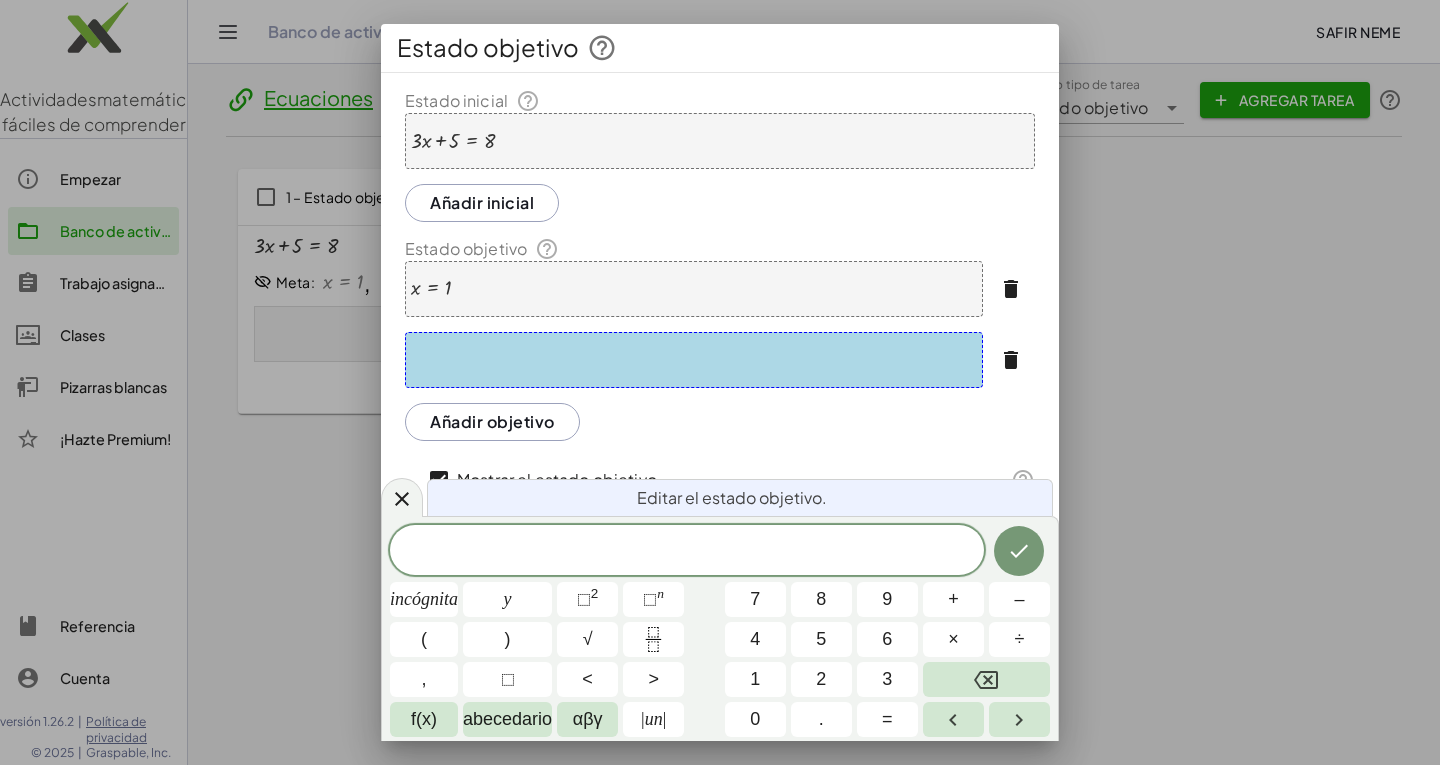 click 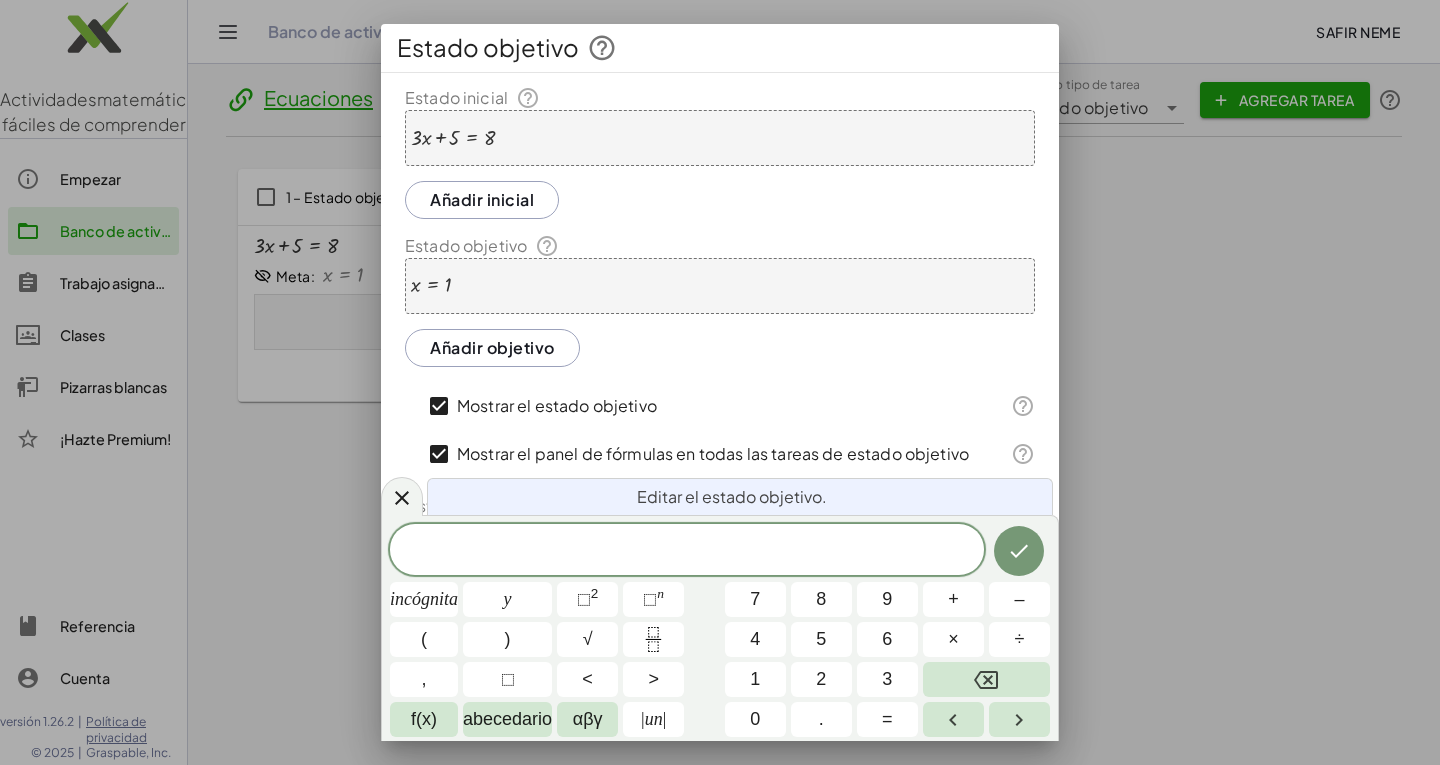 scroll, scrollTop: 28, scrollLeft: 0, axis: vertical 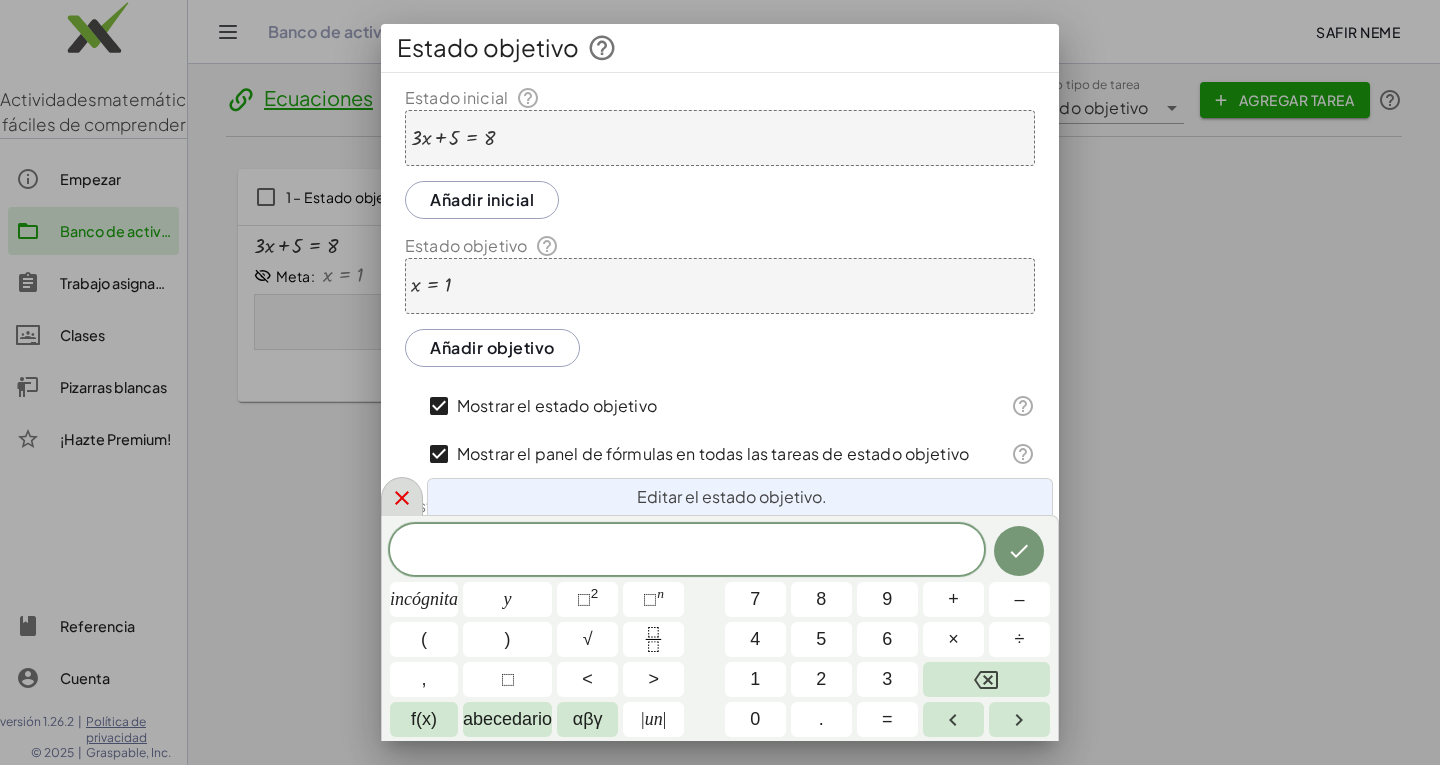 click 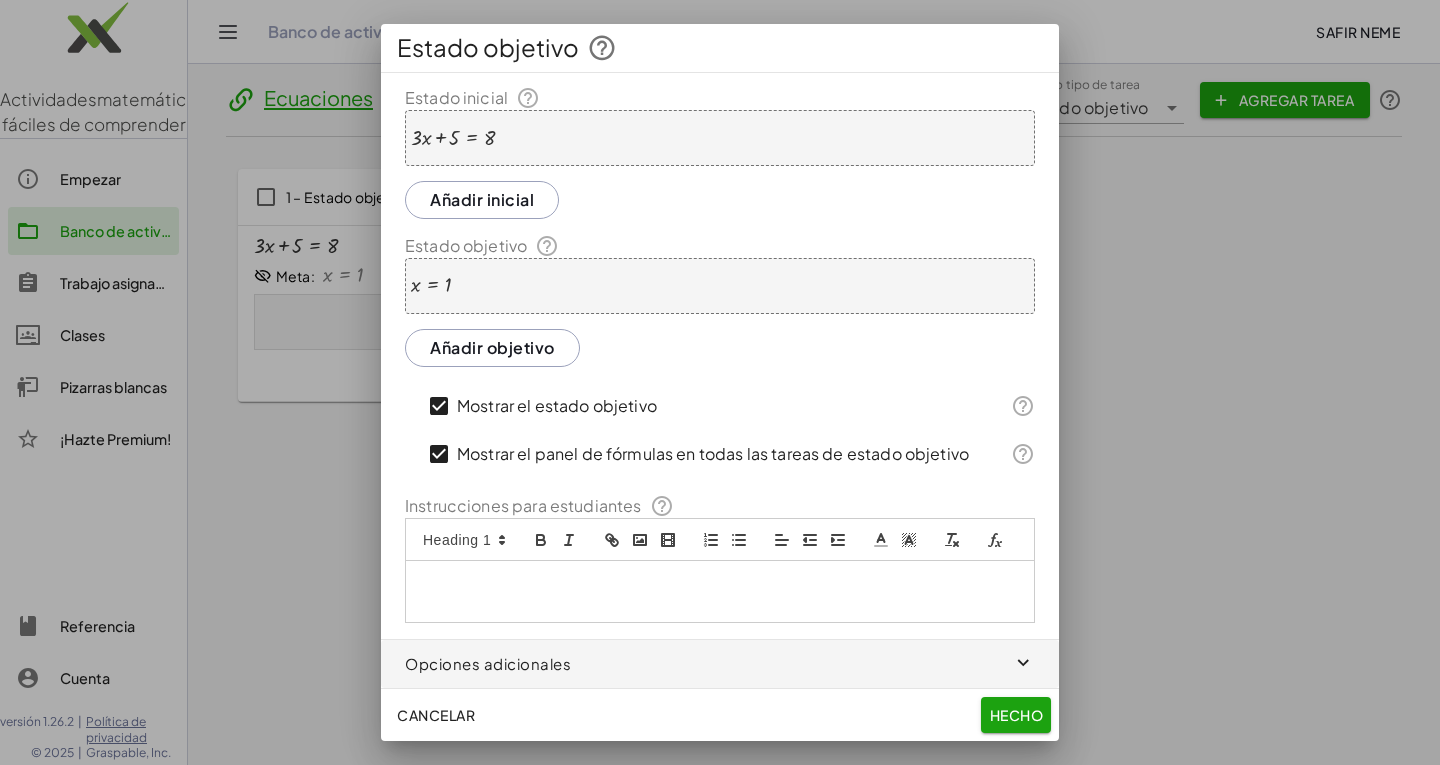 click on "Cancelar" at bounding box center (436, 715) 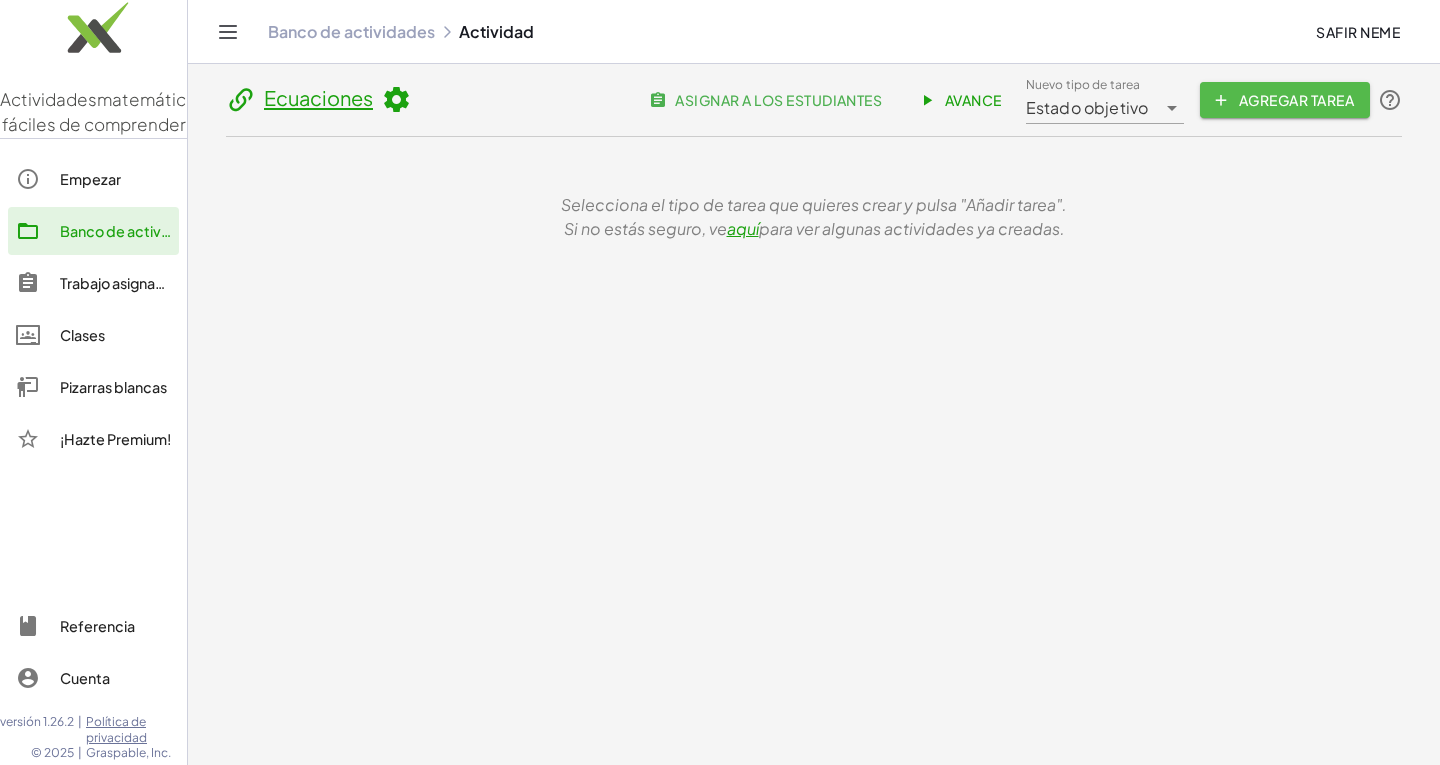 click on "Agregar tarea" at bounding box center (1296, 100) 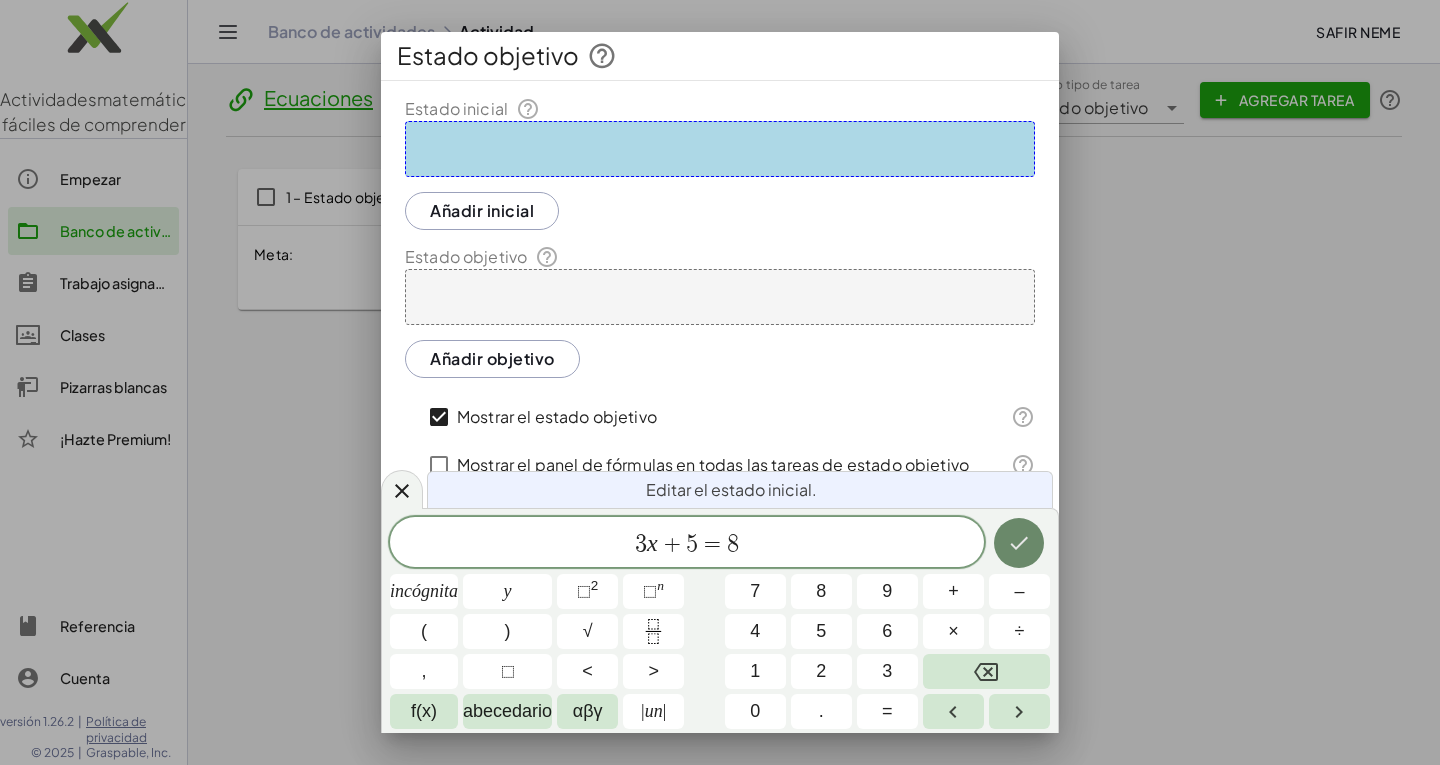 click 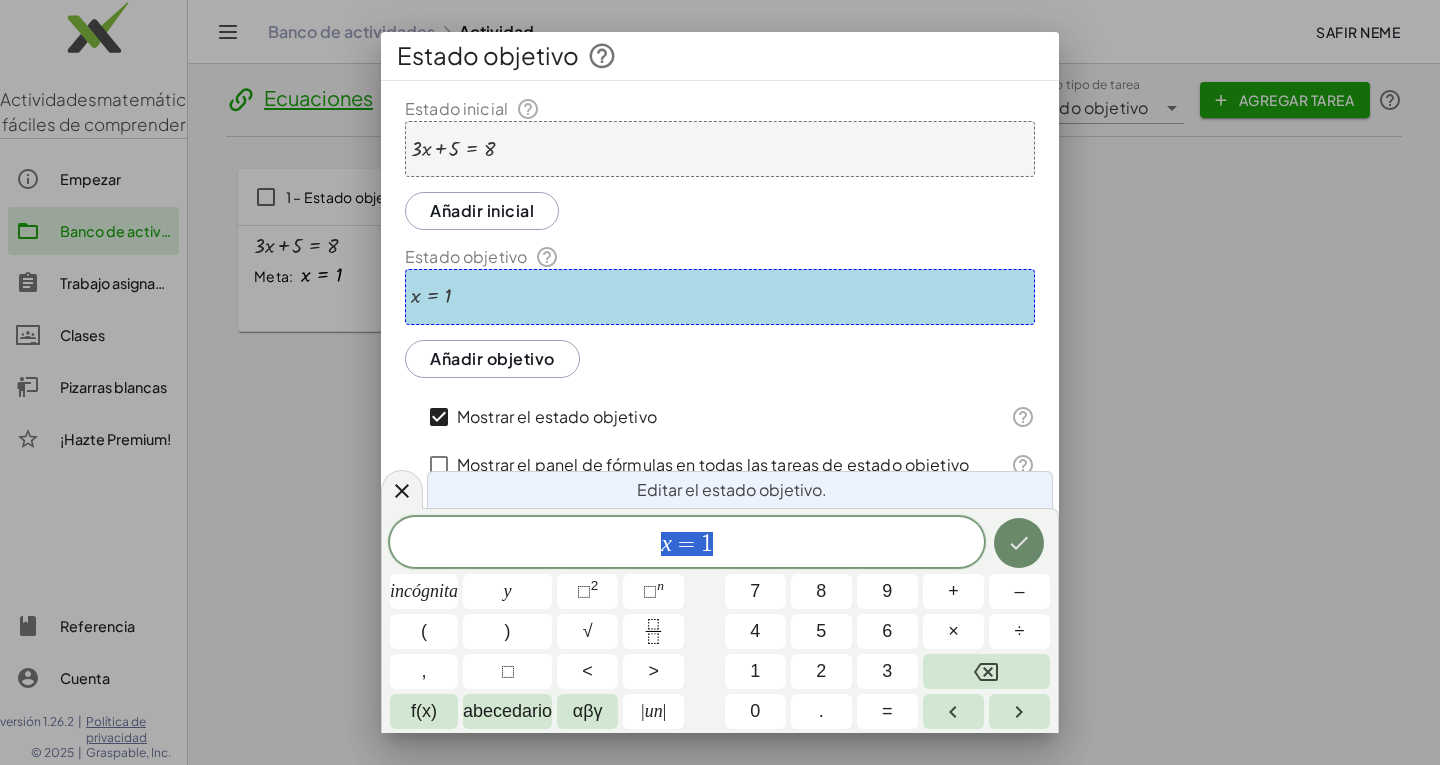 click 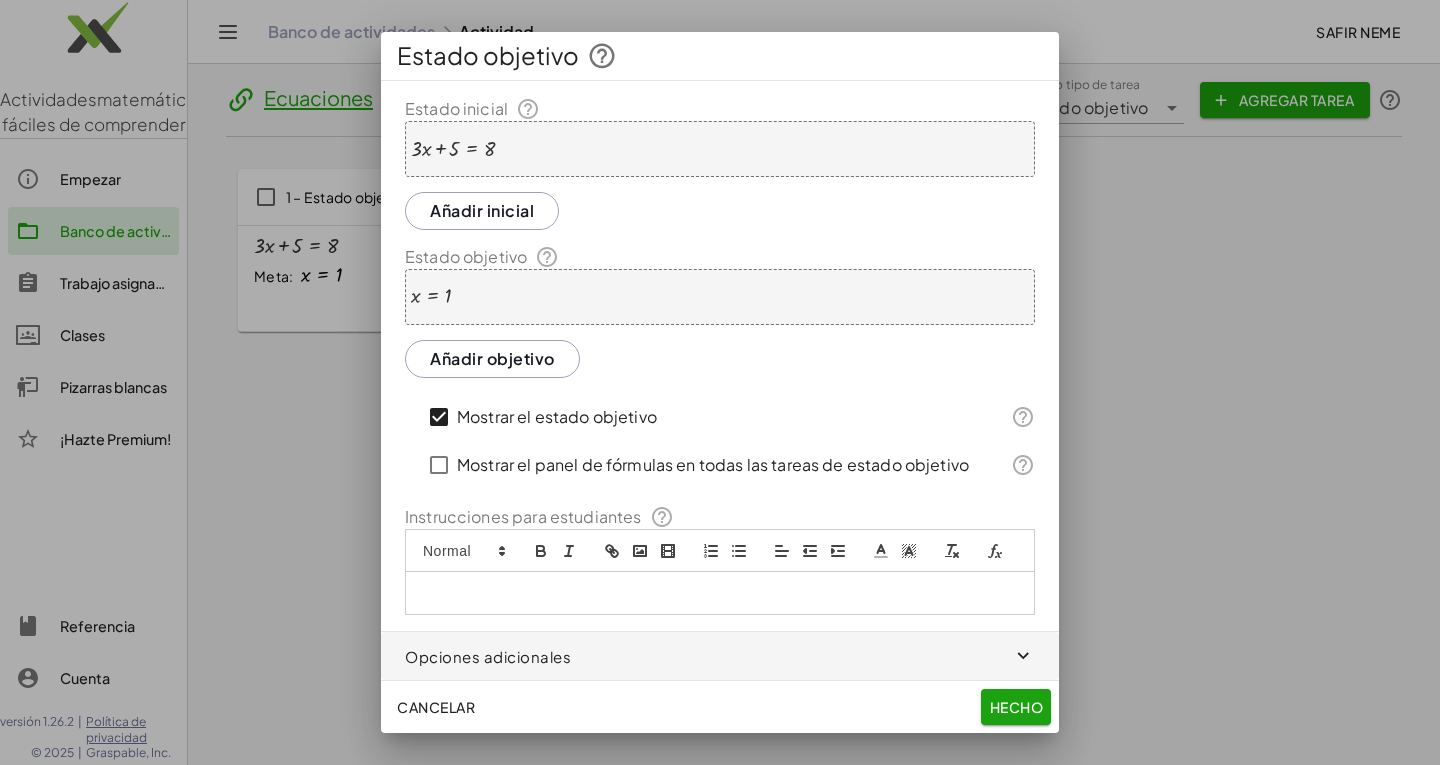 click on "Hecho" at bounding box center (1016, 707) 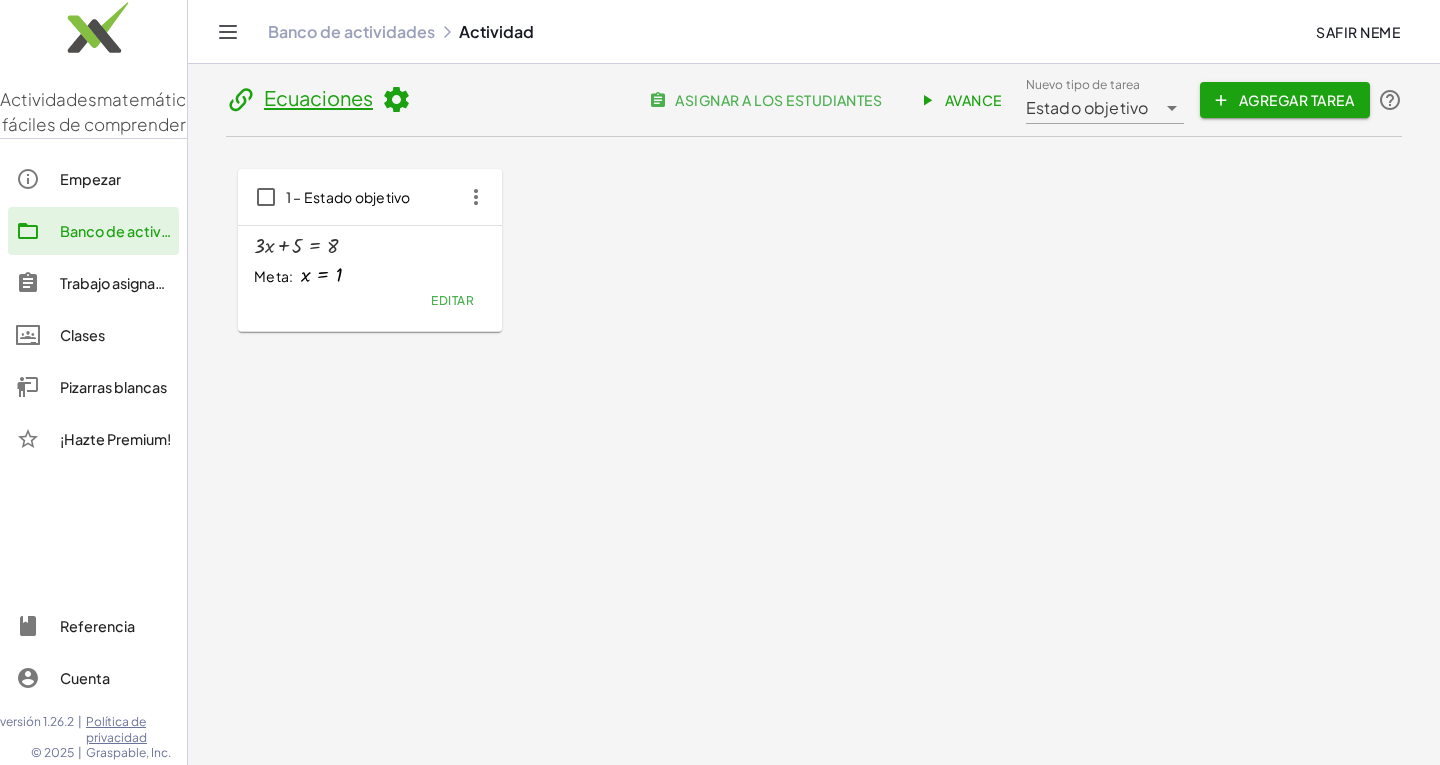 click 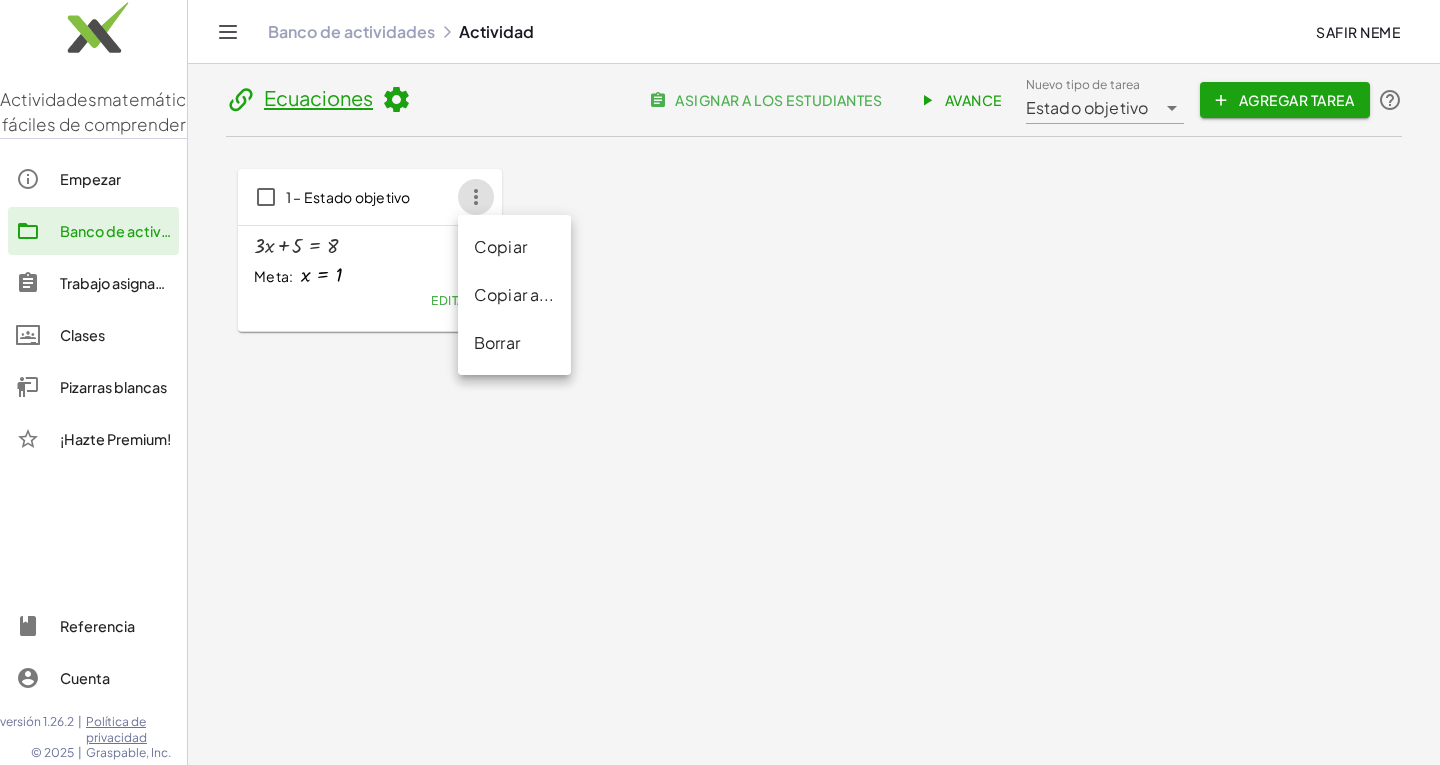 click 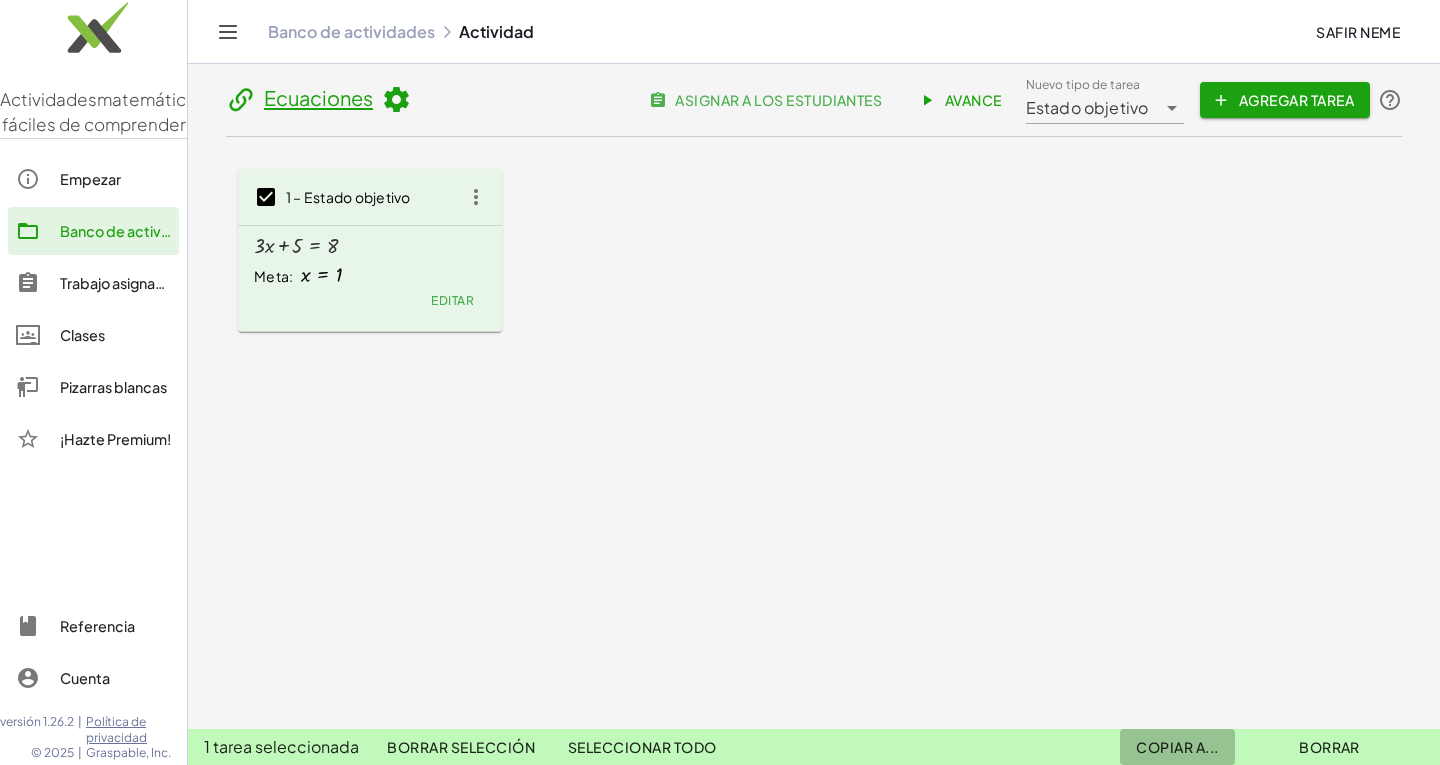 click on "Copiar a..." at bounding box center [1177, 747] 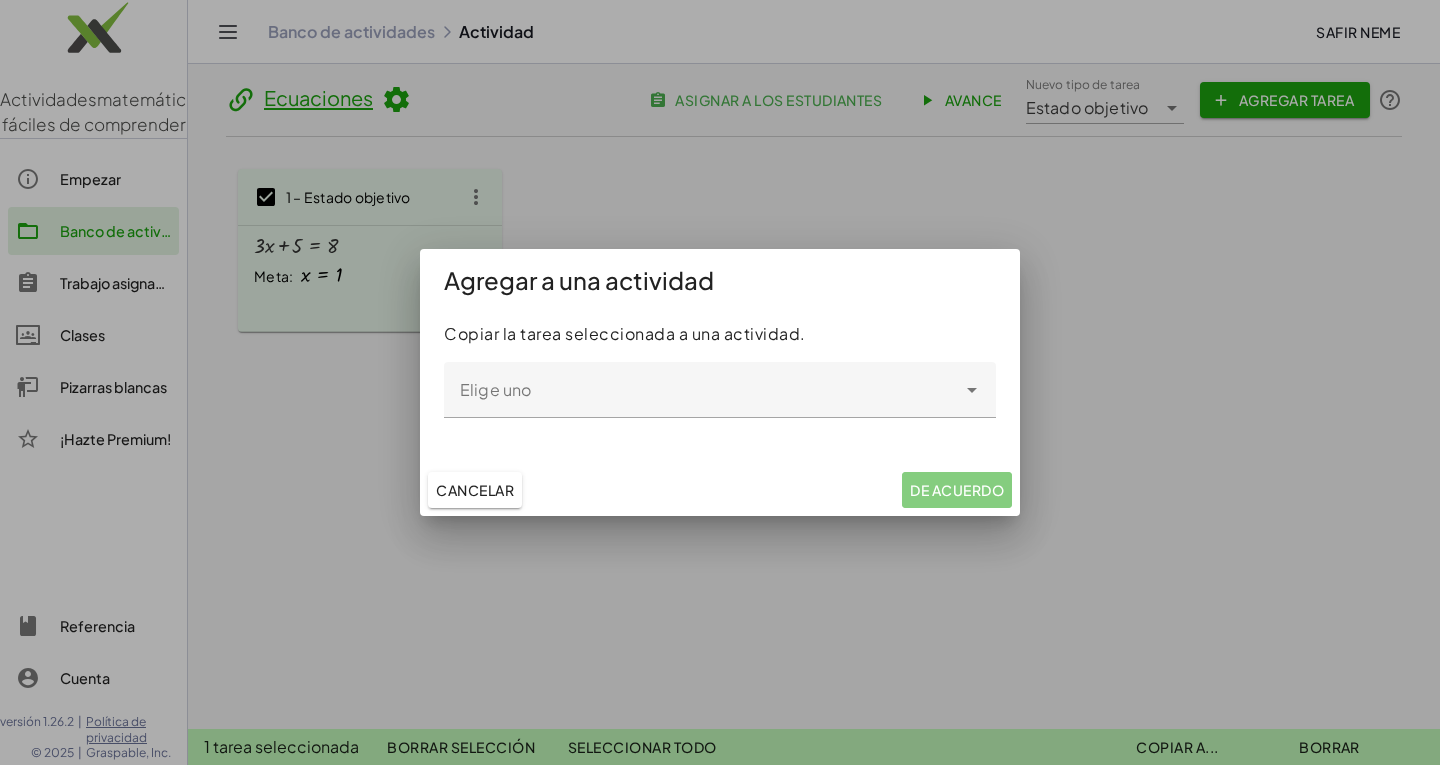 click on "Elige uno" 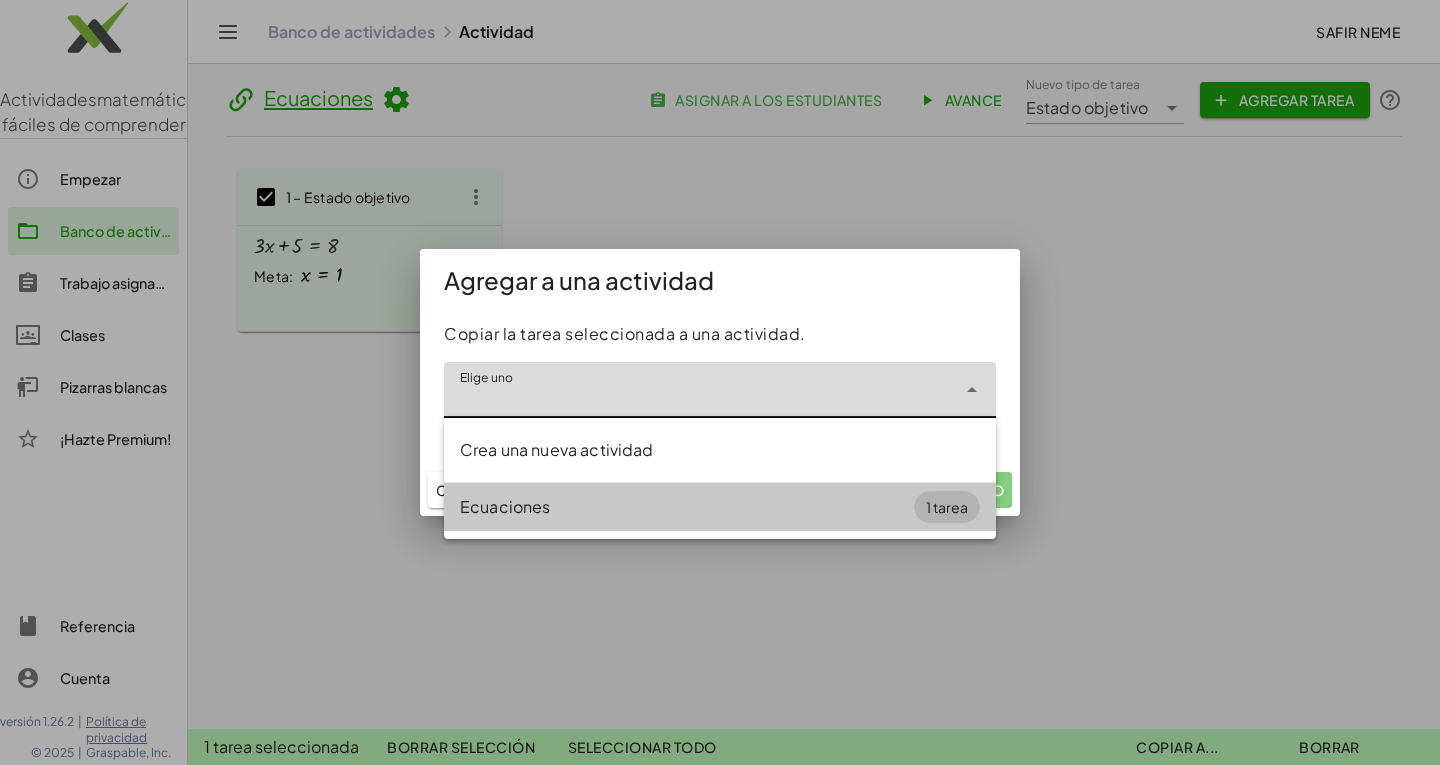 click on "Ecuaciones" at bounding box center (505, 506) 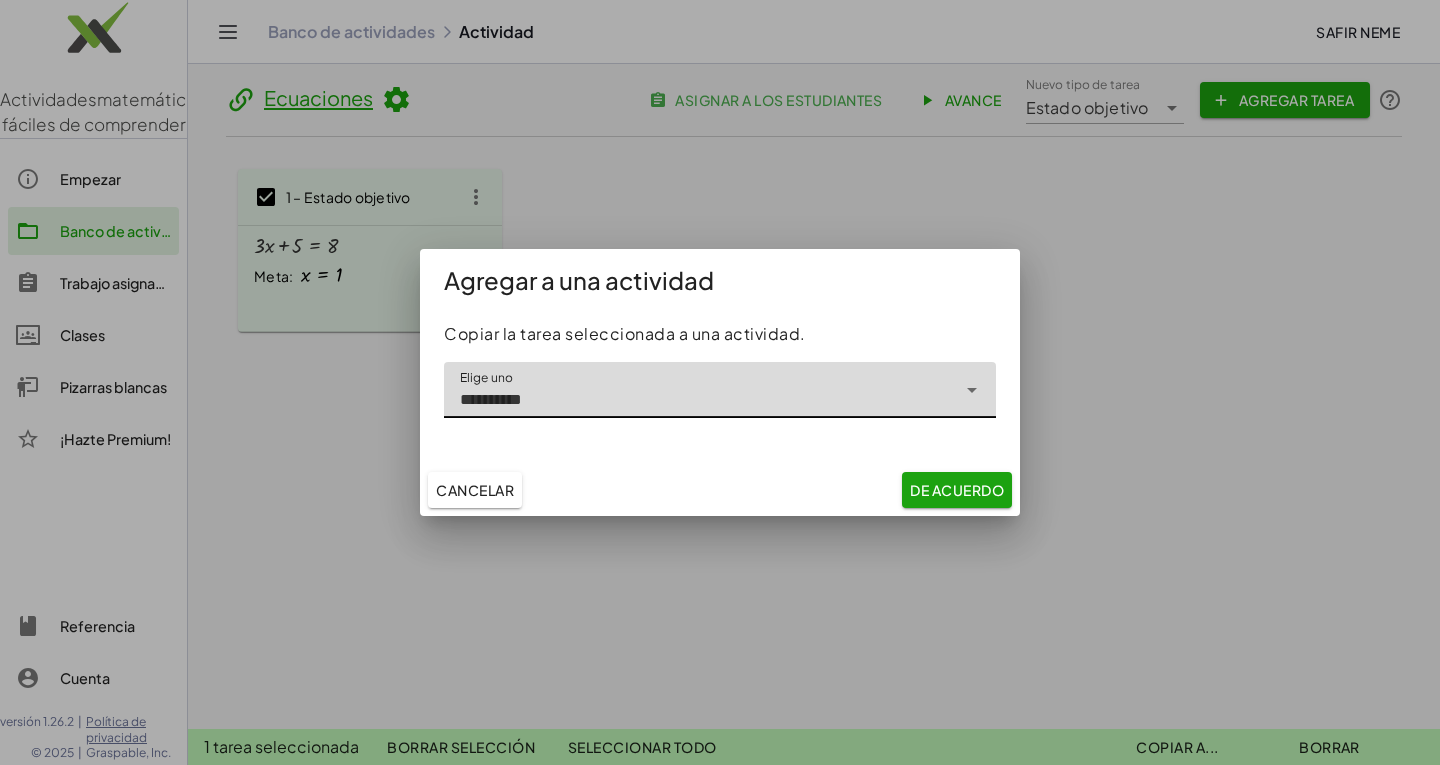 click on "DE ACUERDO" at bounding box center [957, 490] 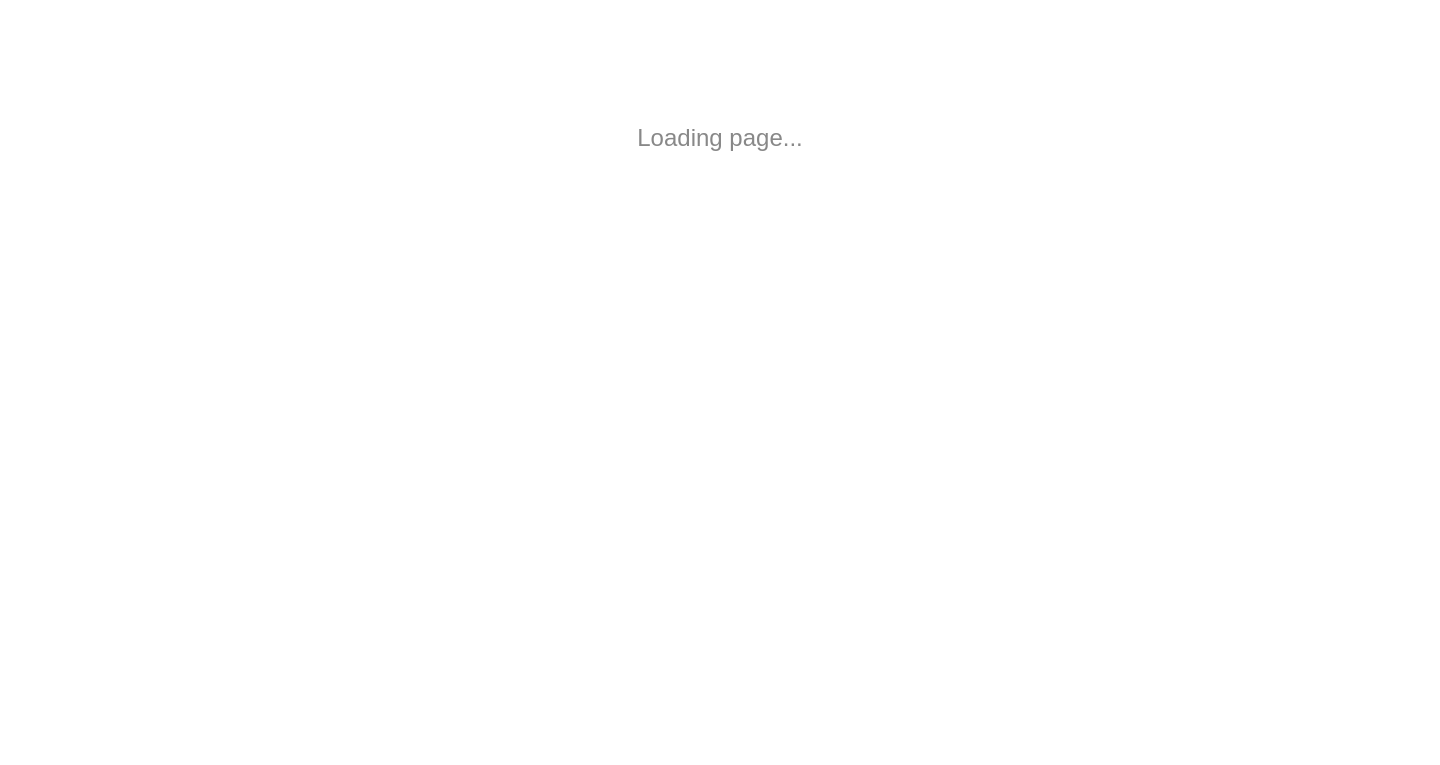 scroll, scrollTop: 0, scrollLeft: 0, axis: both 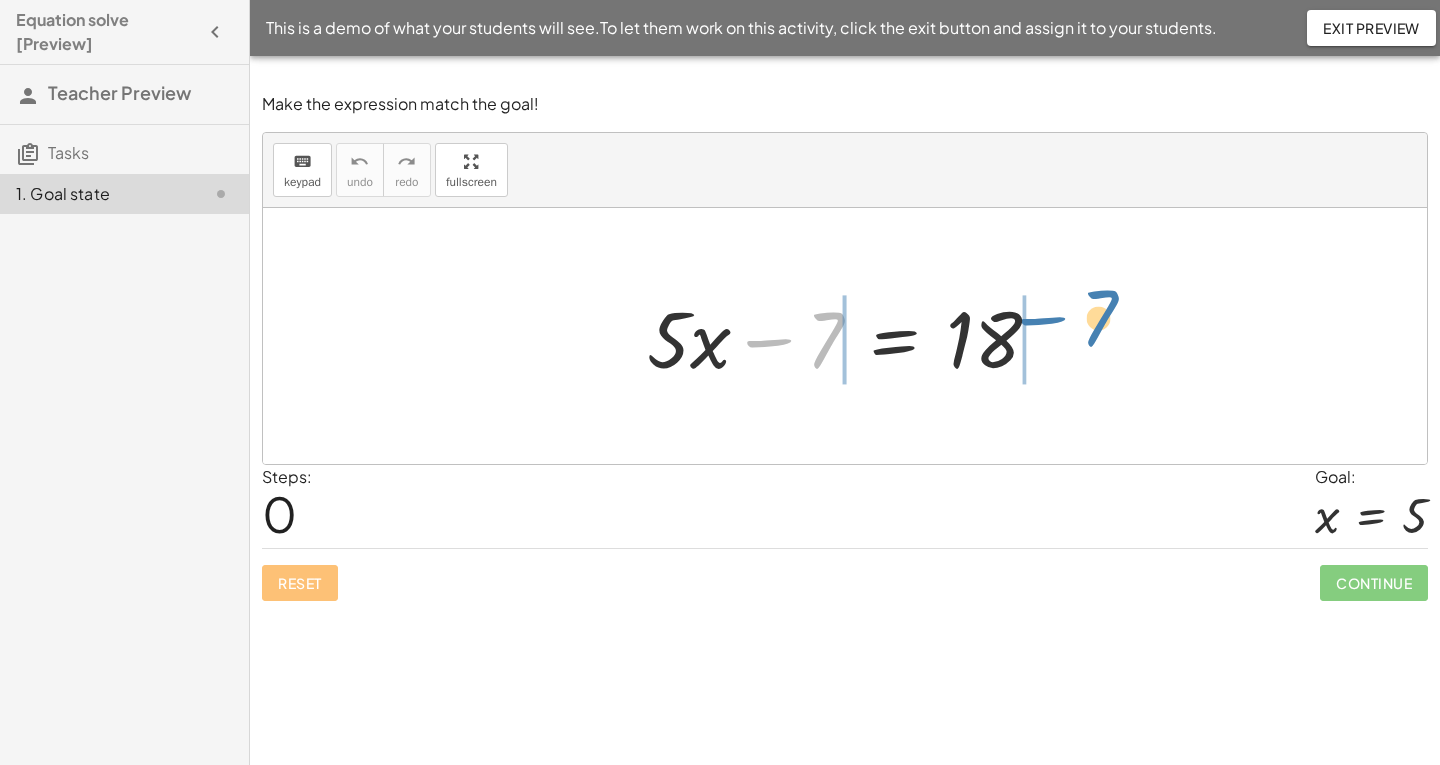 drag, startPoint x: 833, startPoint y: 329, endPoint x: 1108, endPoint y: 307, distance: 275.8786 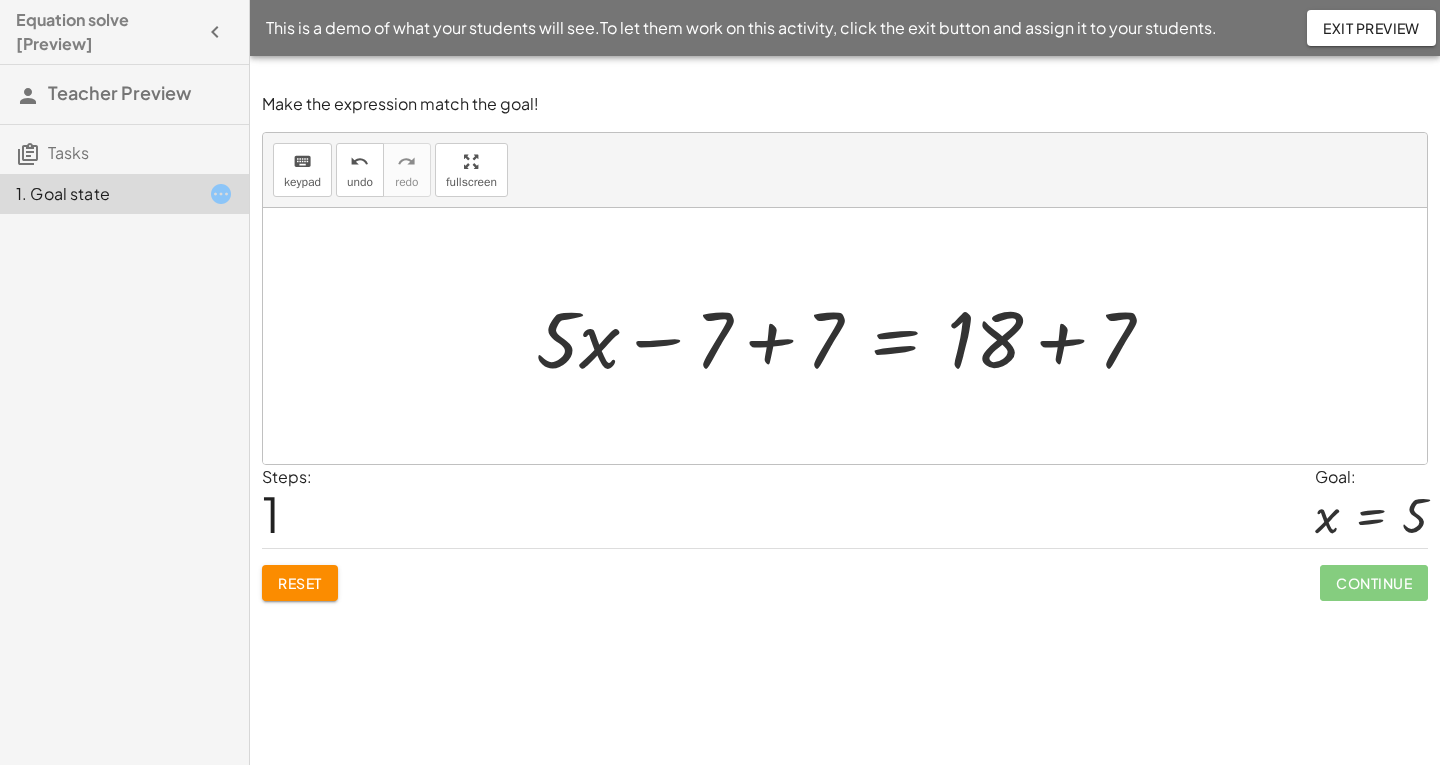 drag, startPoint x: 765, startPoint y: 340, endPoint x: 784, endPoint y: 337, distance: 19.235384 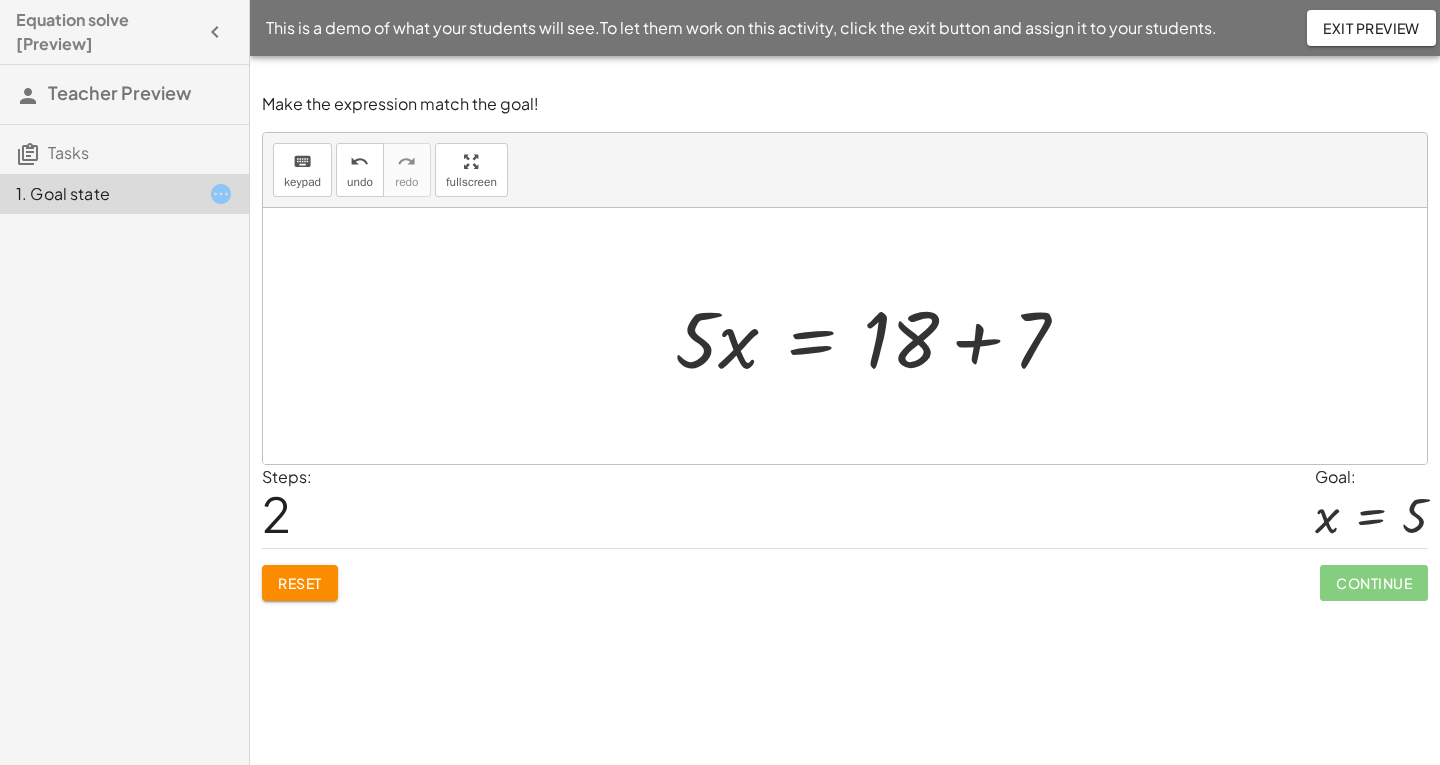 click at bounding box center (880, 336) 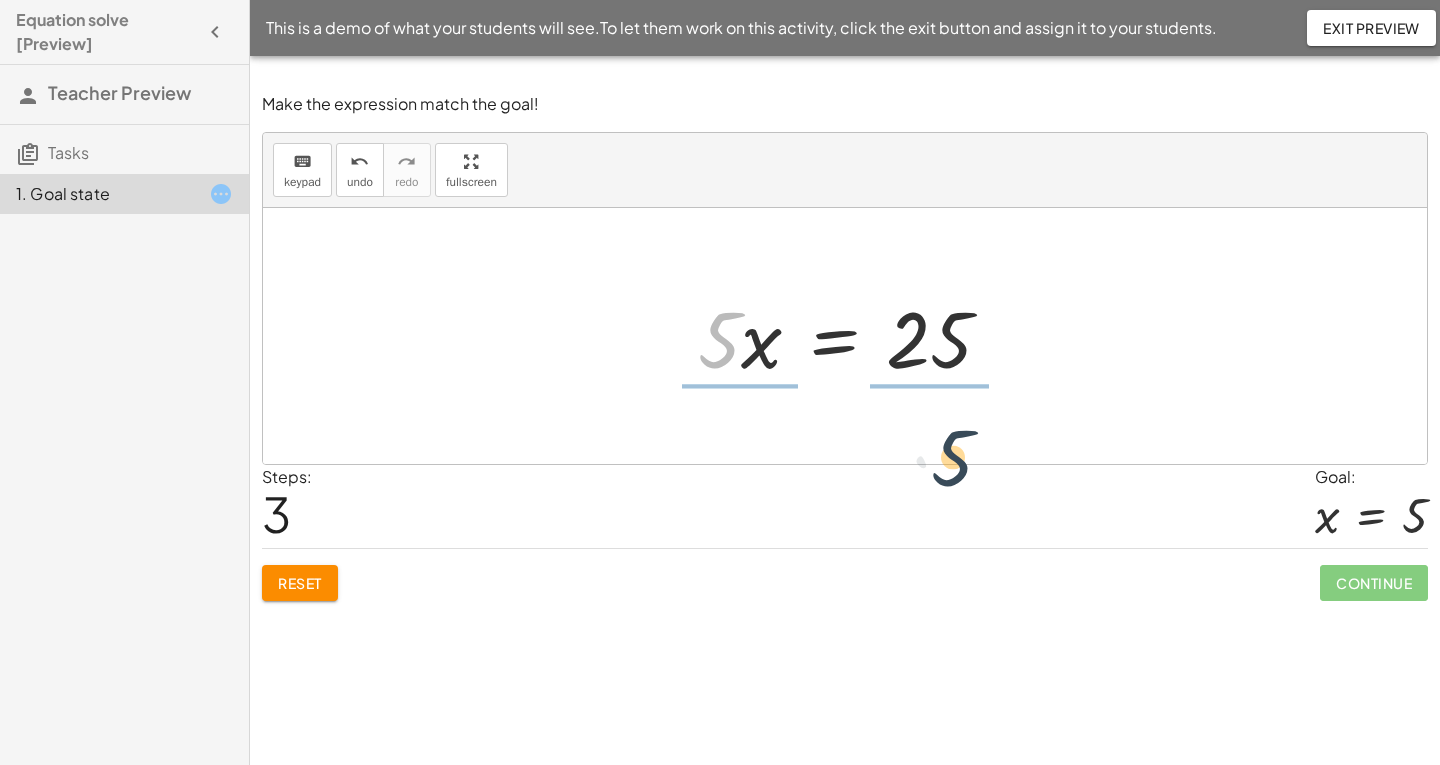 drag, startPoint x: 712, startPoint y: 355, endPoint x: 960, endPoint y: 439, distance: 261.83966 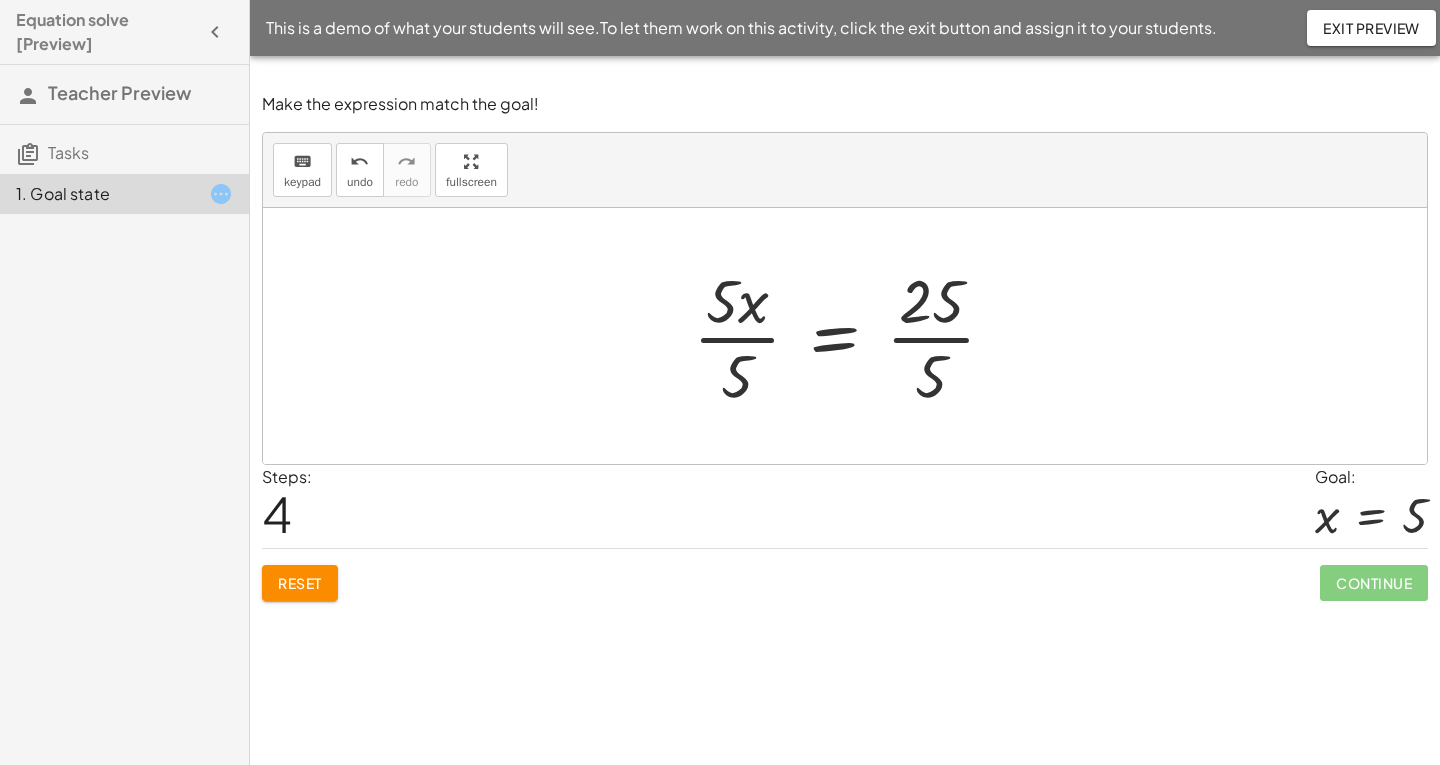 click at bounding box center [852, 336] 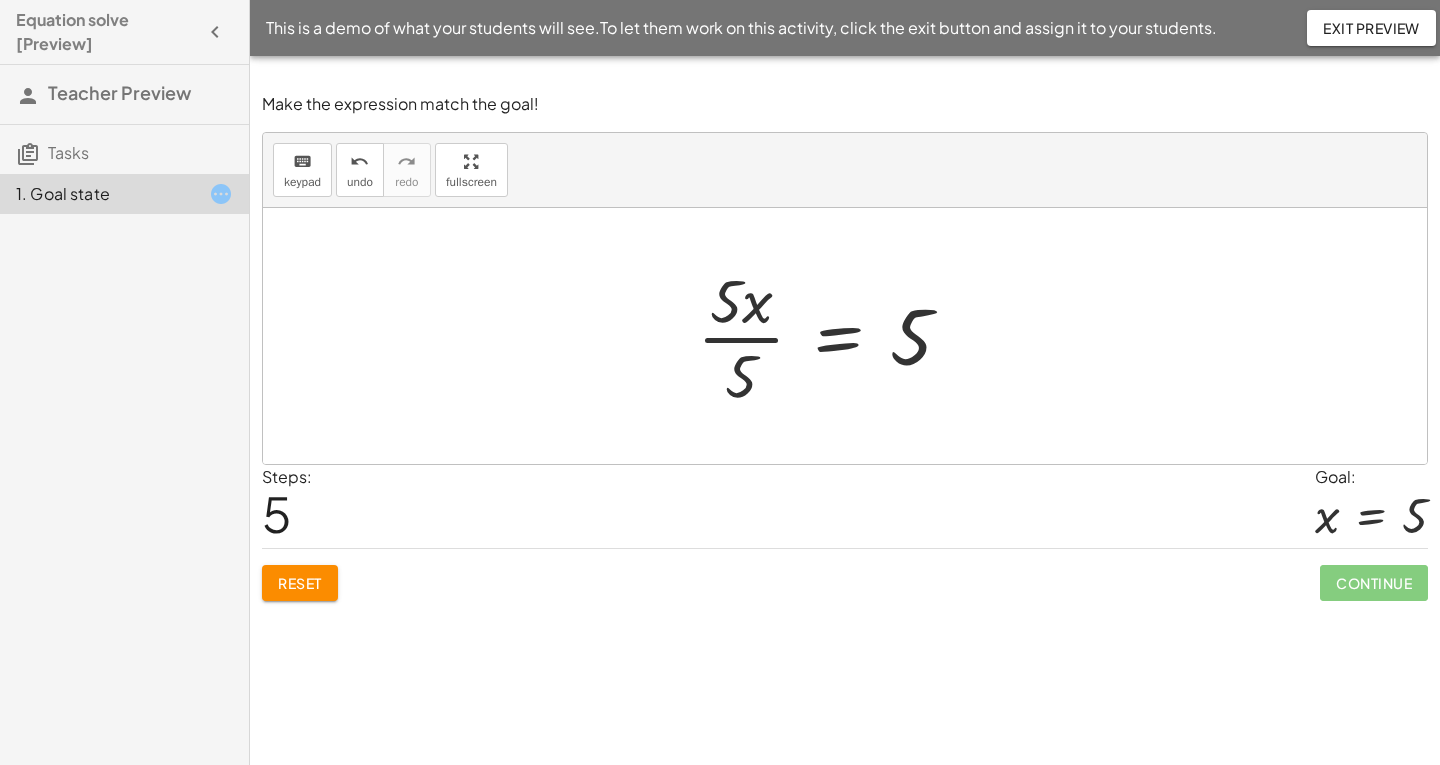 click 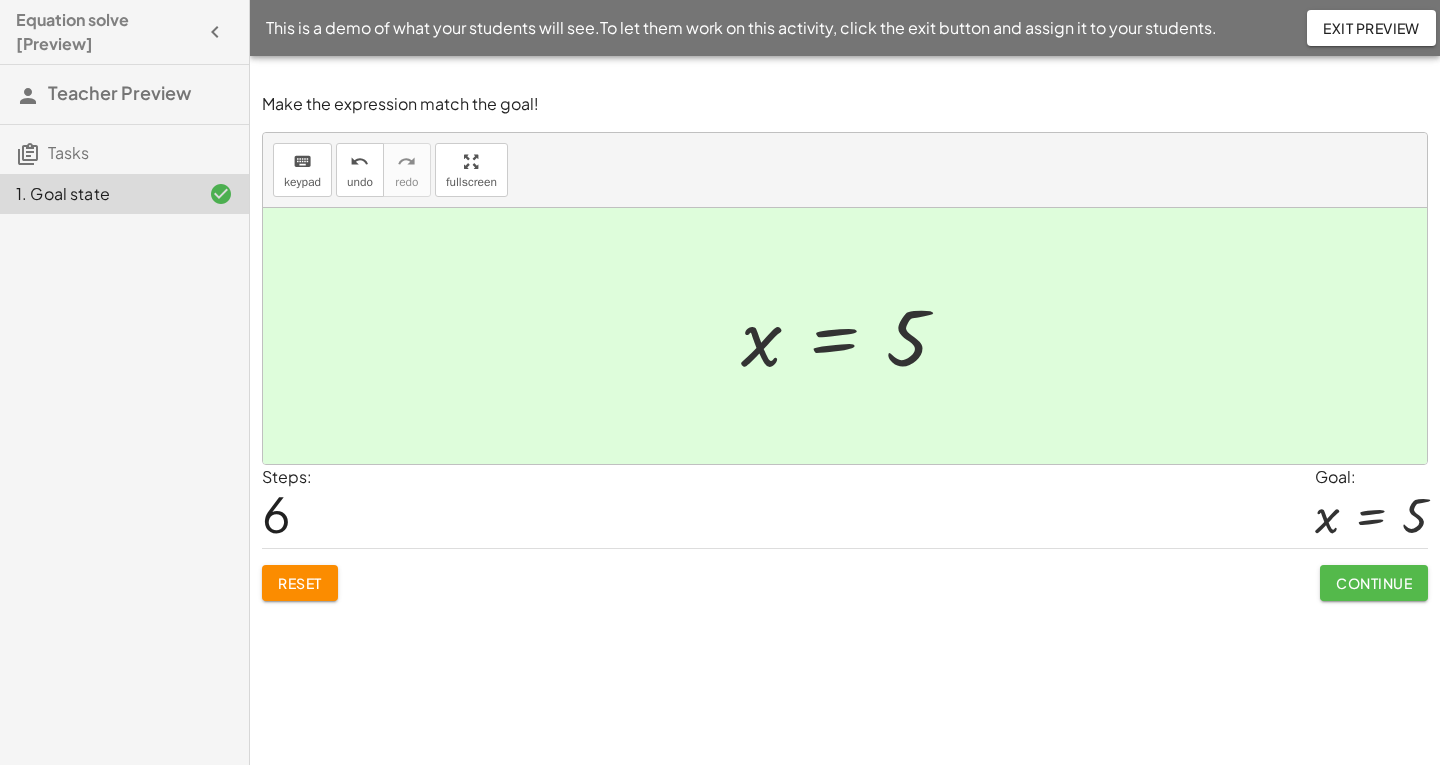 click on "Continue" 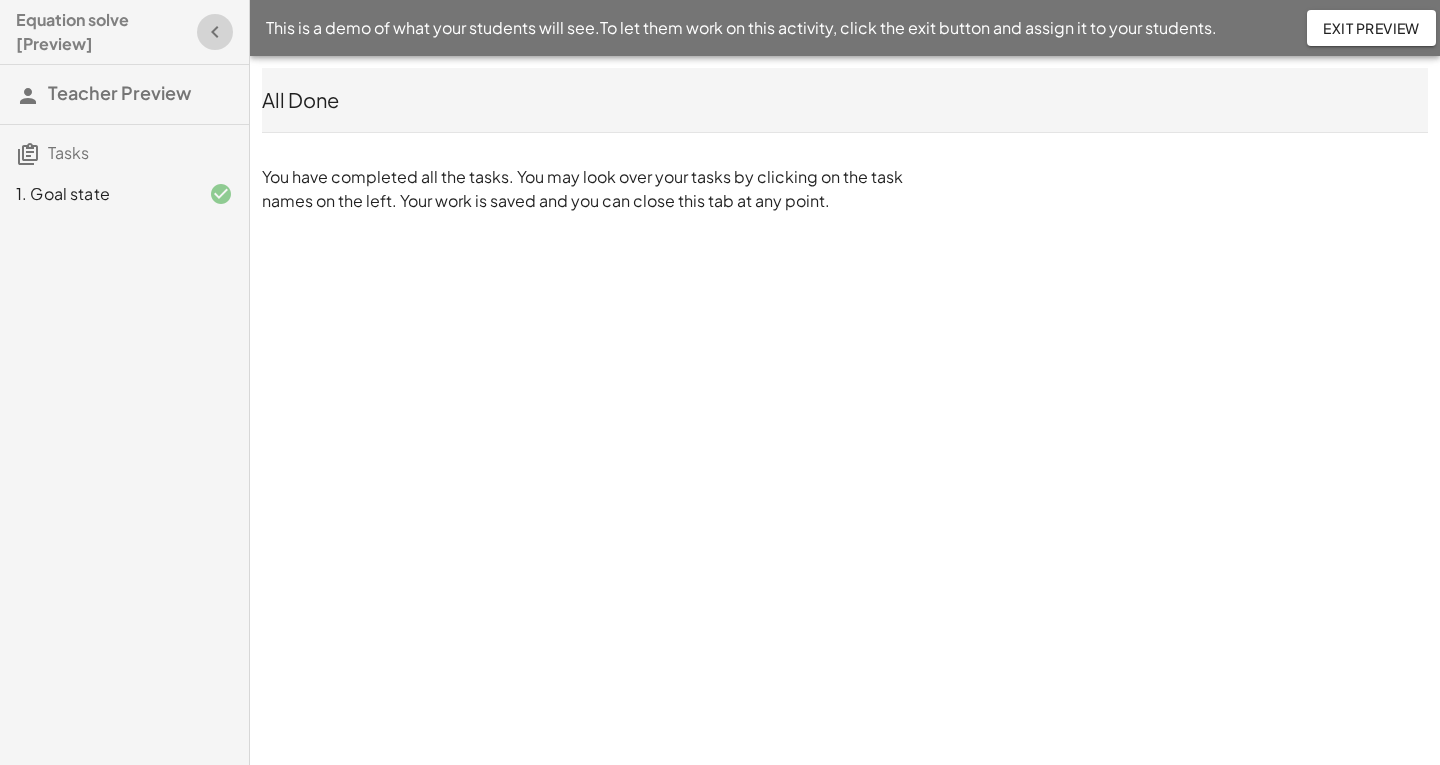 click 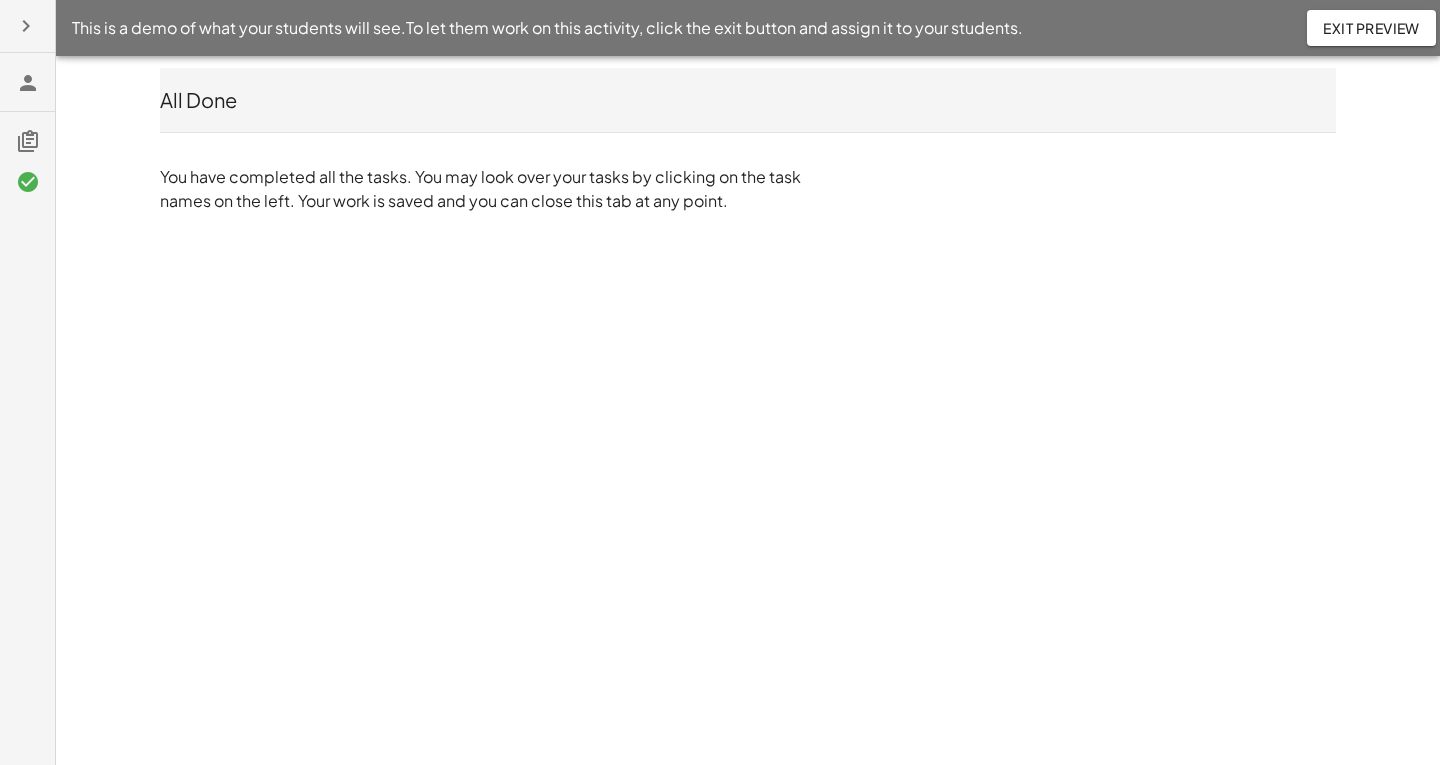 click 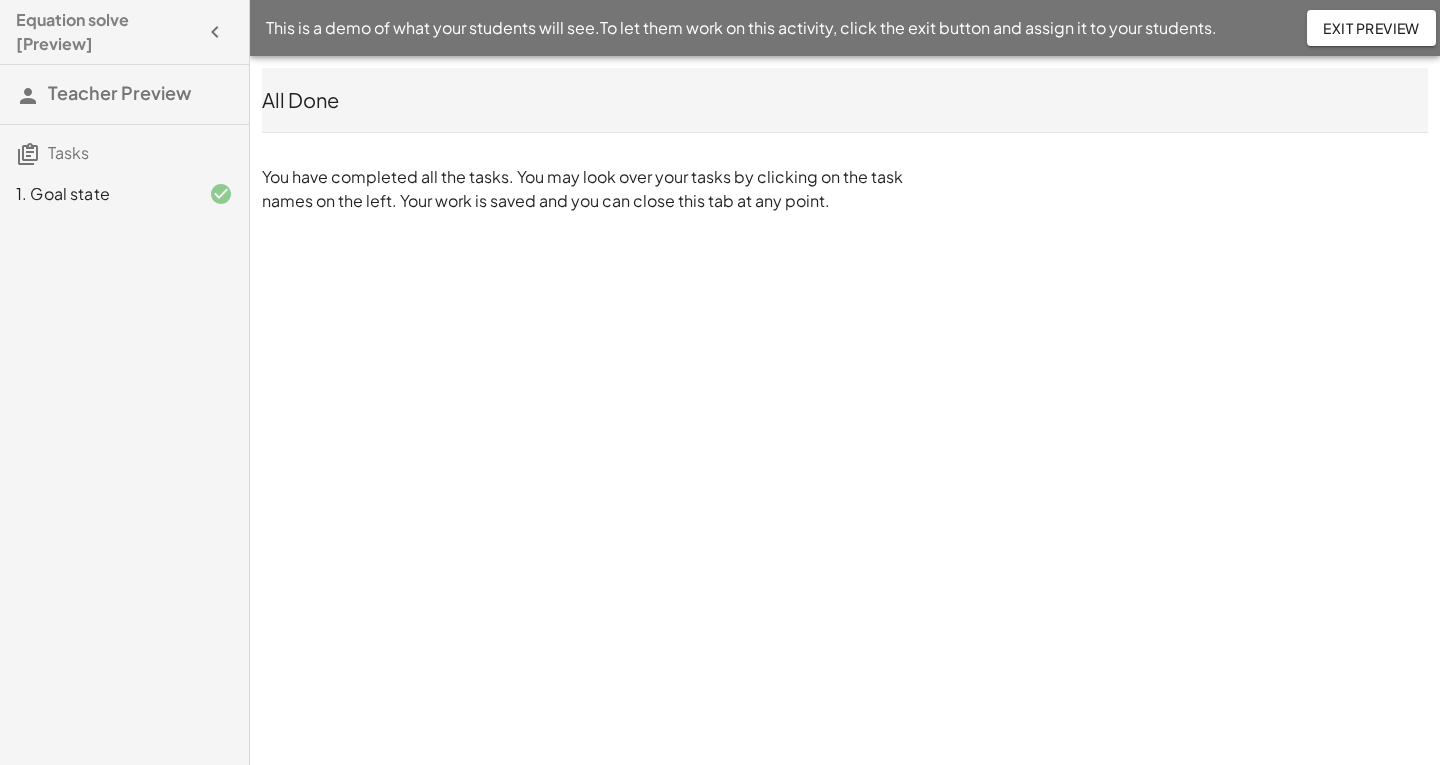 click on "This is a demo of what your students will see.   To let them work on this activity, click the exit button and assign it to your students.  Exit Preview" 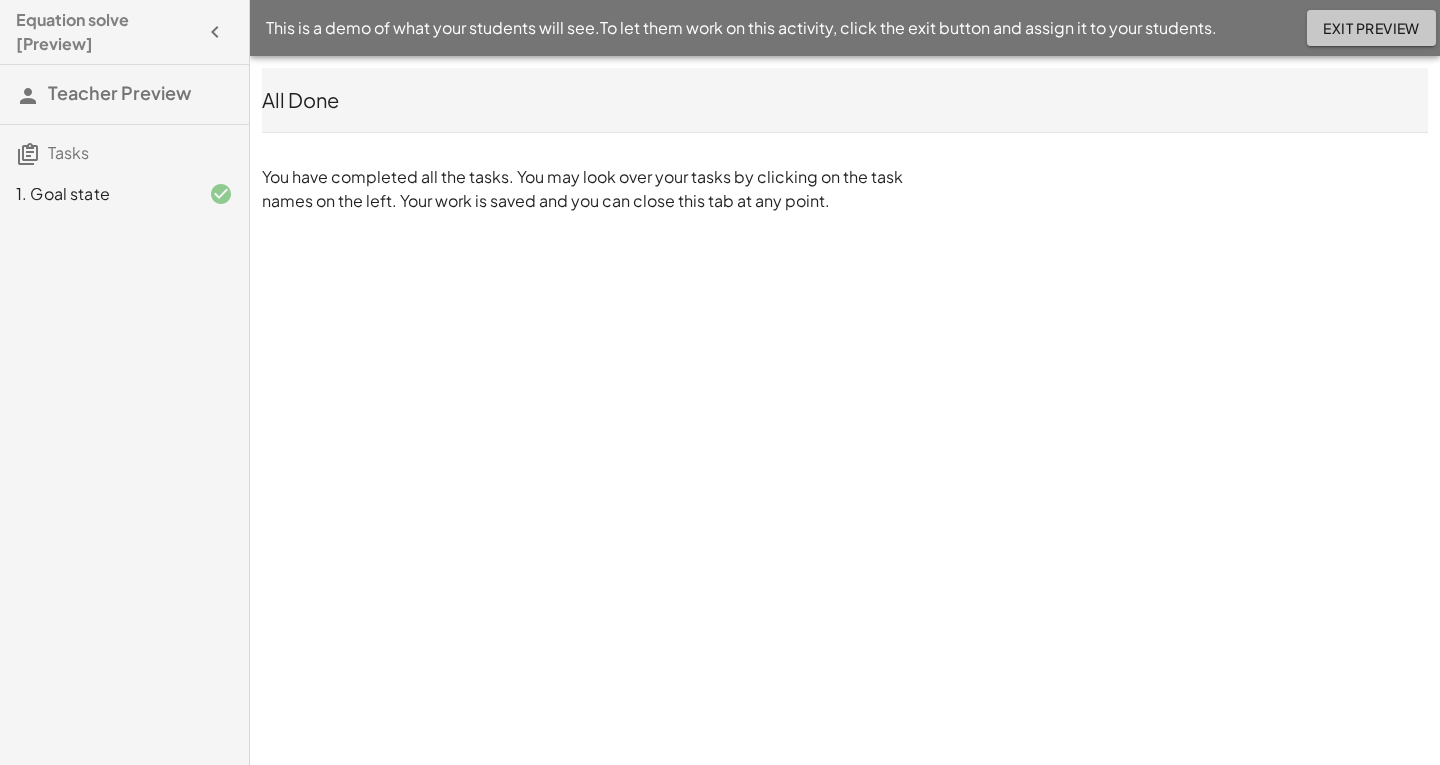 click on "Exit Preview" 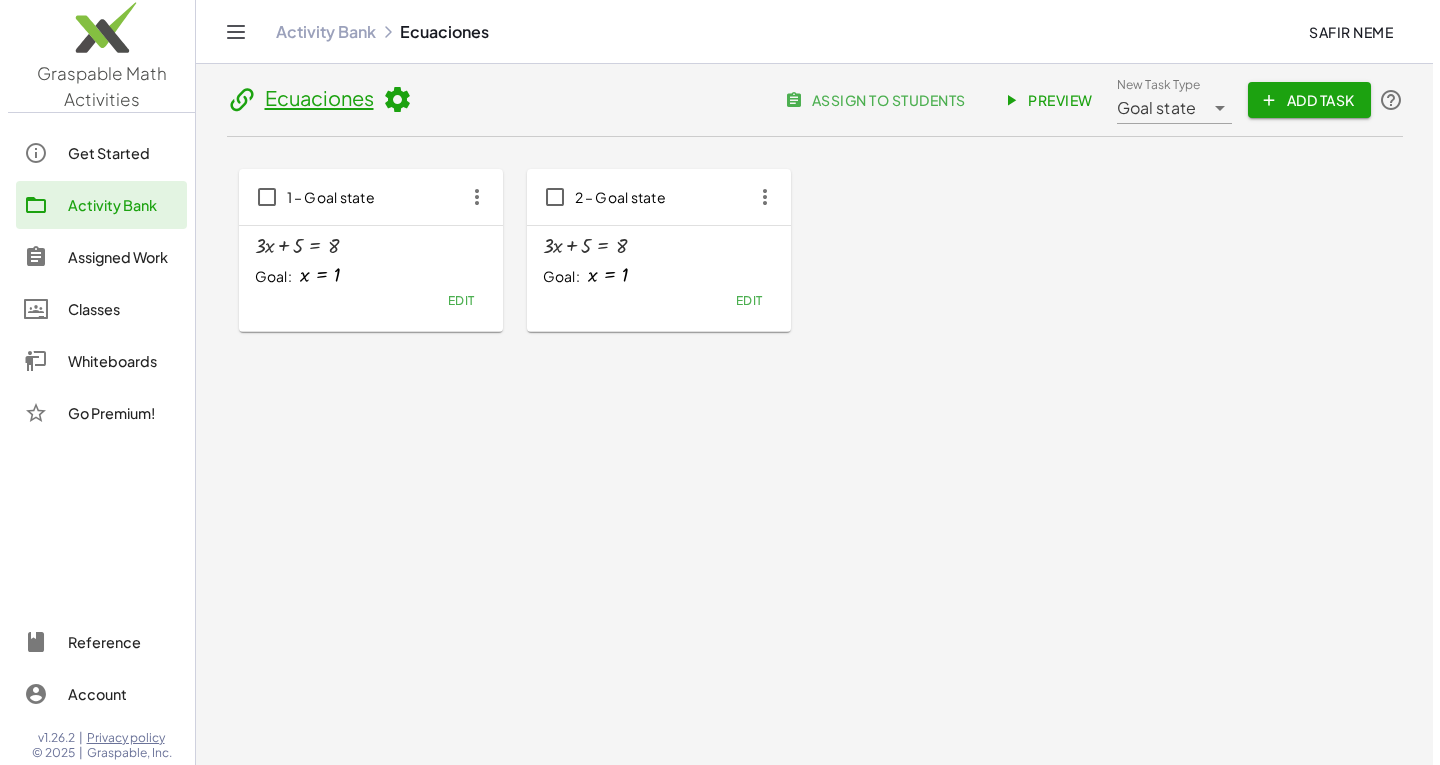 scroll, scrollTop: 0, scrollLeft: 0, axis: both 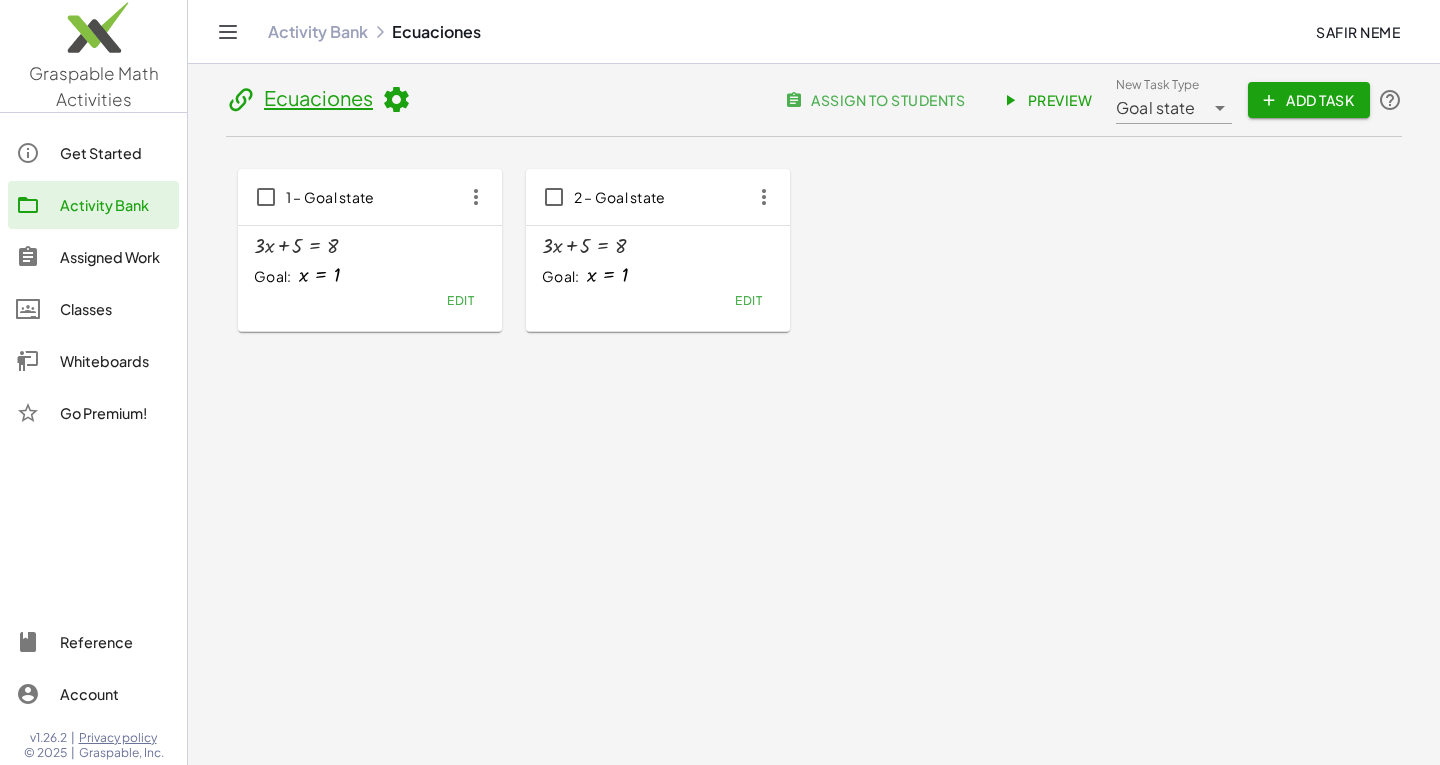 click 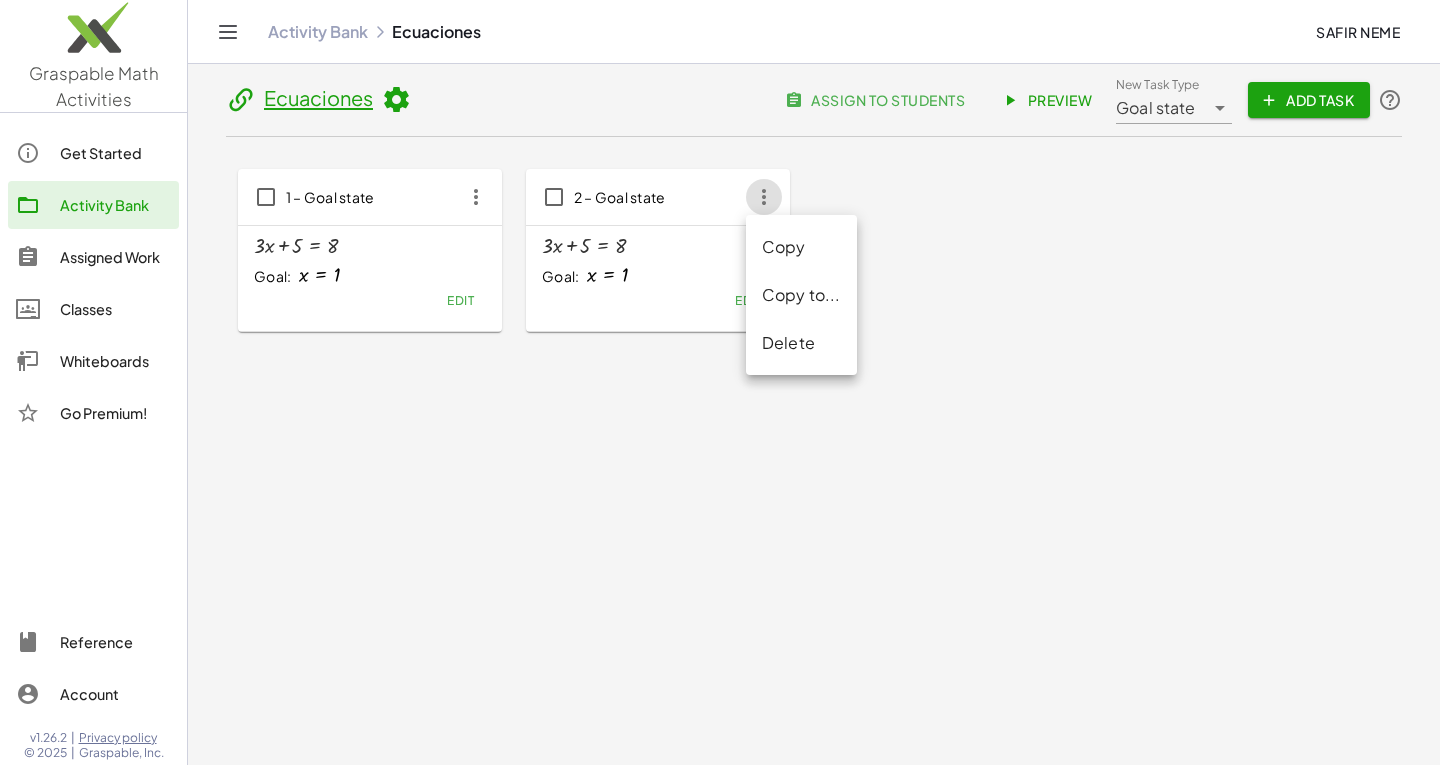 click on "Delete" 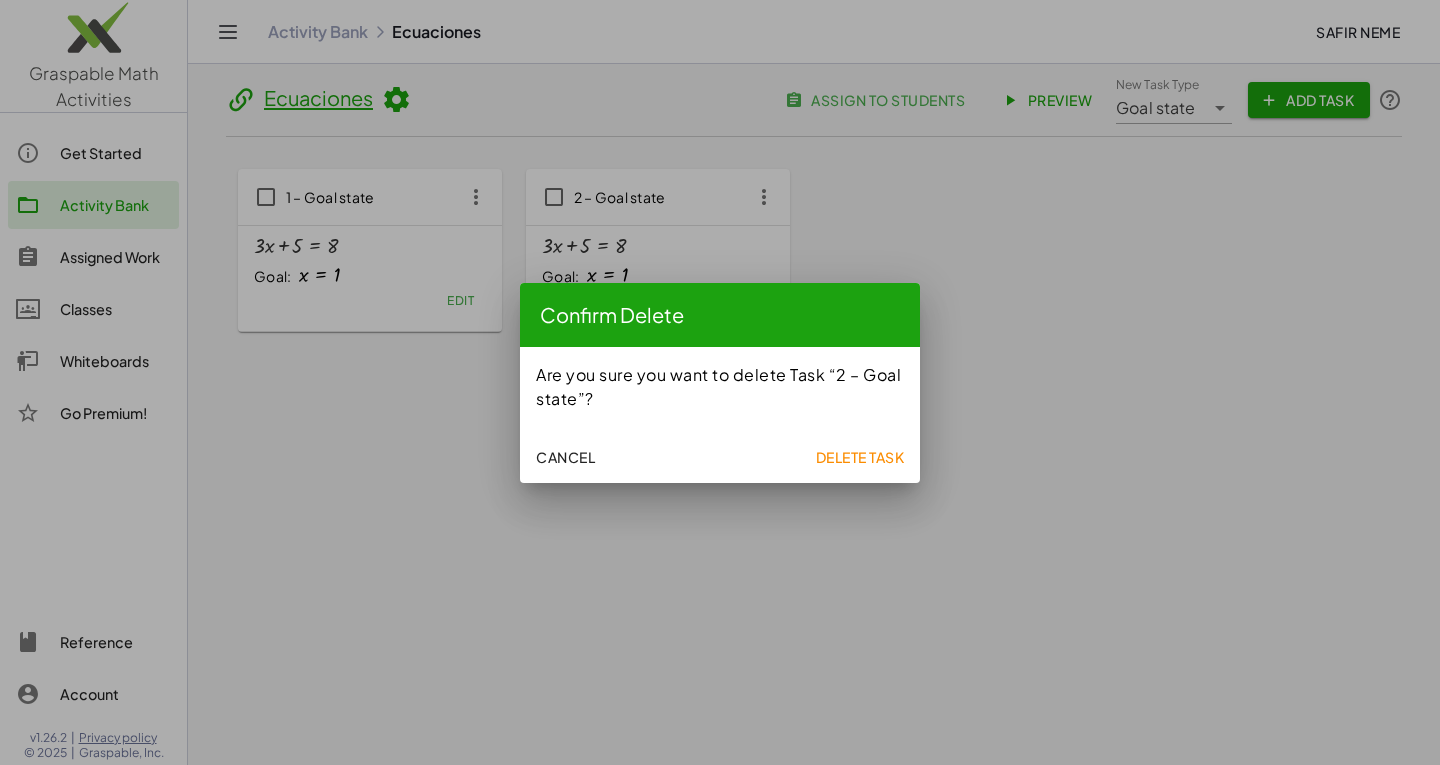 click on "Delete Task" 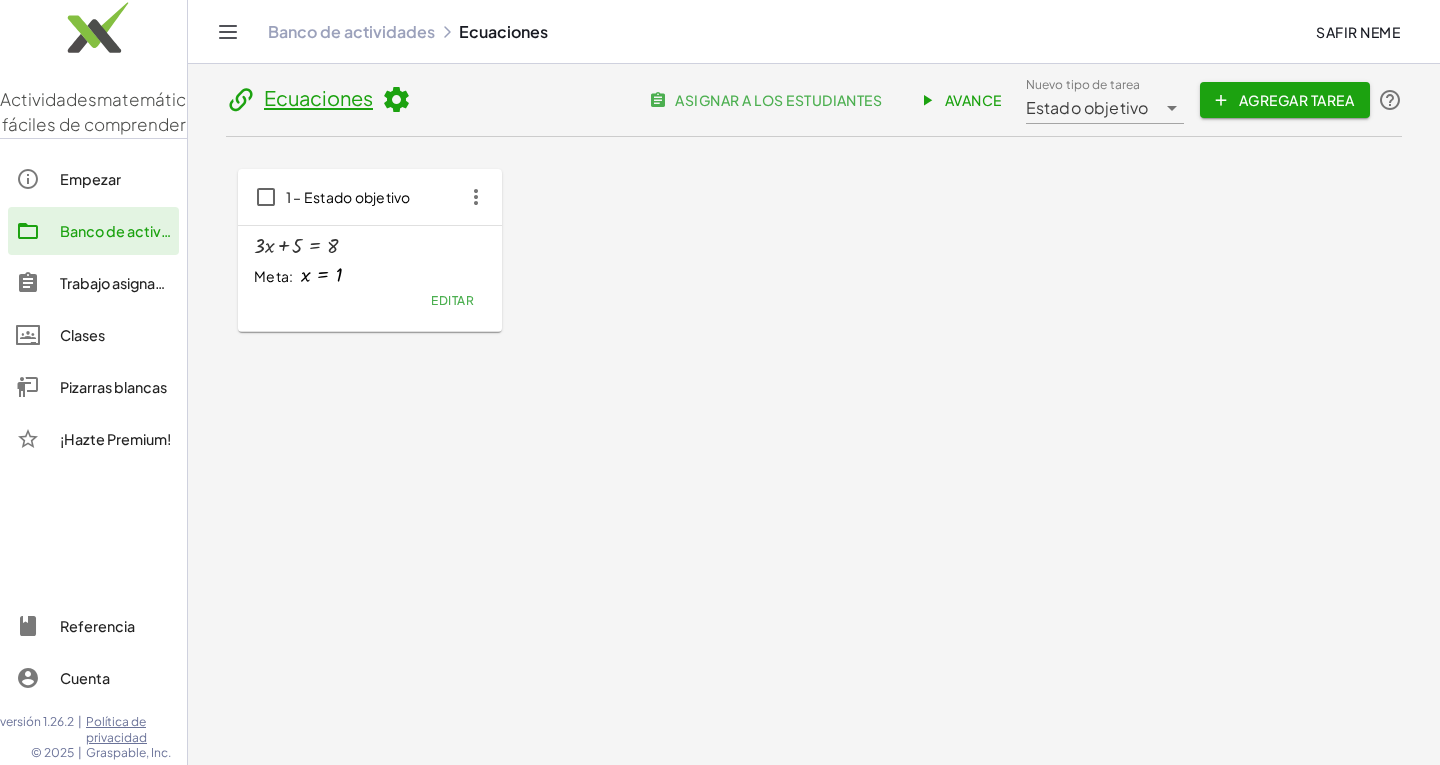 click on "1 – Estado objetivo + · 3 · x + 5 = 8 Meta: x = 1 Editar" at bounding box center (814, 250) 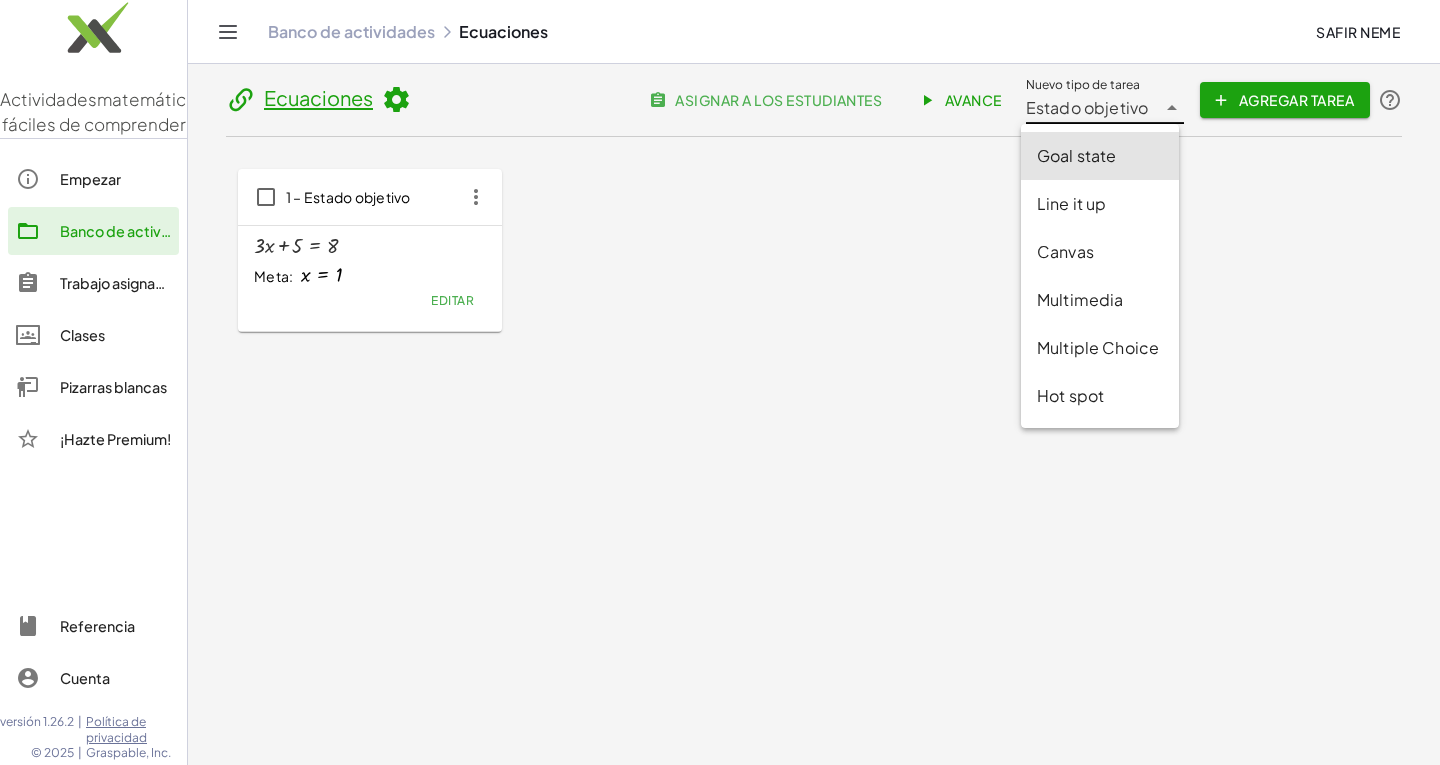 click on "Estado objetivo" at bounding box center (1087, 107) 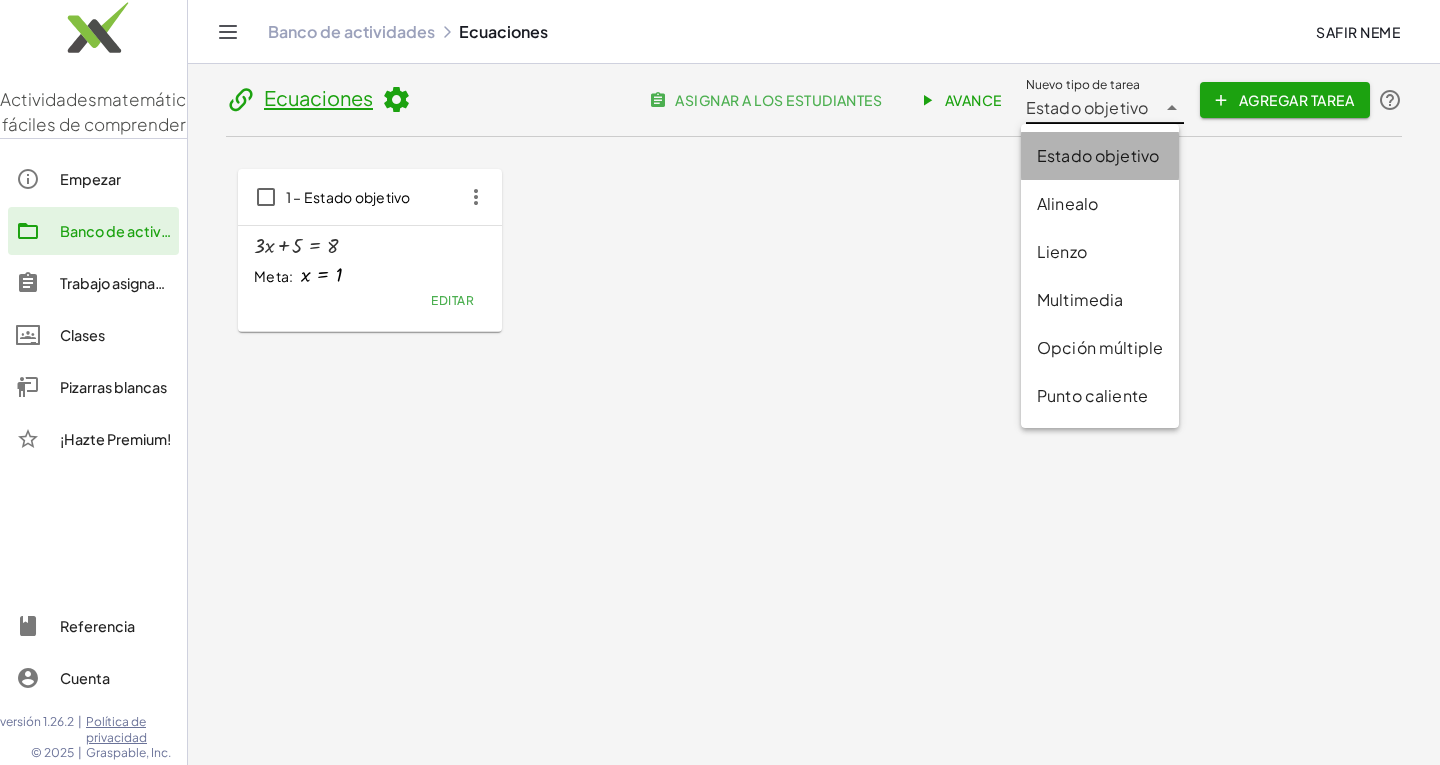 click on "Estado objetivo" at bounding box center (1098, 155) 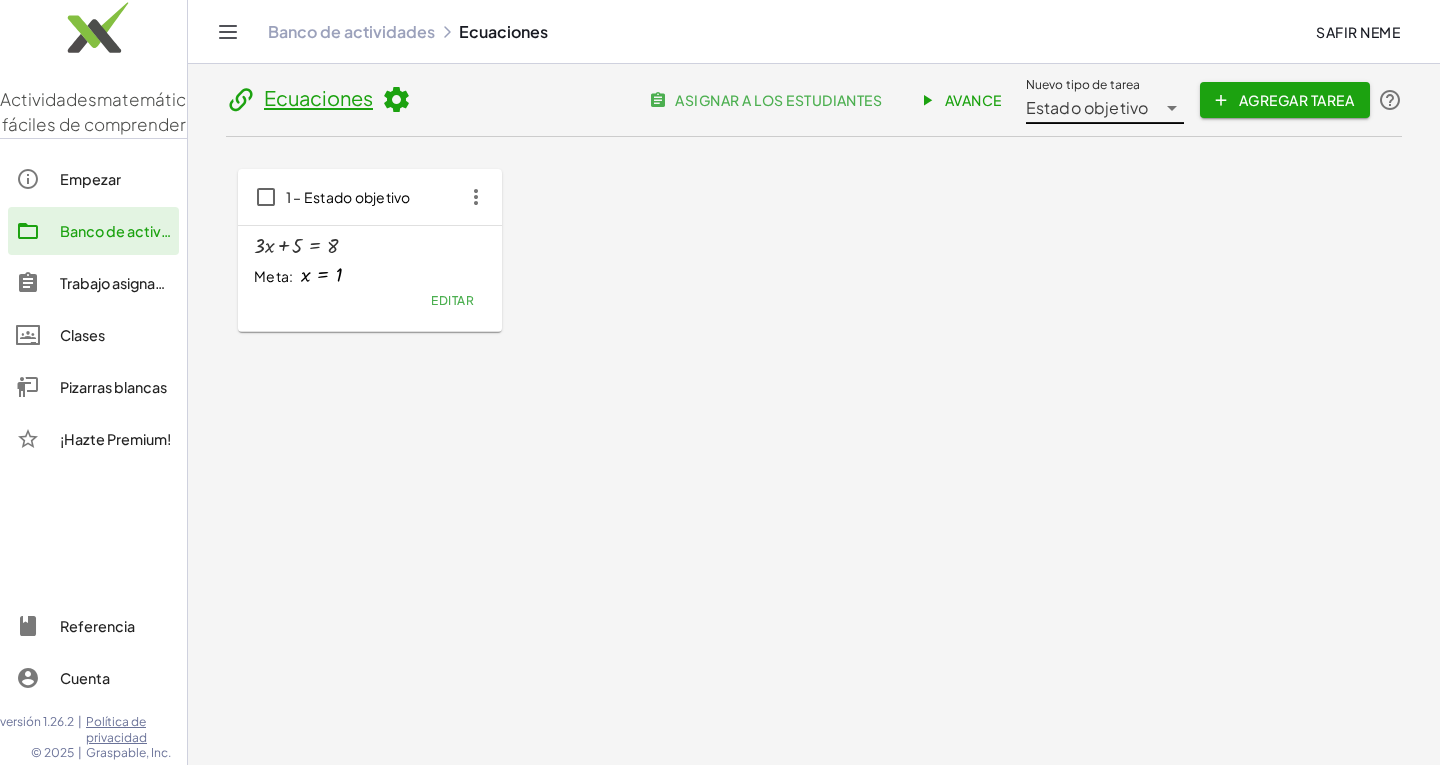click on "Avance" at bounding box center (961, 100) 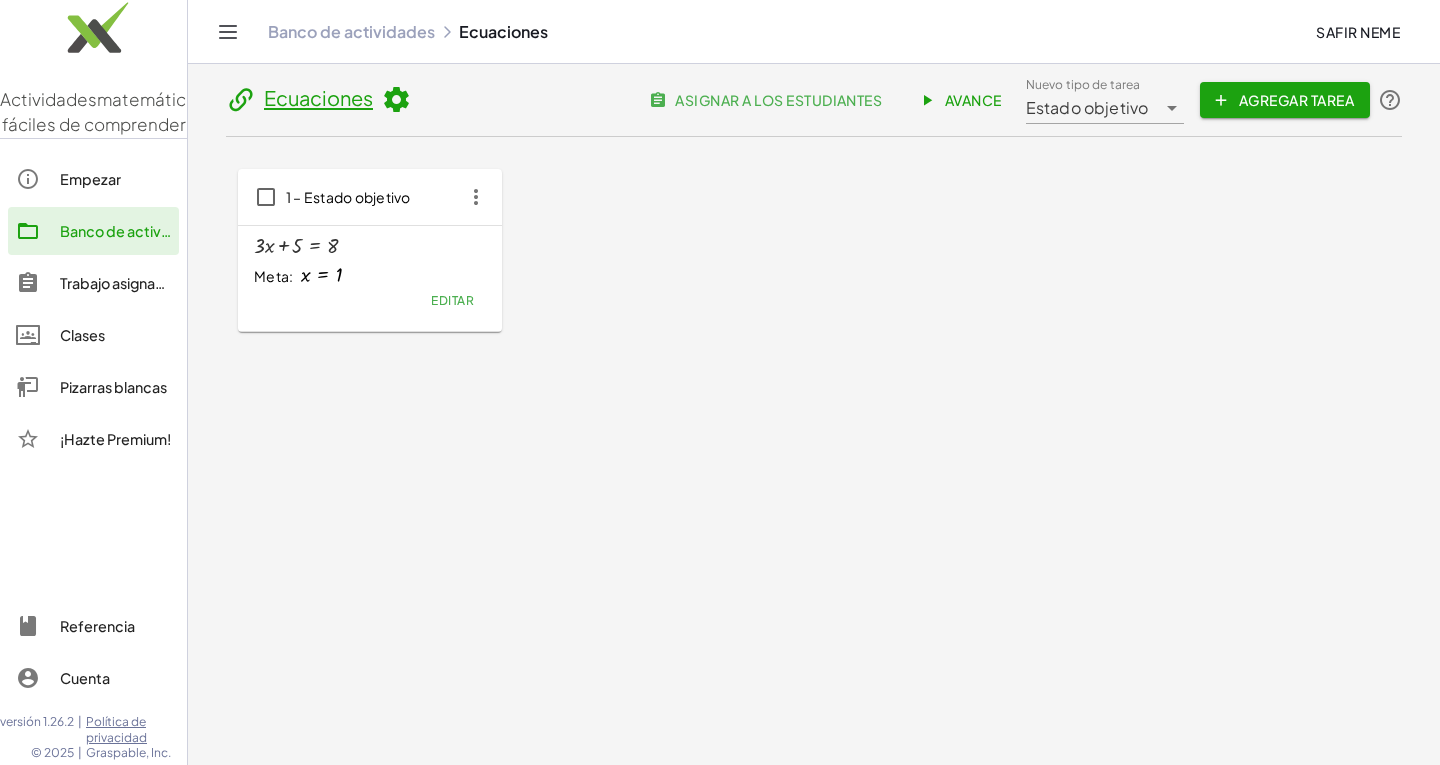 click at bounding box center [396, 100] 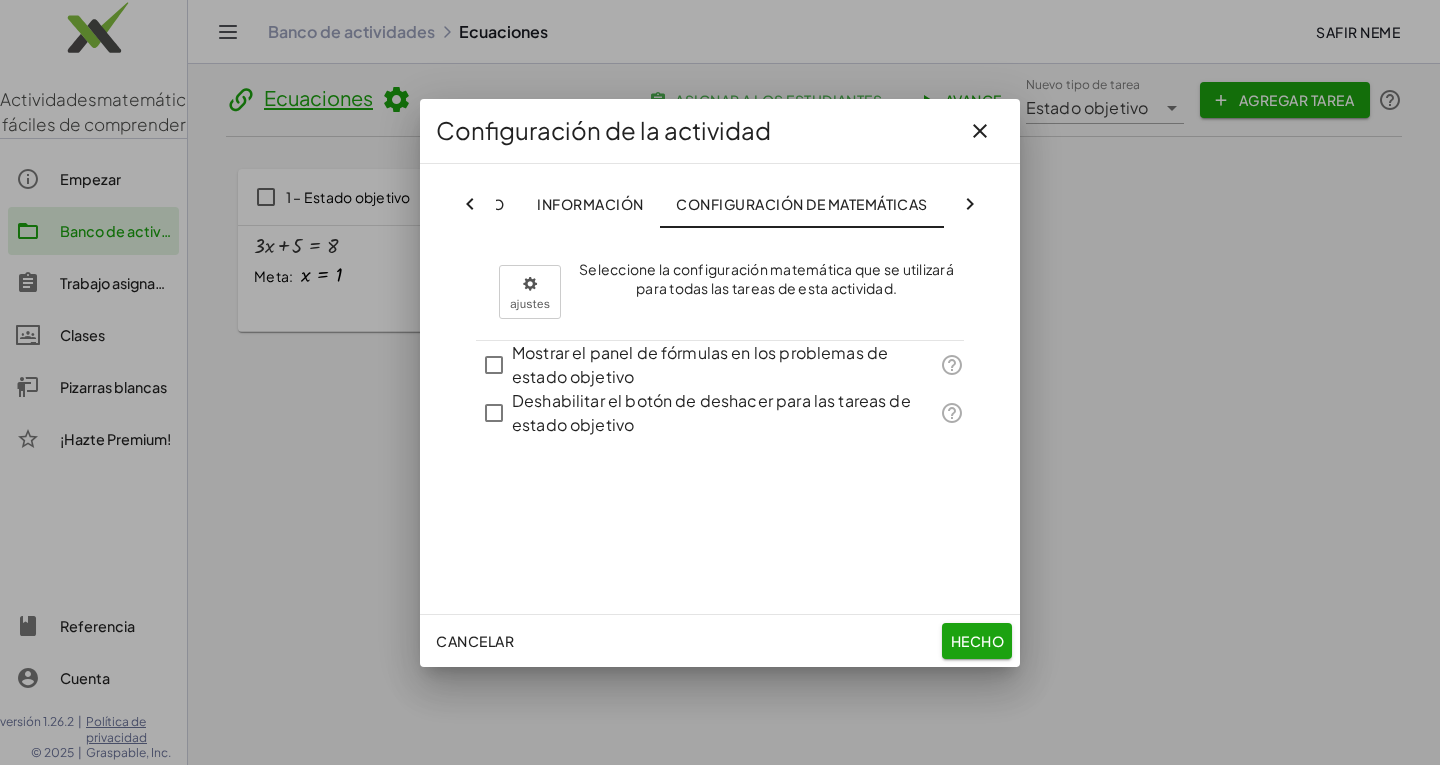 scroll, scrollTop: 0, scrollLeft: 116, axis: horizontal 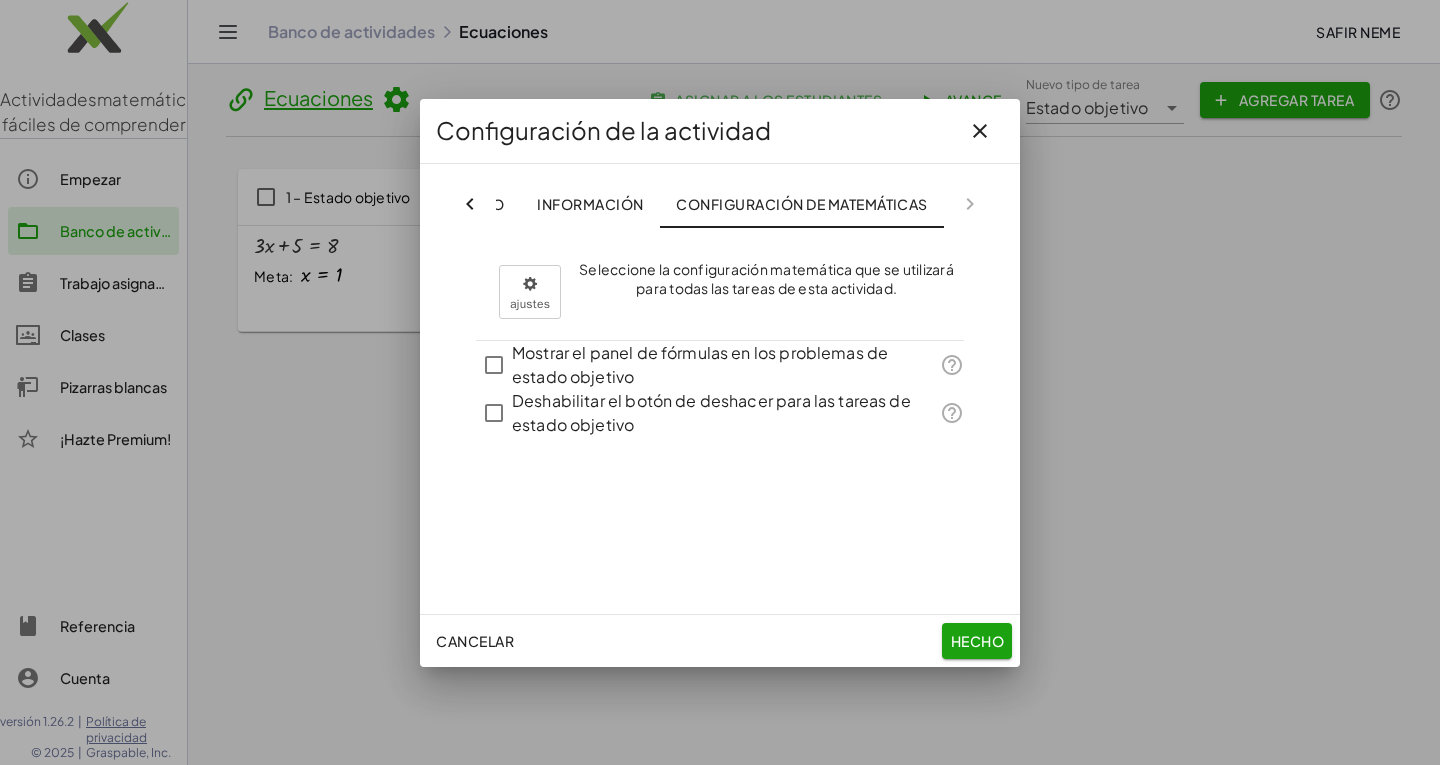 drag, startPoint x: 973, startPoint y: 639, endPoint x: 960, endPoint y: 633, distance: 14.3178215 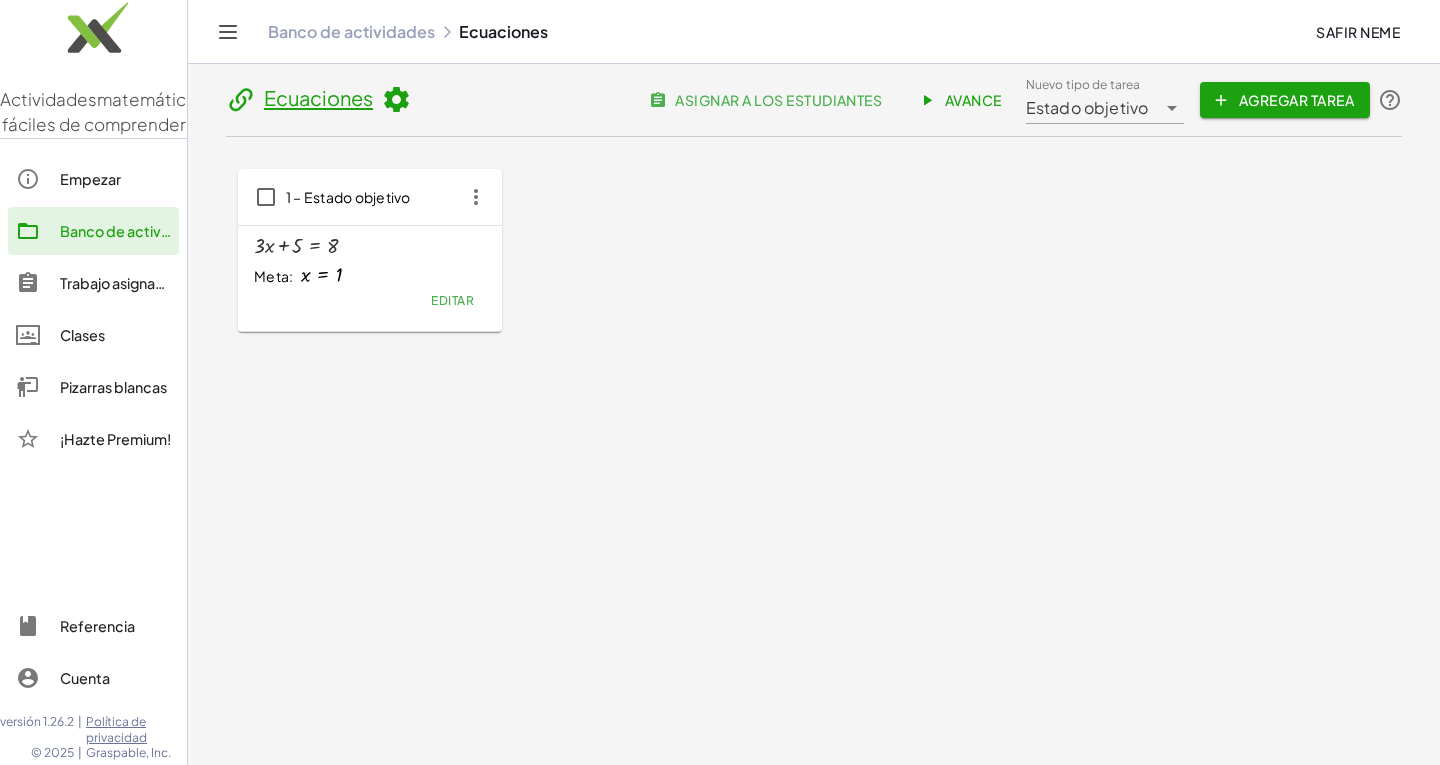 click at bounding box center (396, 100) 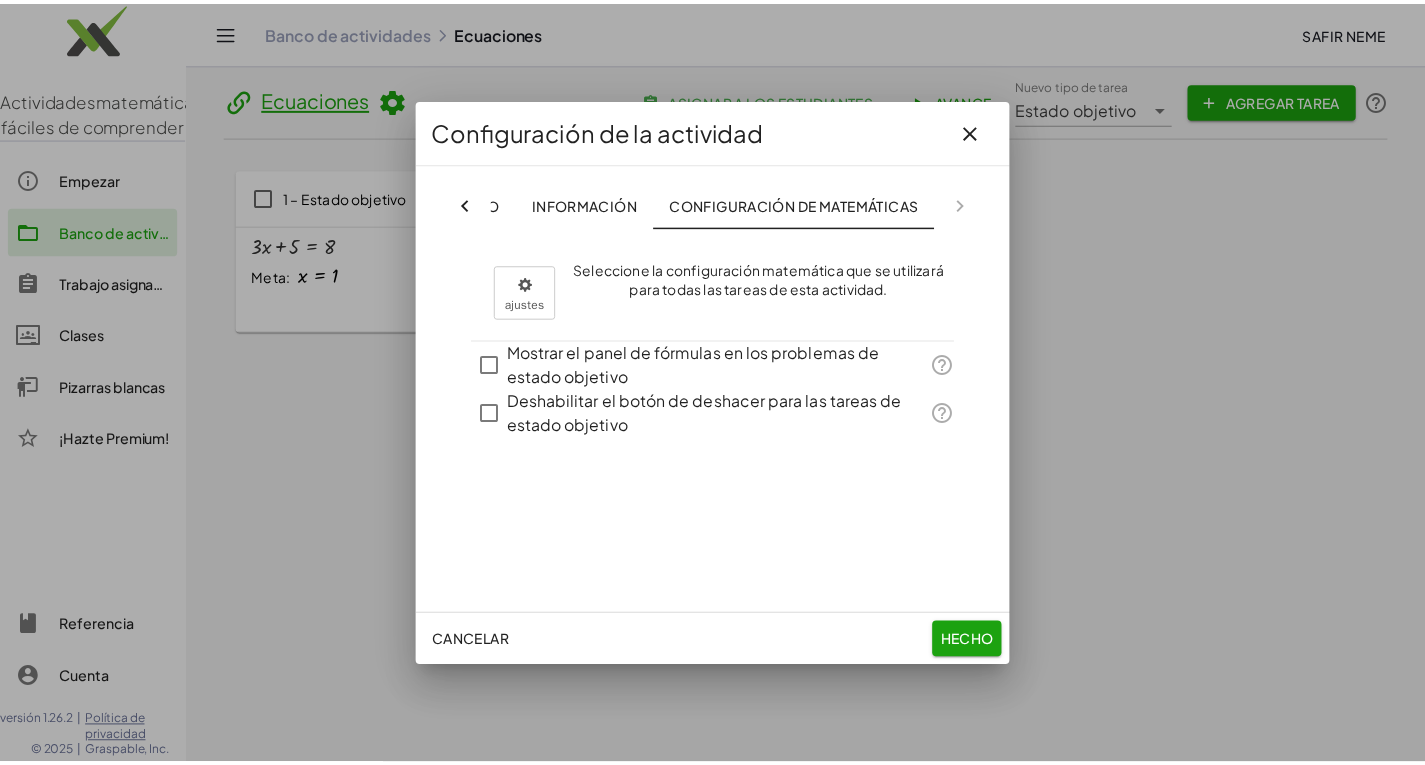 scroll, scrollTop: 0, scrollLeft: 116, axis: horizontal 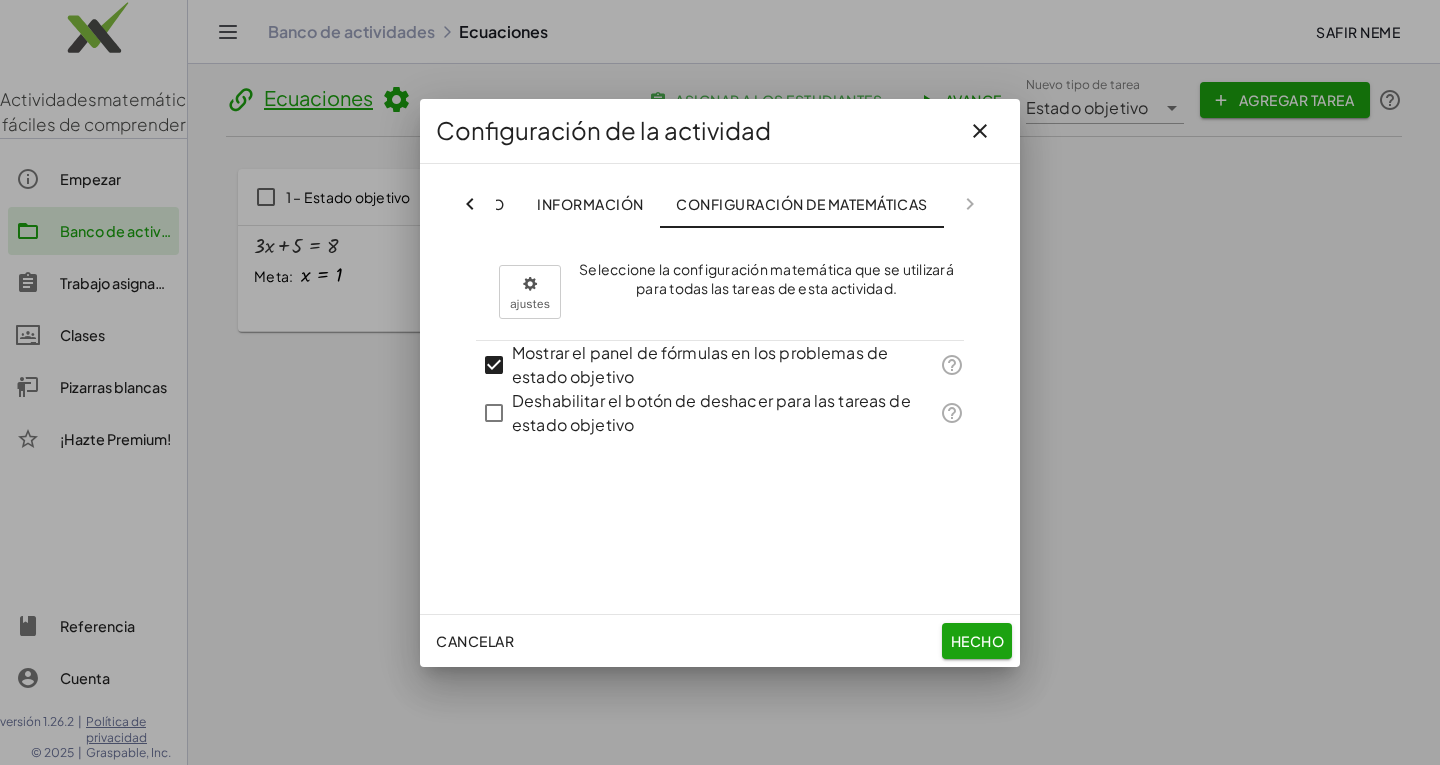 click on "Hecho" at bounding box center [977, 641] 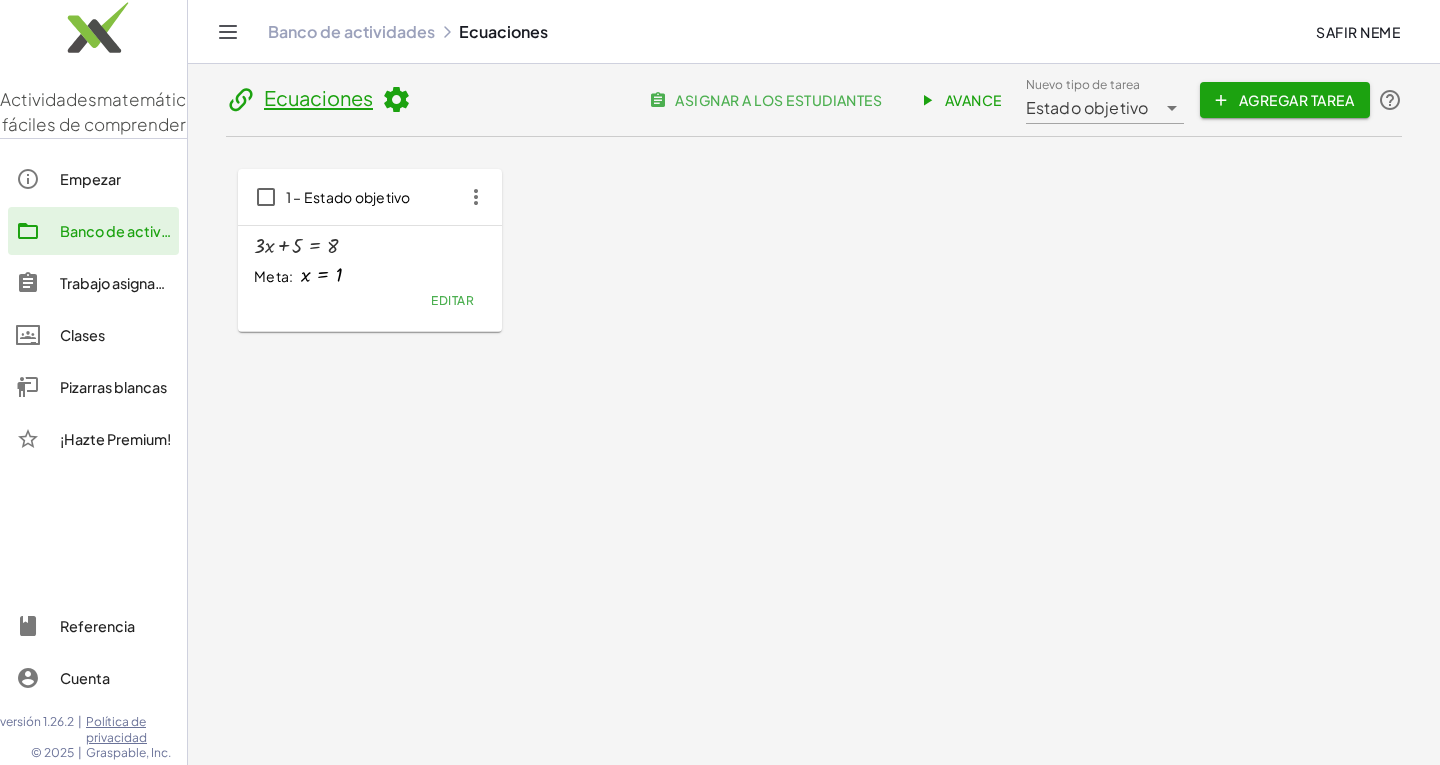 click on "1 – Estado objetivo + · 3 · x + 5 = 8 Meta: x = 1 Editar" at bounding box center [814, 250] 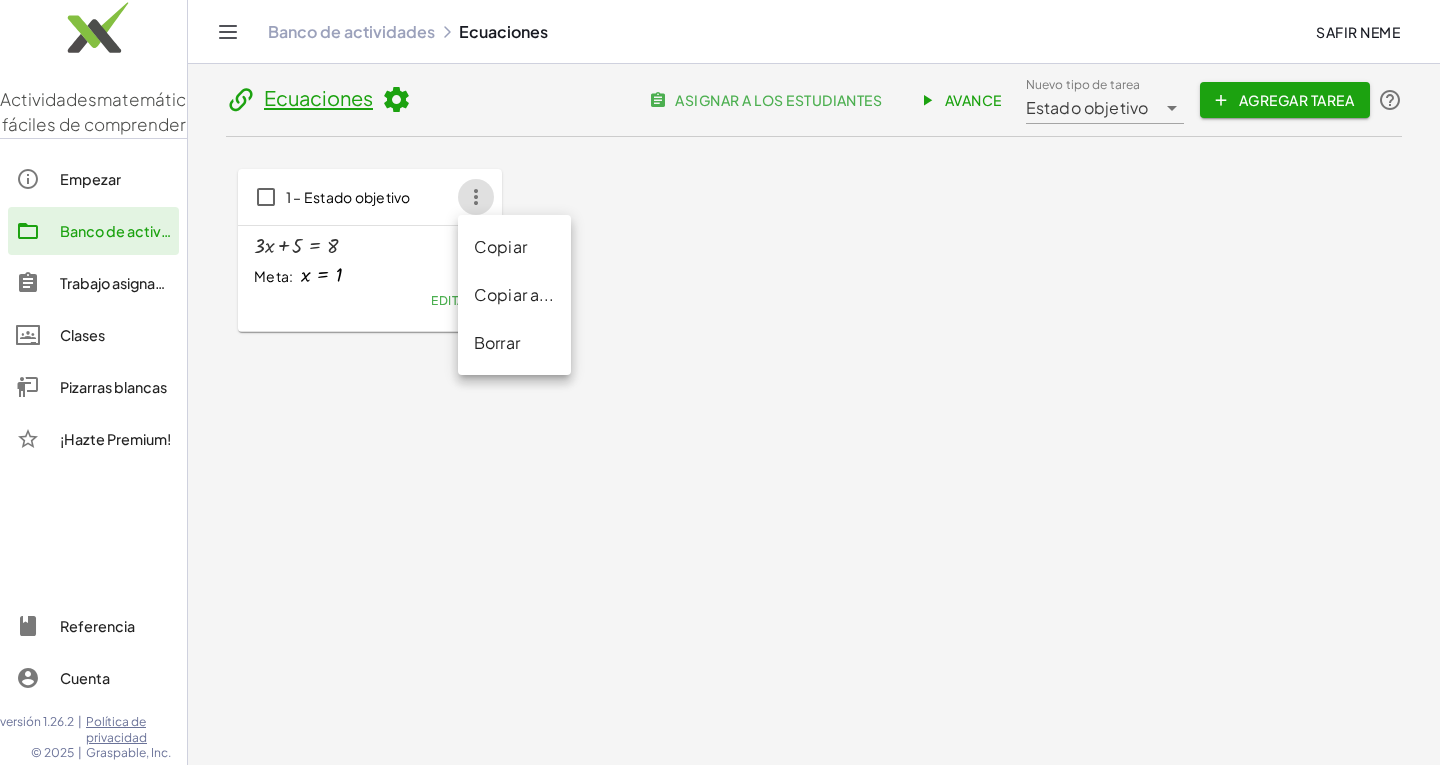 click 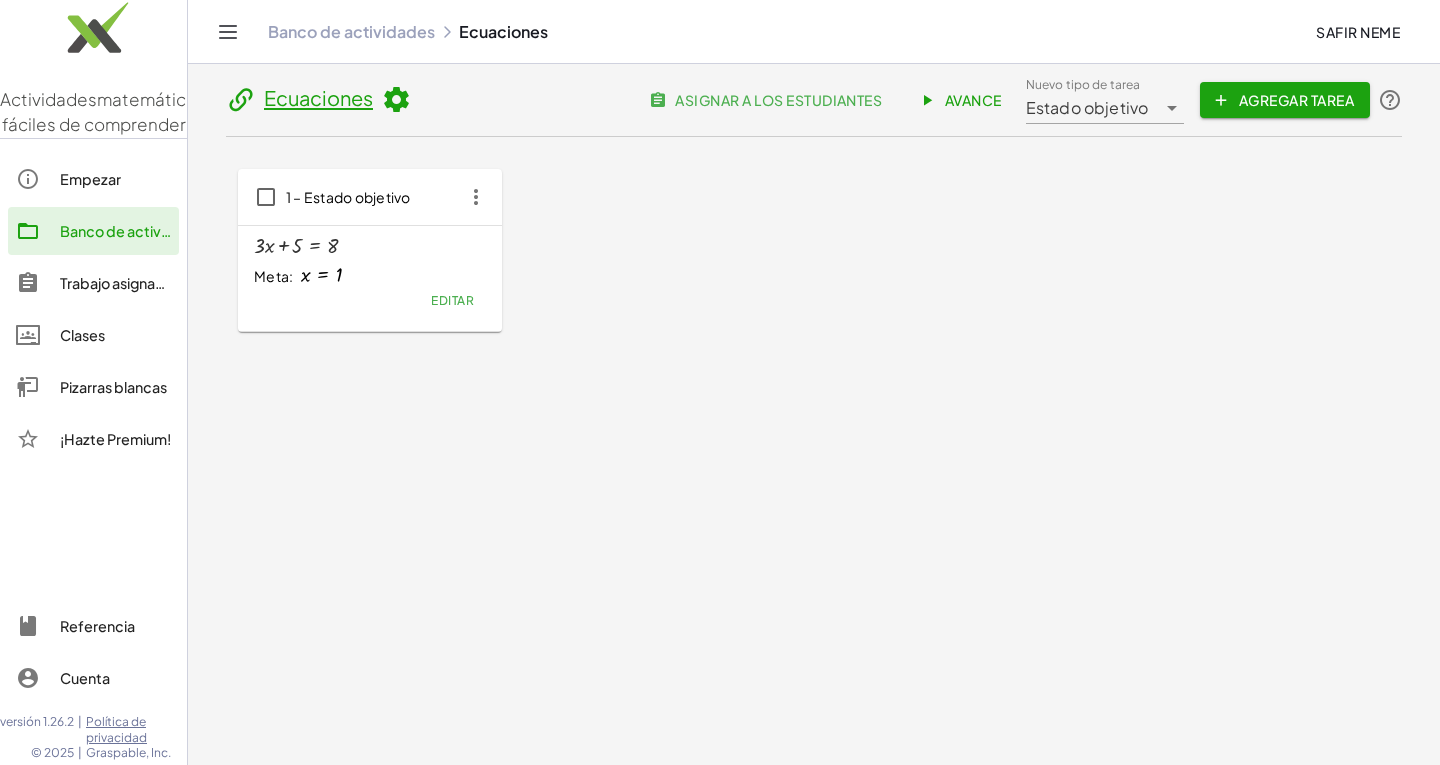 click on "Clases" 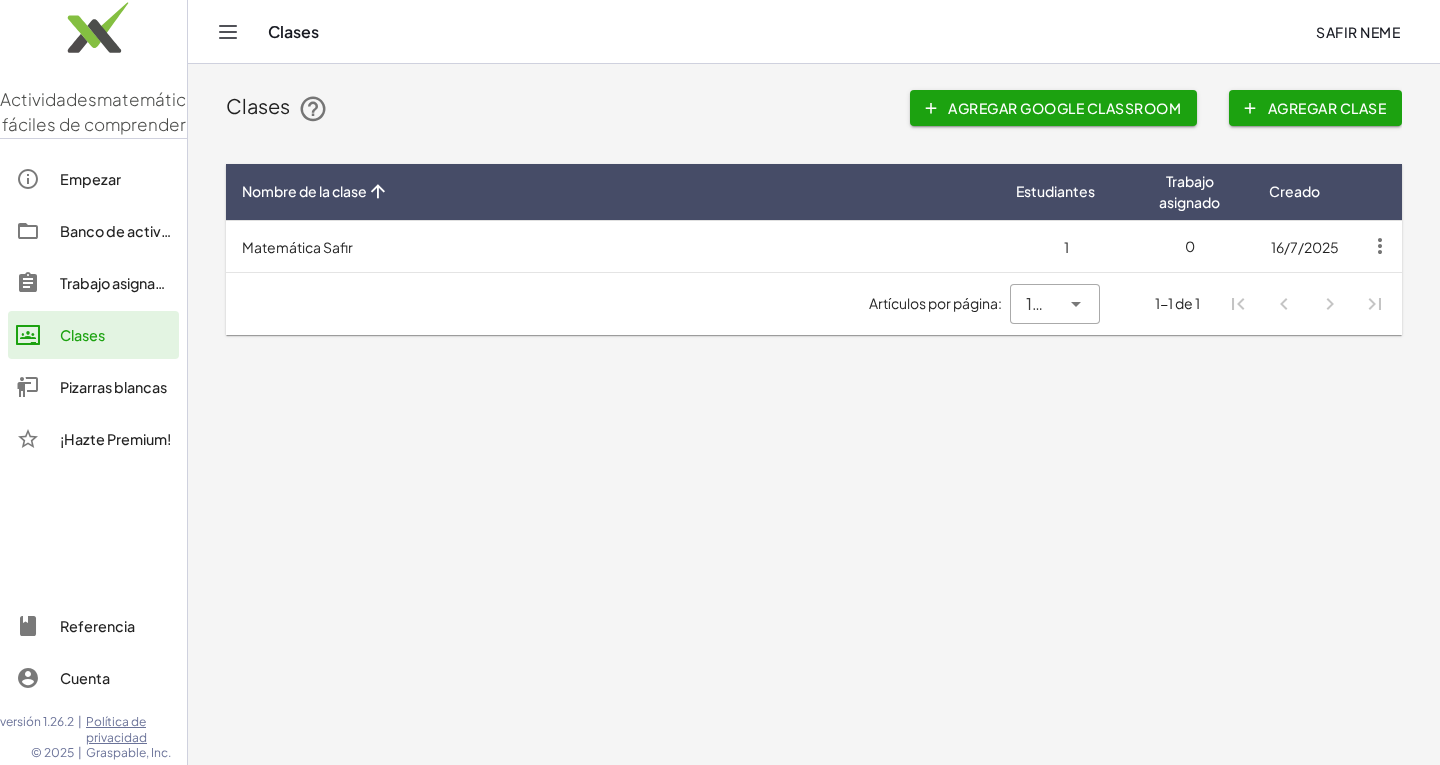 click on "Matemática Safir" at bounding box center [613, 246] 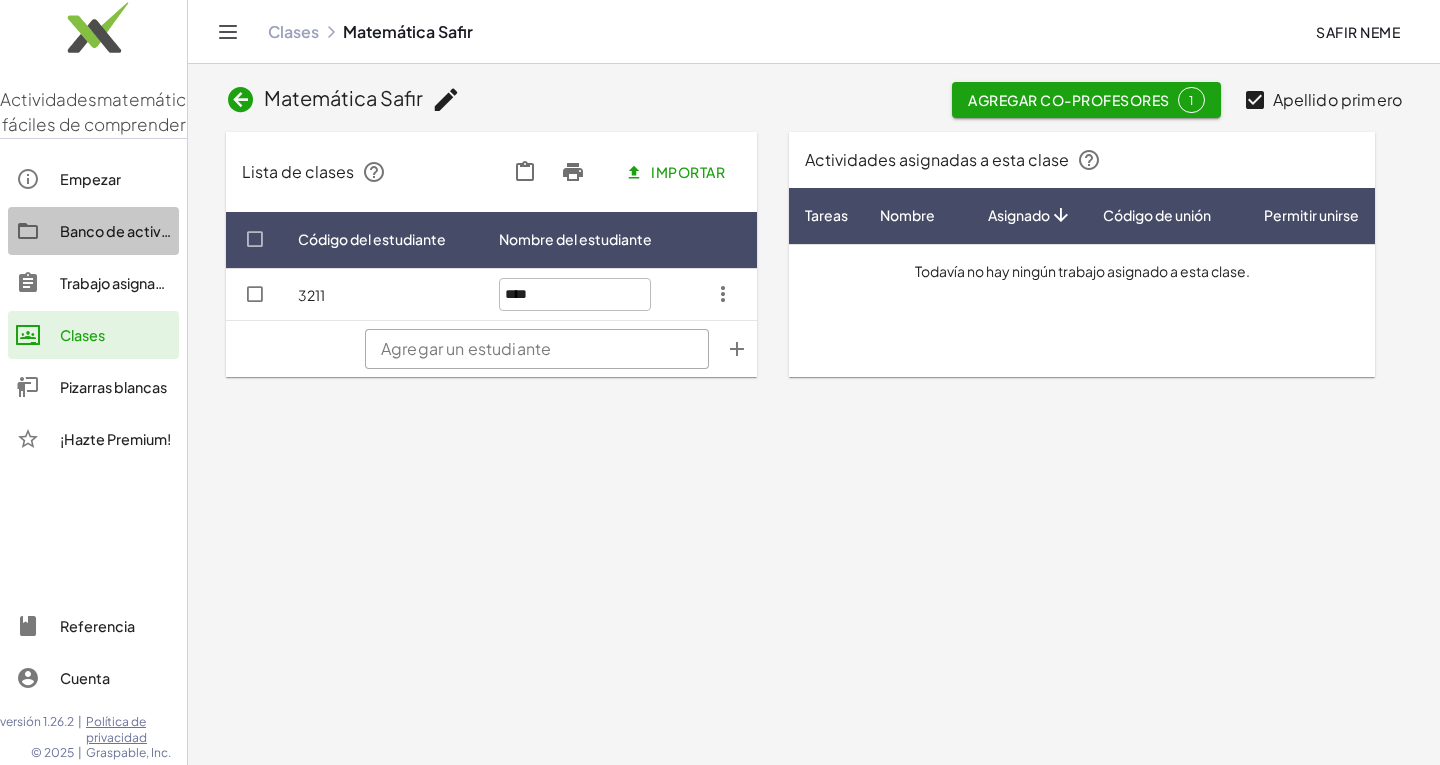 click on "Banco de actividades" at bounding box center [134, 231] 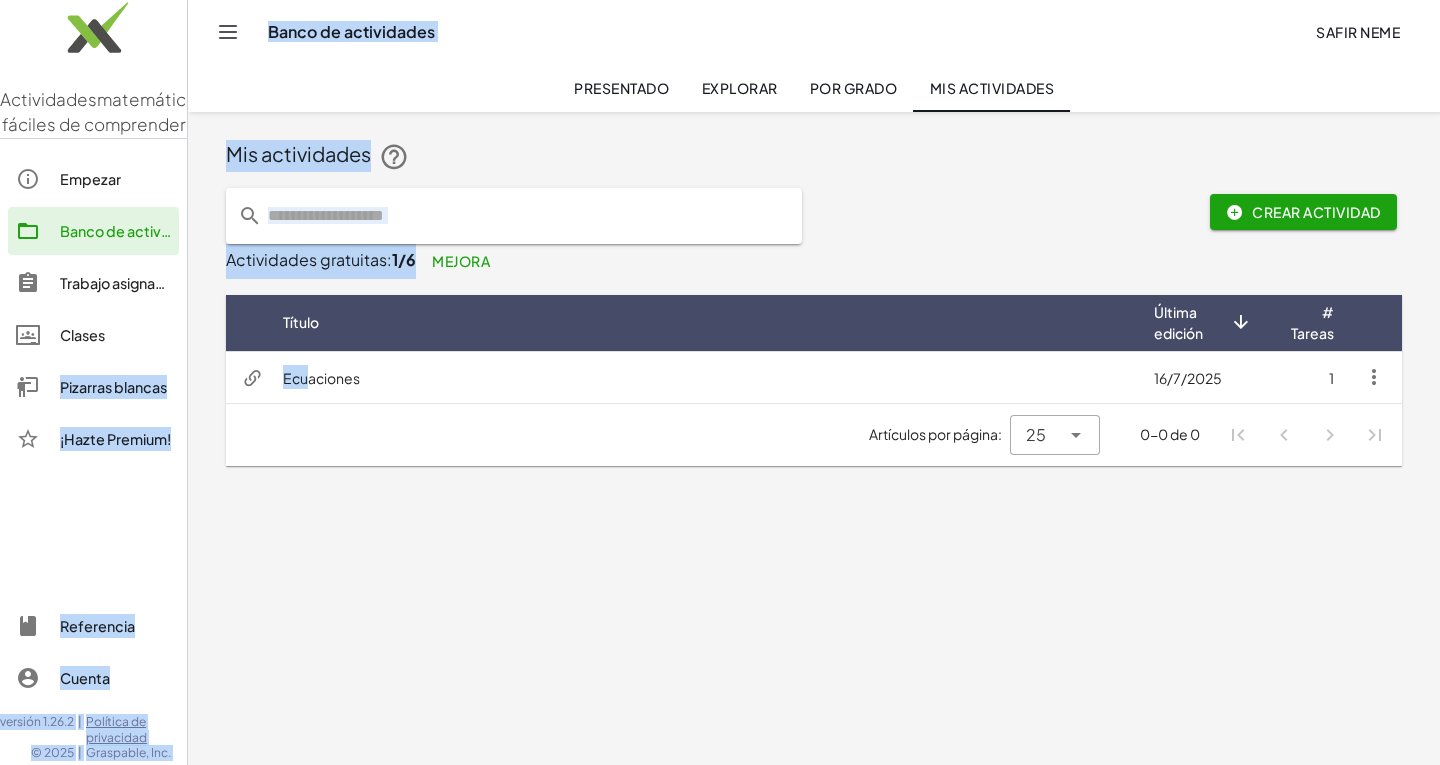 drag, startPoint x: 304, startPoint y: 372, endPoint x: 110, endPoint y: 354, distance: 194.83327 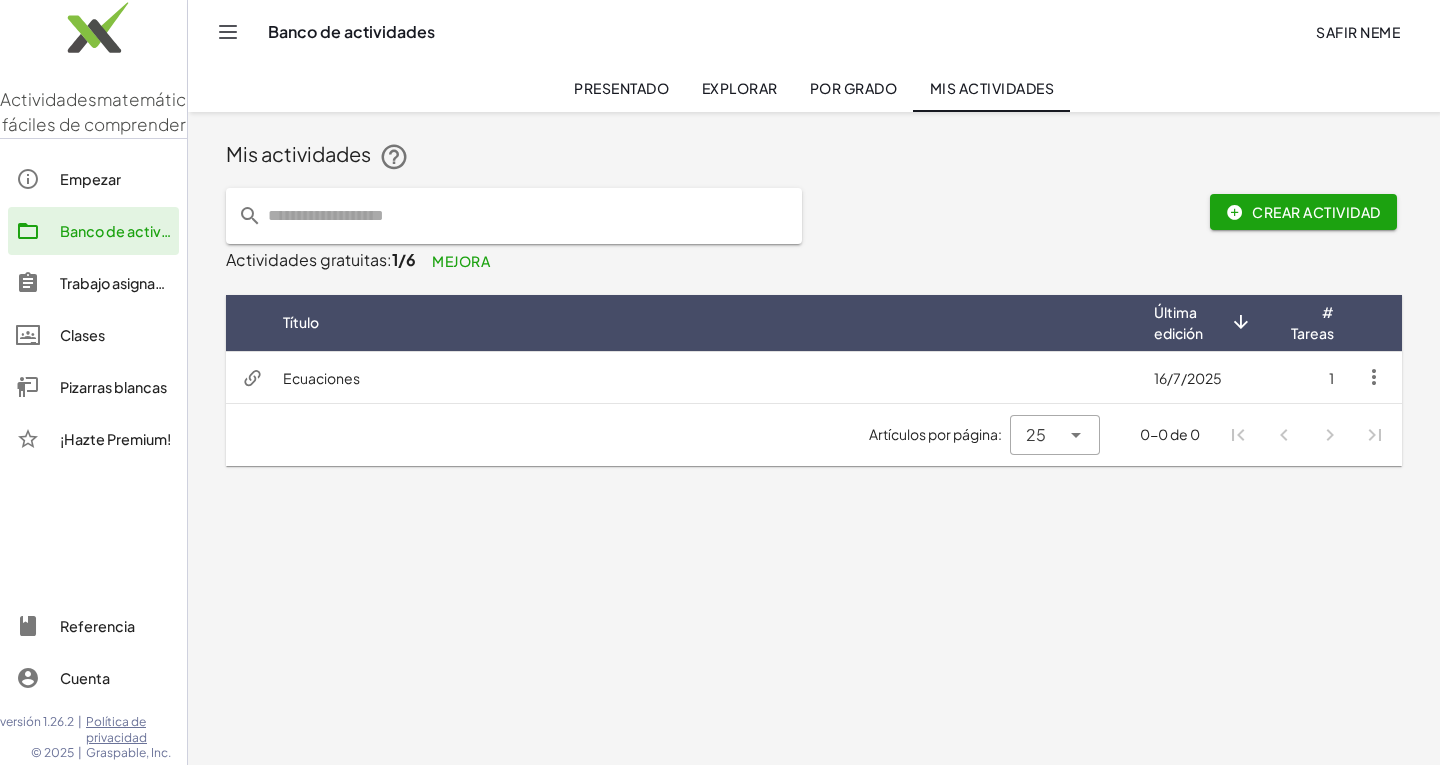 click on "Mis actividades Crear actividad Actividades gratuitas:  1/6 Mejora Título Última edición # Tareas Ecuaciones 16/7/2025 1 Artículos por página: 25 ** 0-0 de 0" 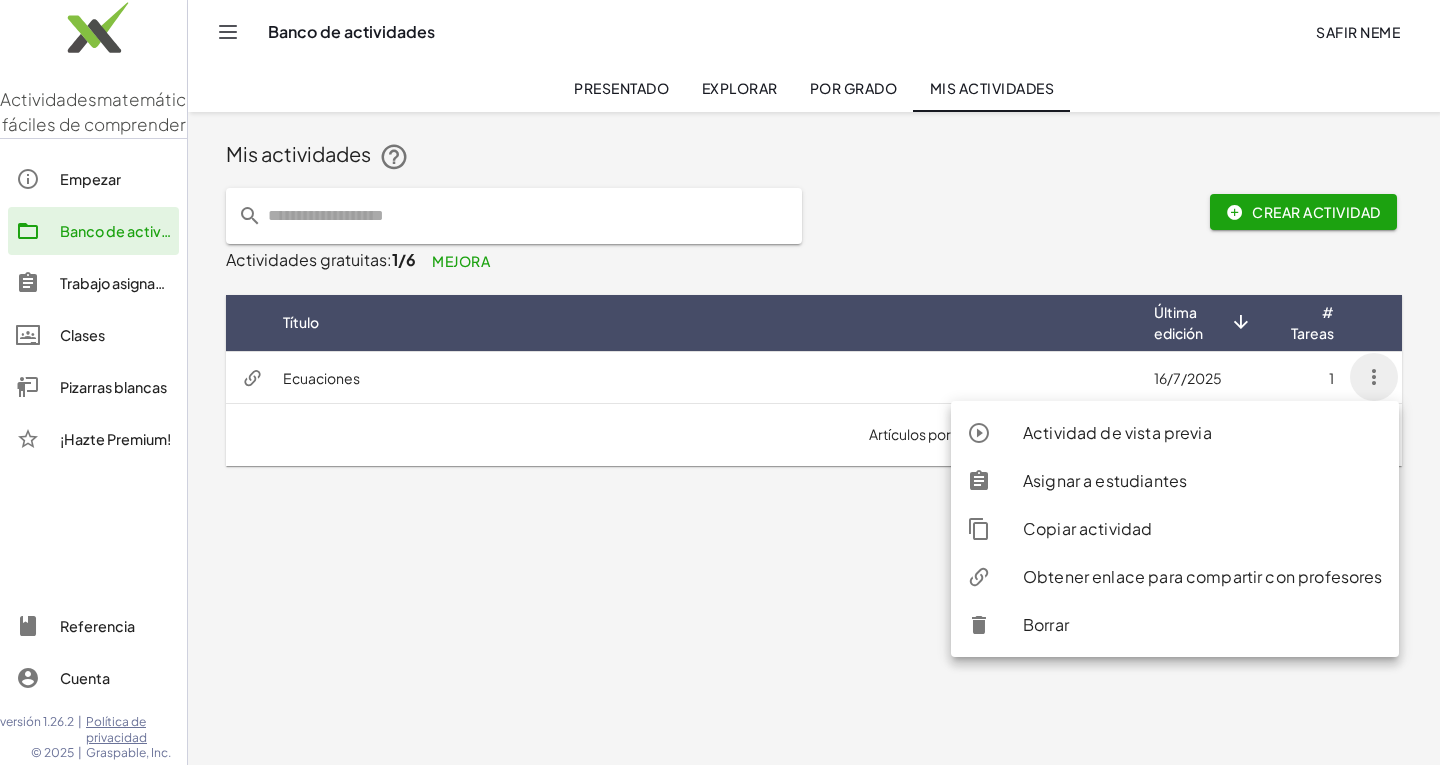 click on "Asignar a estudiantes" at bounding box center [1105, 480] 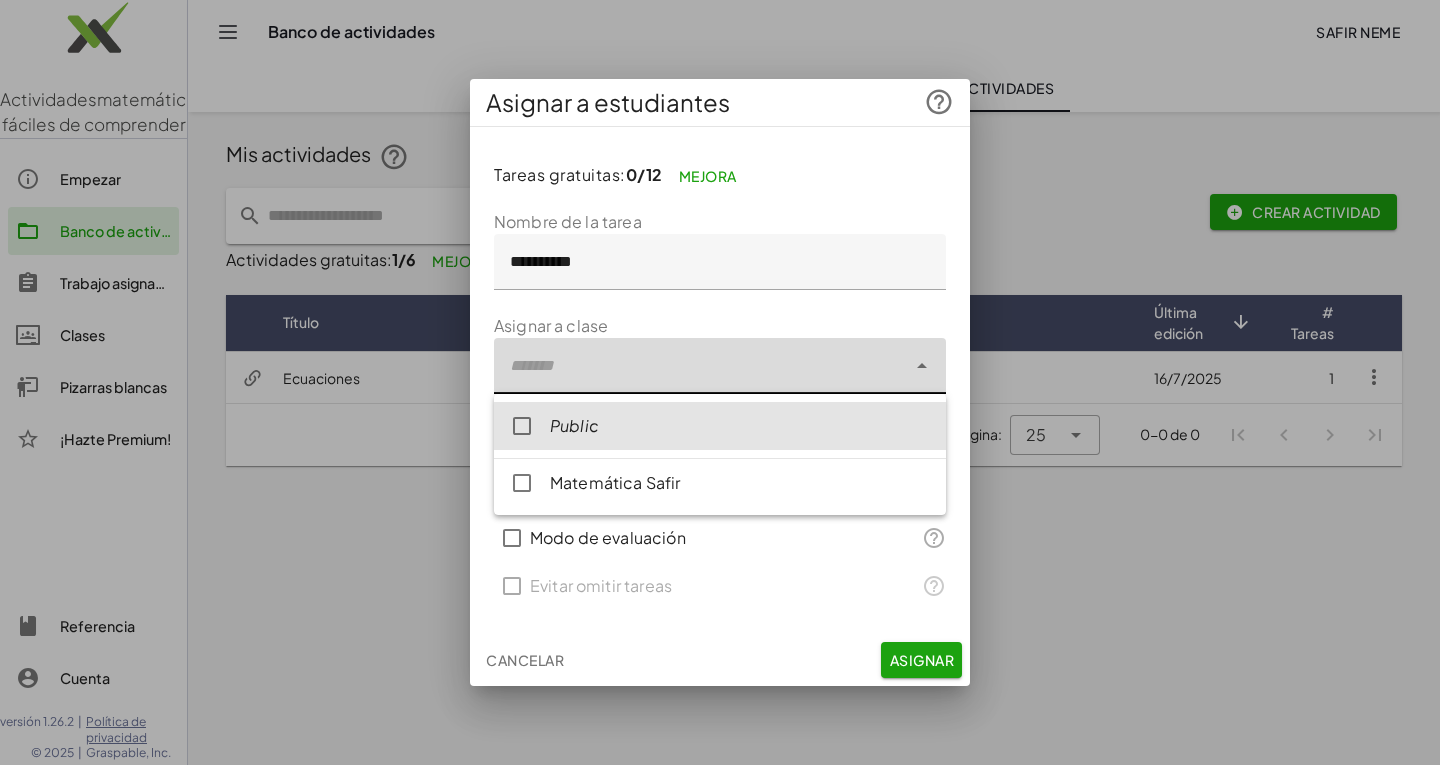 click 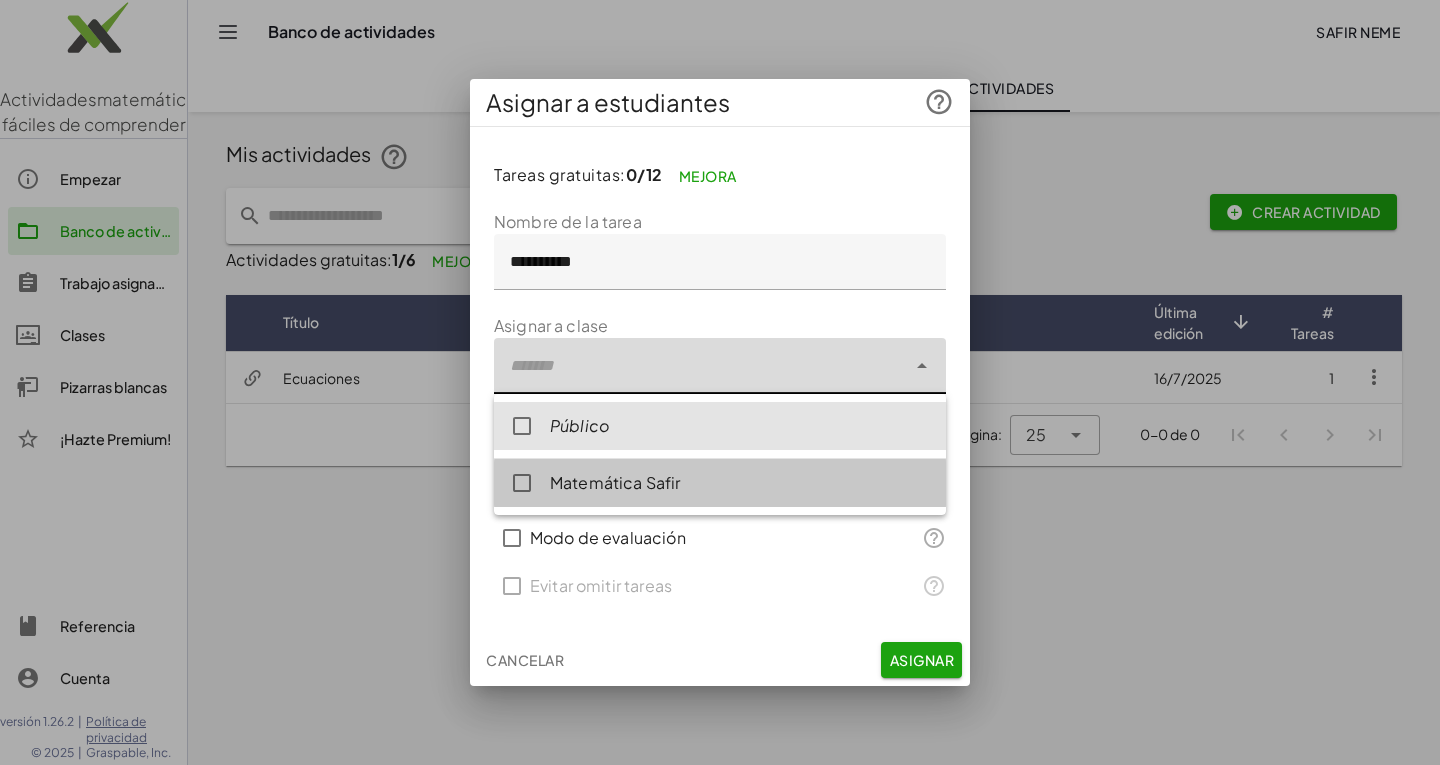 click on "Matemática Safir" at bounding box center [615, 482] 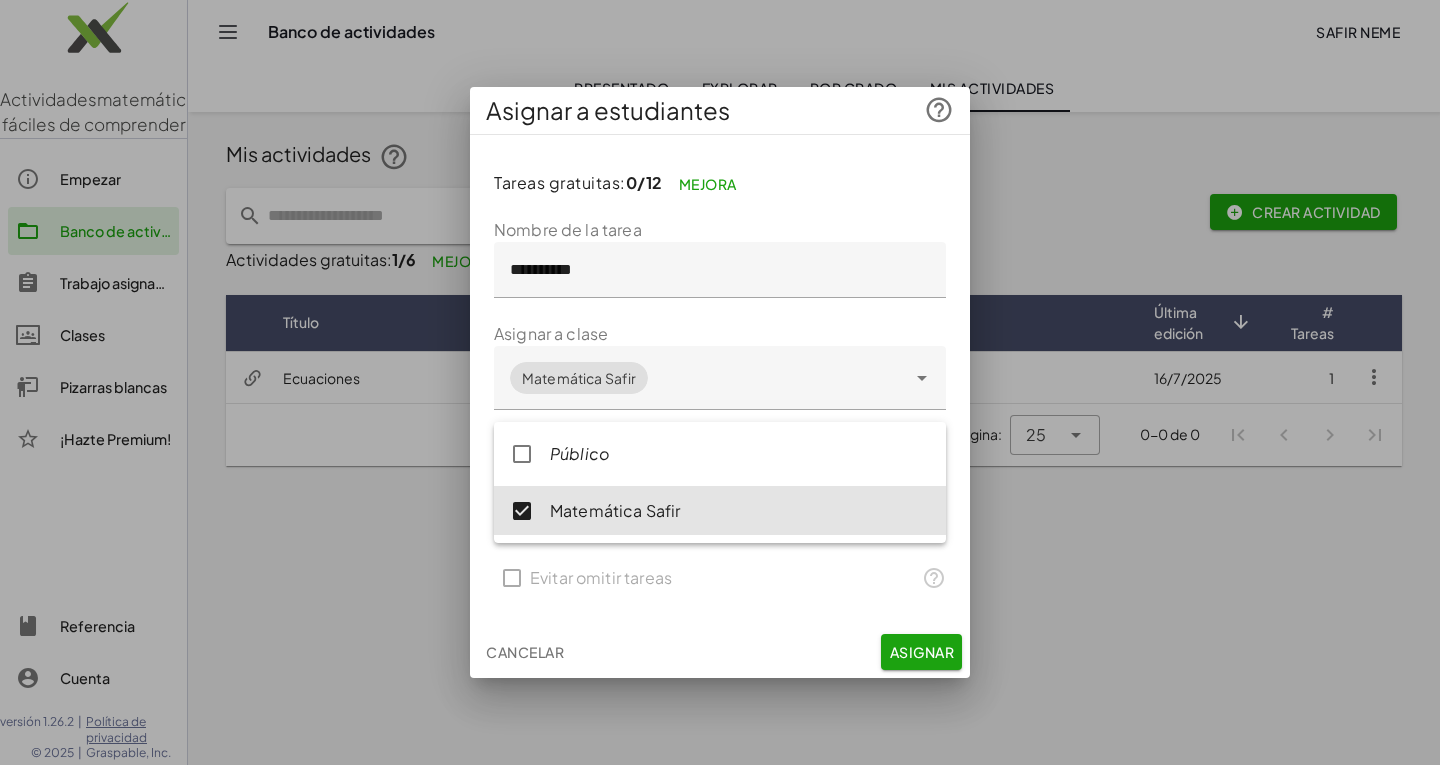 click on "Asignar" at bounding box center (922, 652) 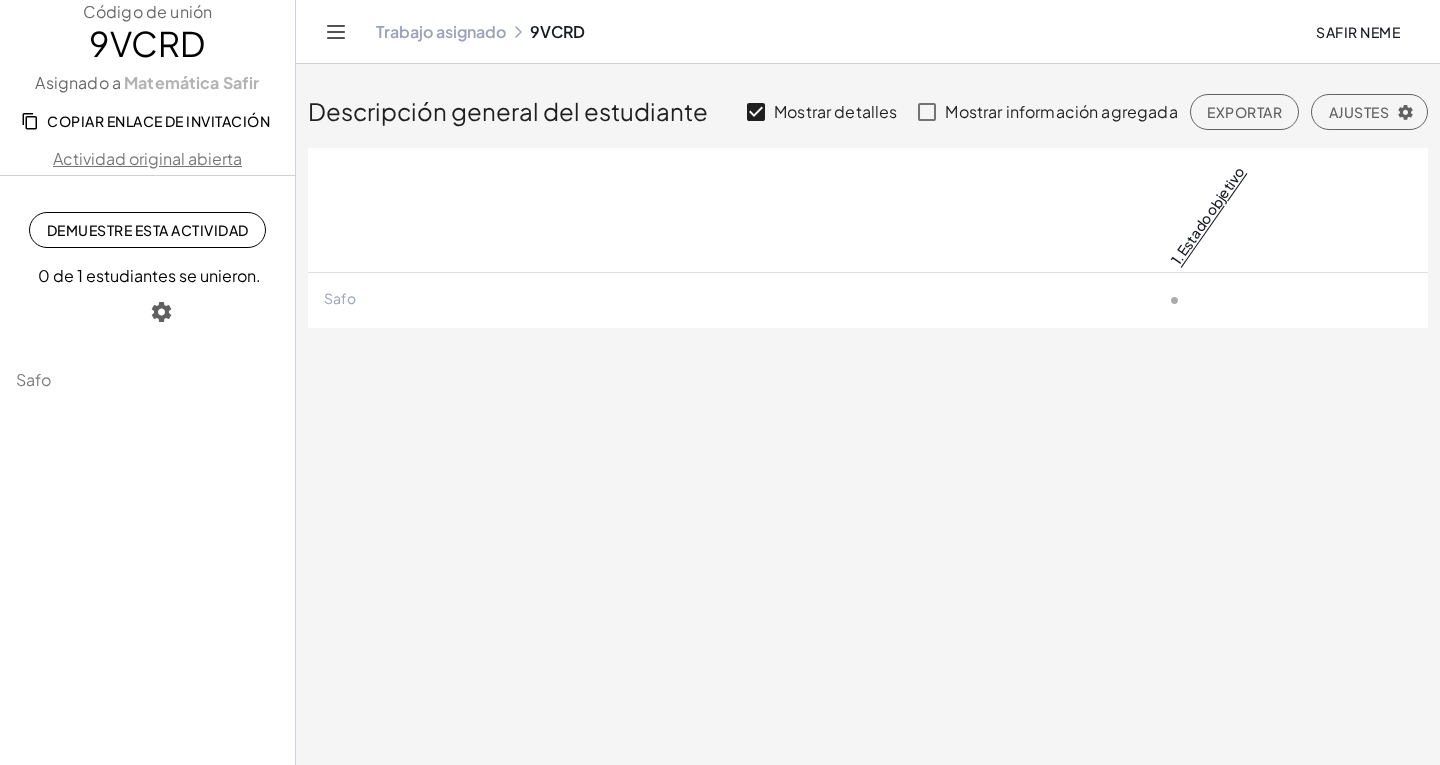 click on "Copiar enlace de invitación" at bounding box center [158, 121] 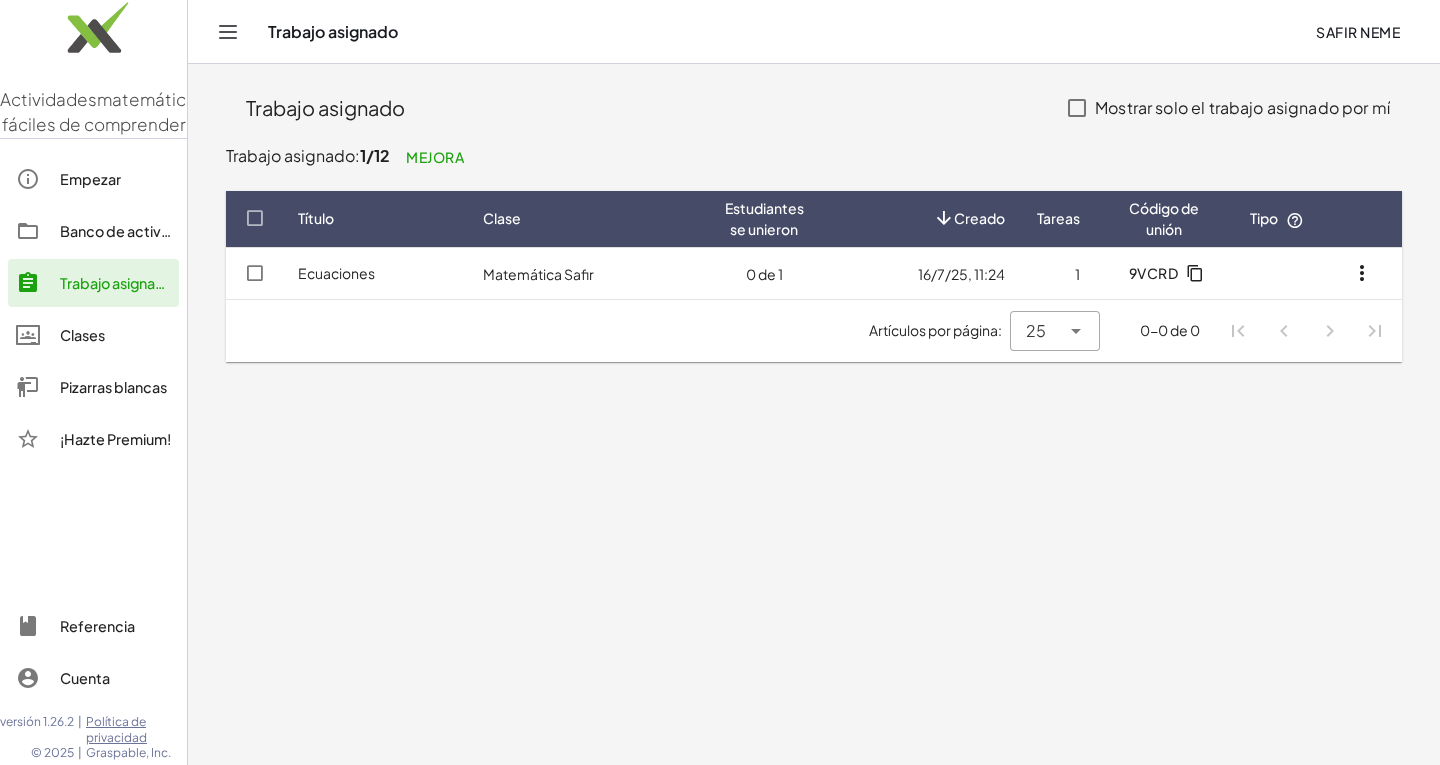 click on "Matemática Safir" at bounding box center (538, 274) 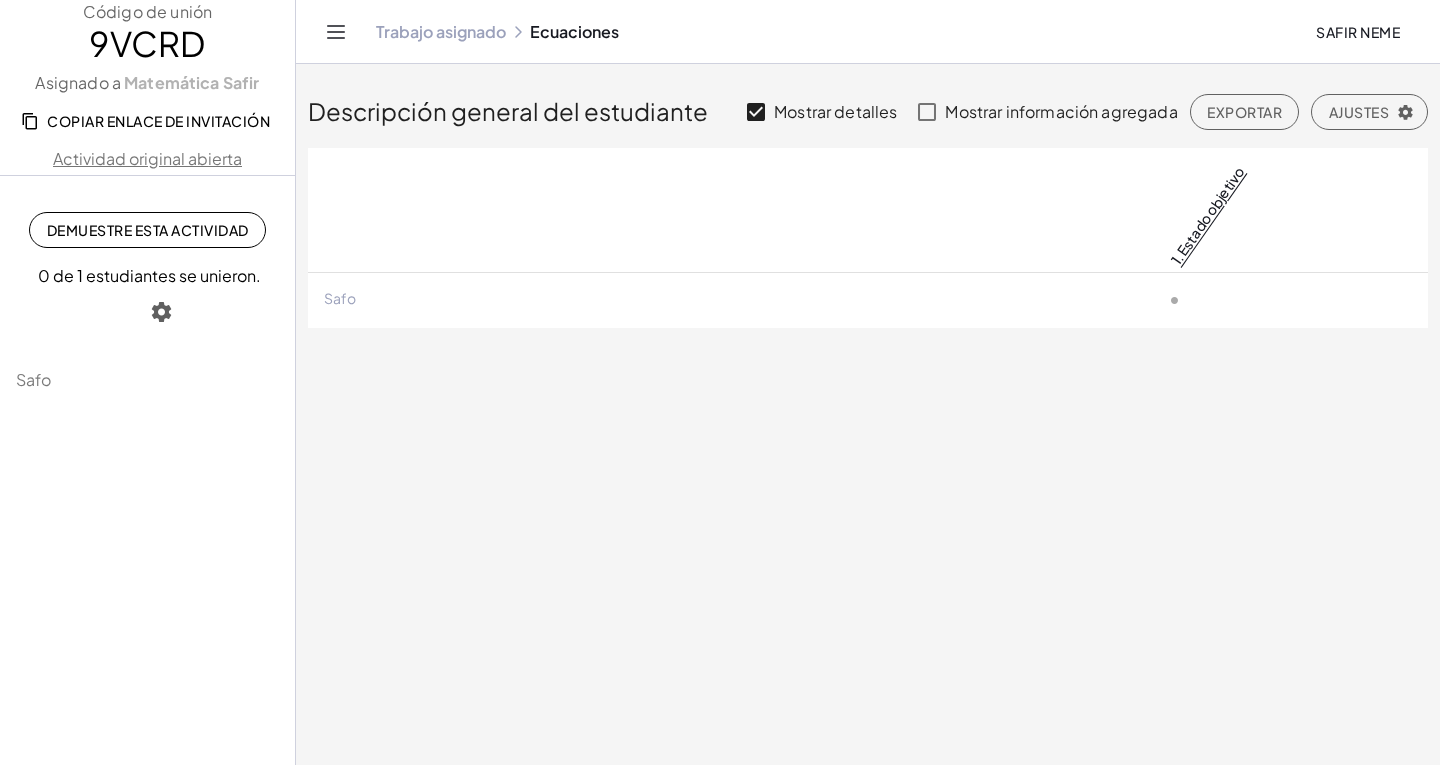 click on "Trabajo asignado" at bounding box center [441, 31] 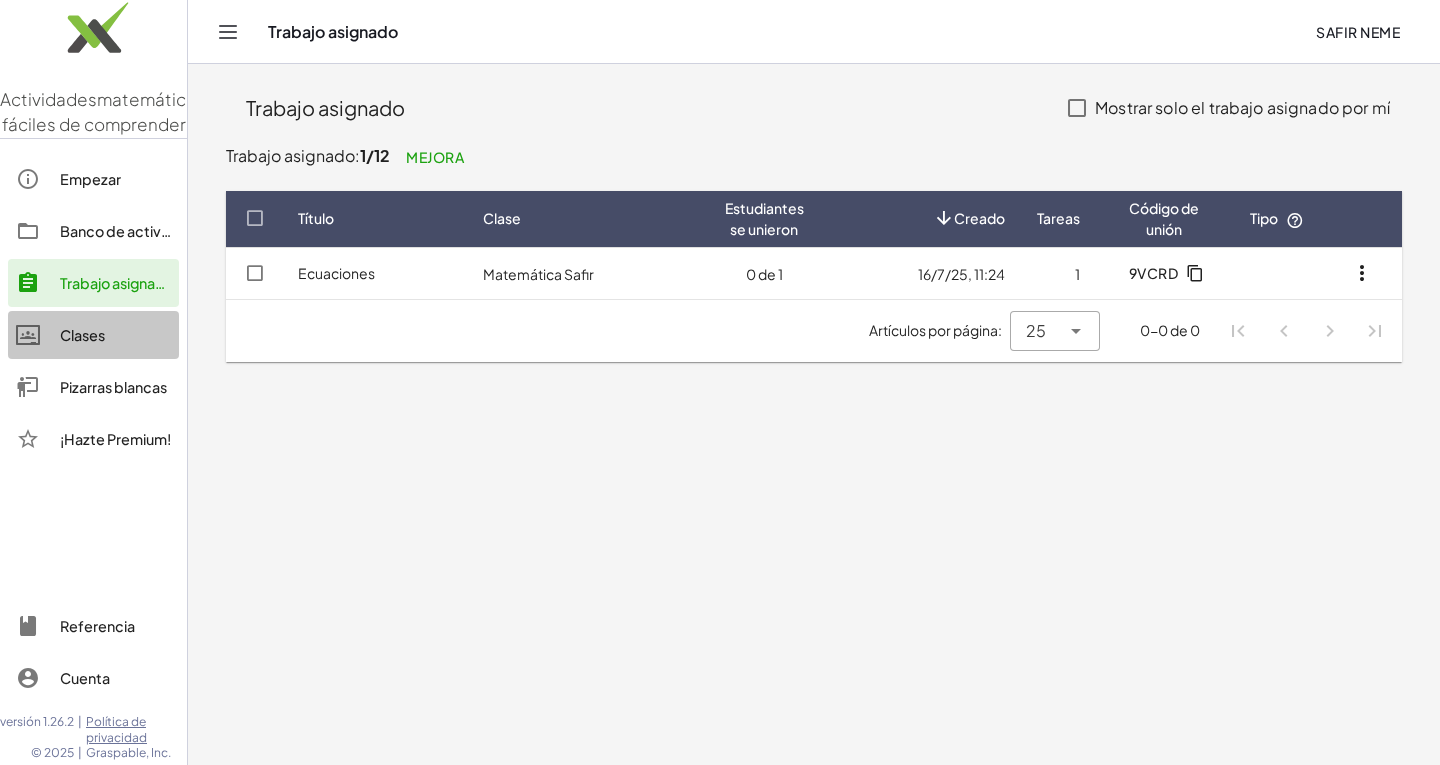 click on "Clases" at bounding box center (82, 335) 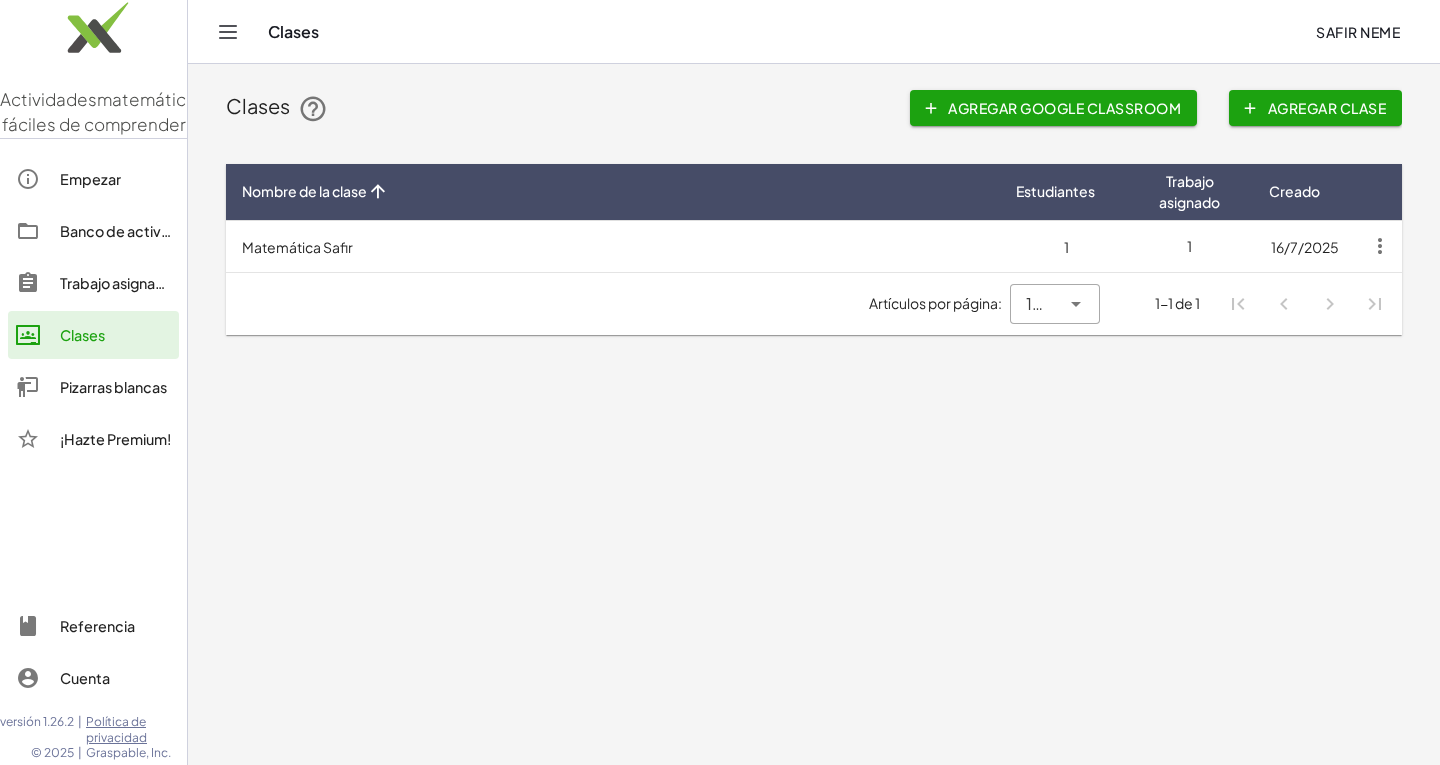 click on "Matemática Safir" at bounding box center (297, 247) 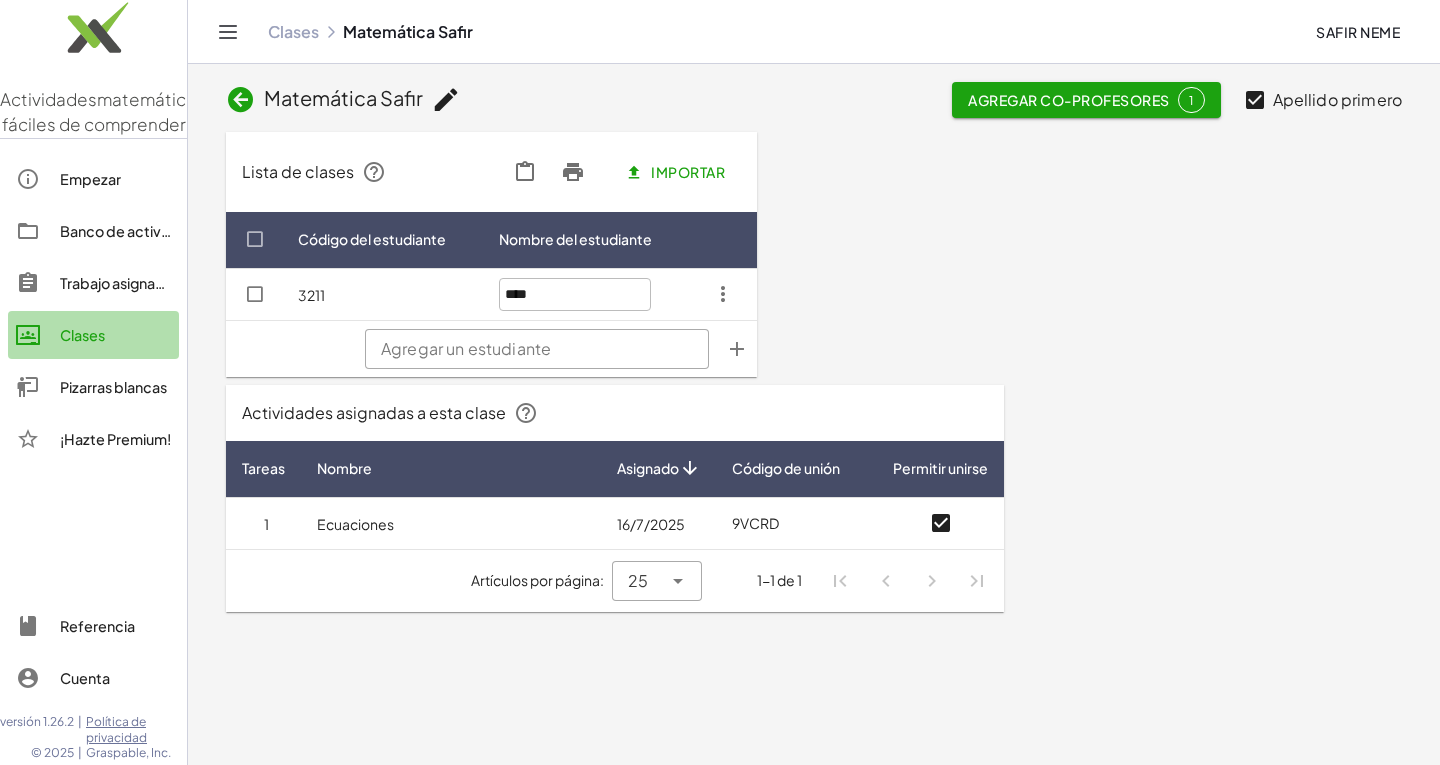 click on "Clases" 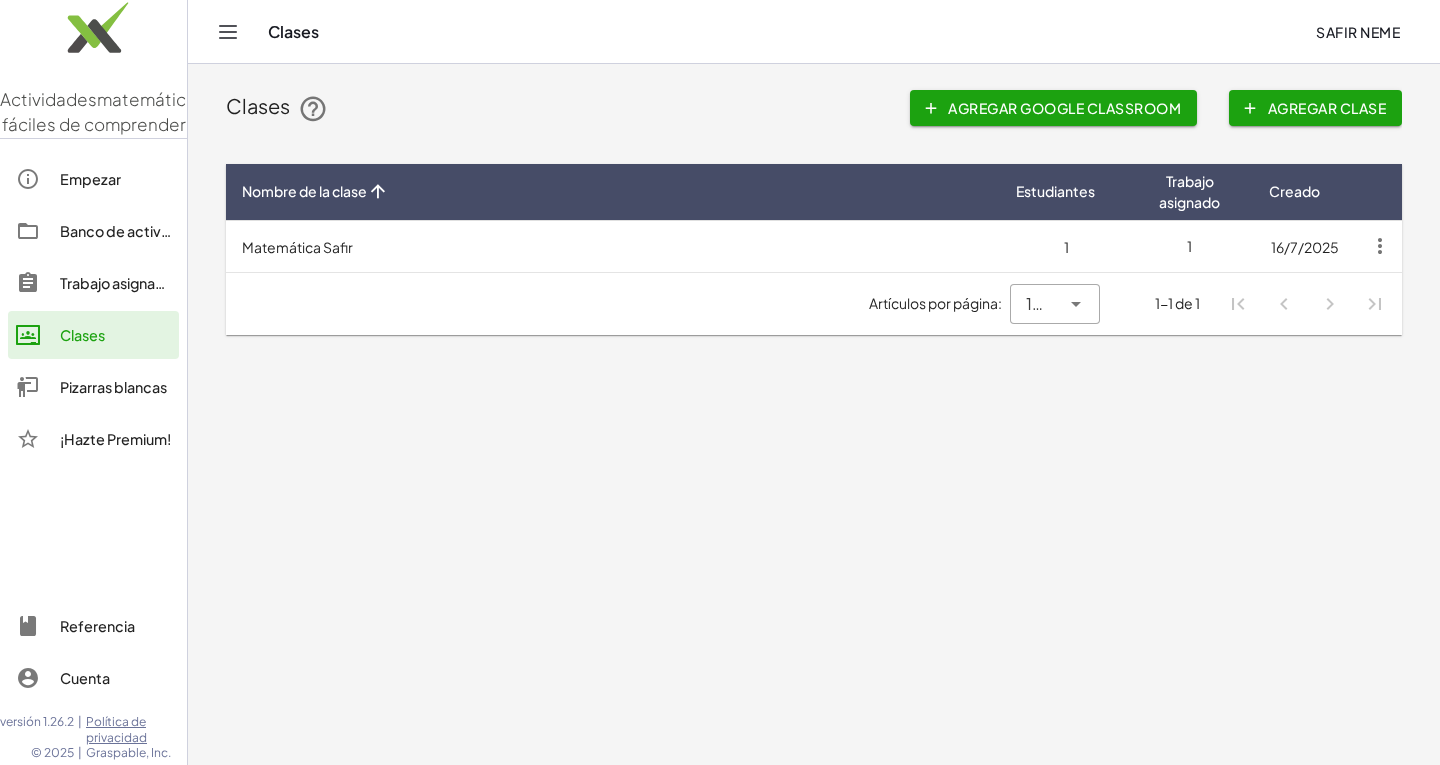 click on "1" at bounding box center (1189, 246) 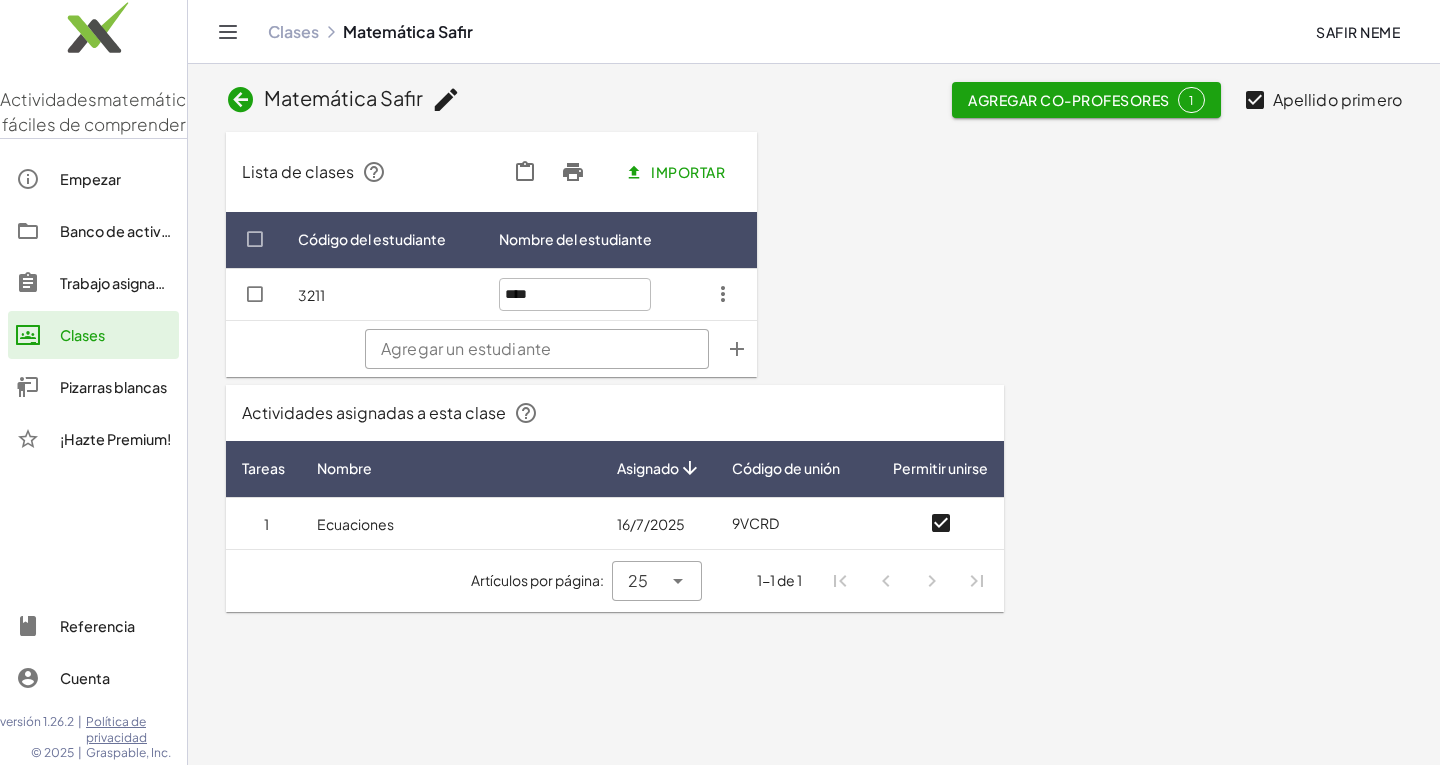 click on "Ecuaciones" at bounding box center (451, 523) 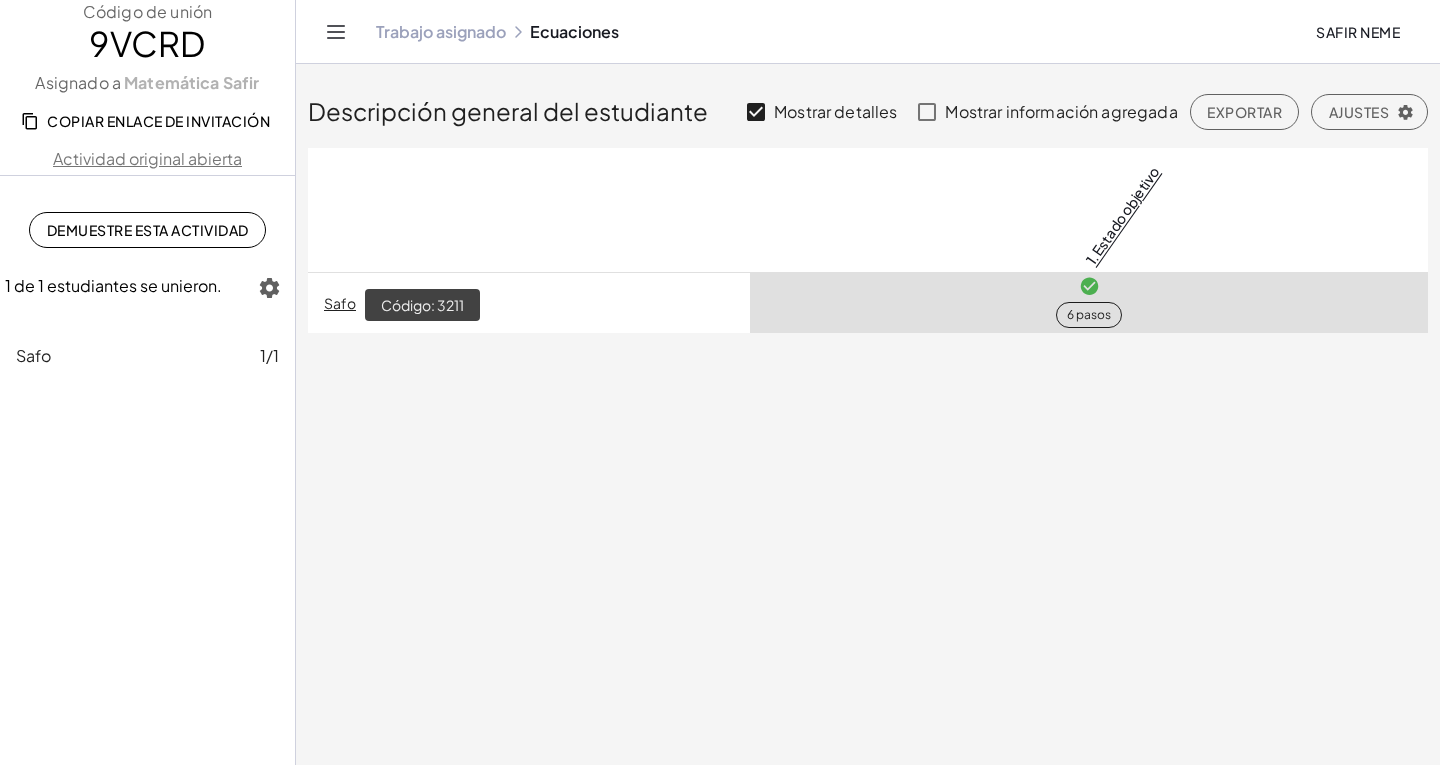 click on "Safo" at bounding box center (340, 303) 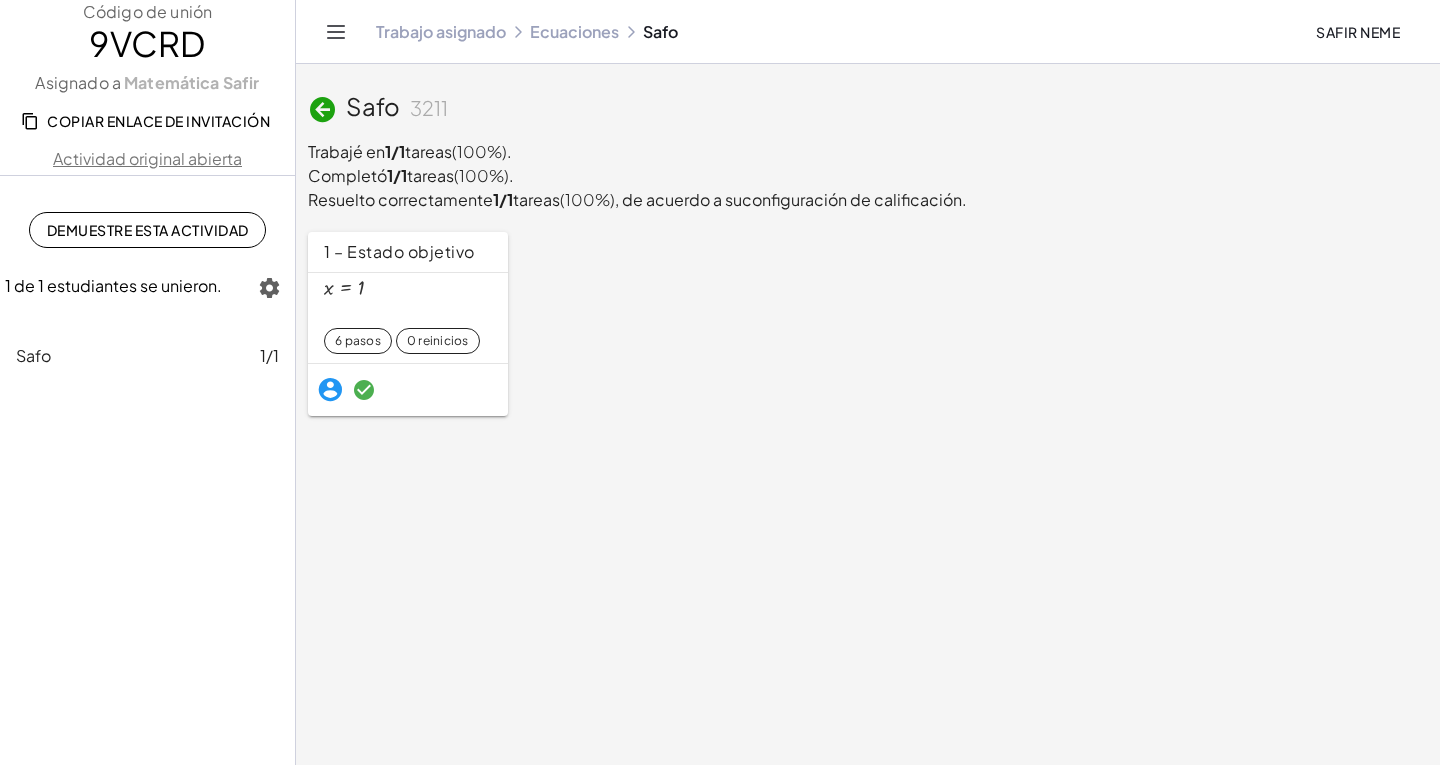 click on "Trabajo asignado" at bounding box center (441, 31) 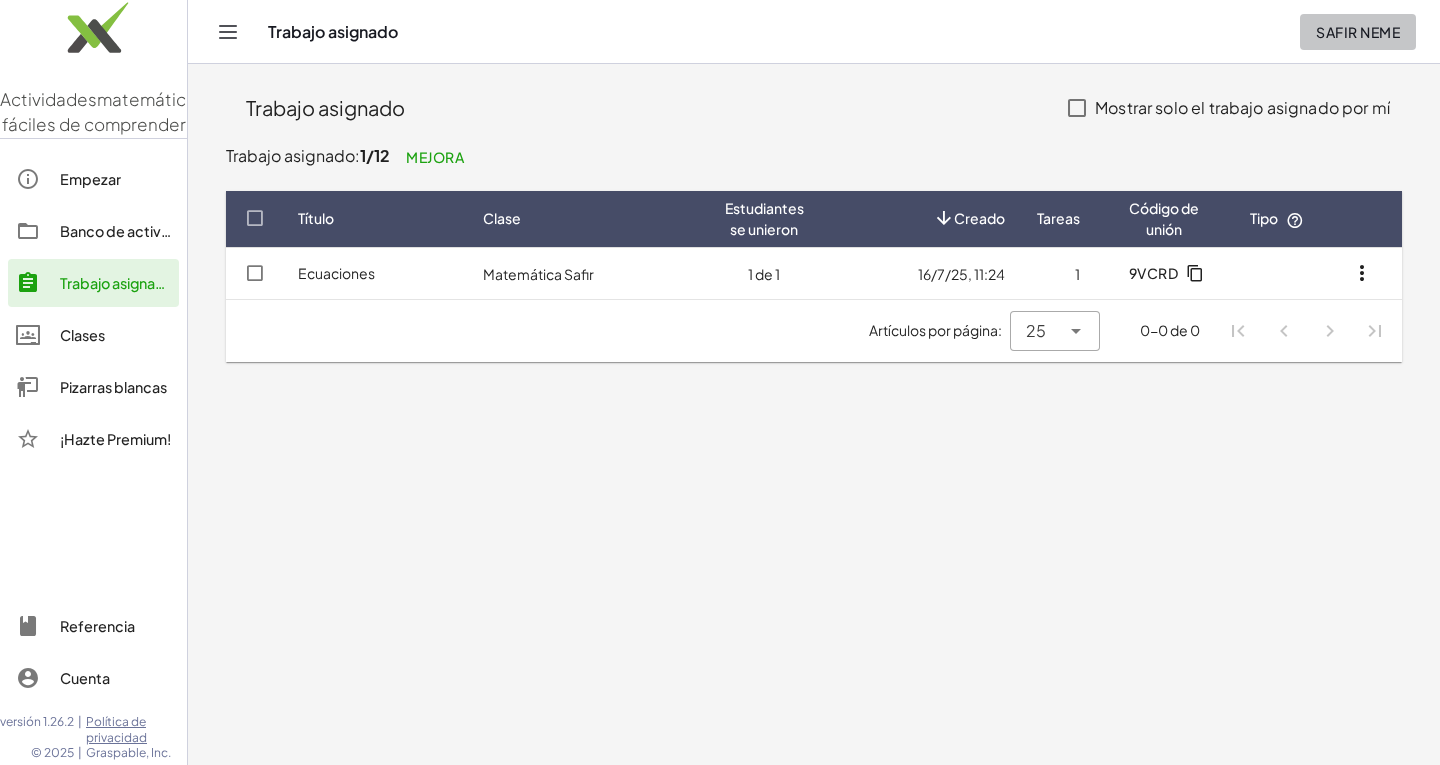 click on "Safir Neme" at bounding box center (1358, 32) 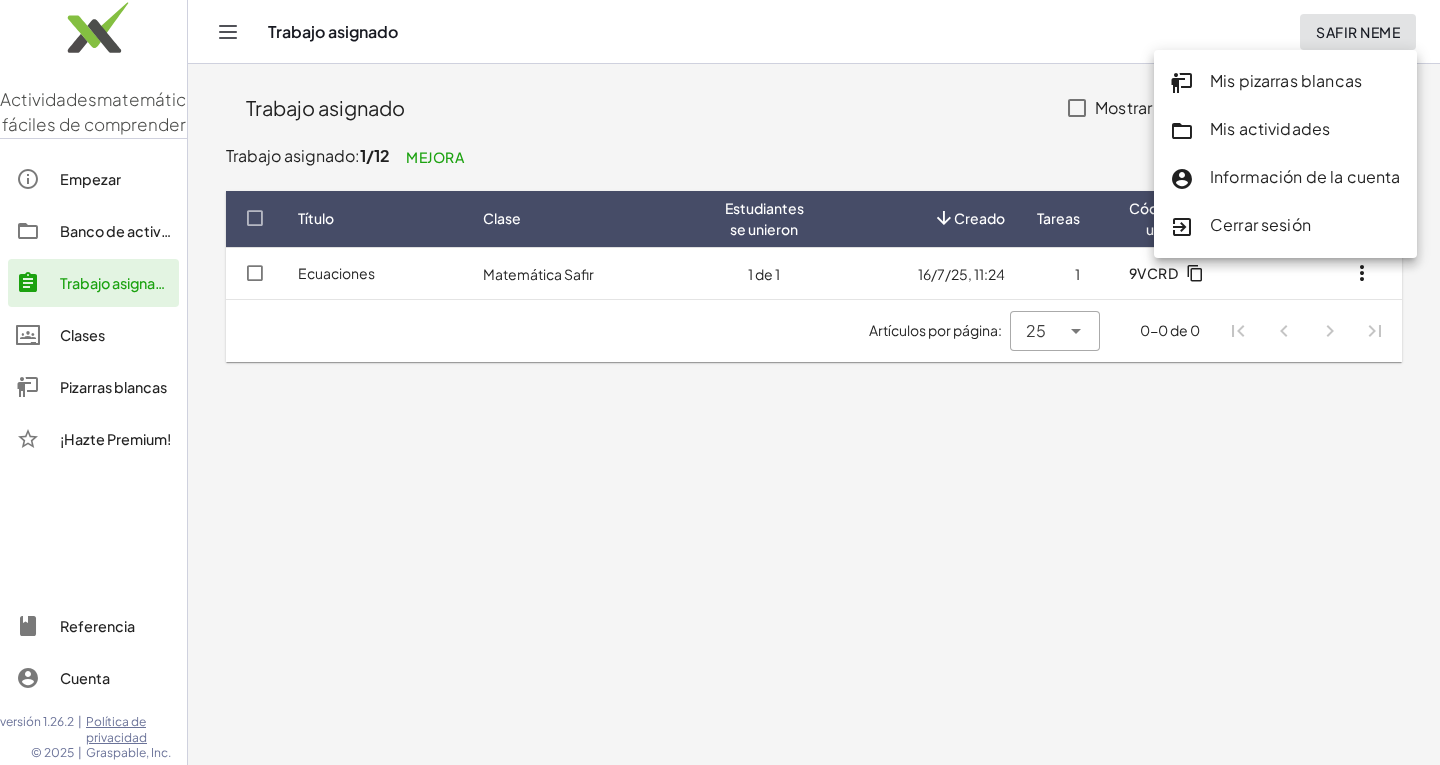 click on "Empezar" 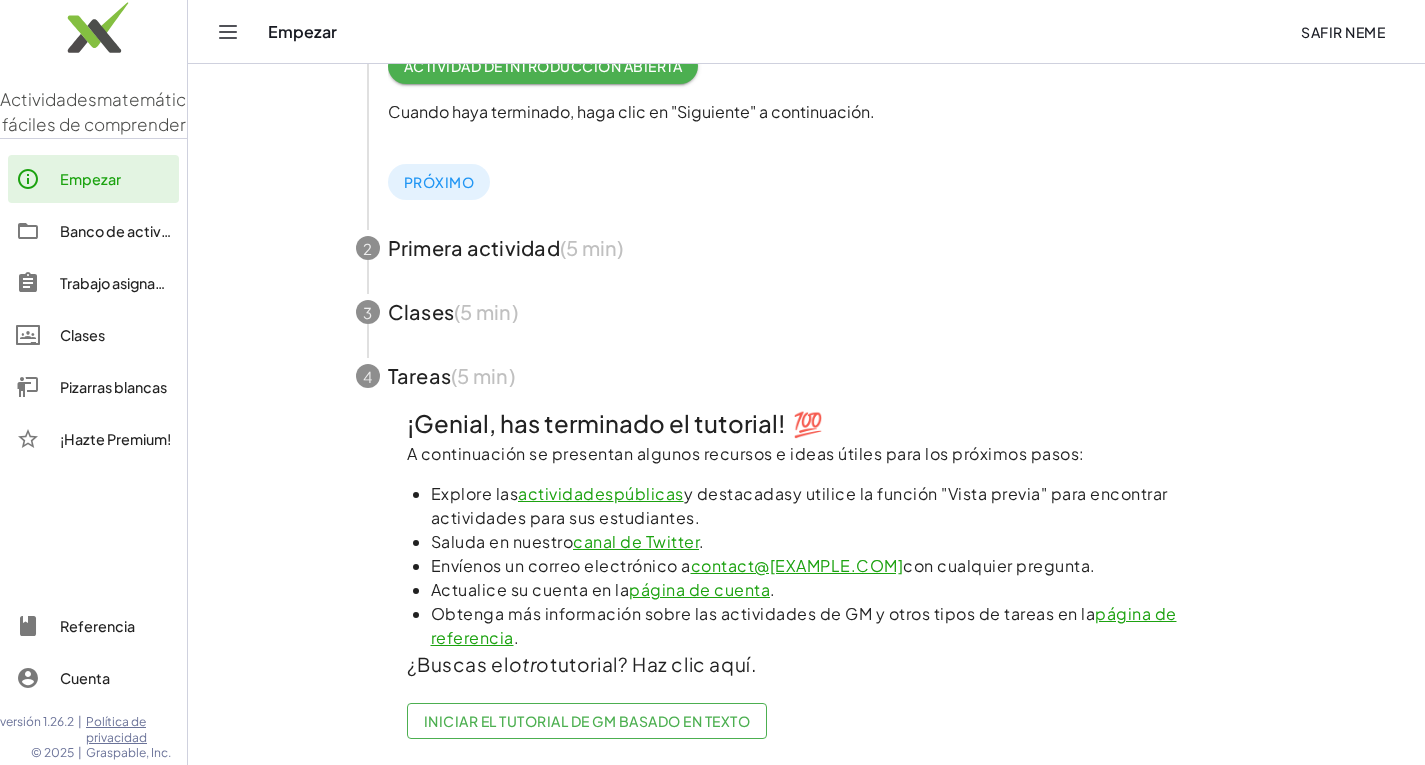scroll, scrollTop: 574, scrollLeft: 0, axis: vertical 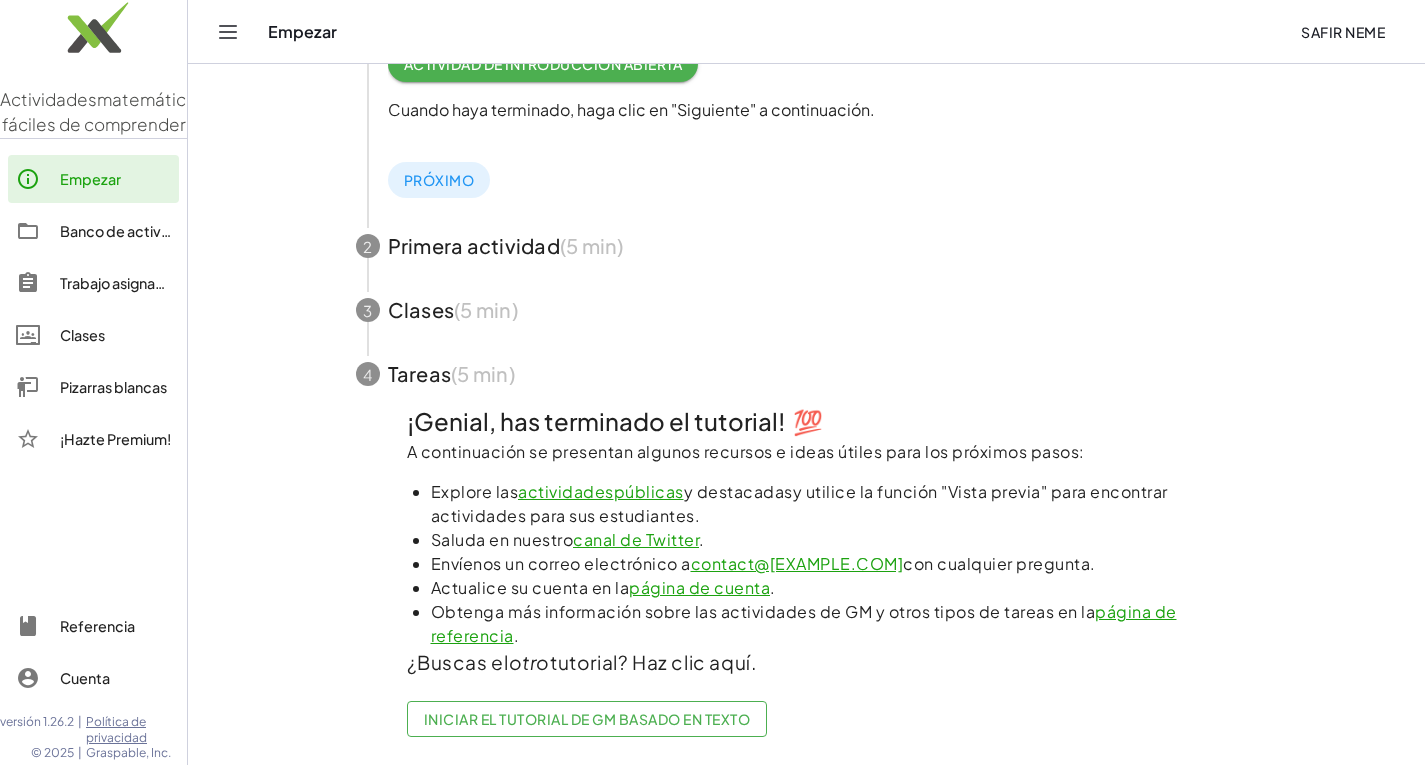click at bounding box center [807, 310] 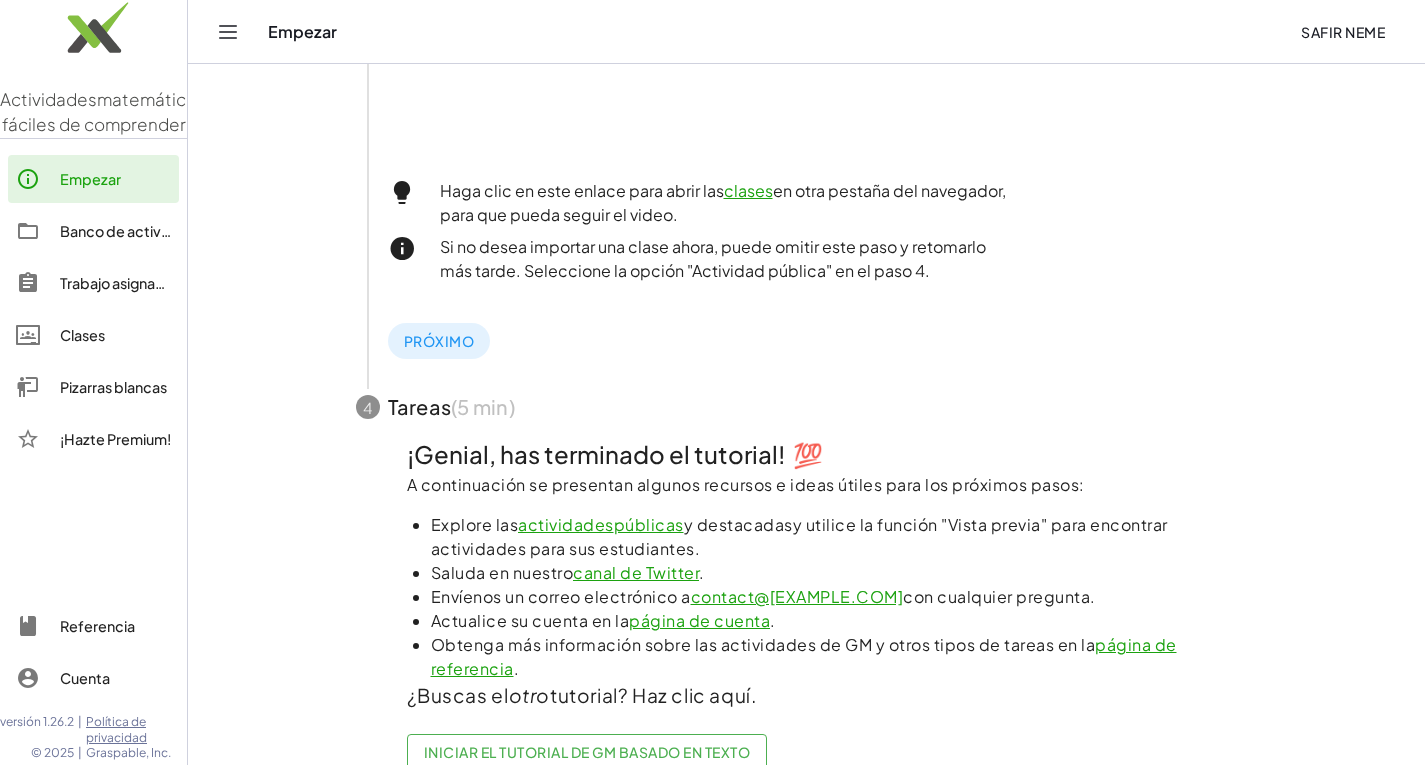 scroll, scrollTop: 843, scrollLeft: 0, axis: vertical 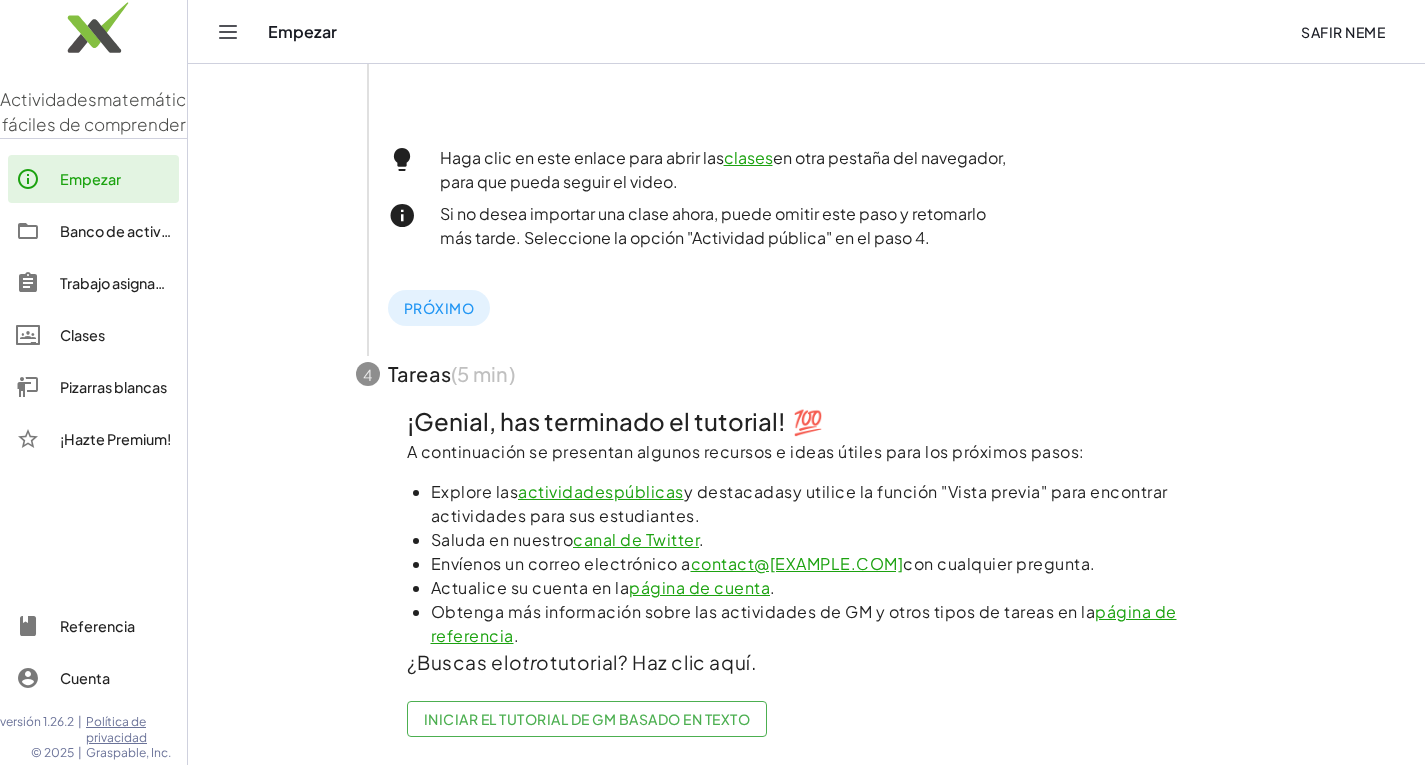 click at bounding box center (807, 374) 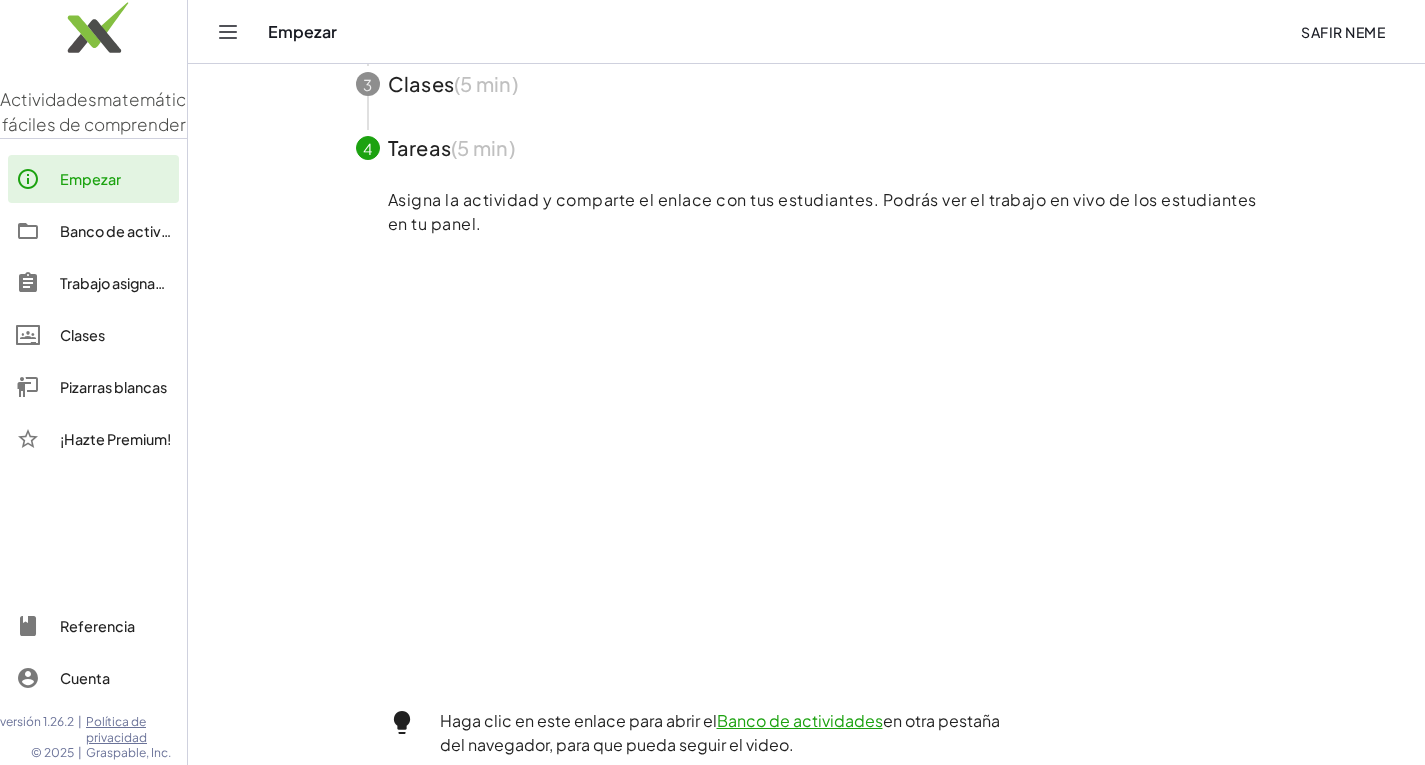 scroll, scrollTop: 143, scrollLeft: 0, axis: vertical 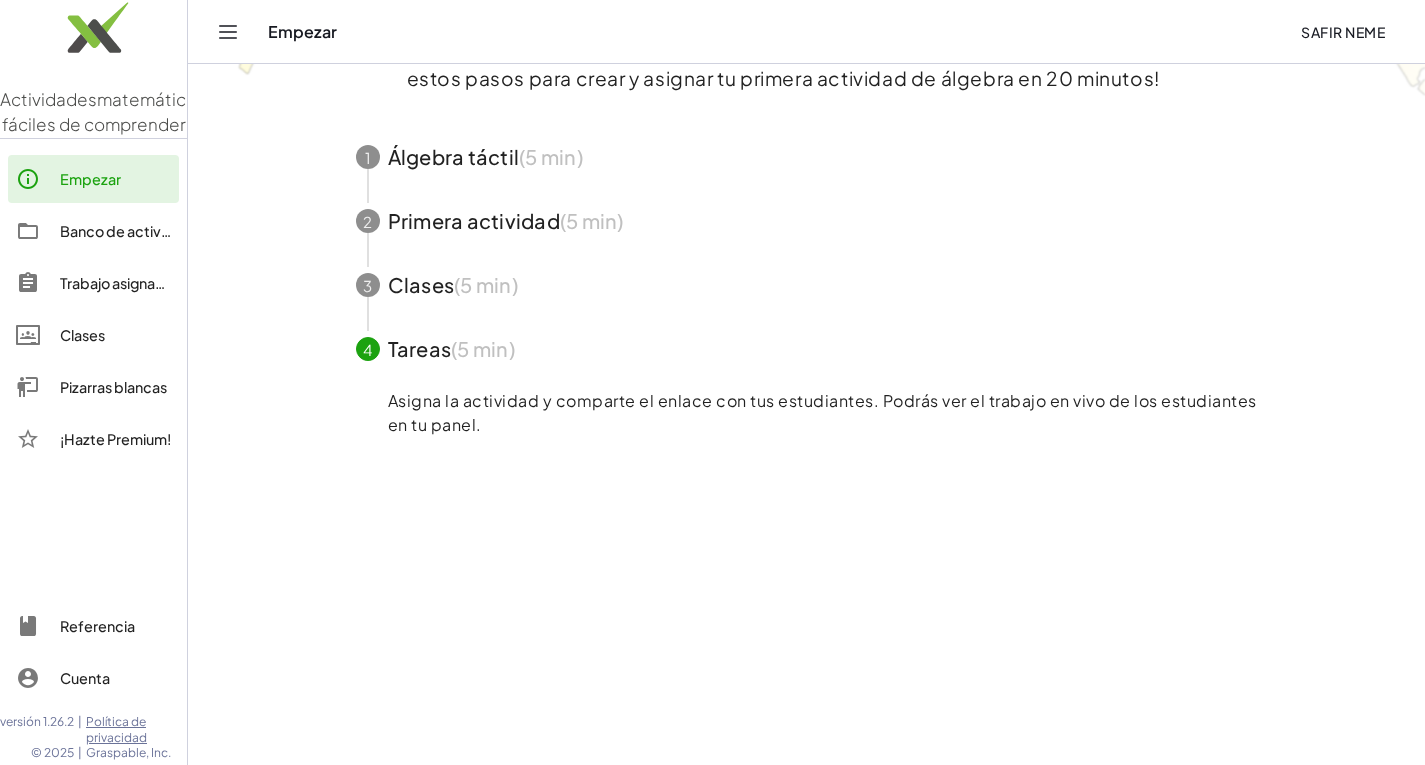 click on "3" at bounding box center (367, 286) 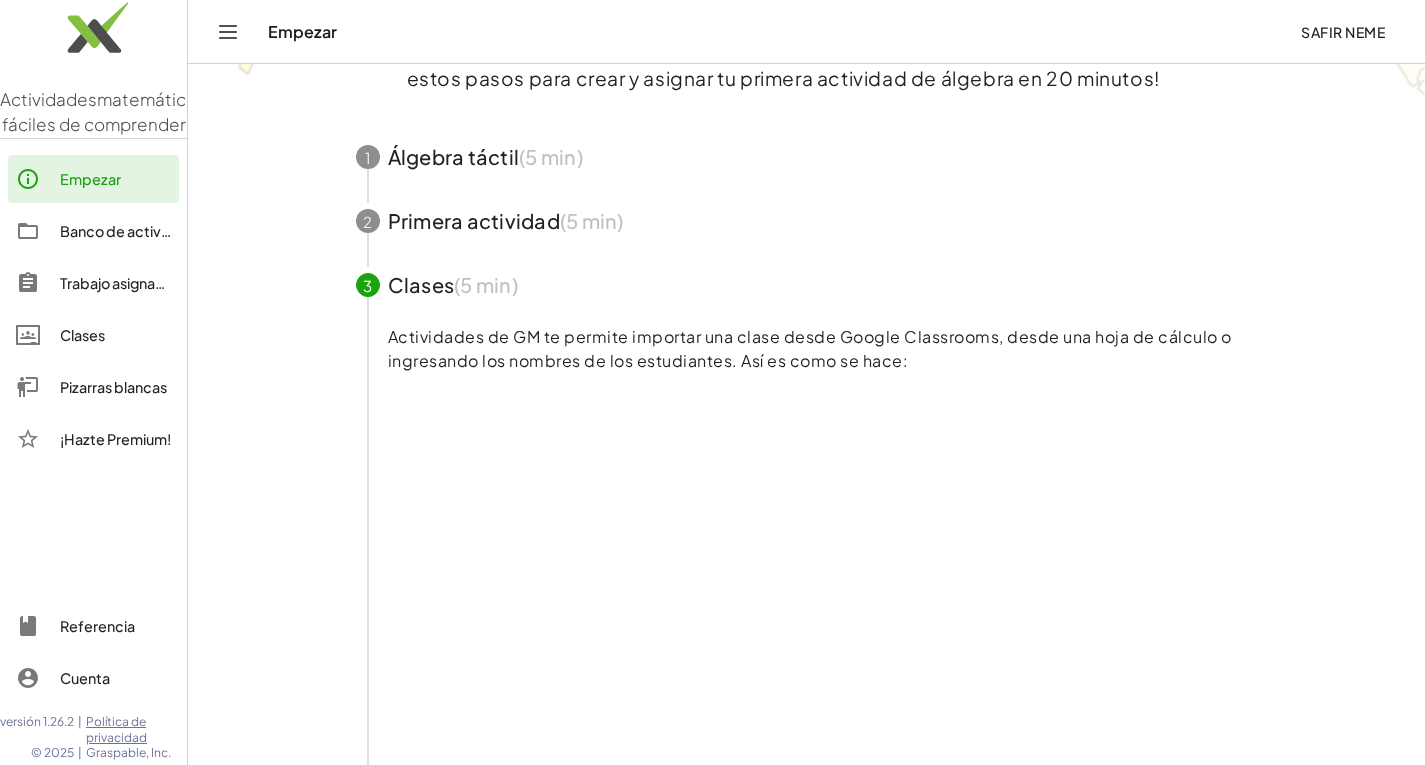 click on "2" at bounding box center (367, 222) 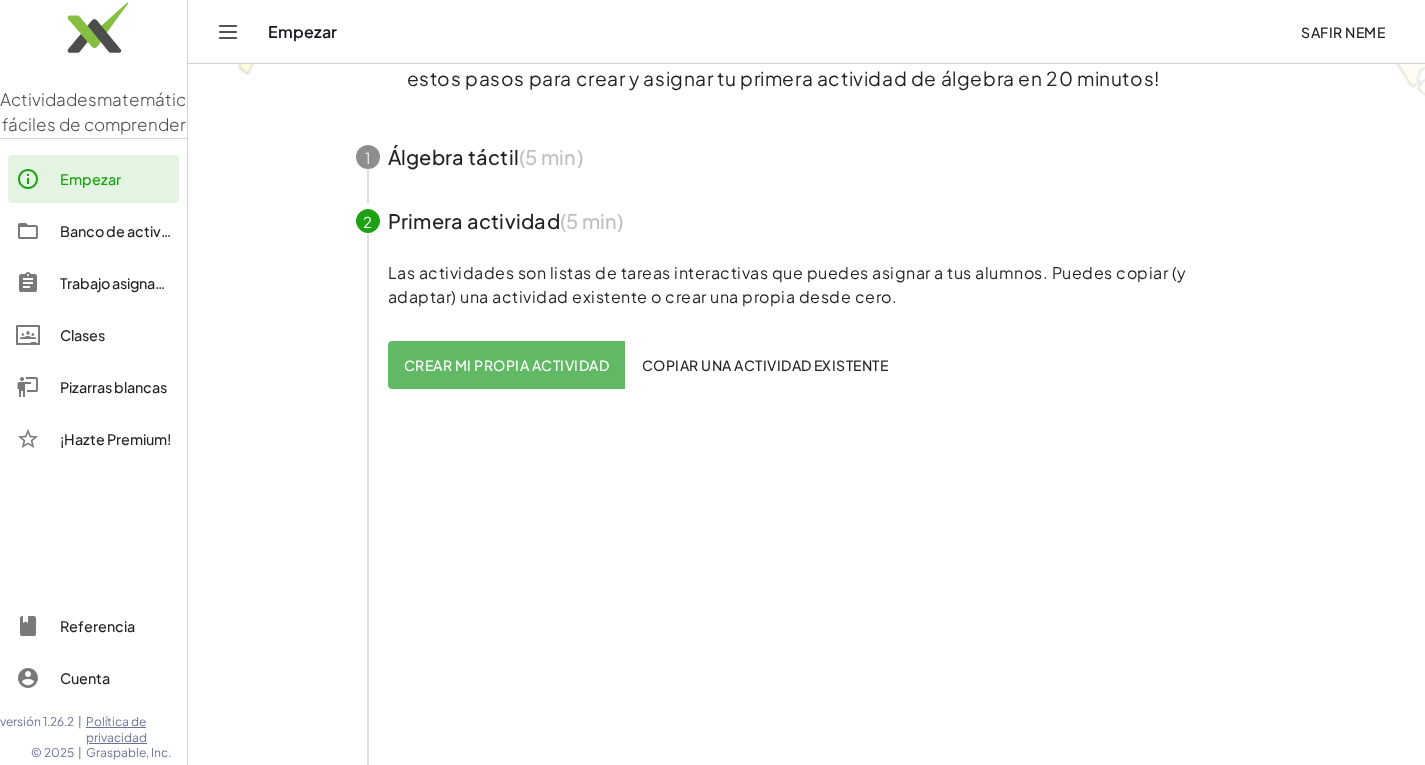 click on "1" at bounding box center (368, 158) 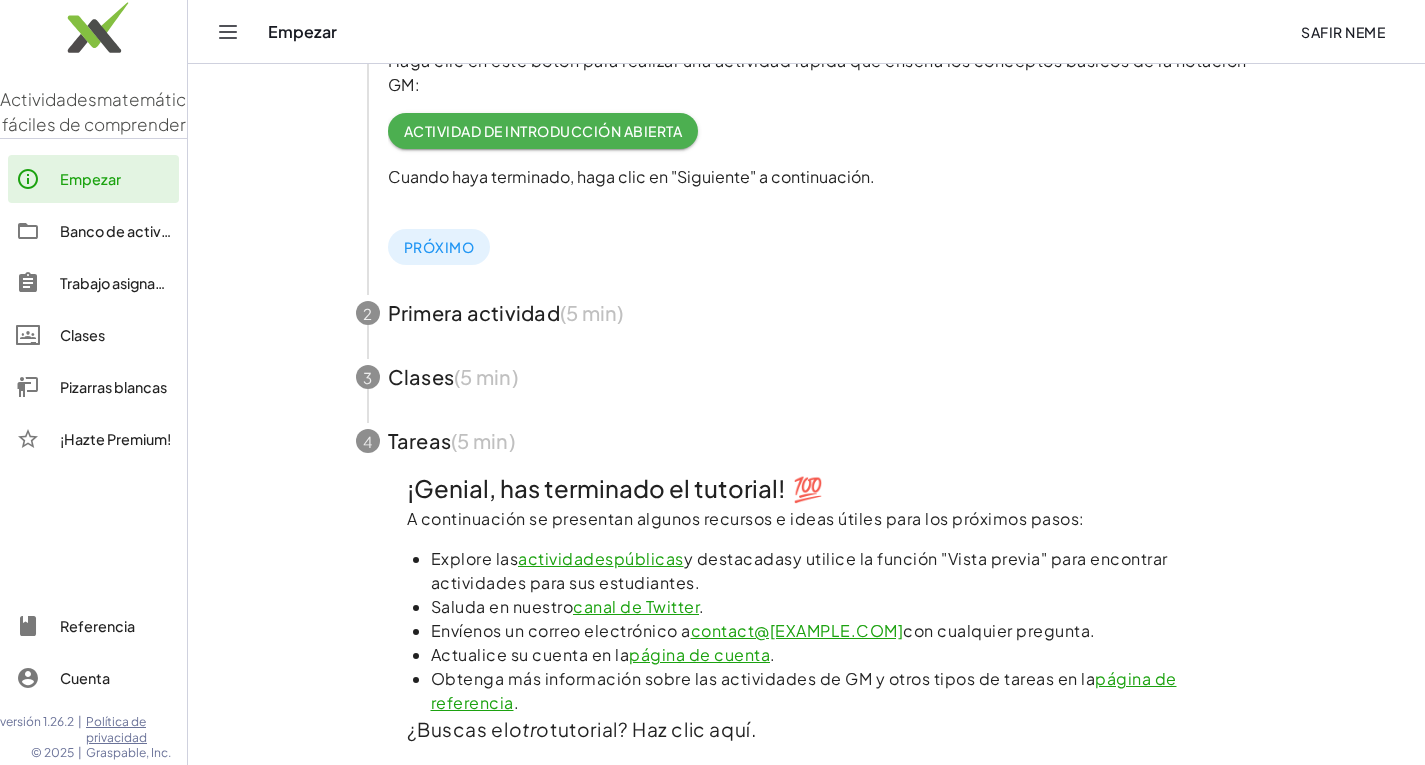 scroll, scrollTop: 574, scrollLeft: 0, axis: vertical 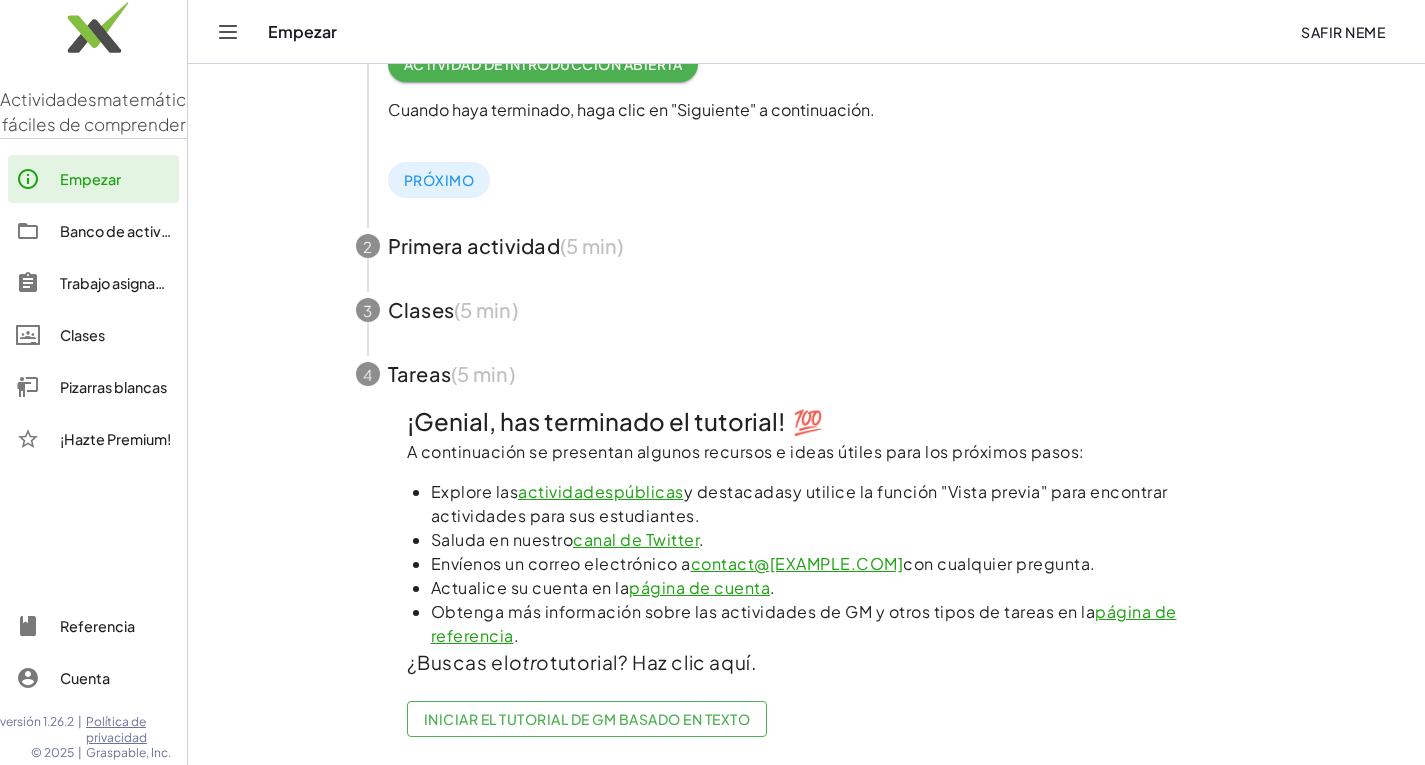 click on "4" at bounding box center (367, 375) 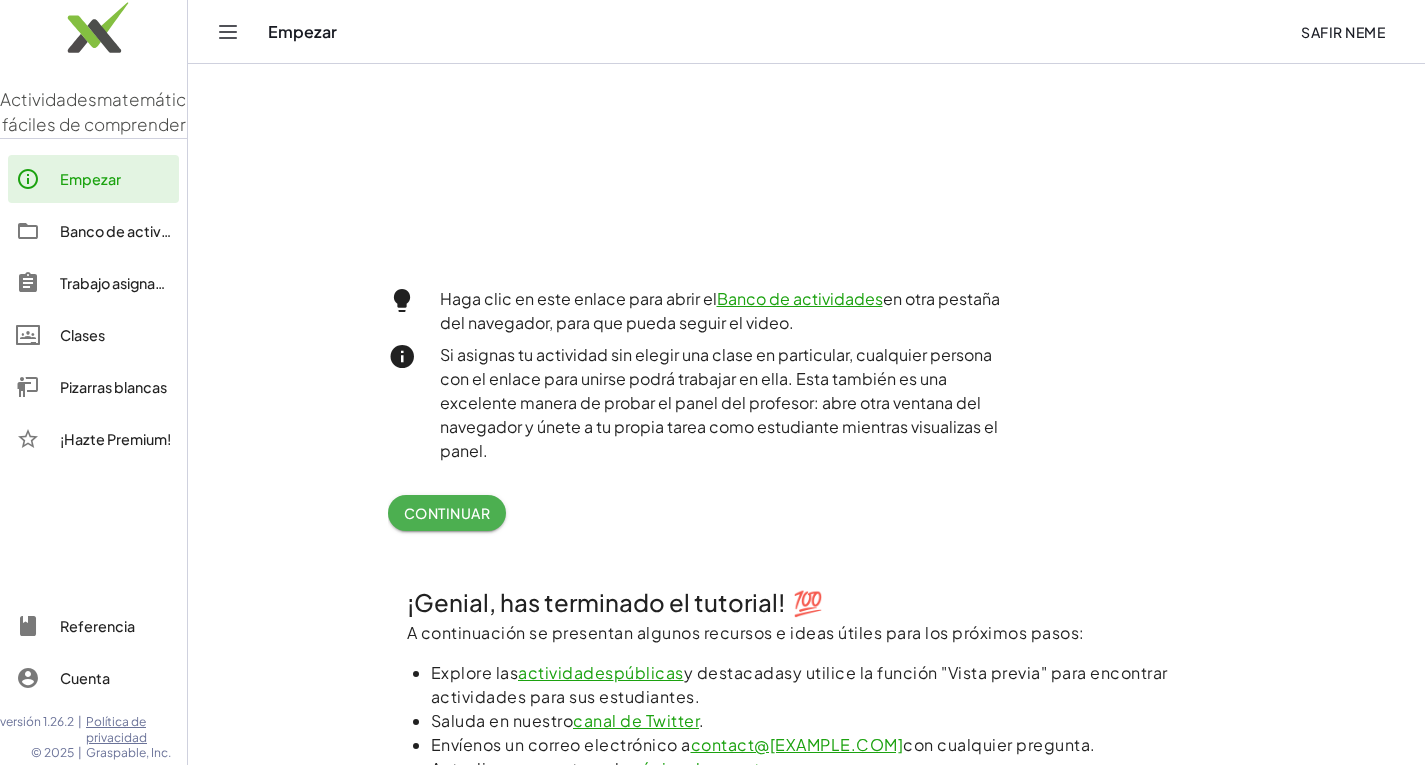 scroll, scrollTop: 774, scrollLeft: 0, axis: vertical 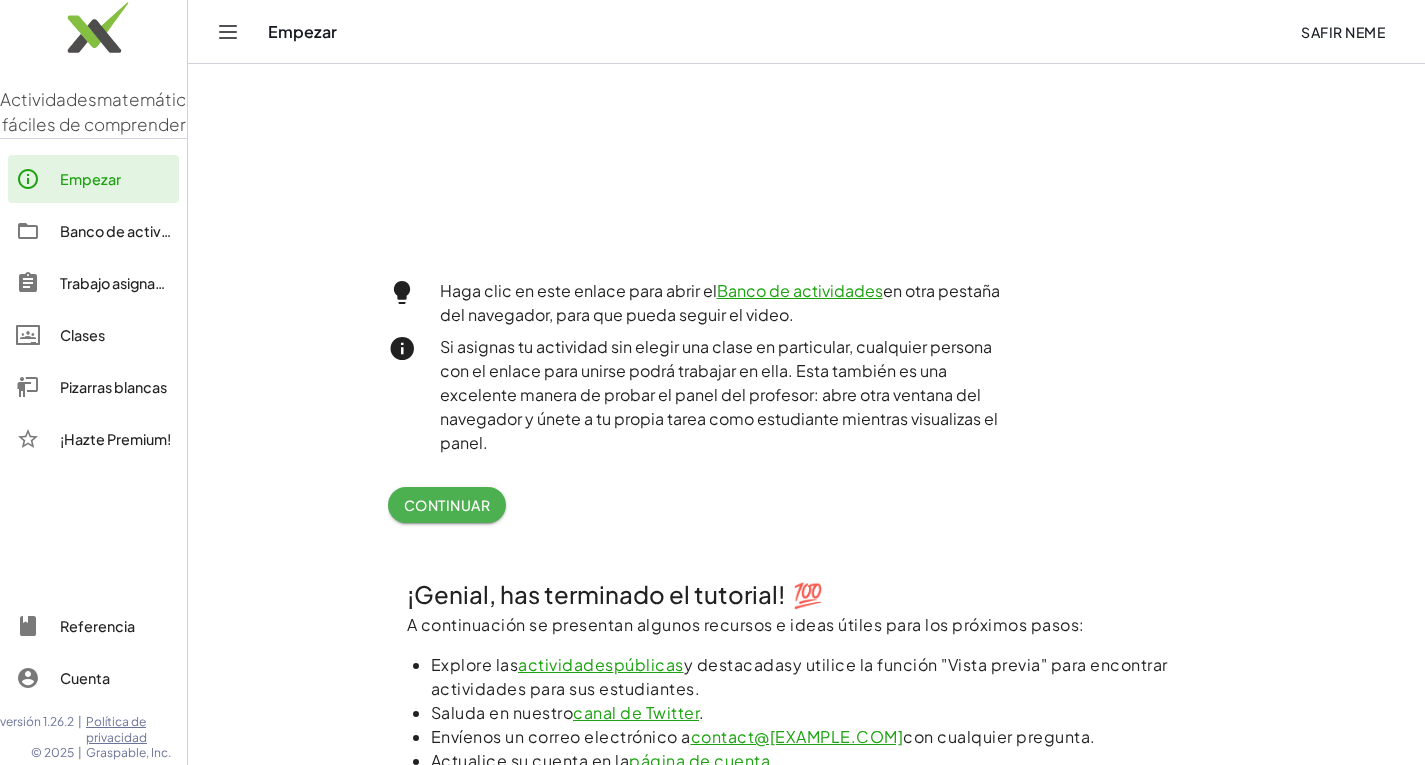click on "Continuar" at bounding box center (447, 505) 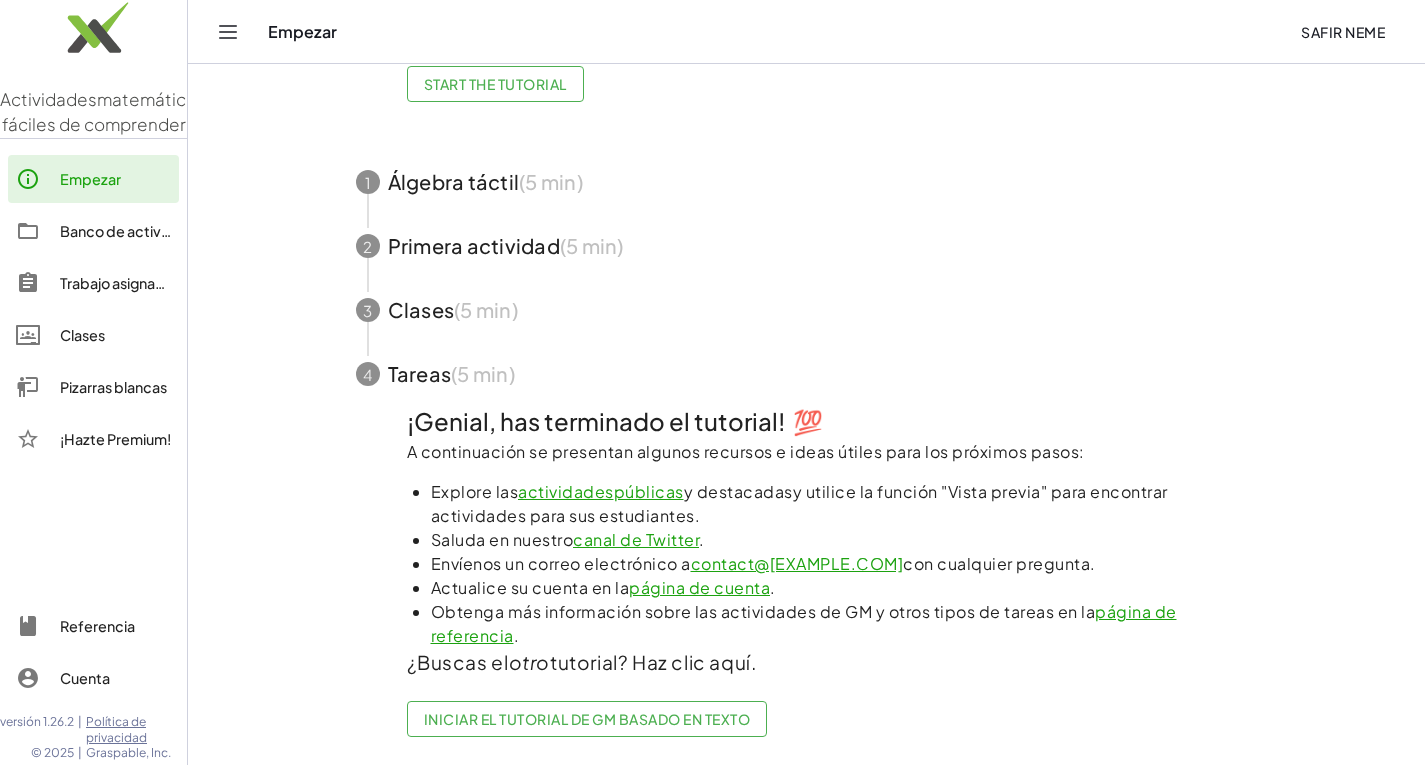 scroll, scrollTop: 194, scrollLeft: 0, axis: vertical 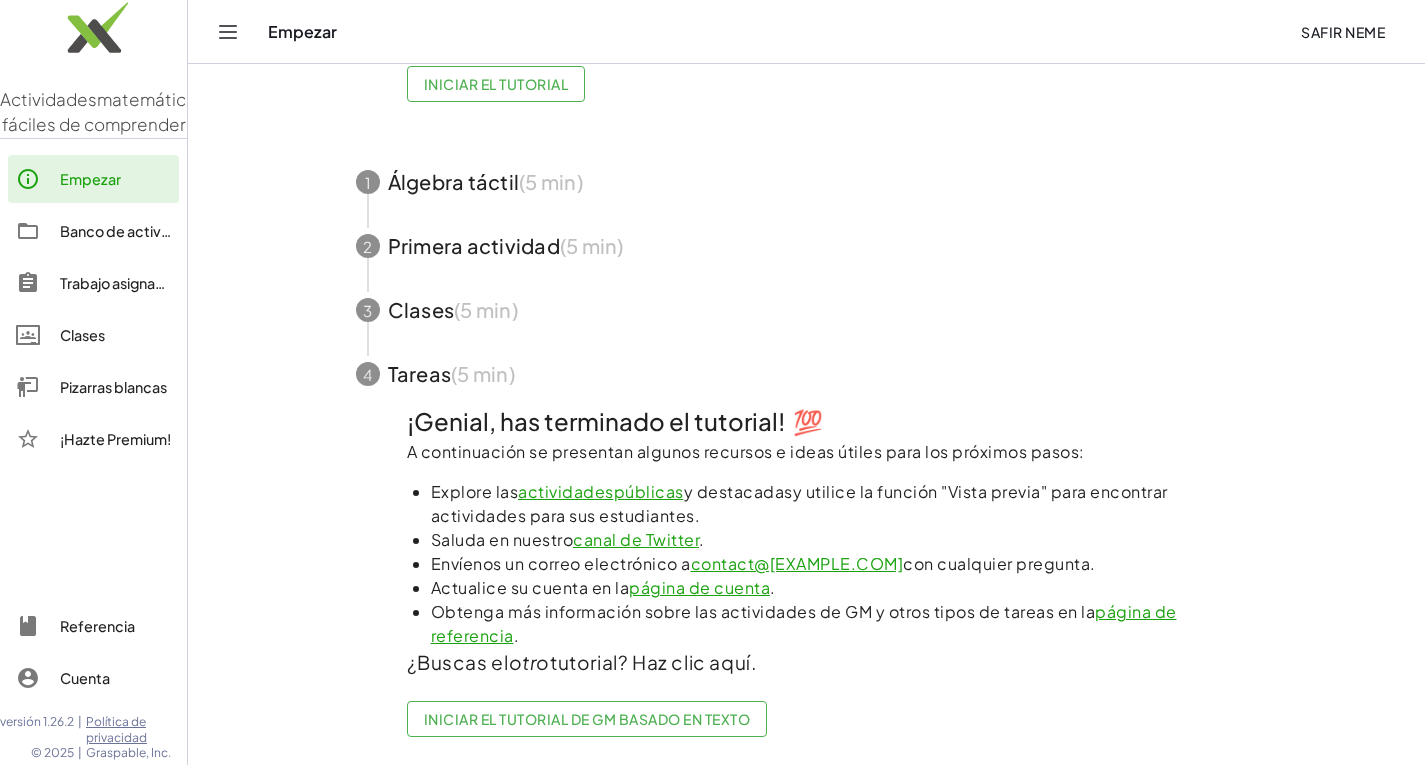 click on "Iniciar el tutorial de GM basado en texto" at bounding box center (587, 719) 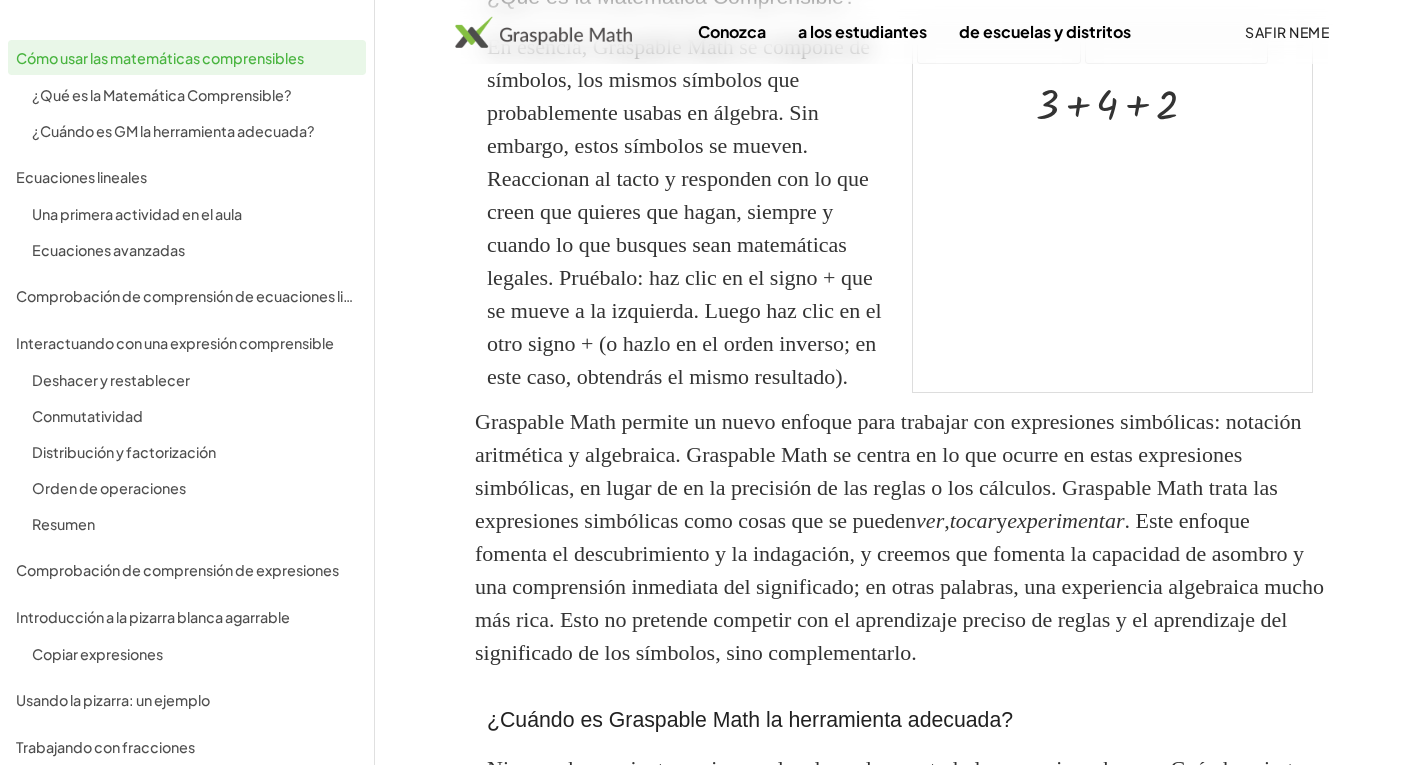 scroll, scrollTop: 600, scrollLeft: 0, axis: vertical 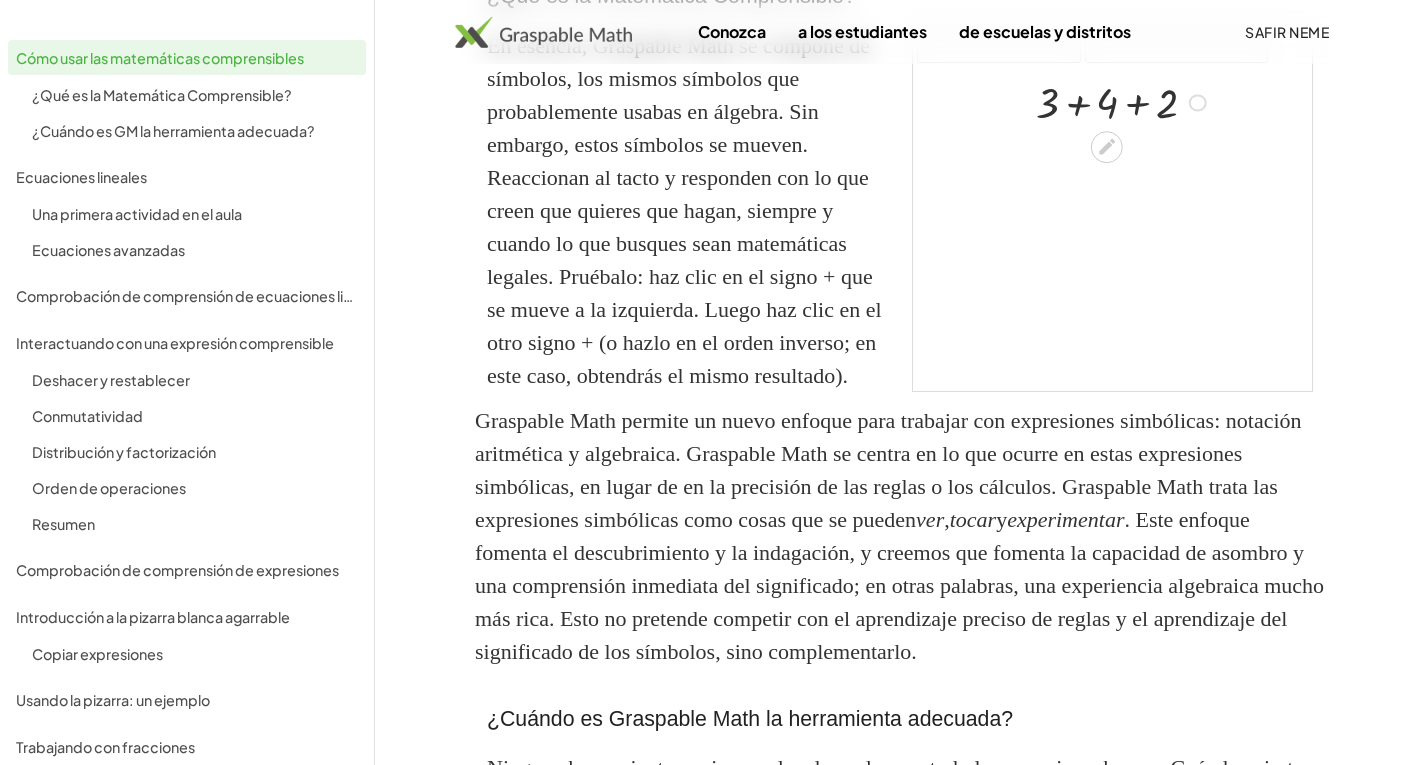 click at bounding box center [1124, 101] 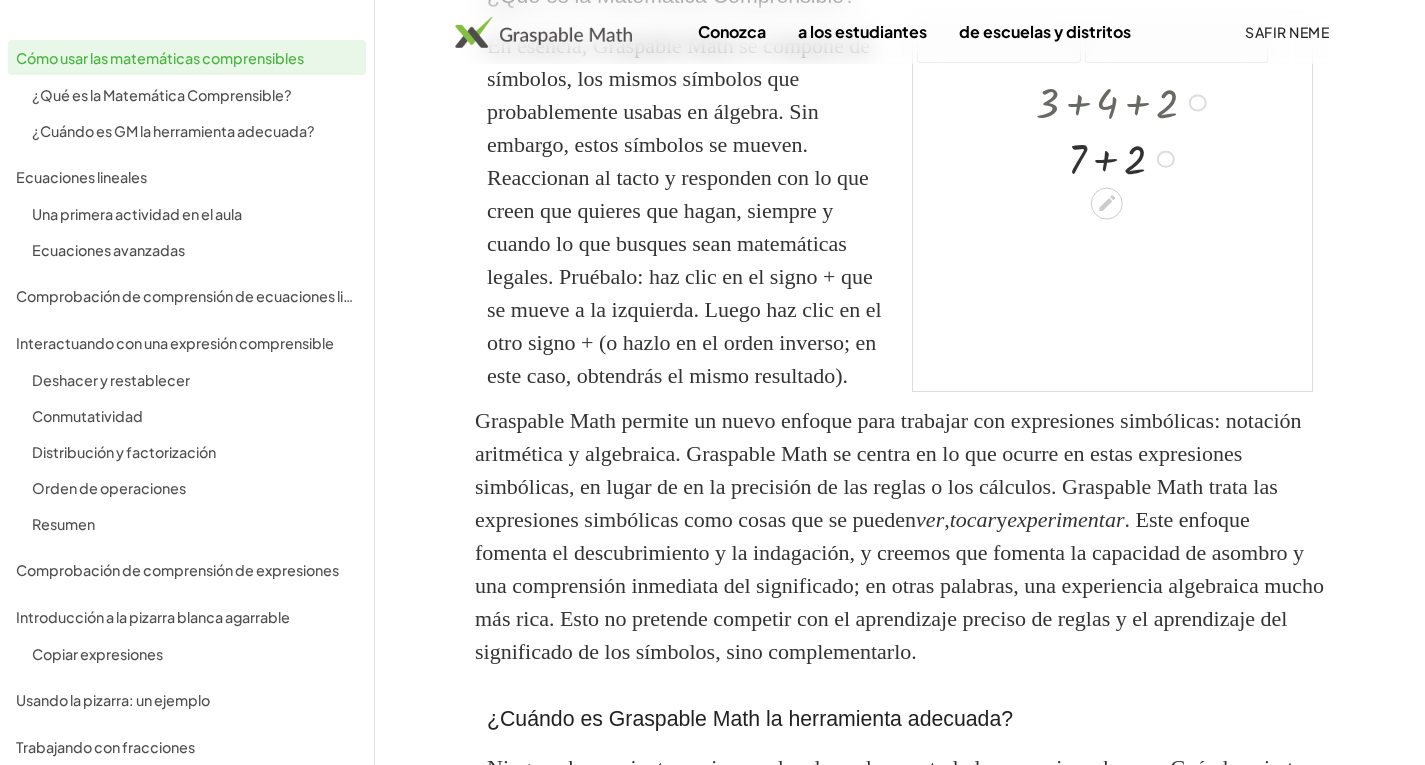click at bounding box center [1124, 157] 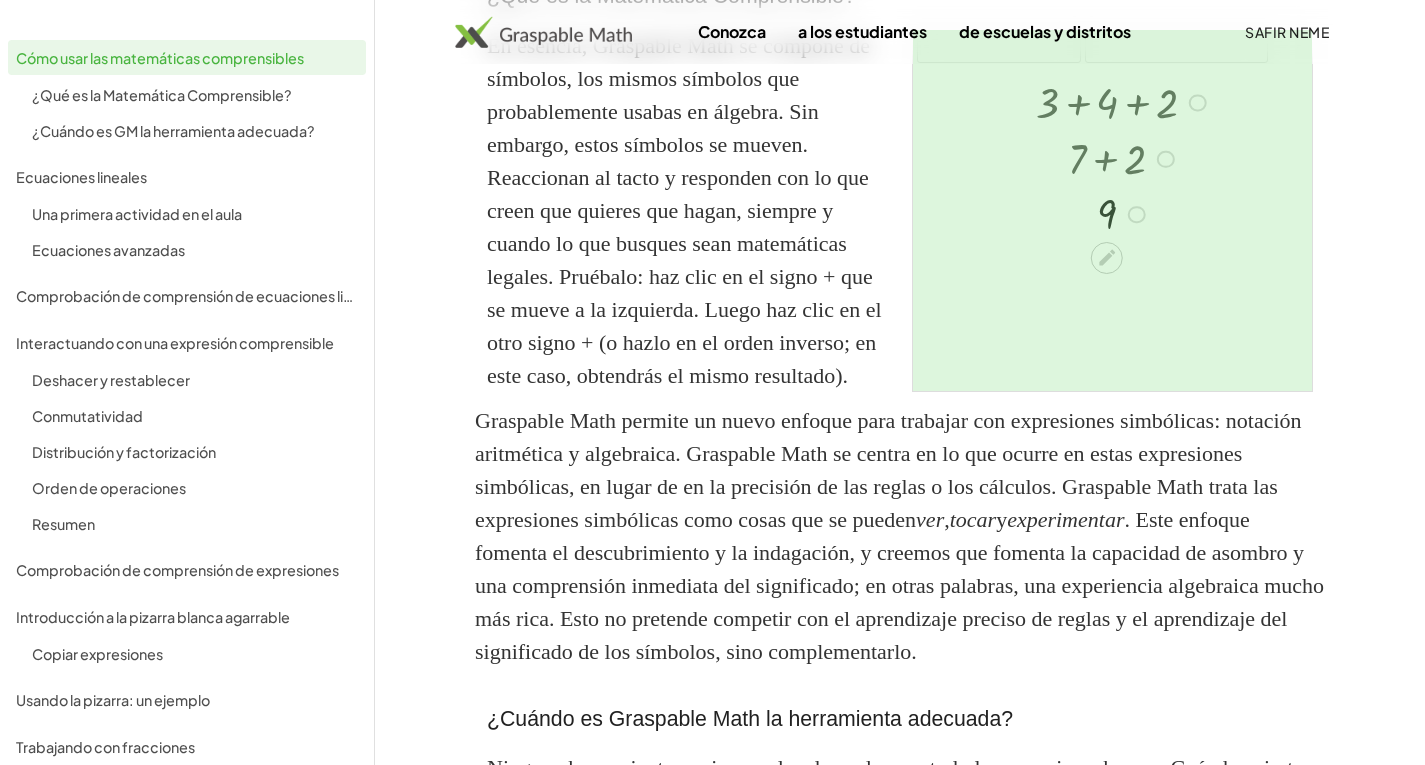 click at bounding box center [1137, 215] 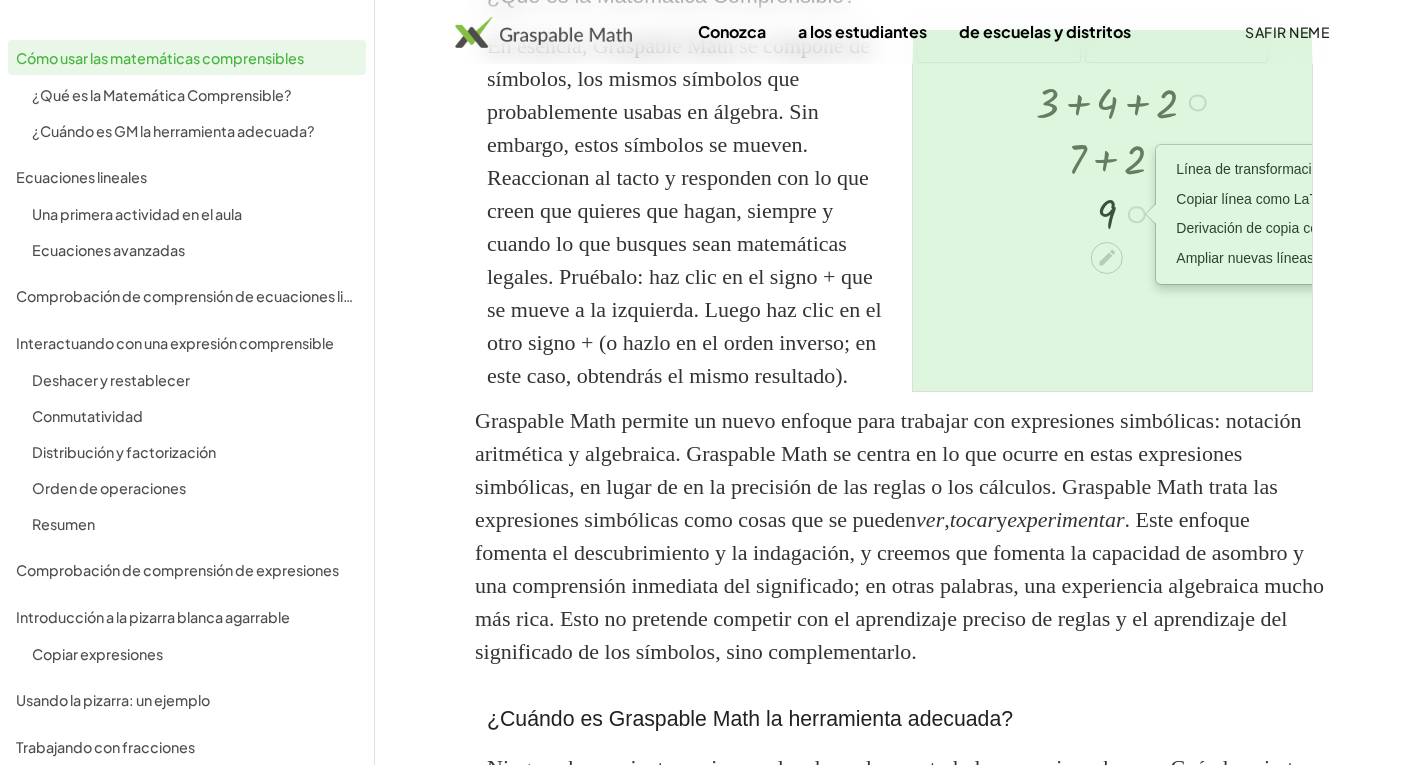 click on "Línea de transformación Copiar línea como LaTeX Derivación de copia como LaTeX Ampliar nuevas líneas: Activado" at bounding box center [1137, 215] 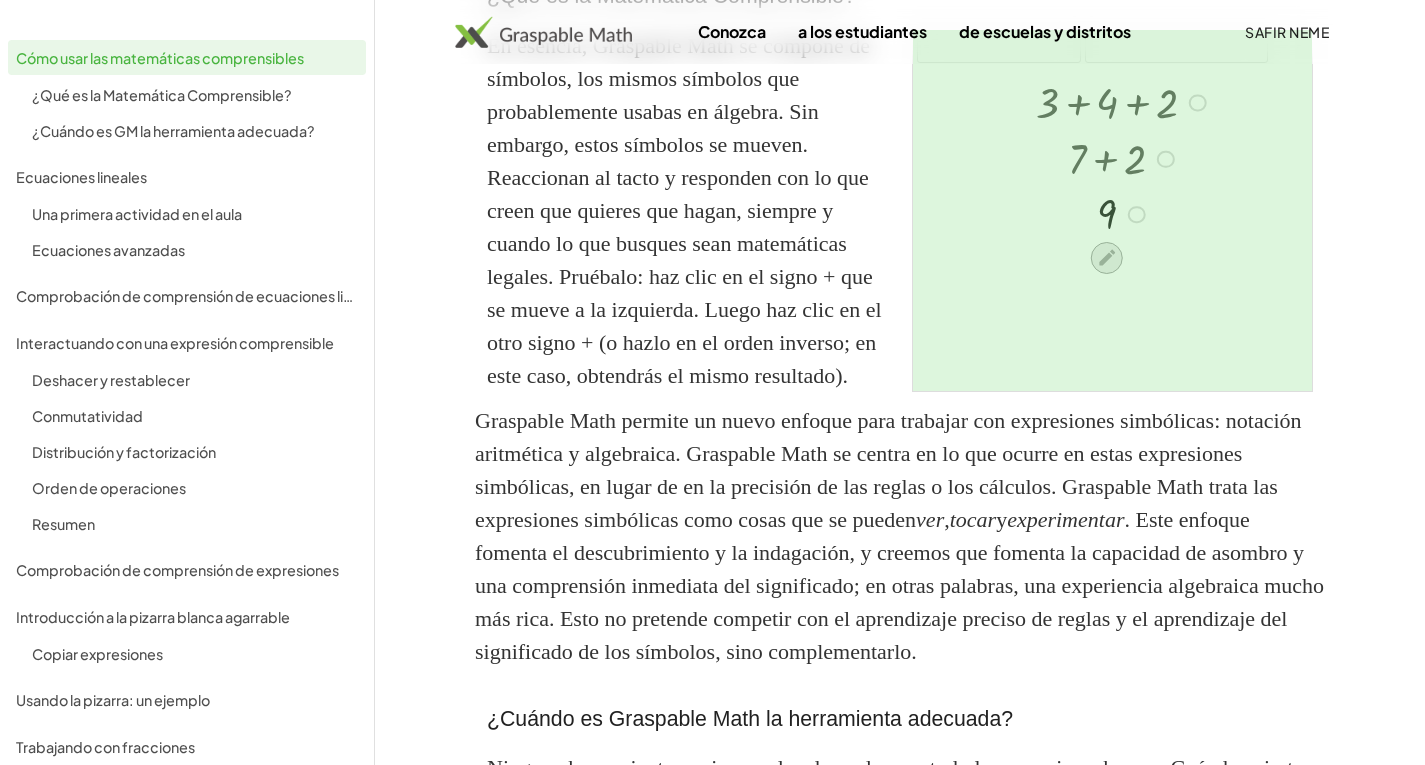 click 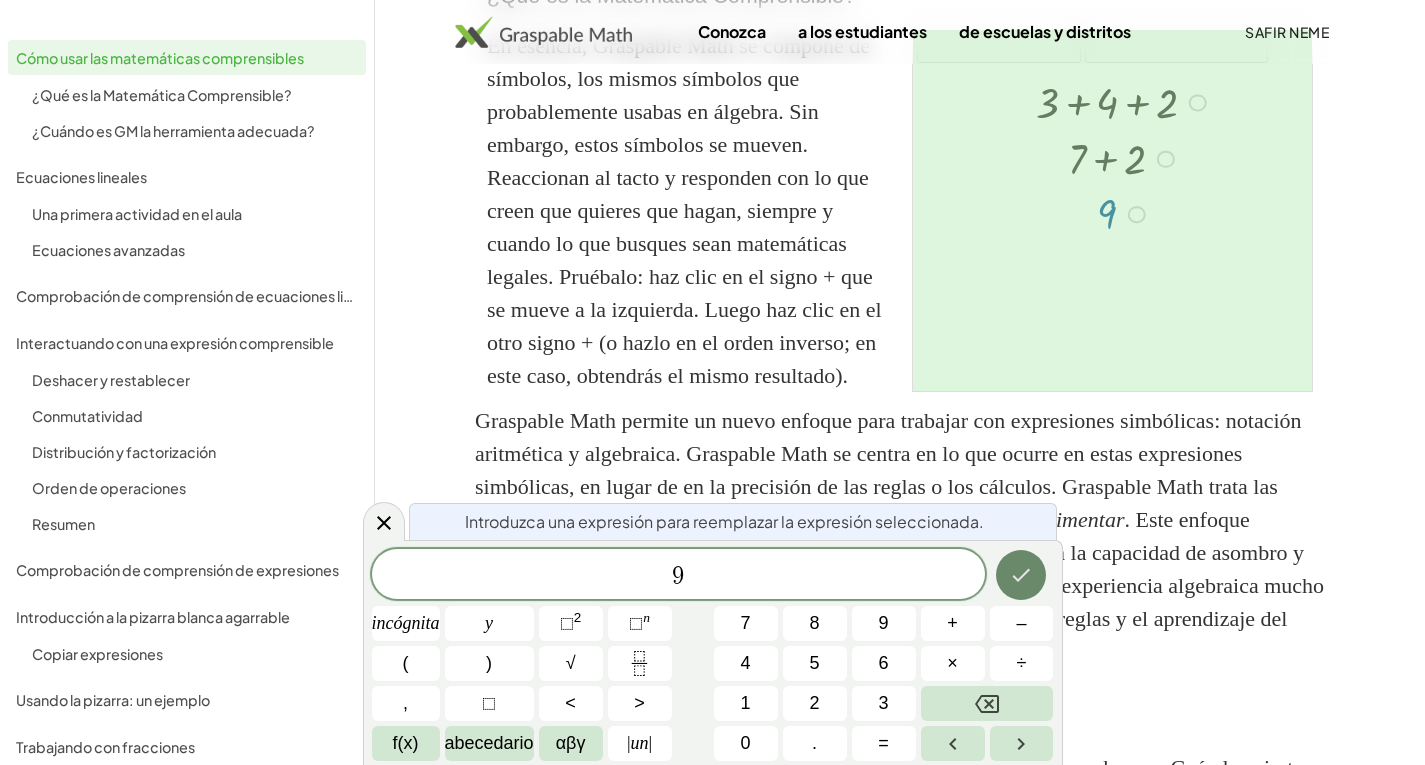 click 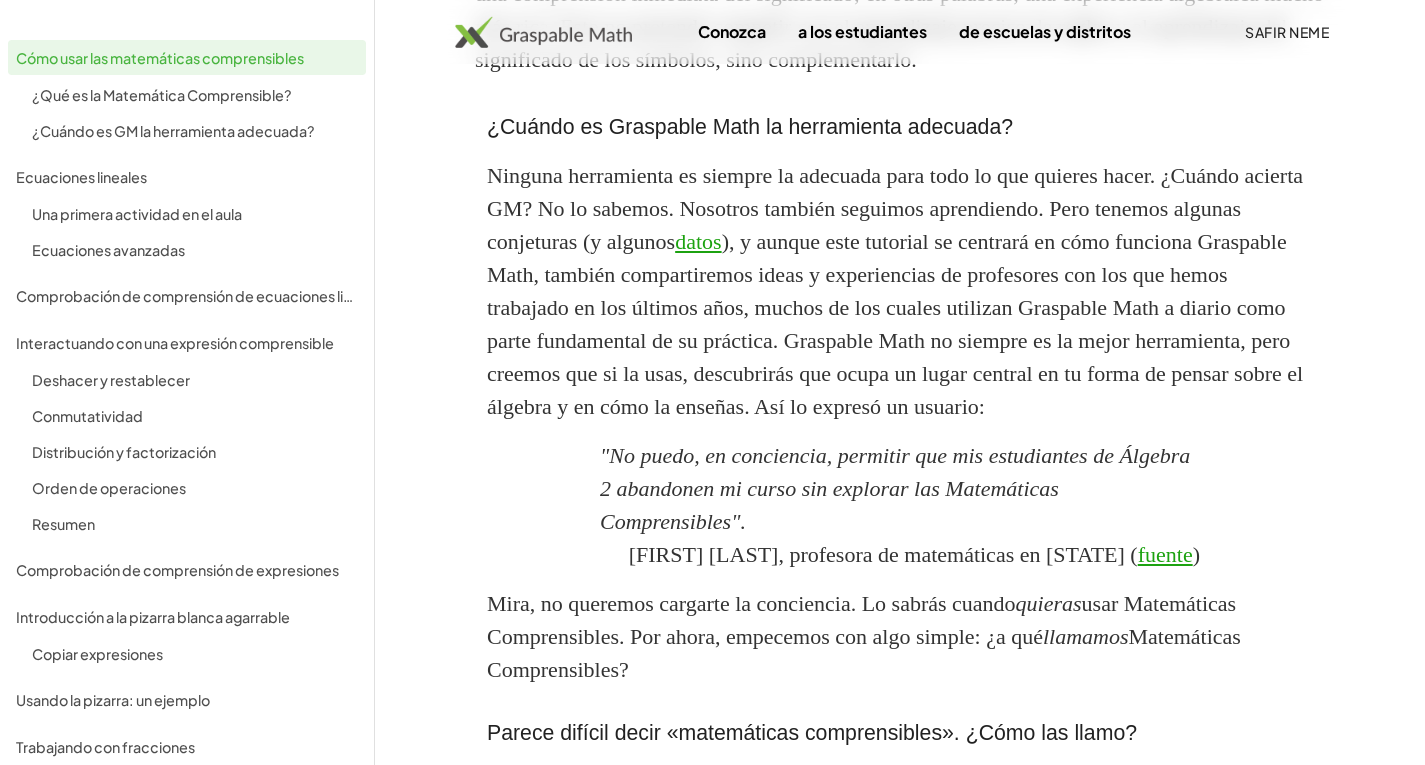 scroll, scrollTop: 1200, scrollLeft: 0, axis: vertical 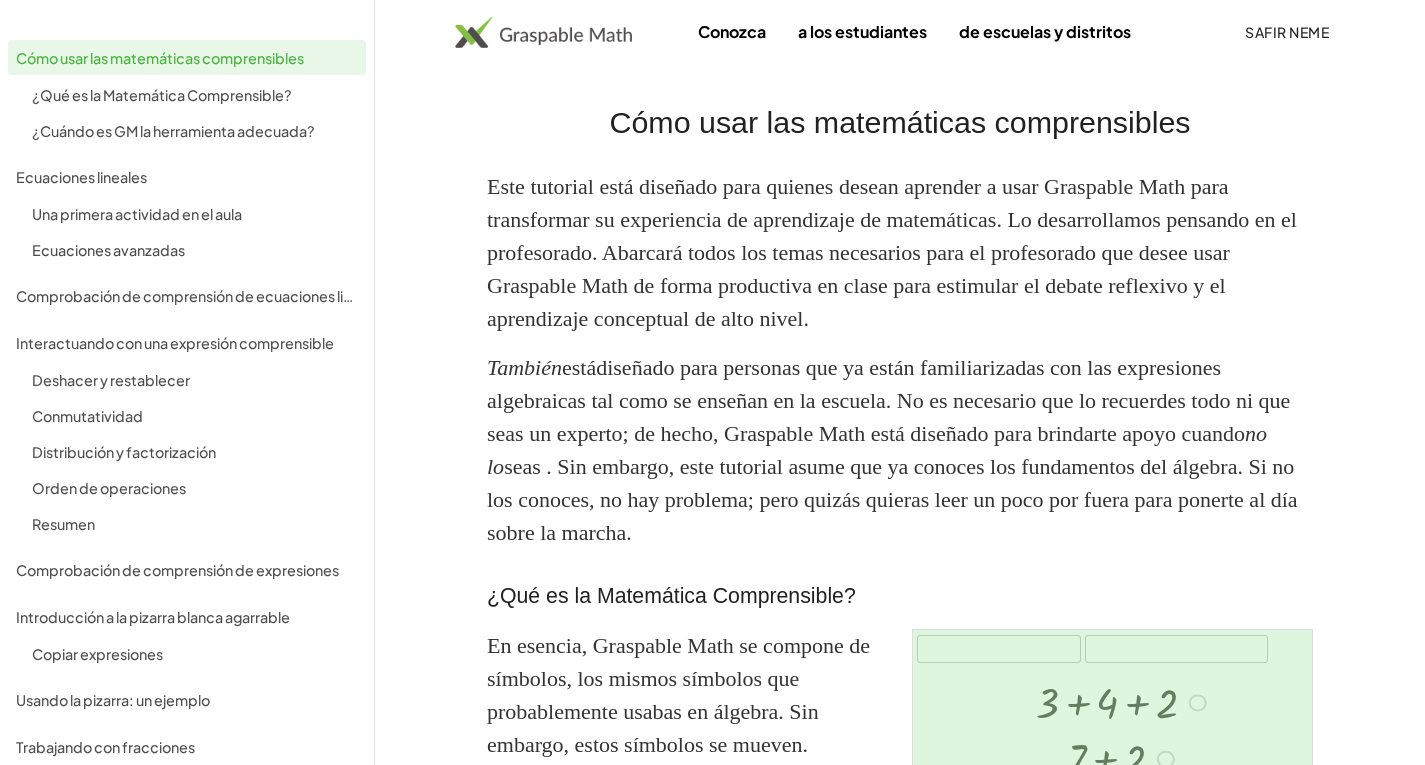 click at bounding box center [543, 32] 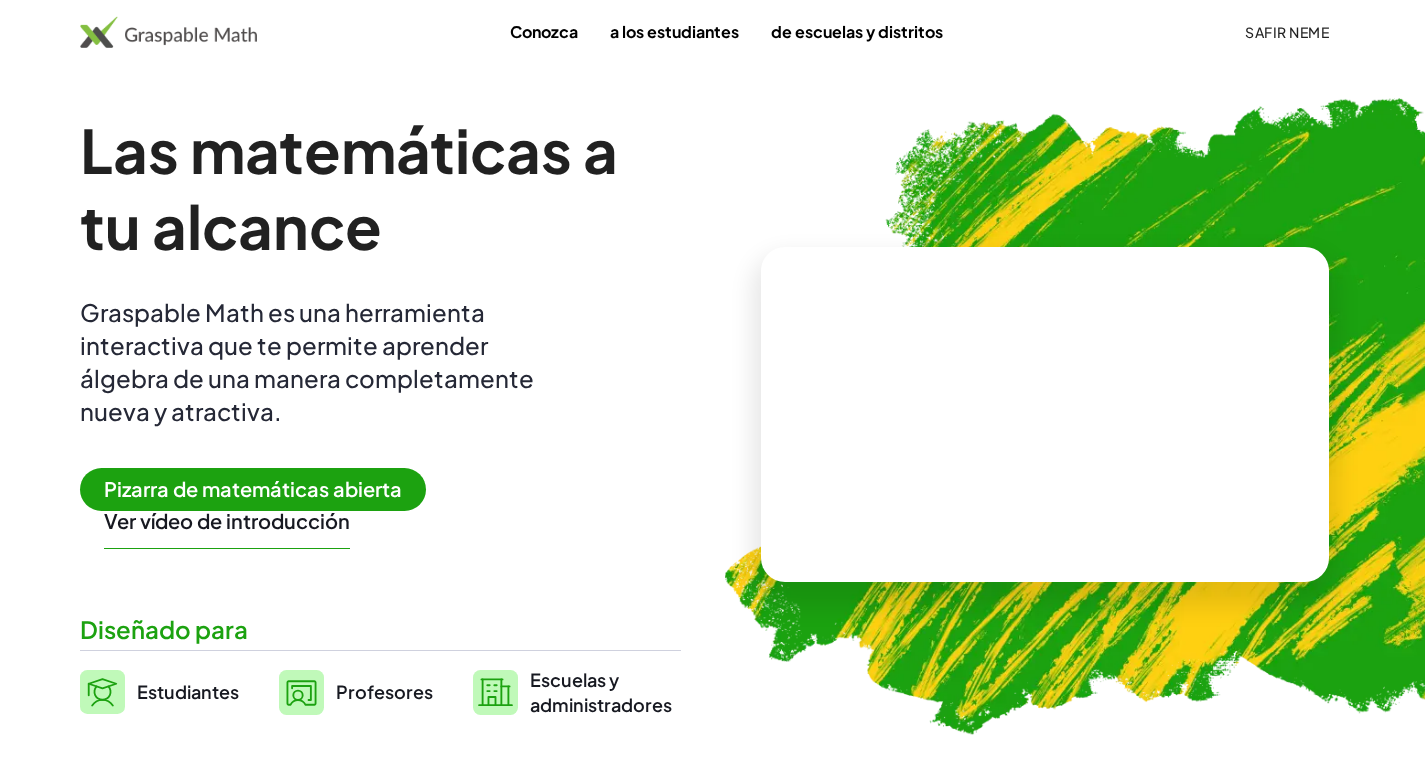 click on "Pizarra de matemáticas abierta" at bounding box center [253, 488] 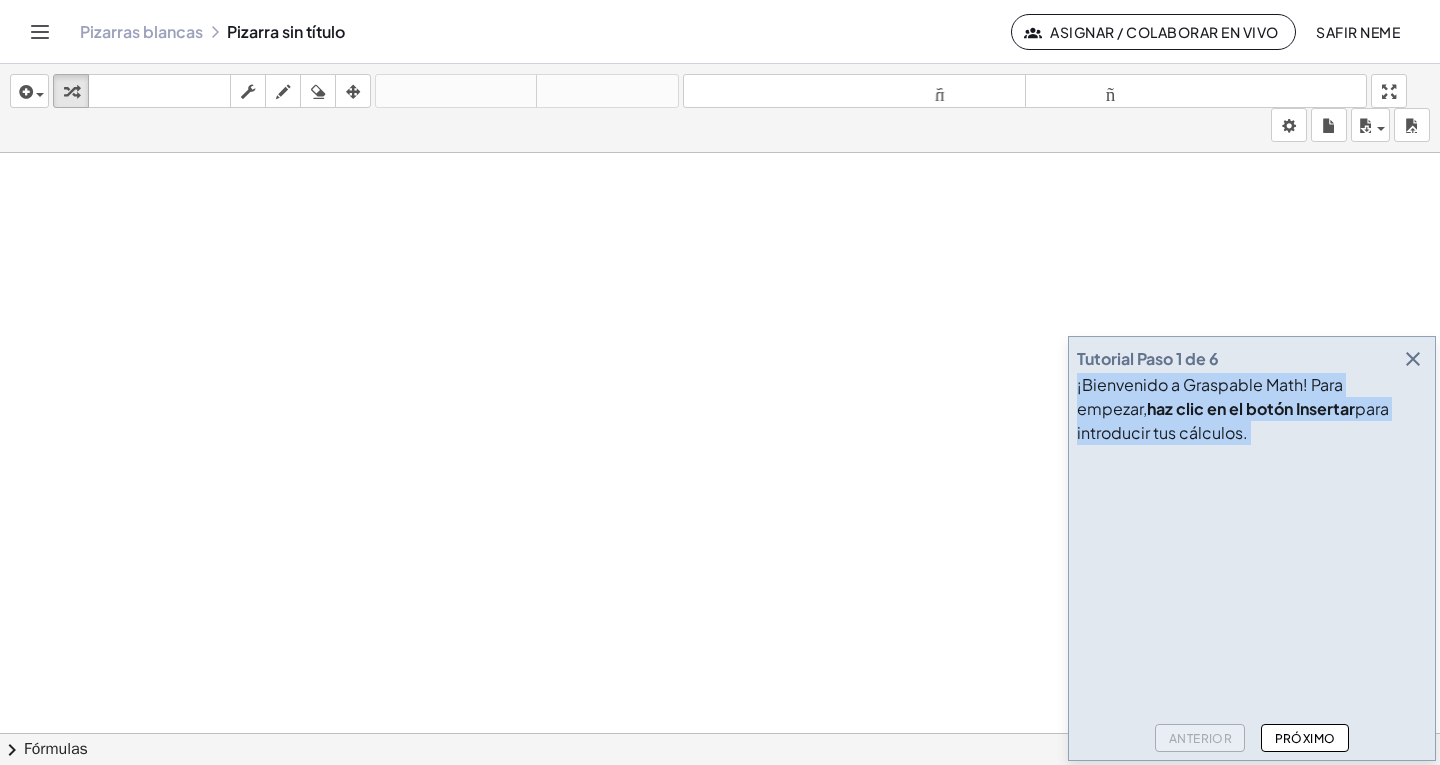 drag, startPoint x: 1236, startPoint y: 360, endPoint x: 982, endPoint y: 236, distance: 282.65173 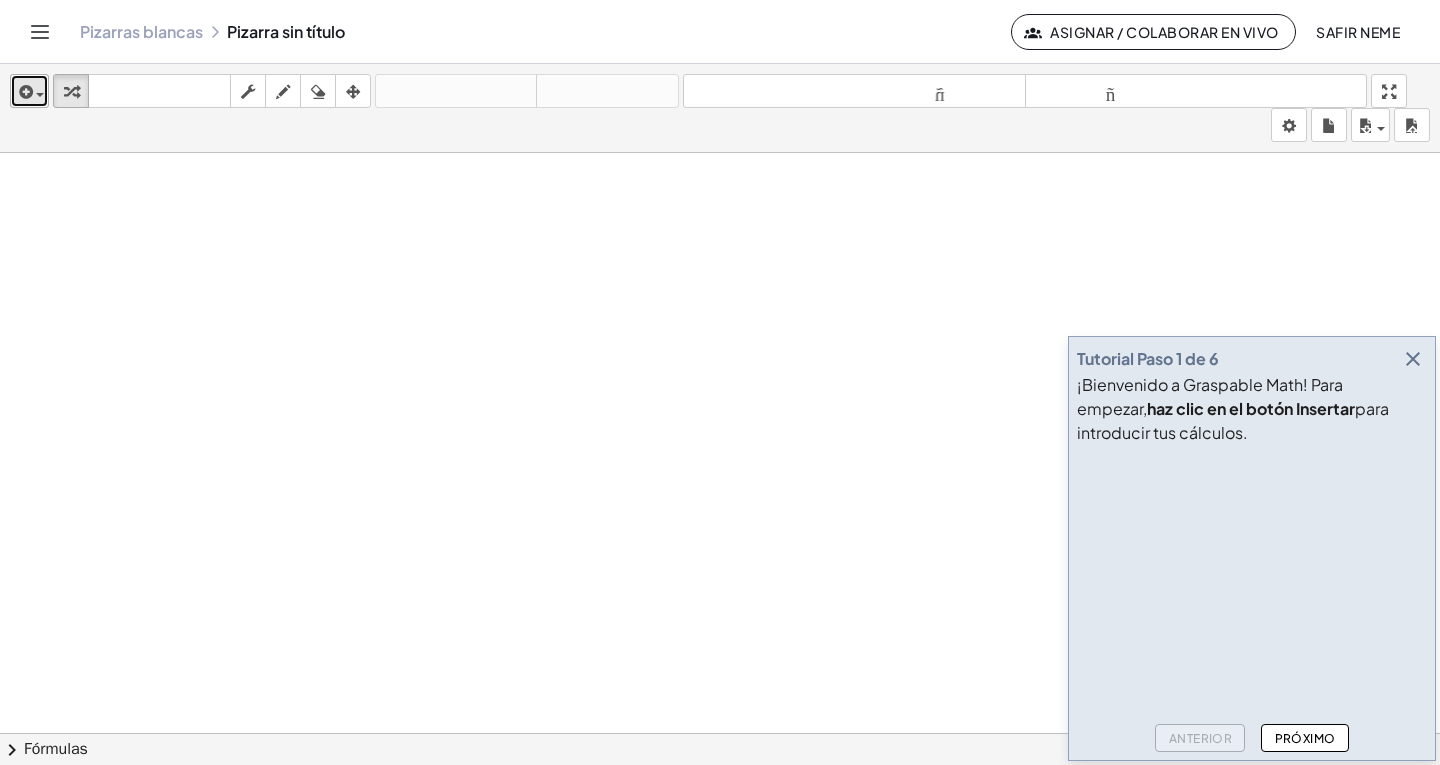click at bounding box center [29, 91] 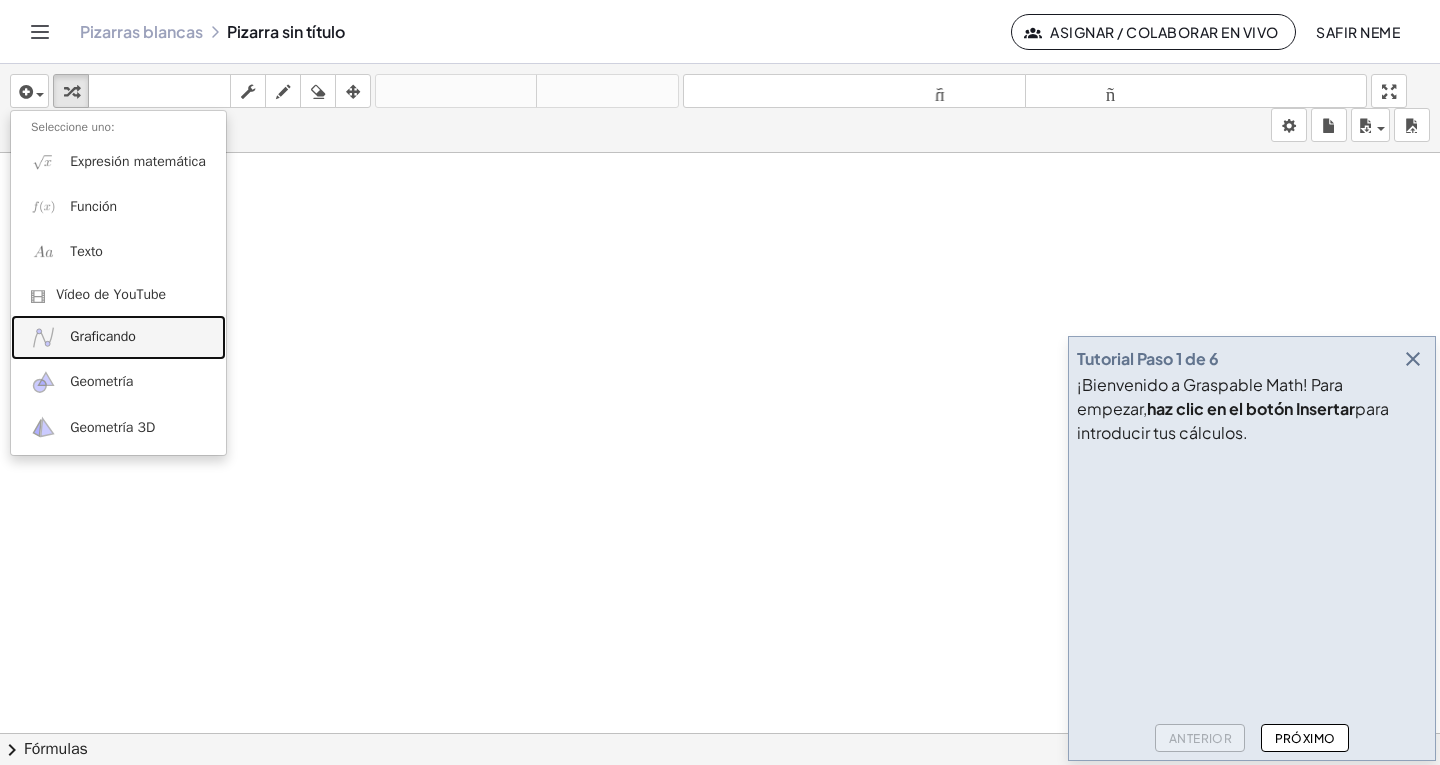 click on "Graficando" at bounding box center [103, 336] 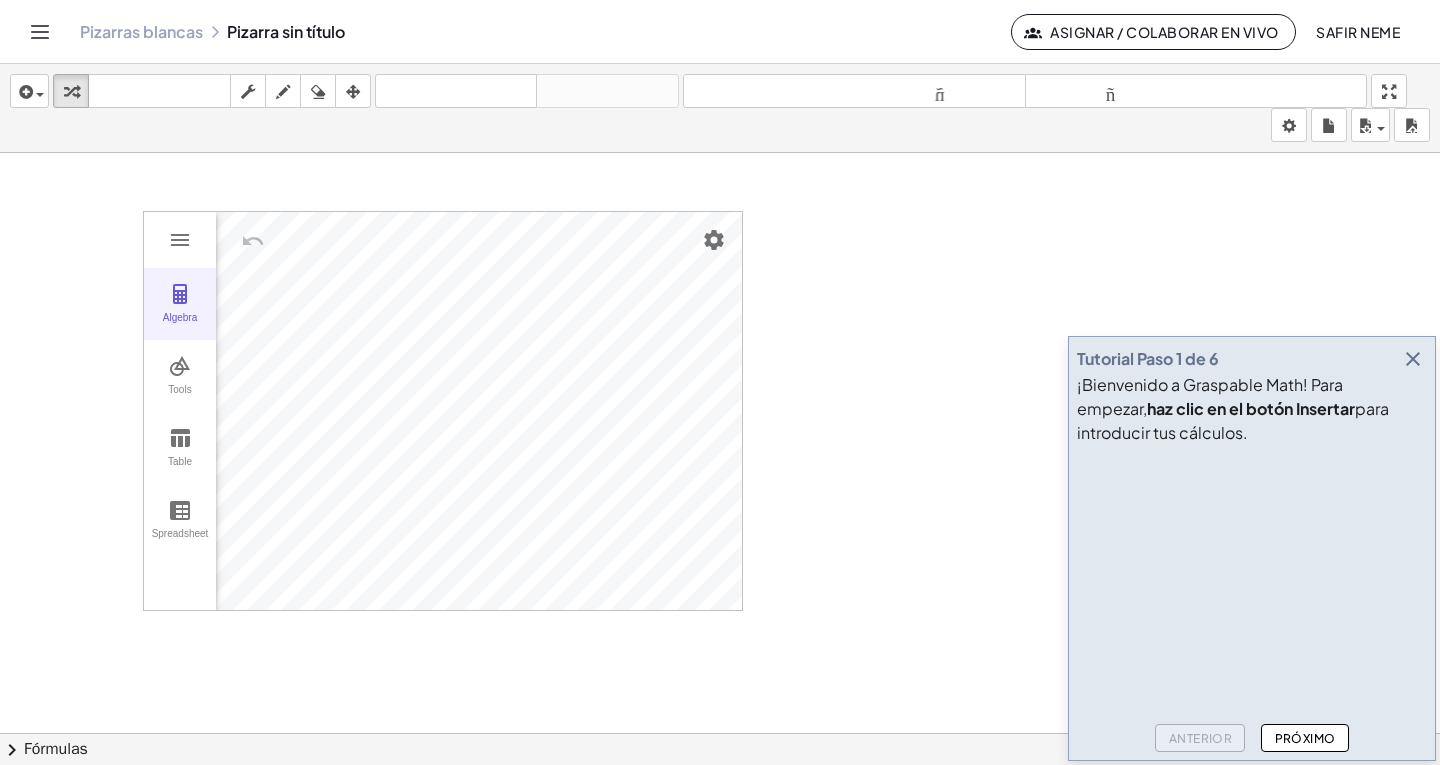 click at bounding box center [180, 294] 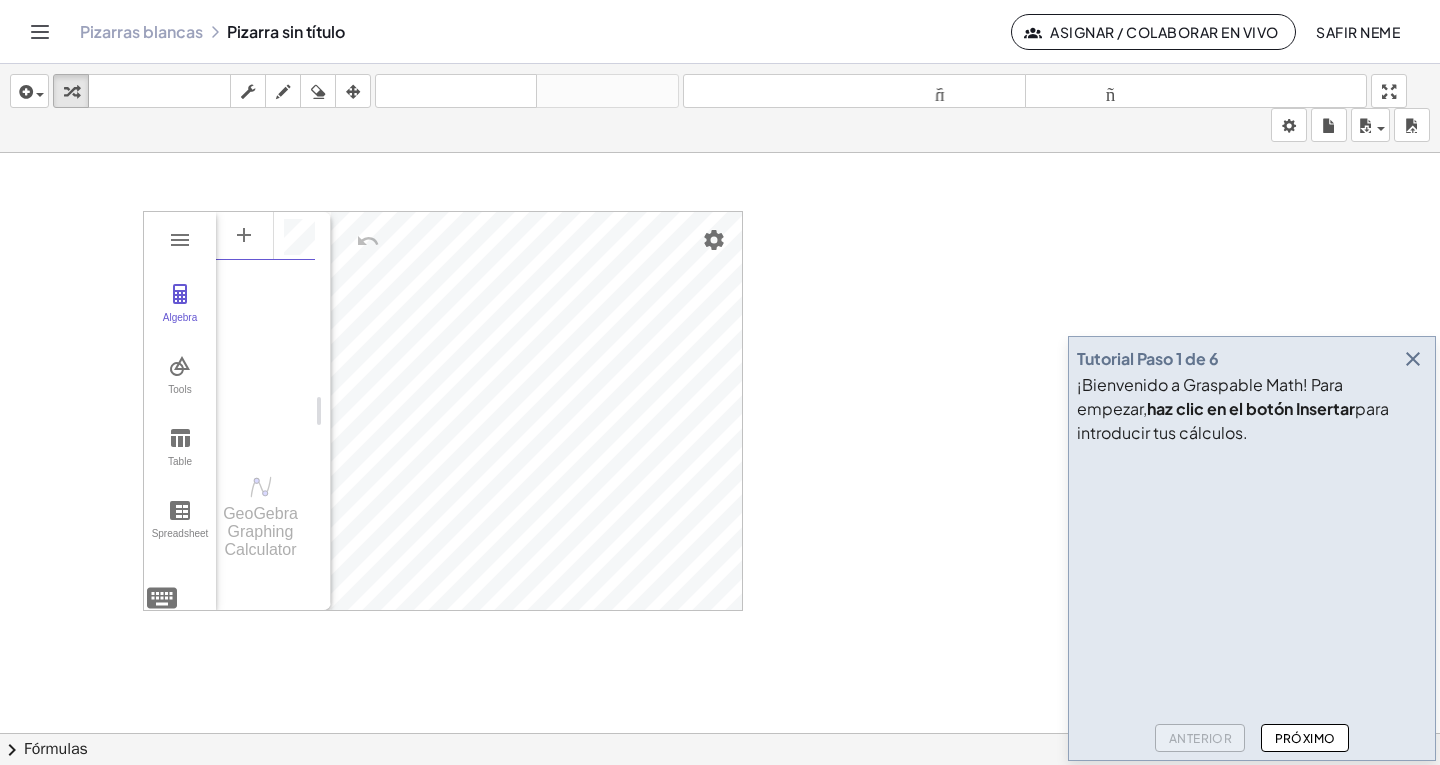 scroll, scrollTop: 11, scrollLeft: 0, axis: vertical 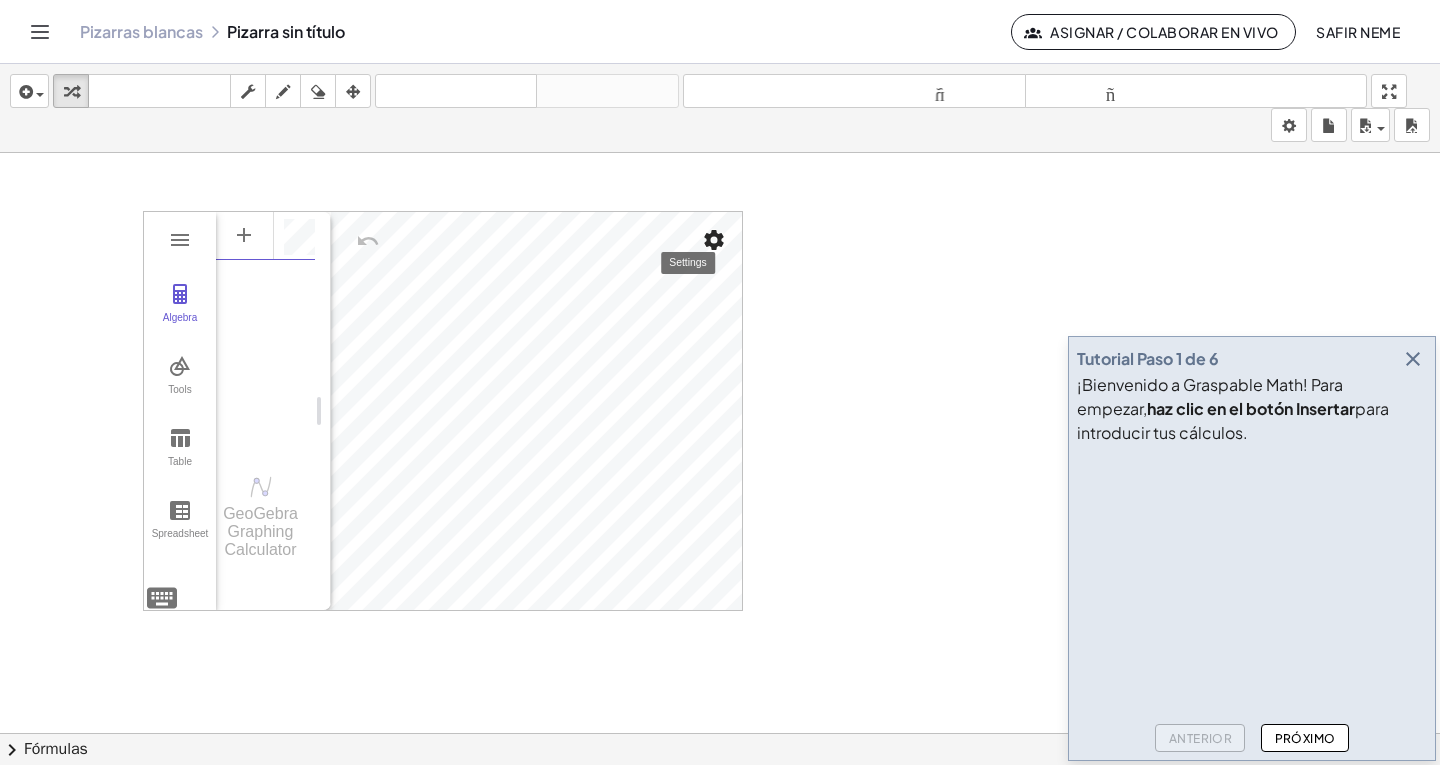 click at bounding box center (714, 240) 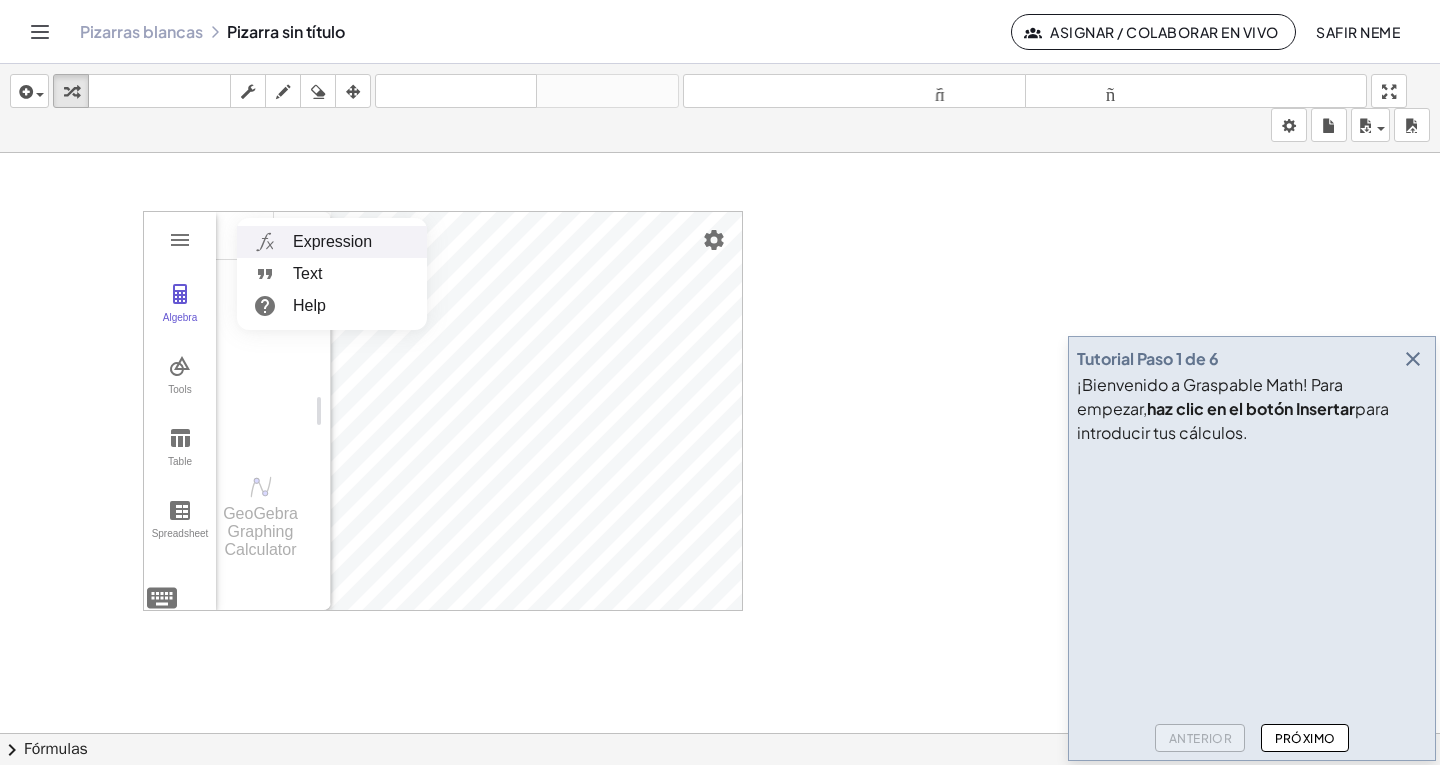 click on "Expression" at bounding box center (332, 242) 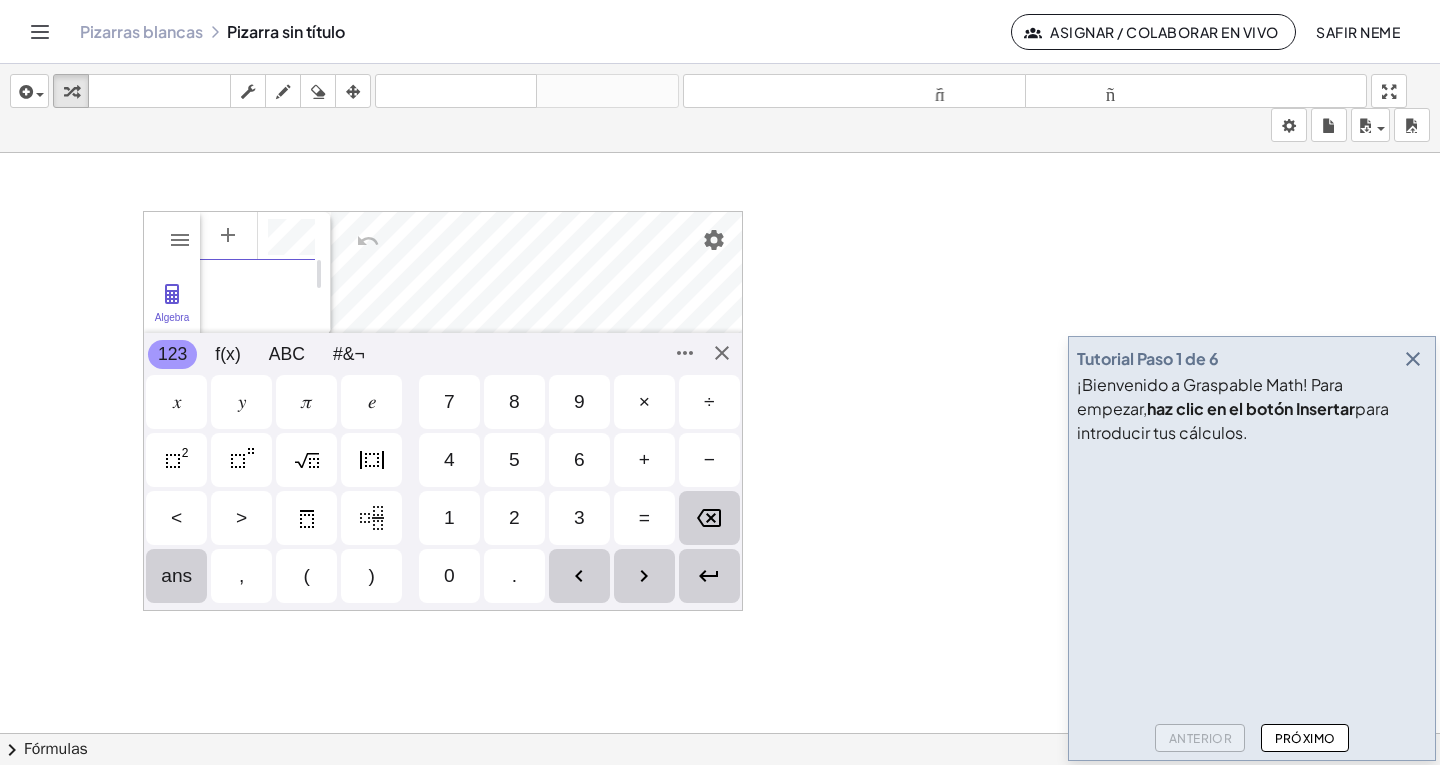 scroll, scrollTop: 11, scrollLeft: 0, axis: vertical 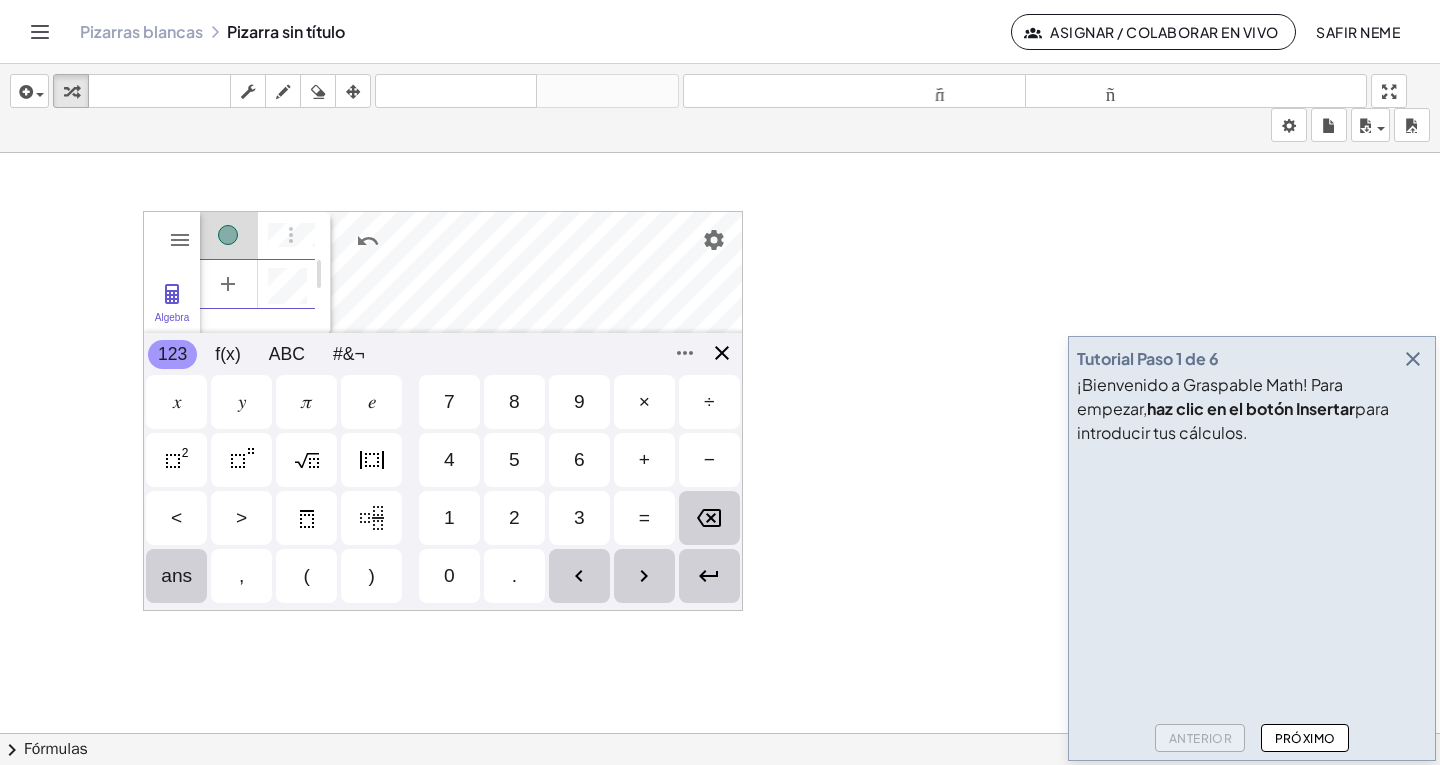 click on "Algebra Tools Table Spreadsheet GeoGebra Graphing Calculator Basic Tools Move Point Slider Intersect Extremum Roots Best Fit Line Edit Select Objects Move Graphics View Delete Show / Hide Label Show / Hide Object Copy Visual Style Media Text Points Point Intersect Point on Object Attach / Detach Point Extremum Roots Complex Number List Lines Line Ray Vector Others Pen Freehand Function Button Check Box Input Box   123 123 f(x) ABC #&¬ 𝑥 𝑦 𝜋 𝑒 7 8 9 × ÷ 4 5 6 + − < > 1 2 3 = ans , ( ) 0 . 𝑥 𝑦 𝑧 𝜋 7 8 9 × ÷ 𝑒 4 5 6 + − < > 1 2 3 = ( ) , 0 ." at bounding box center [443, 411] 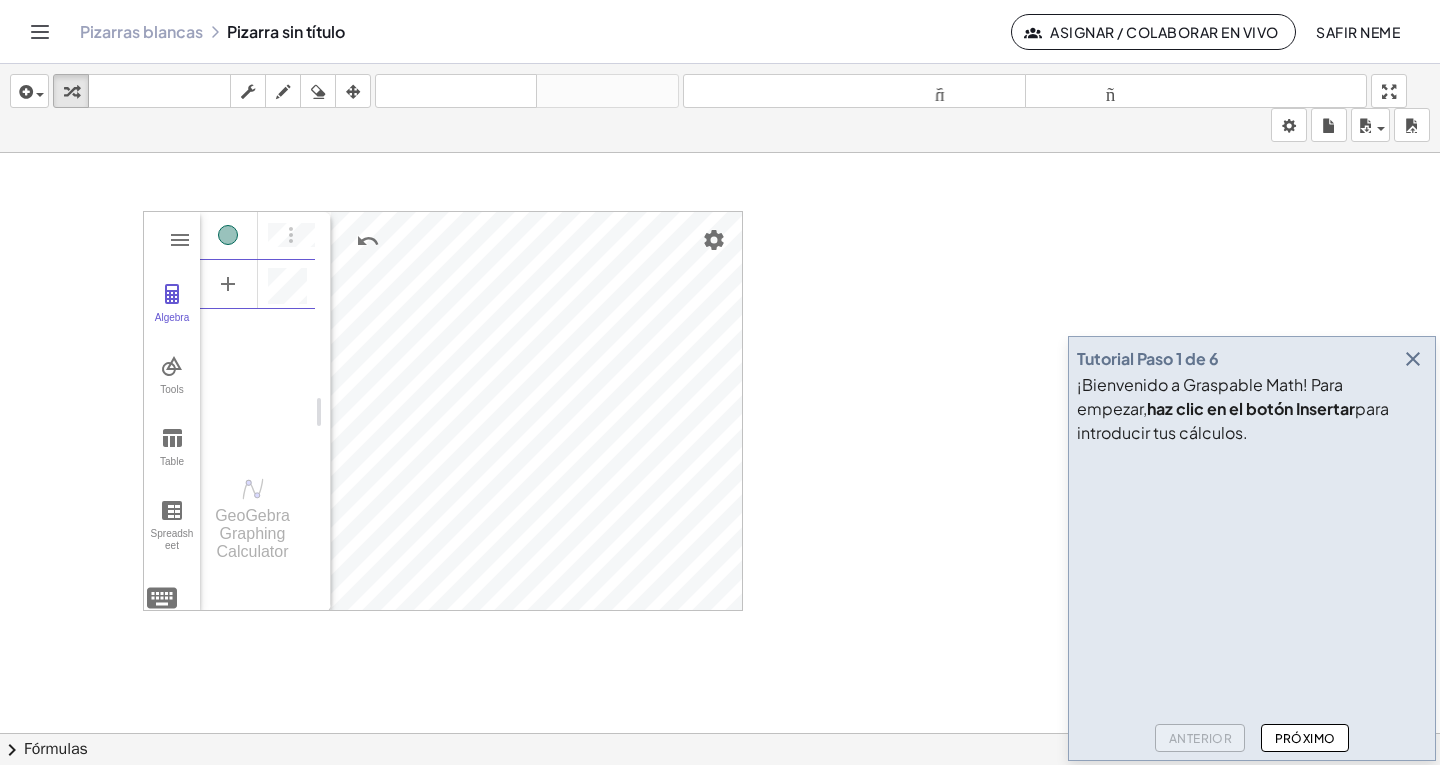 scroll, scrollTop: 11, scrollLeft: 0, axis: vertical 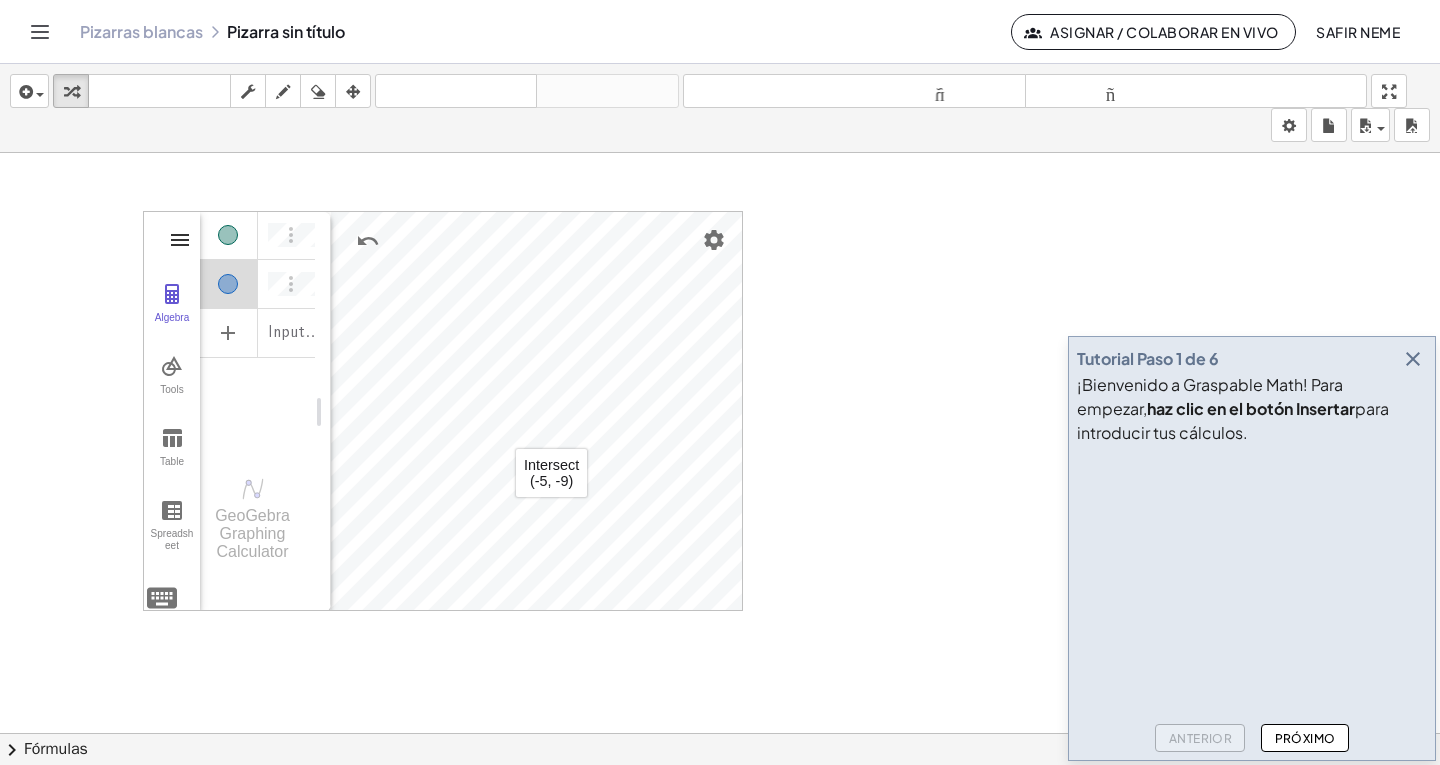 click at bounding box center [180, 240] 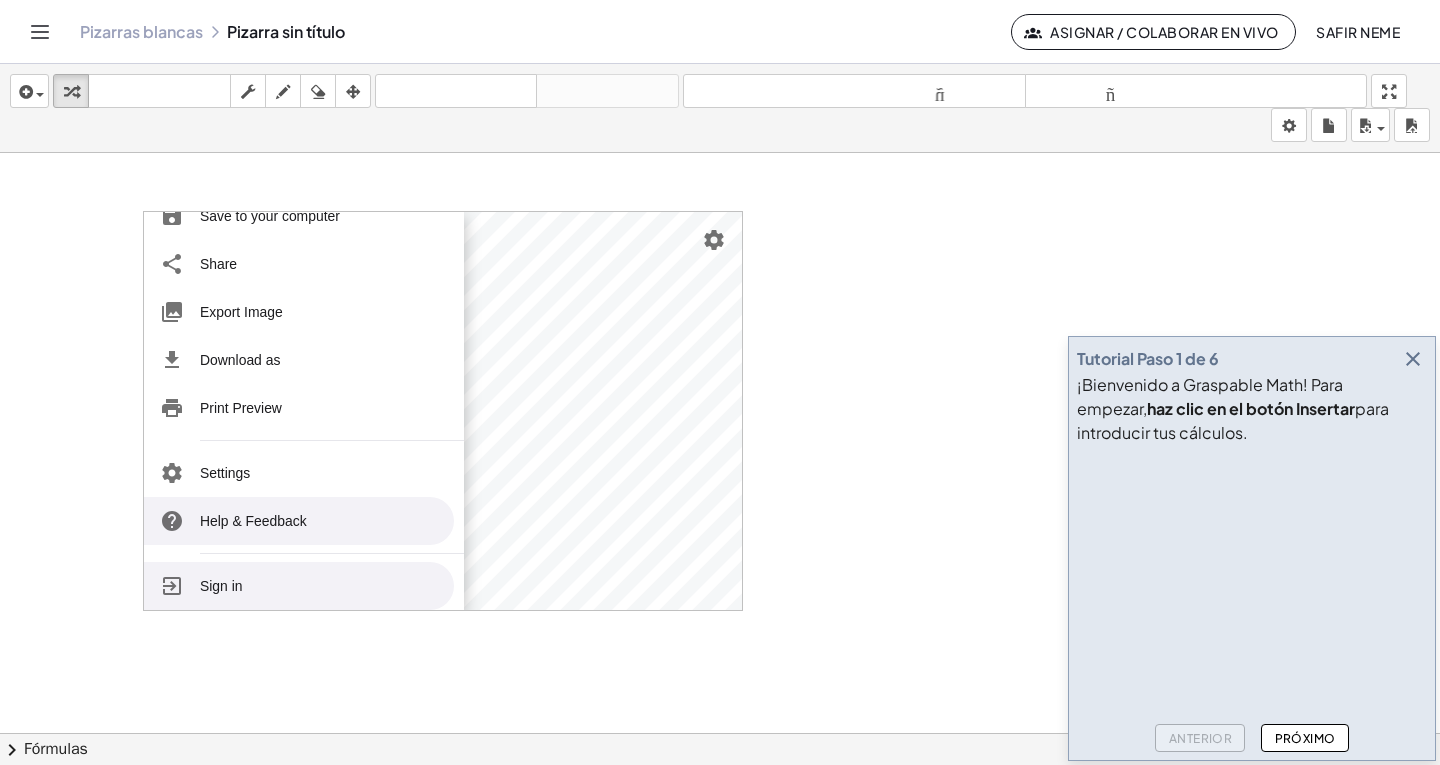 scroll, scrollTop: 245, scrollLeft: 0, axis: vertical 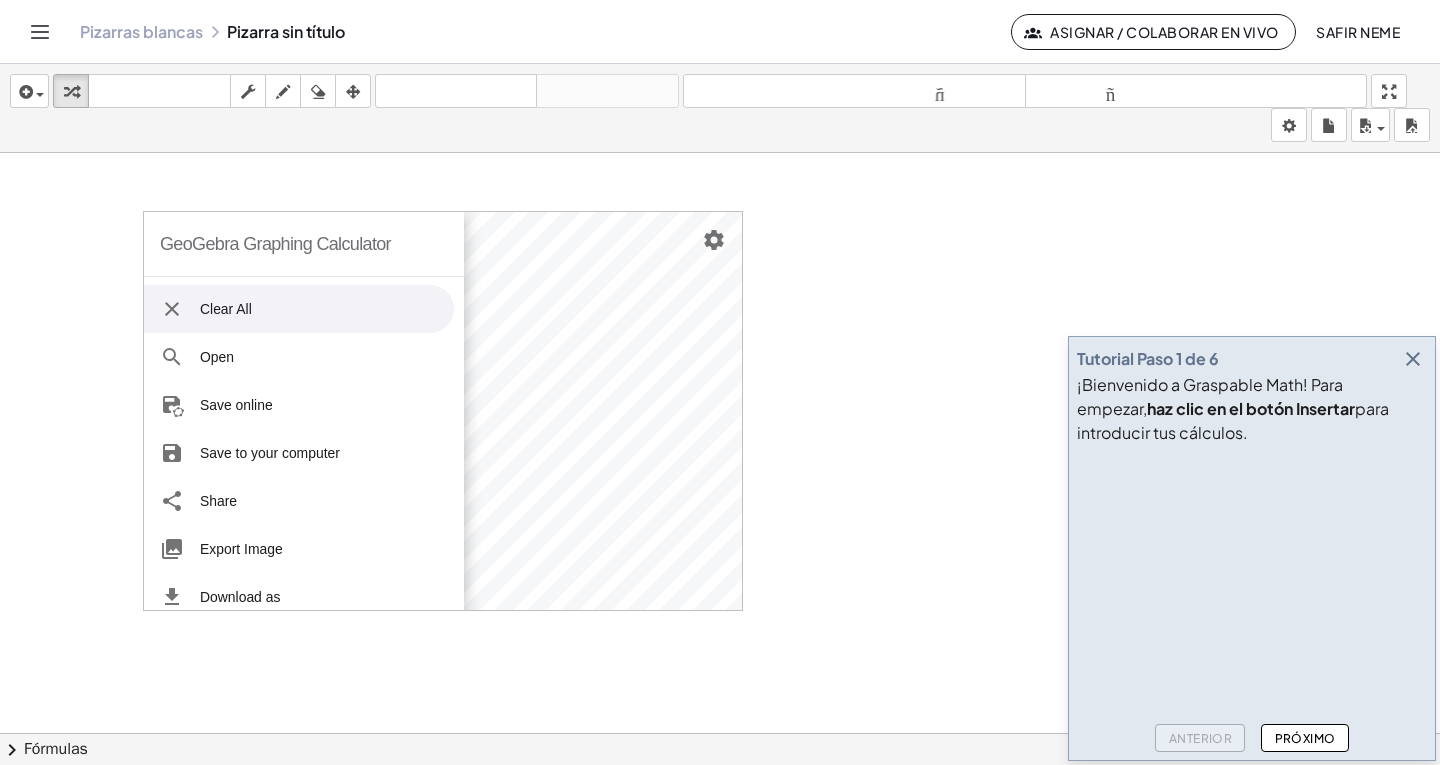 click at bounding box center (720, 747) 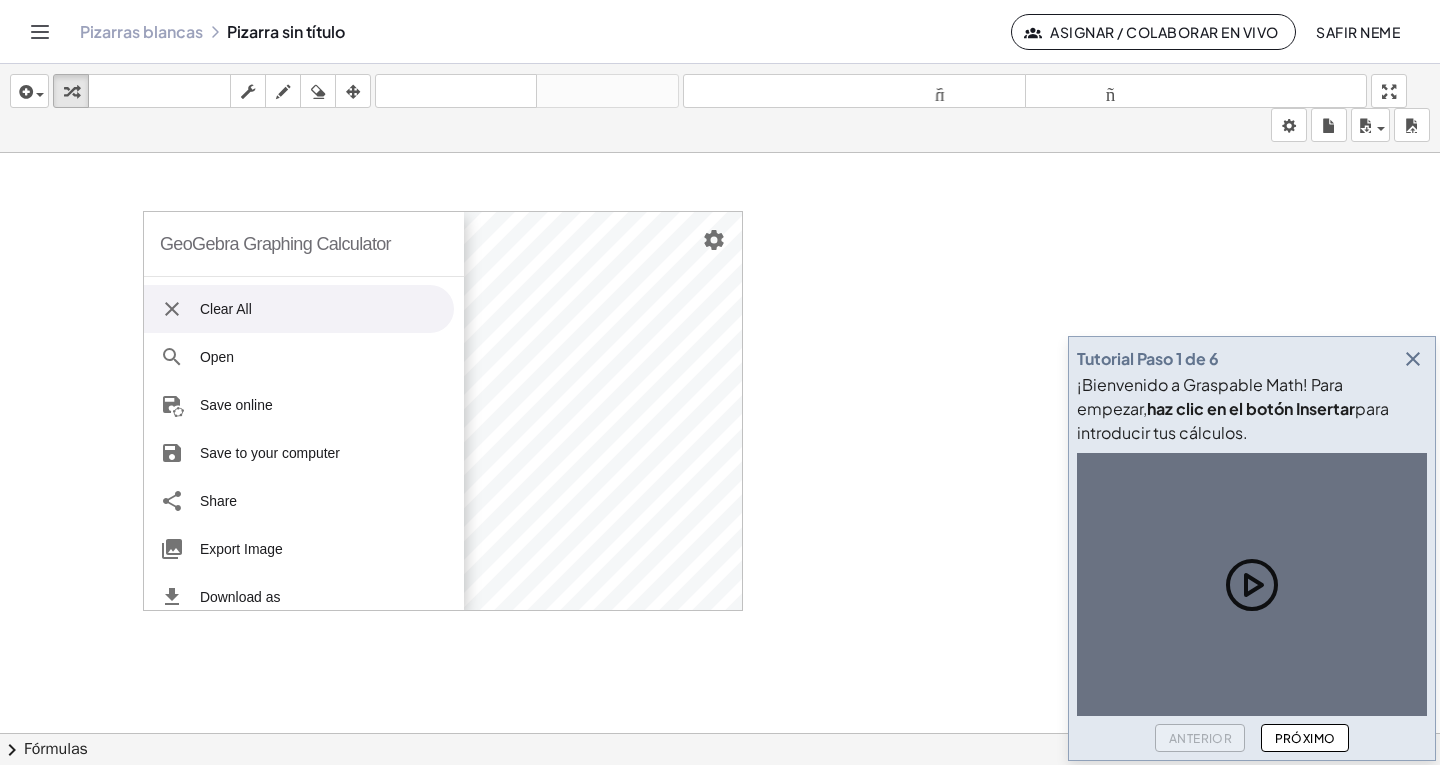 click at bounding box center (720, 747) 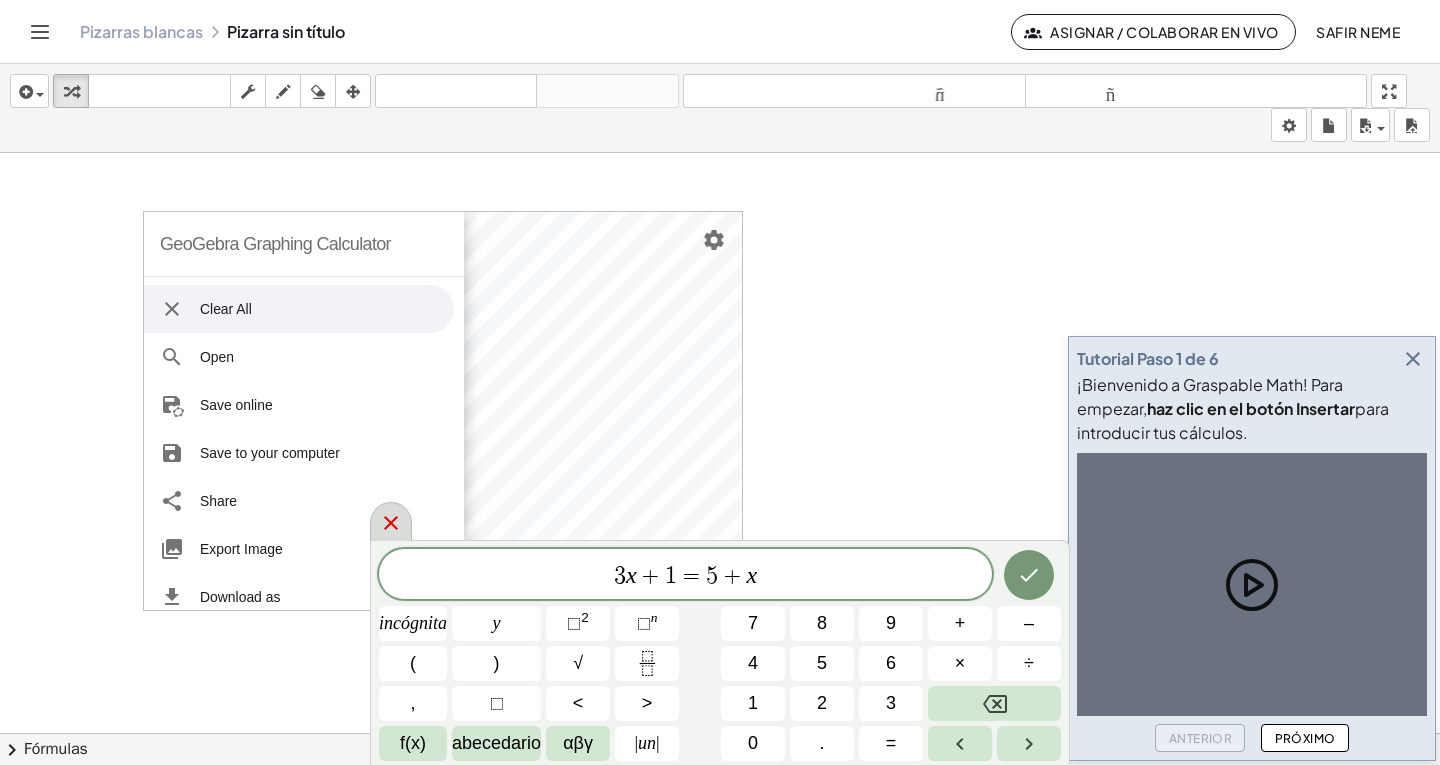 click 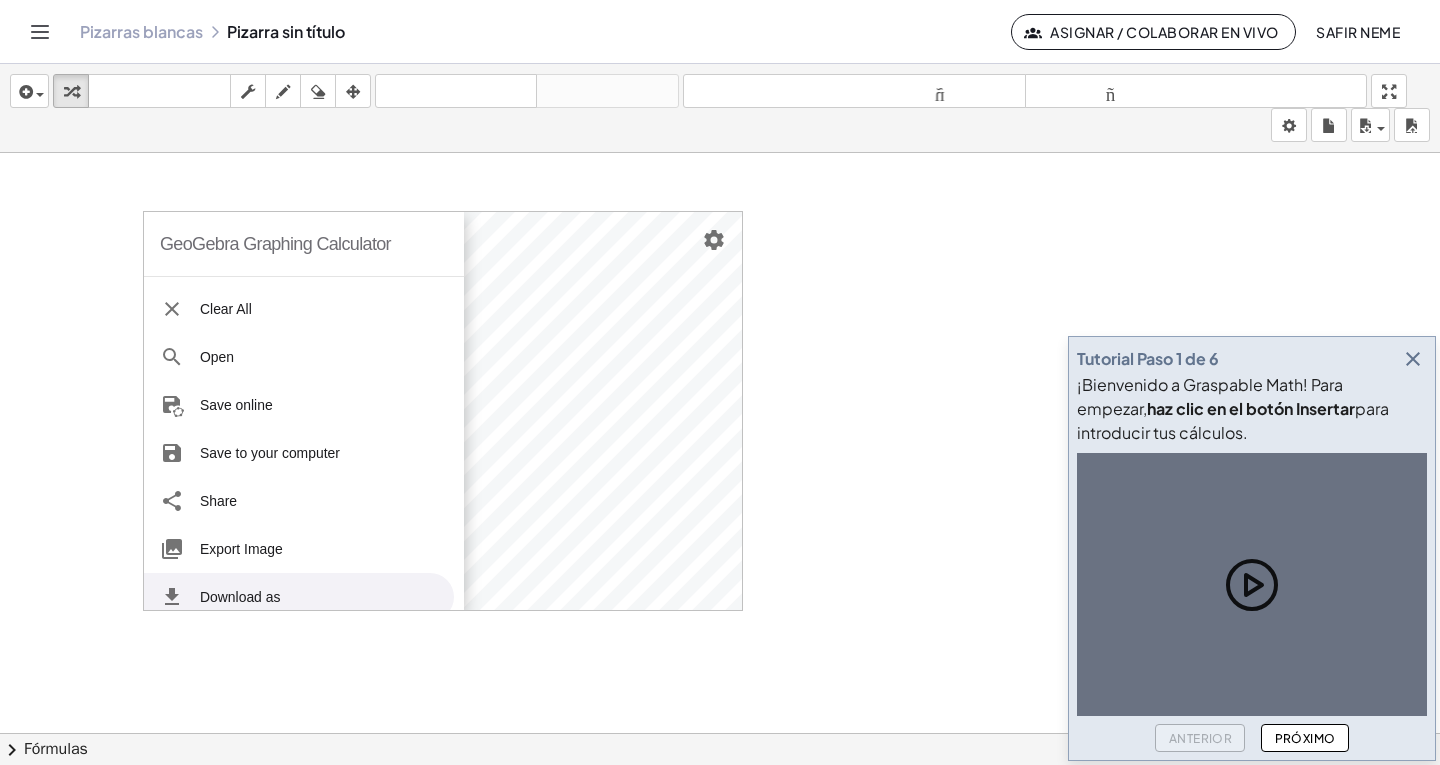 click on "chevron_right Fórmulas" 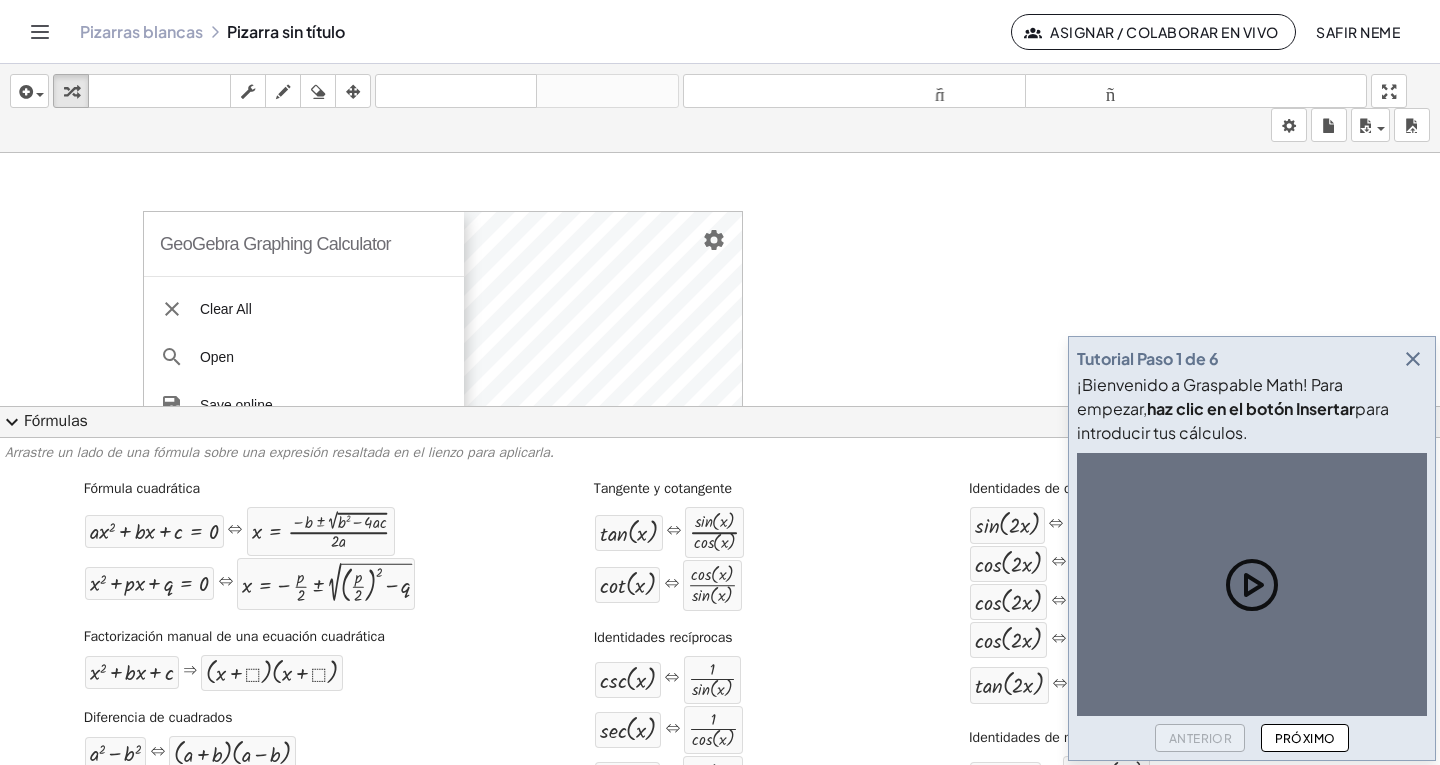 click on "Fórmulas" at bounding box center [56, 421] 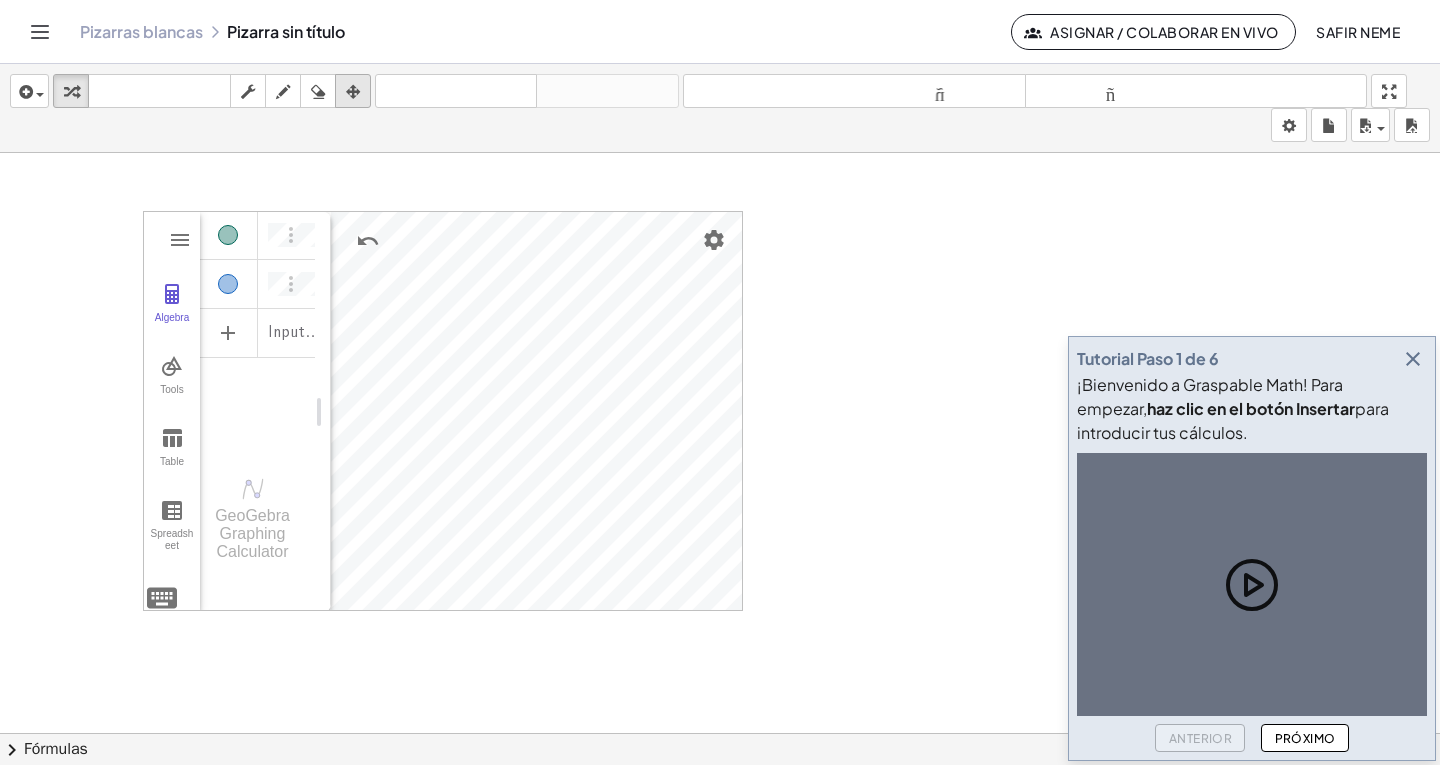 click at bounding box center [353, 92] 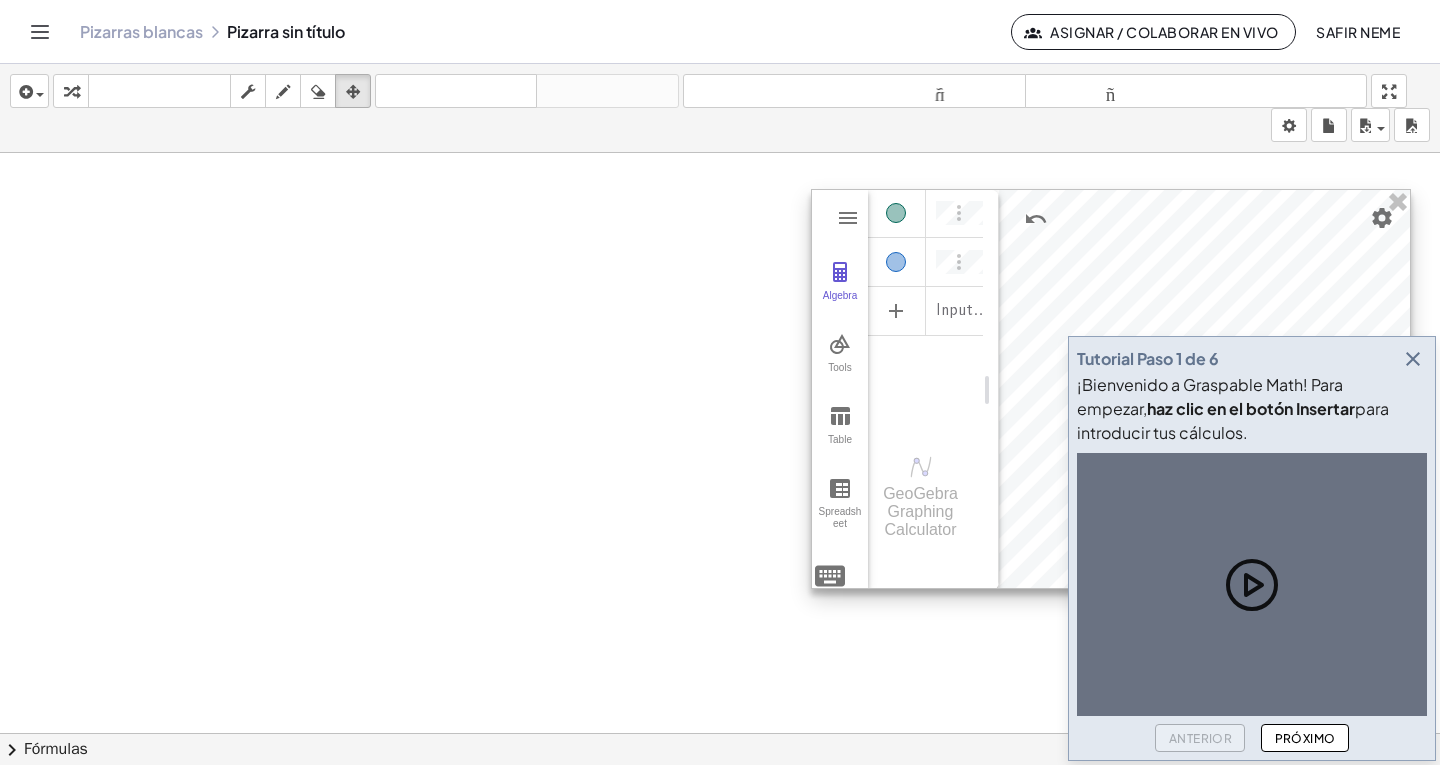 drag, startPoint x: 417, startPoint y: 317, endPoint x: 1037, endPoint y: 295, distance: 620.3902 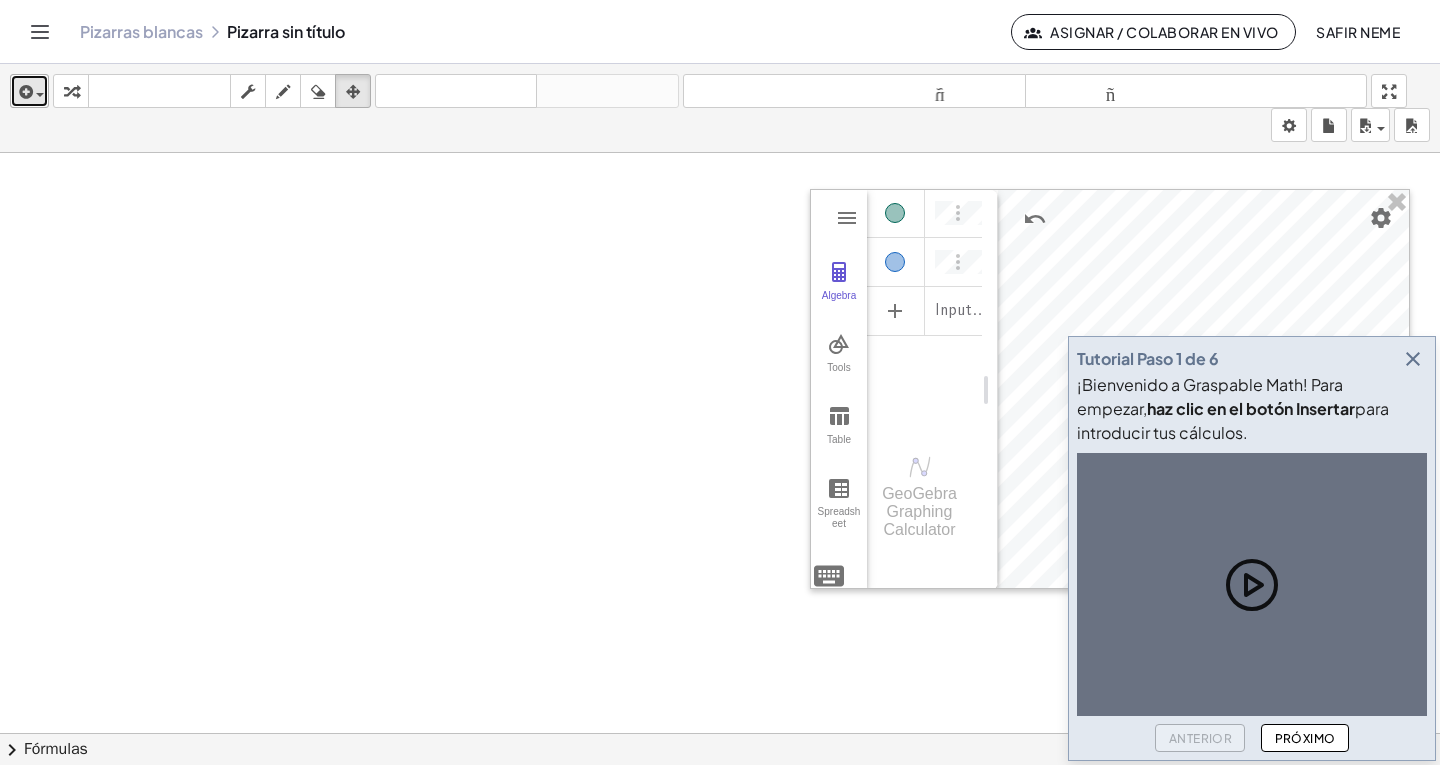 click at bounding box center [24, 92] 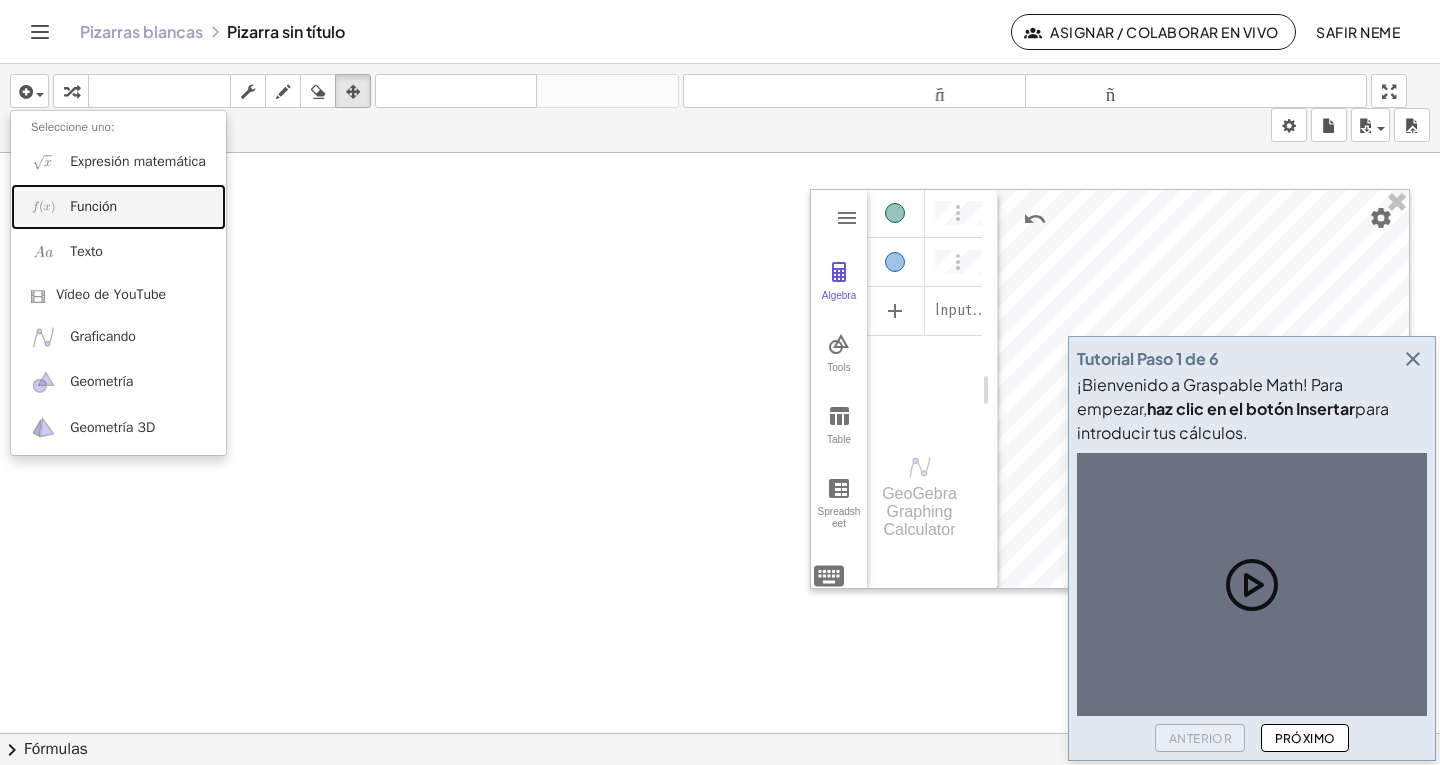 click on "Función" at bounding box center (93, 206) 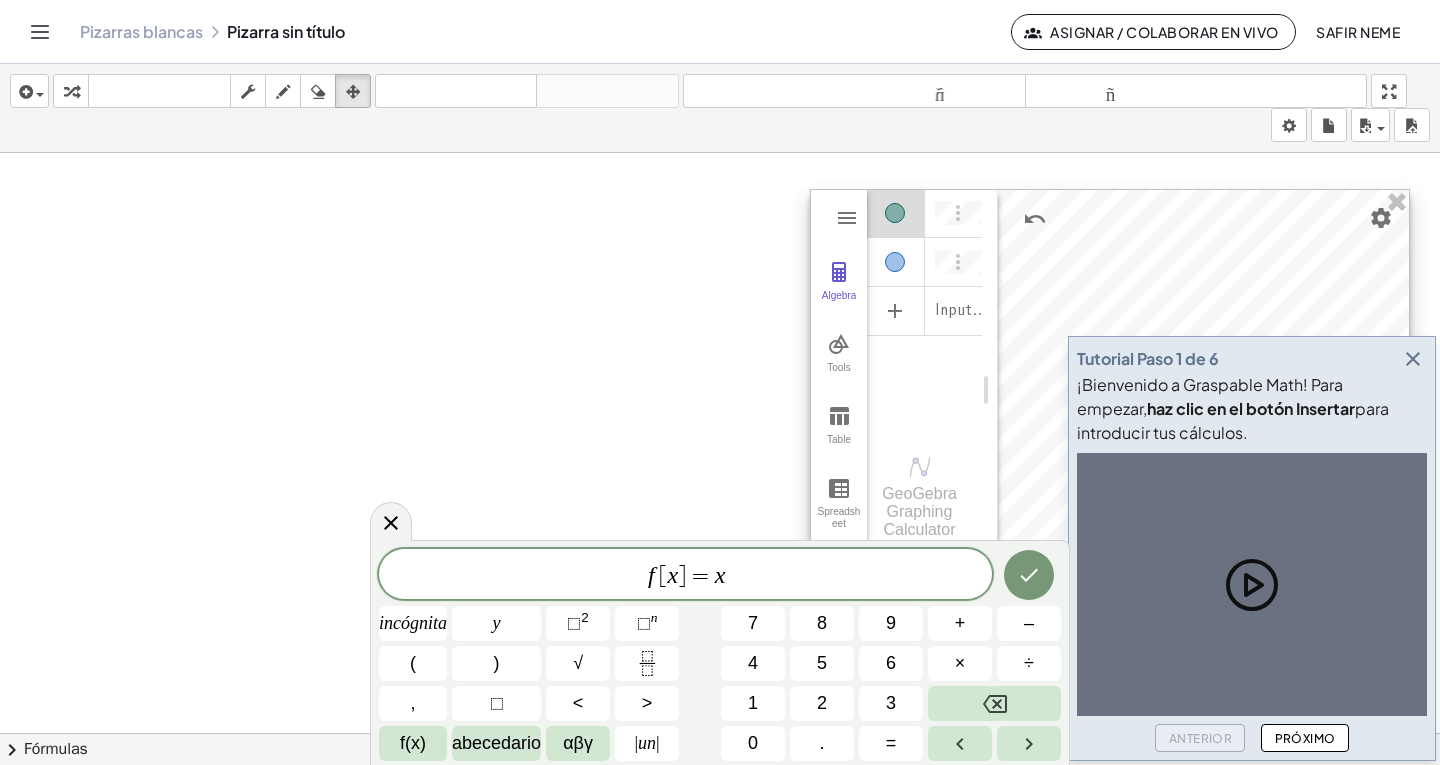 click on "Input…" at bounding box center [924, 307] 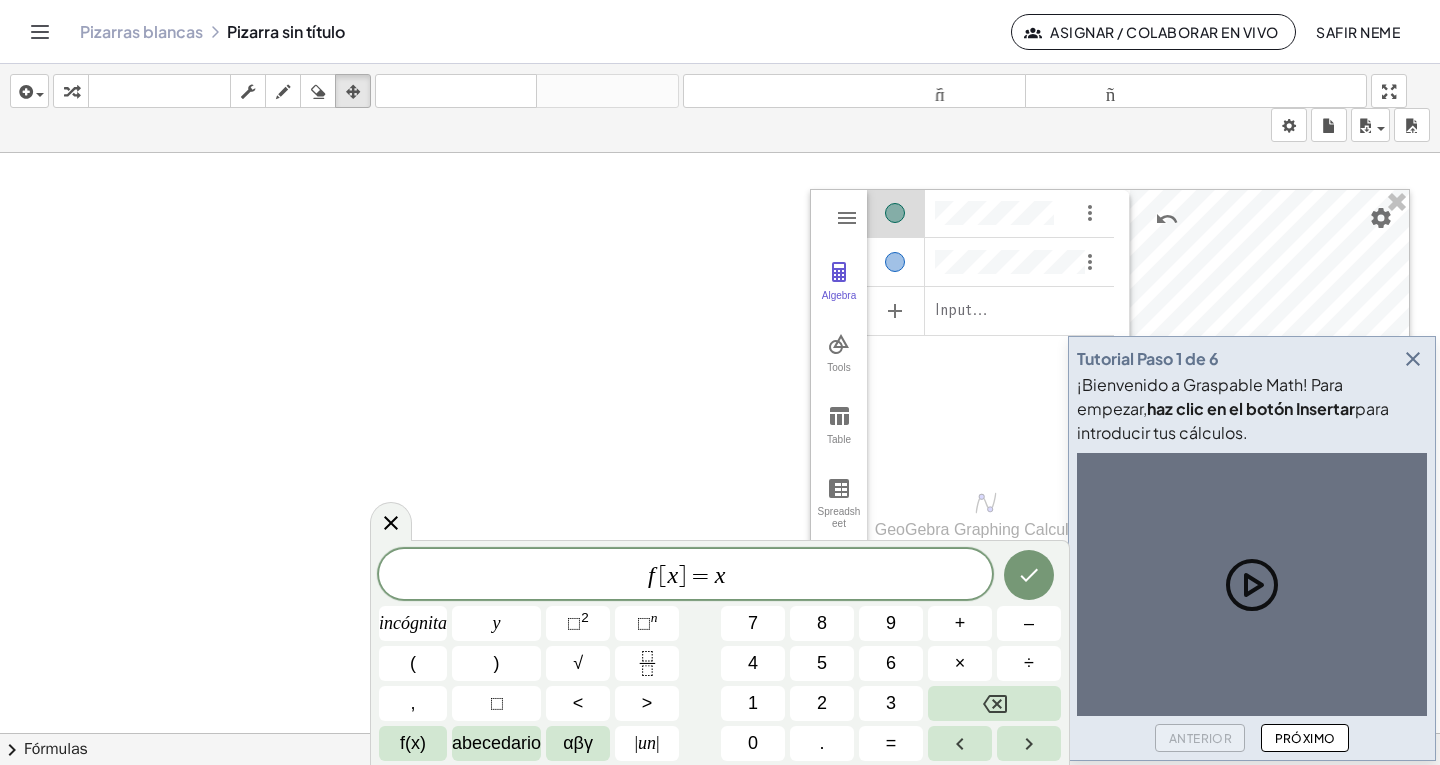 drag, startPoint x: 994, startPoint y: 290, endPoint x: 1126, endPoint y: 292, distance: 132.01515 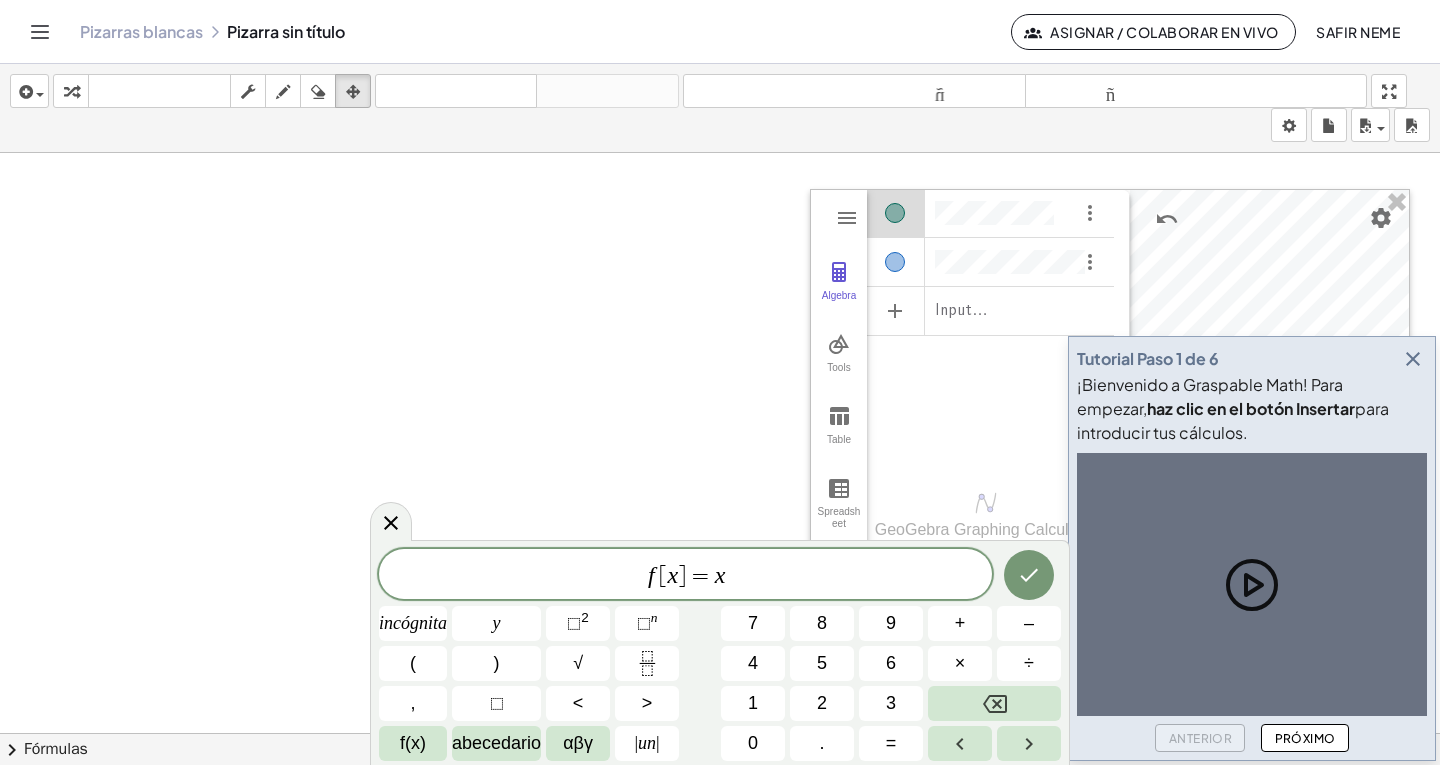 click on "f [ x ] = x" at bounding box center (685, 576) 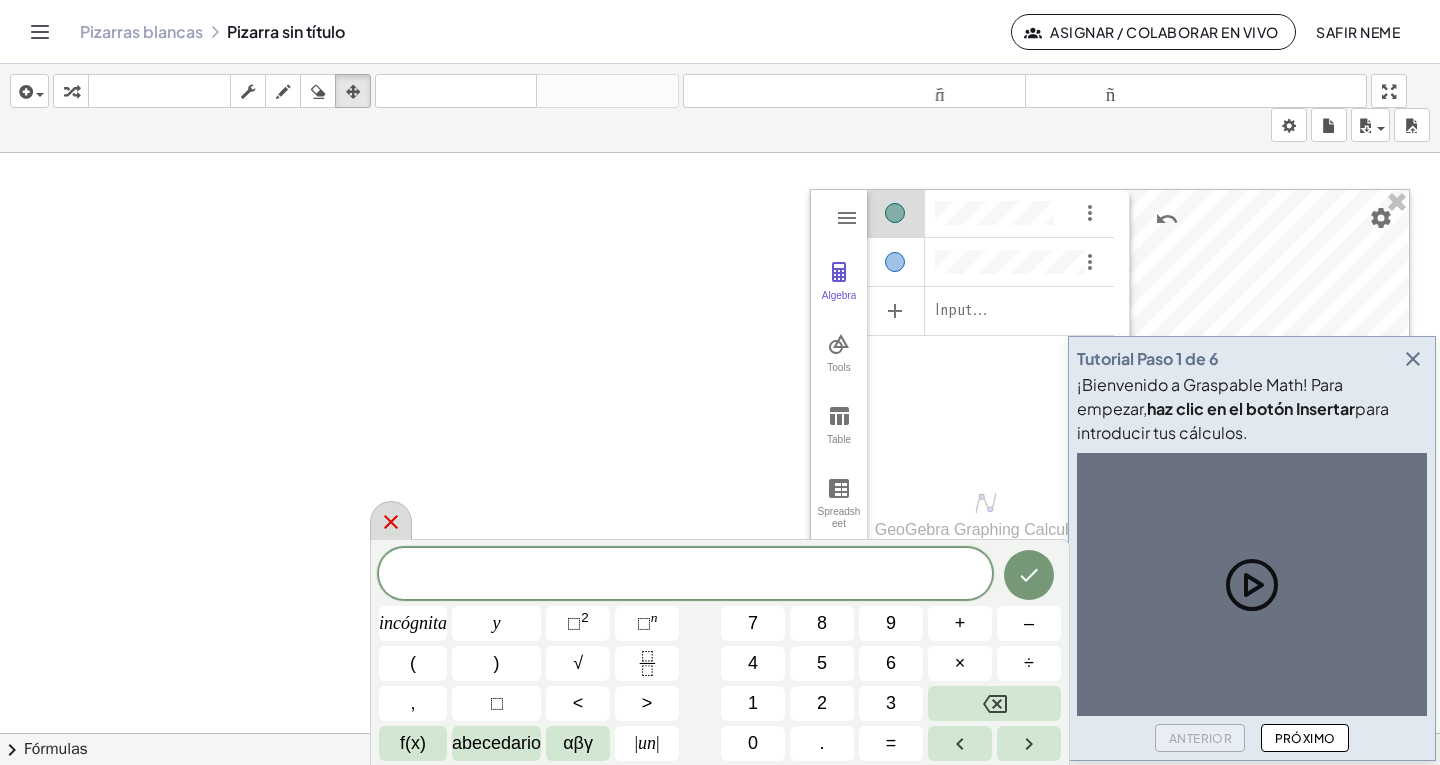 click at bounding box center (391, 520) 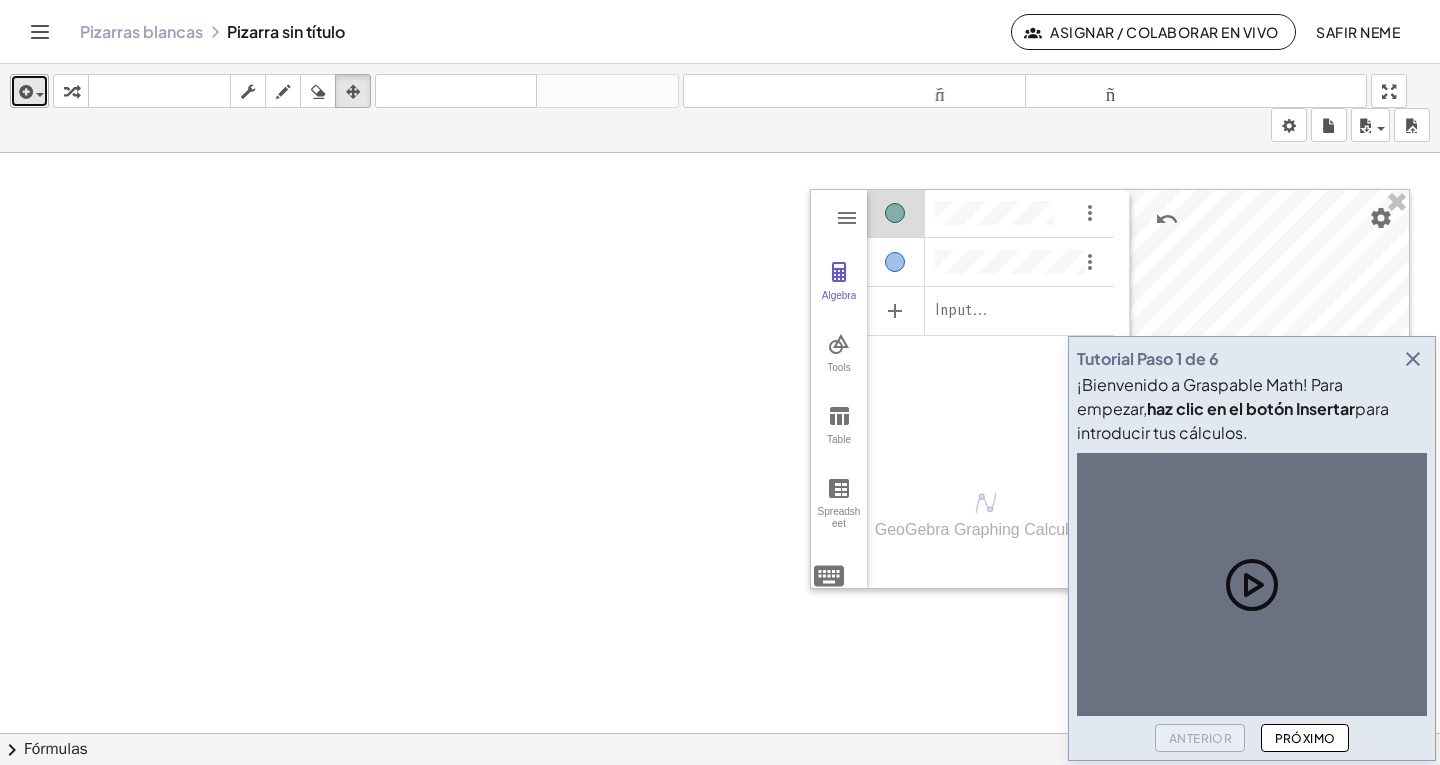 click at bounding box center [29, 91] 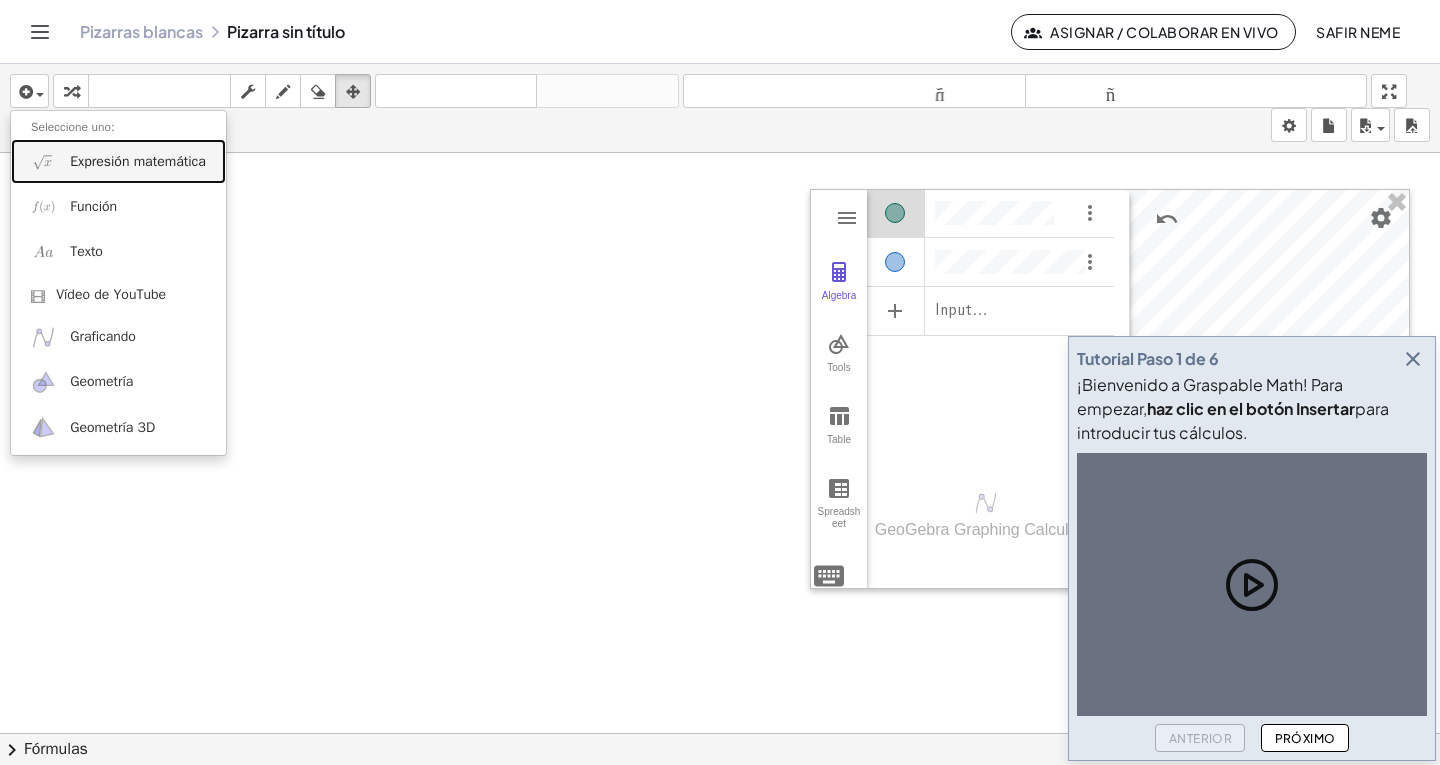 click on "Expresión matemática" at bounding box center (118, 161) 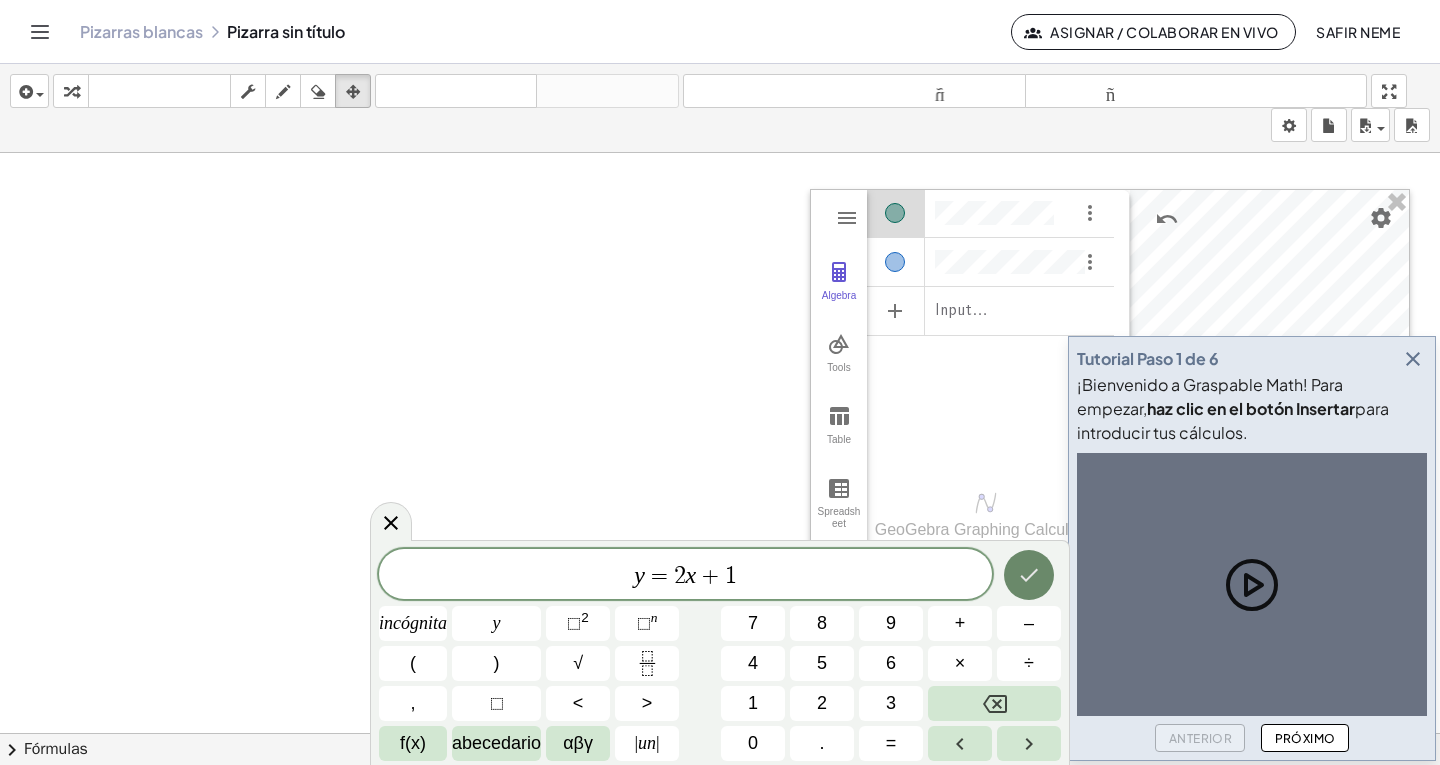 click 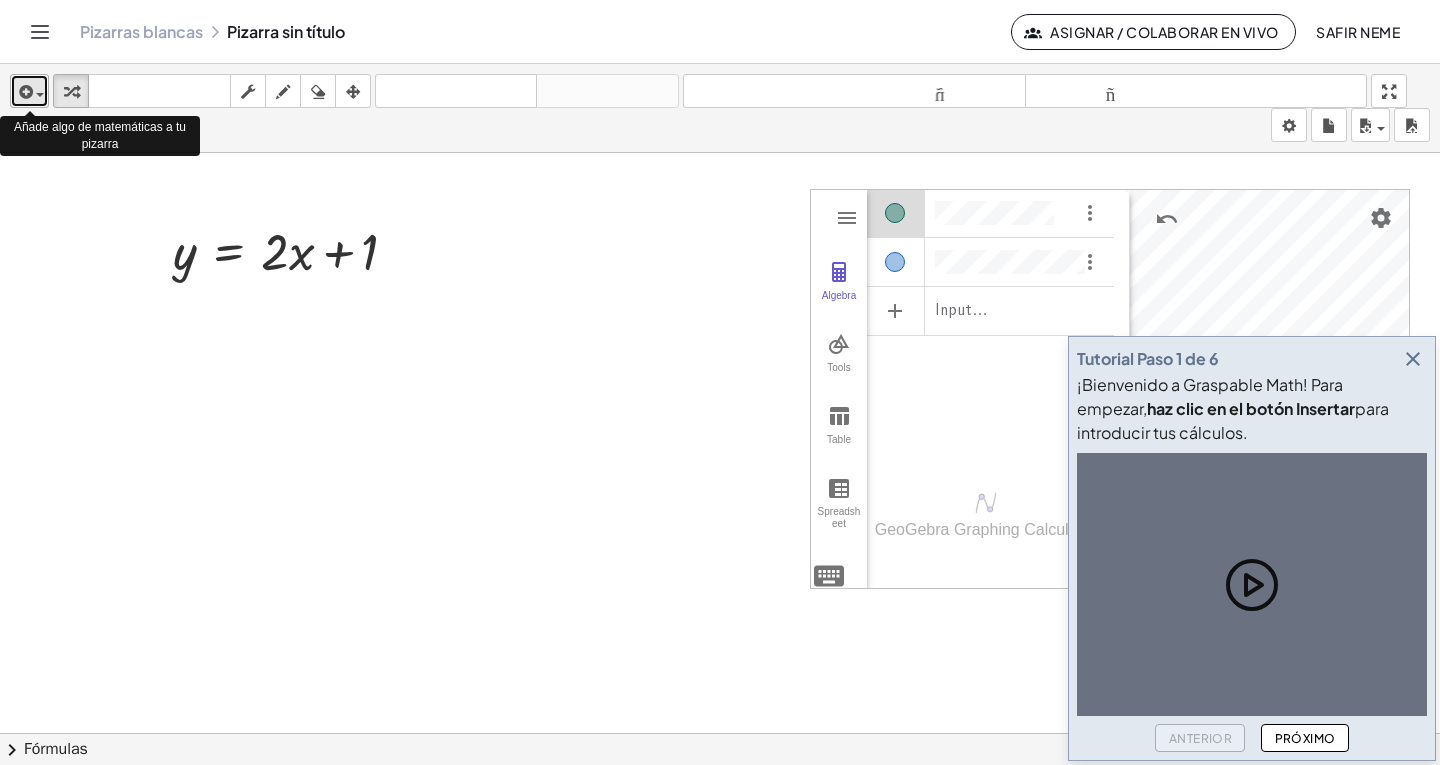click at bounding box center [24, 92] 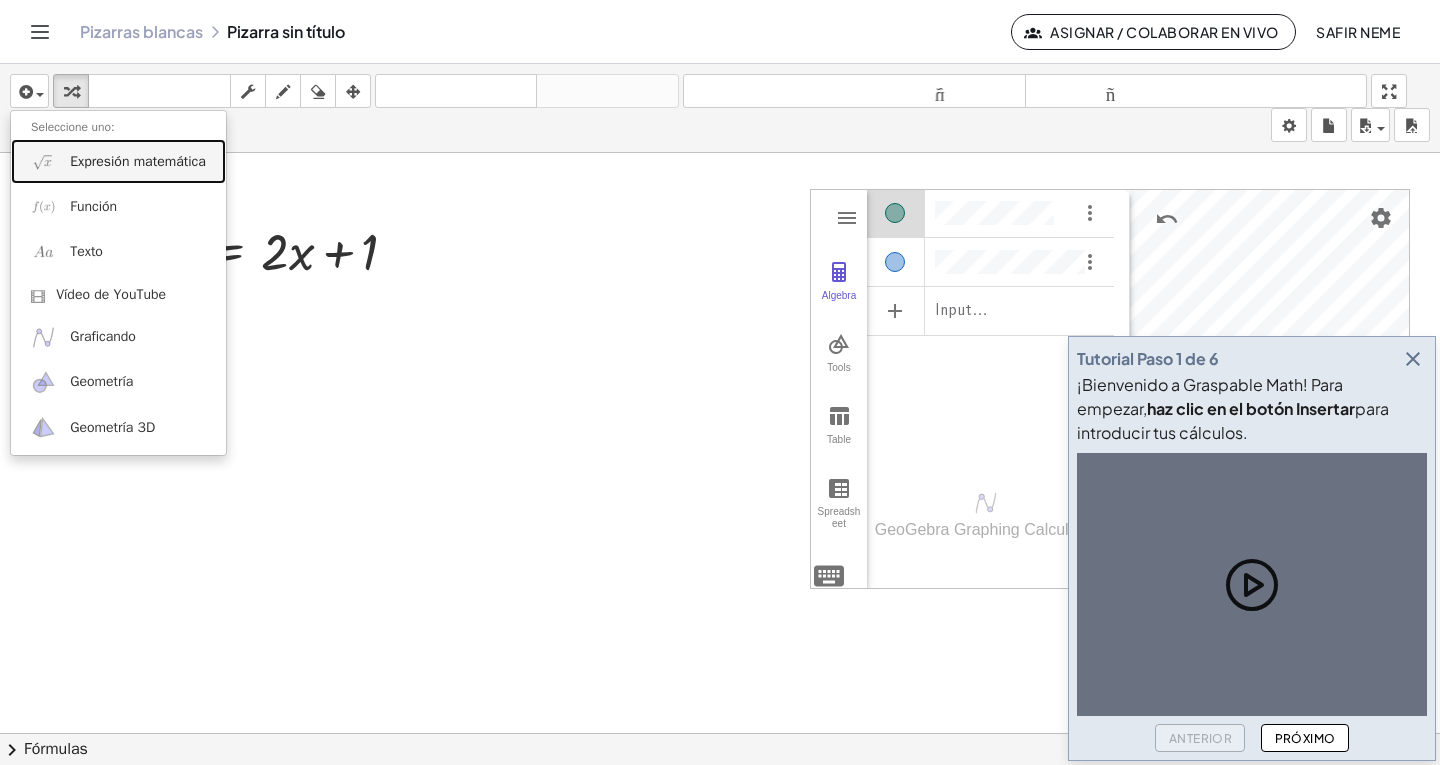 click on "Expresión matemática" at bounding box center [138, 161] 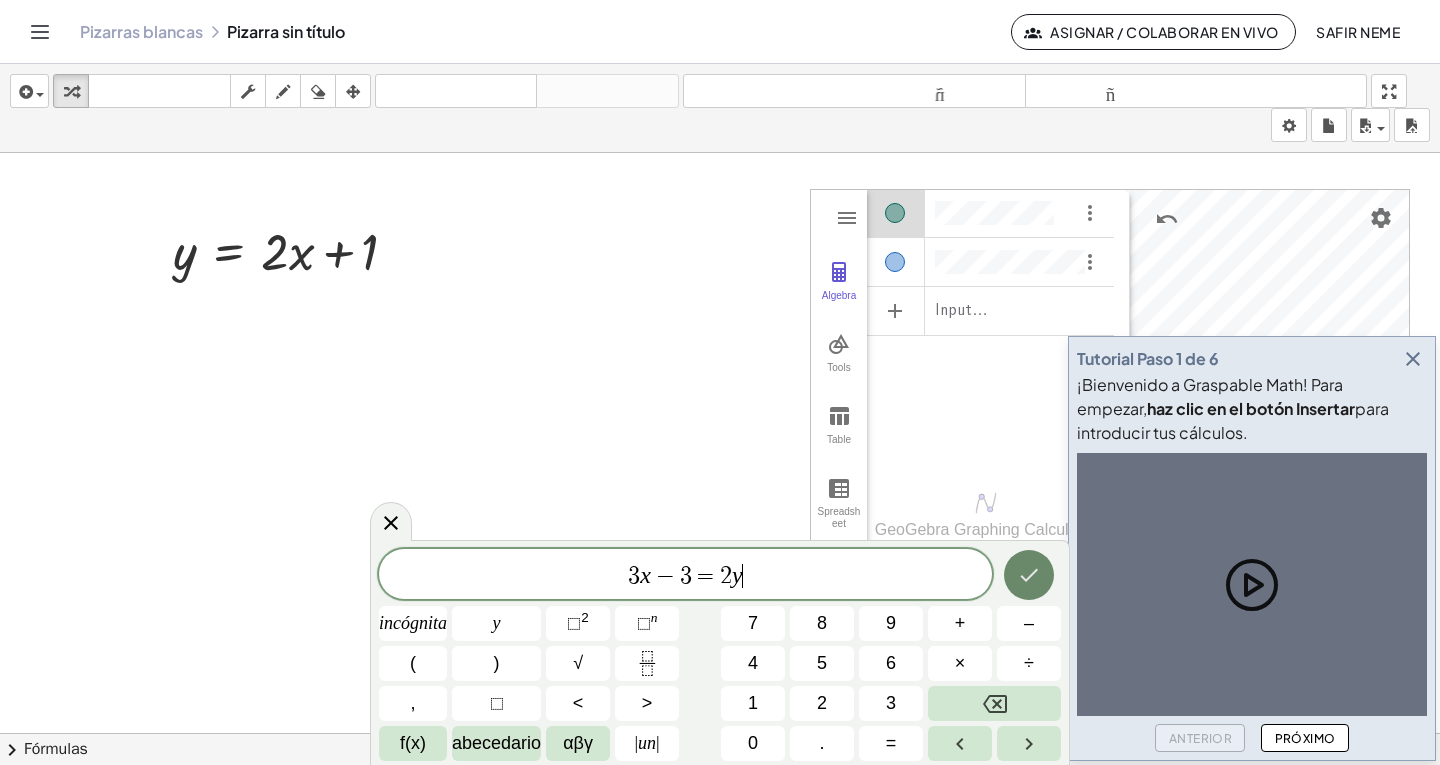 click 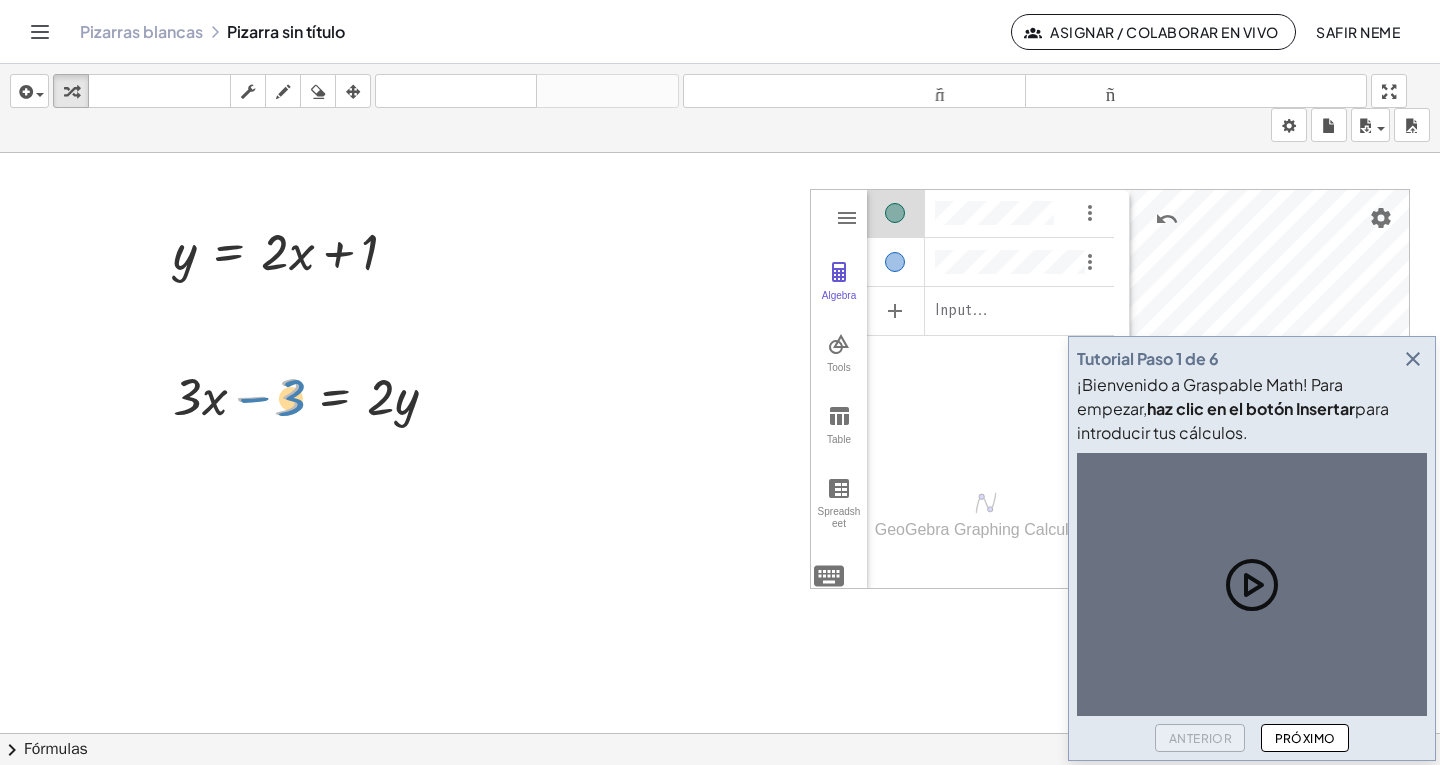 click at bounding box center (313, 395) 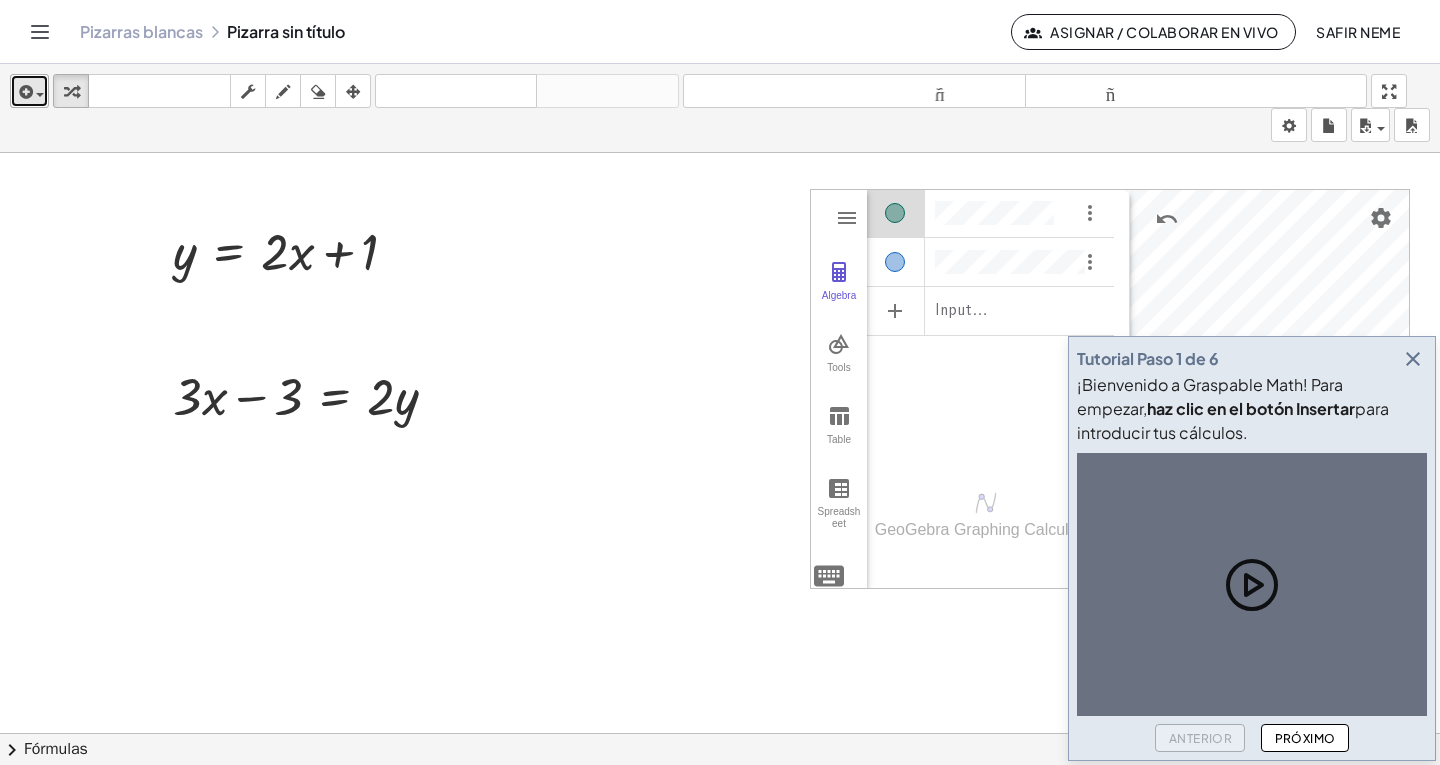 click at bounding box center [24, 92] 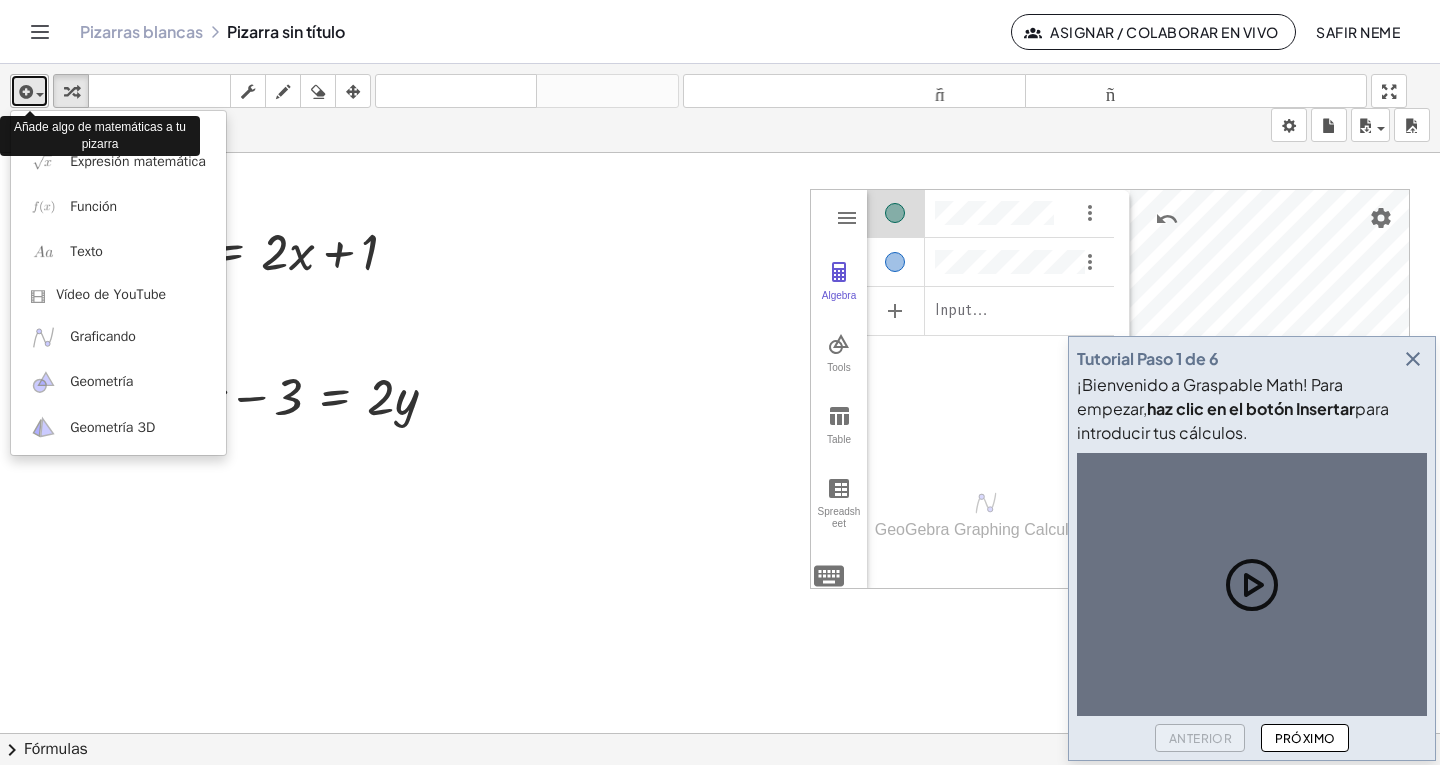 click at bounding box center [24, 92] 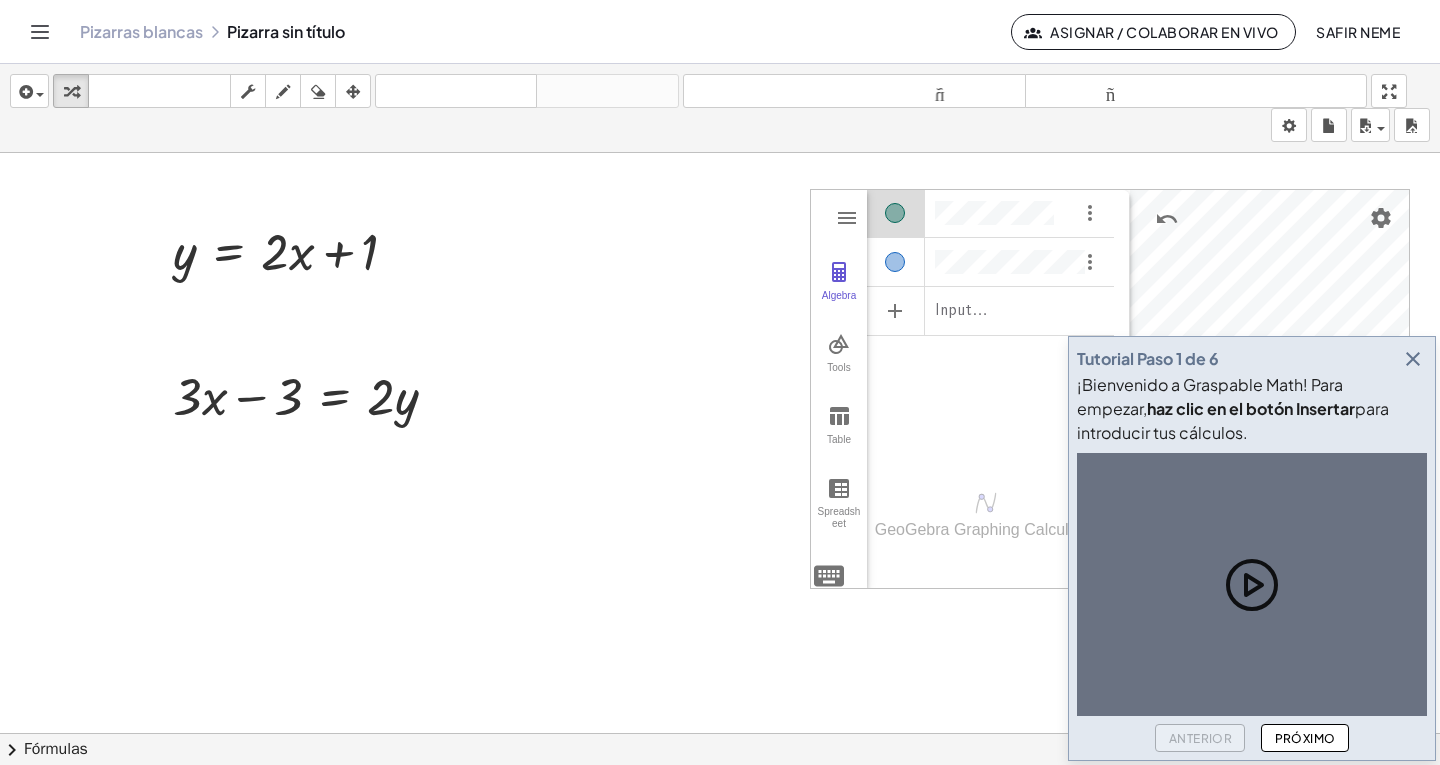 click 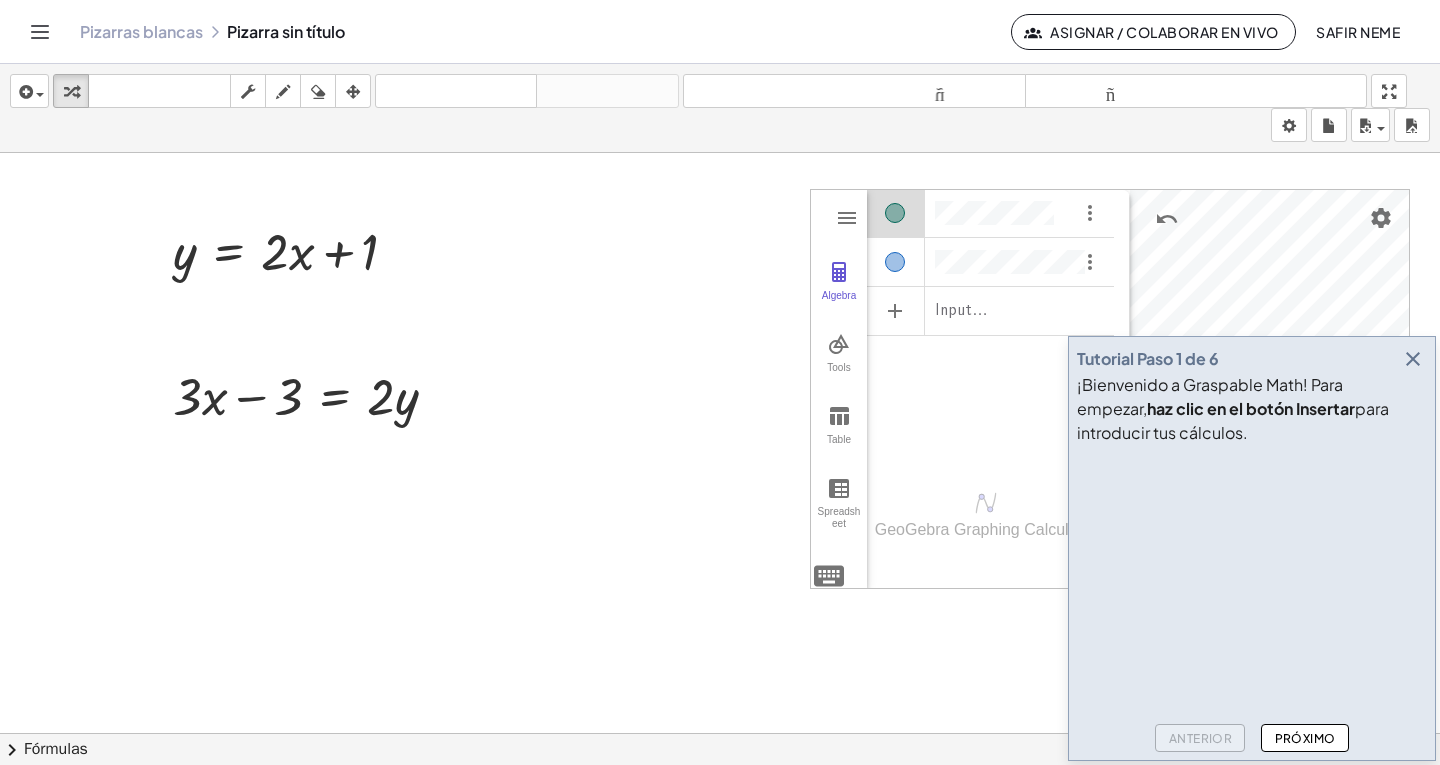 click on "Próximo" at bounding box center [1305, 738] 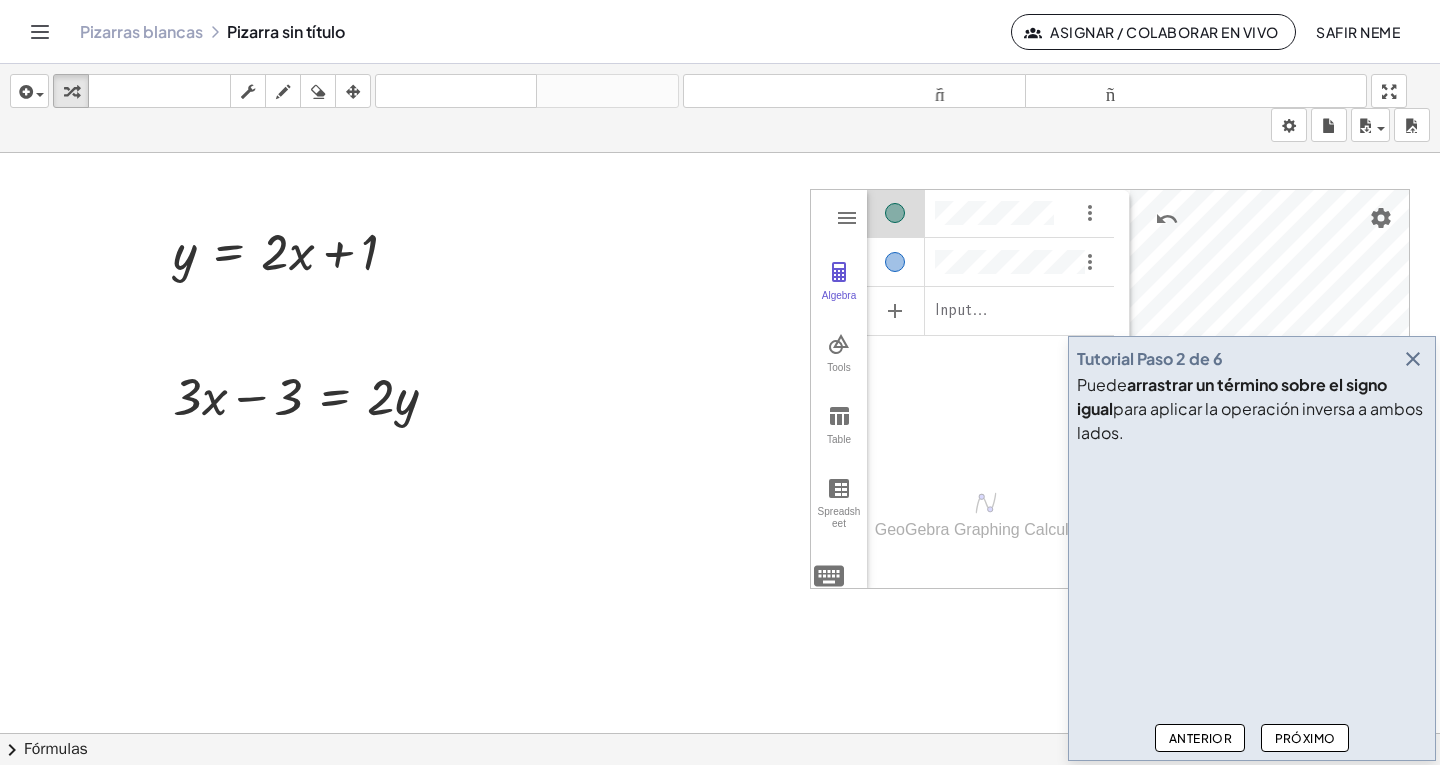 click on "Próximo" at bounding box center [1305, 738] 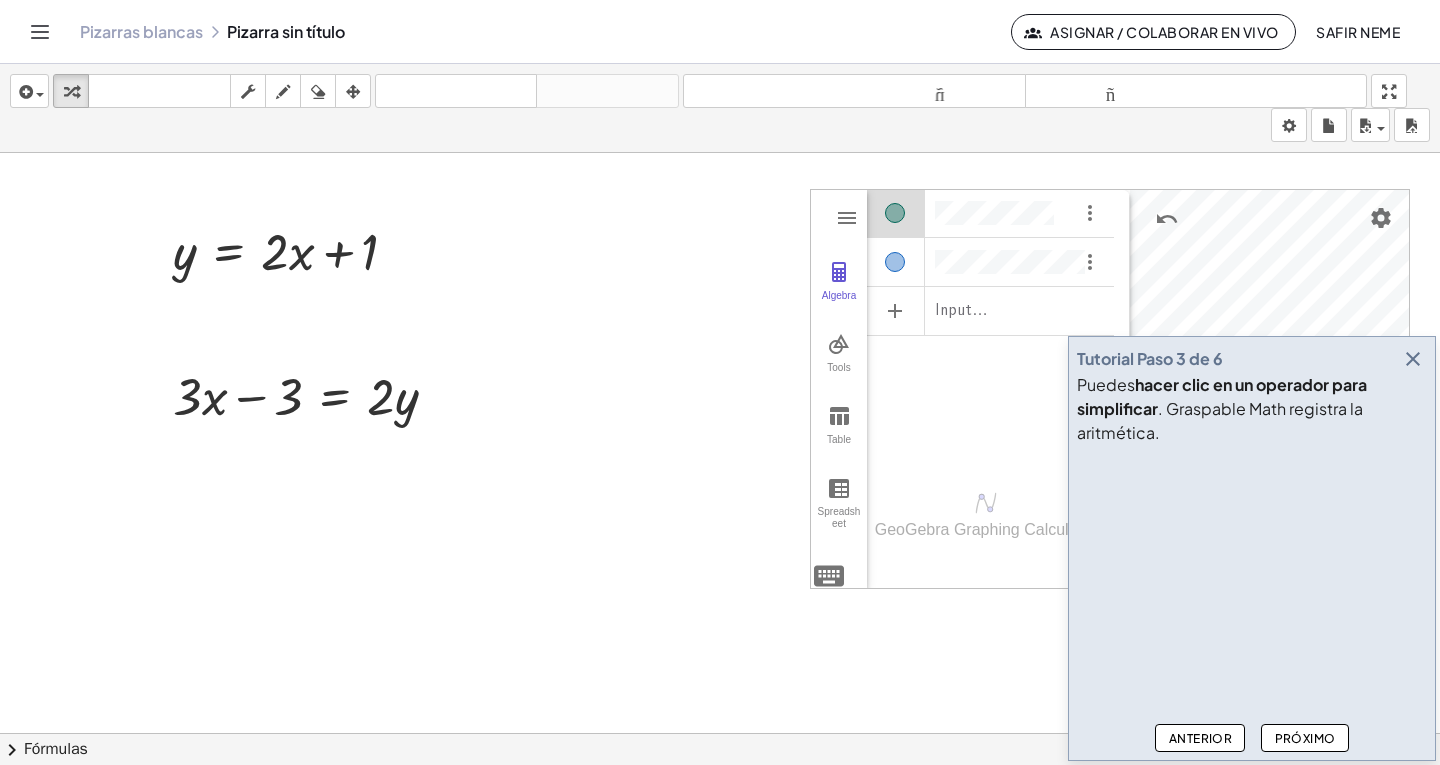 click on "Próximo" at bounding box center (1305, 738) 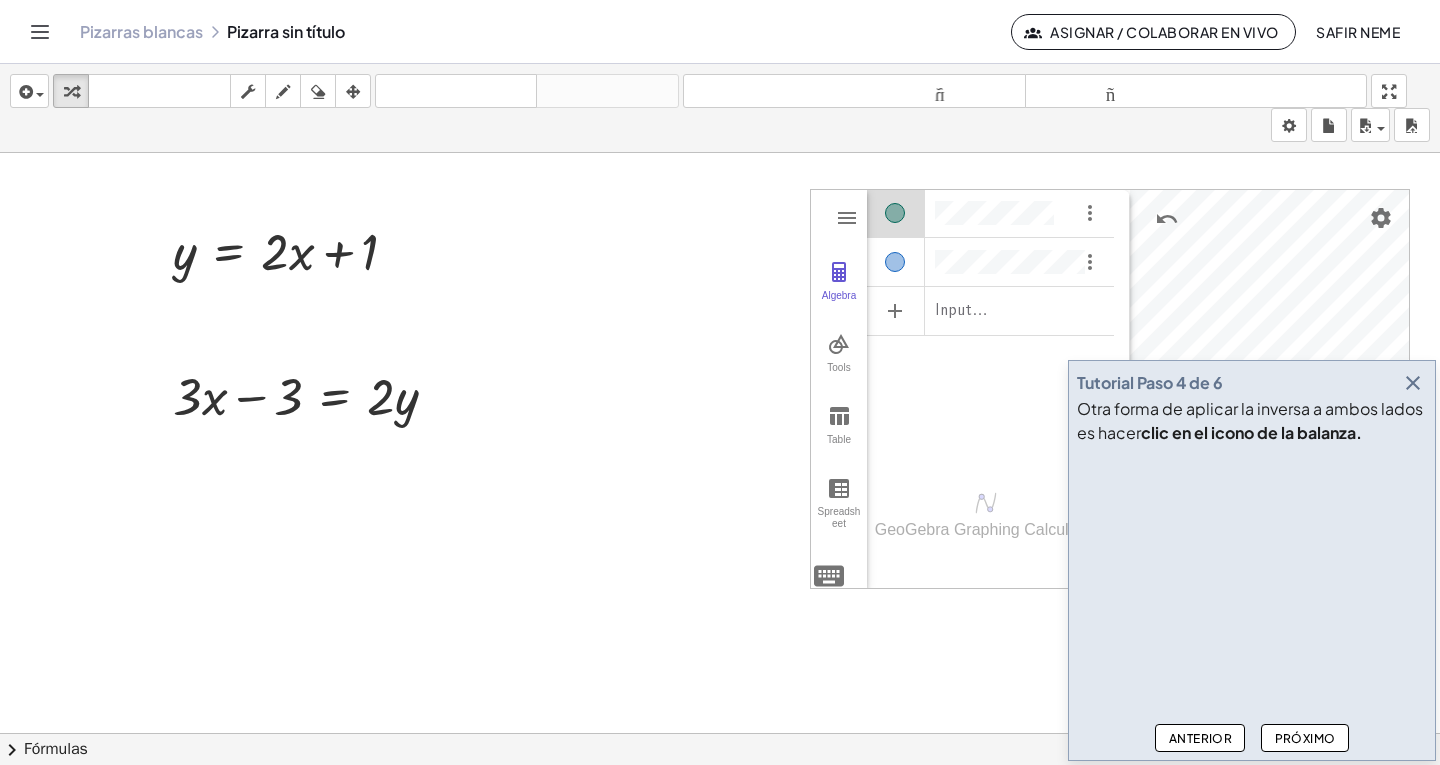 click on "Próximo" at bounding box center [1305, 738] 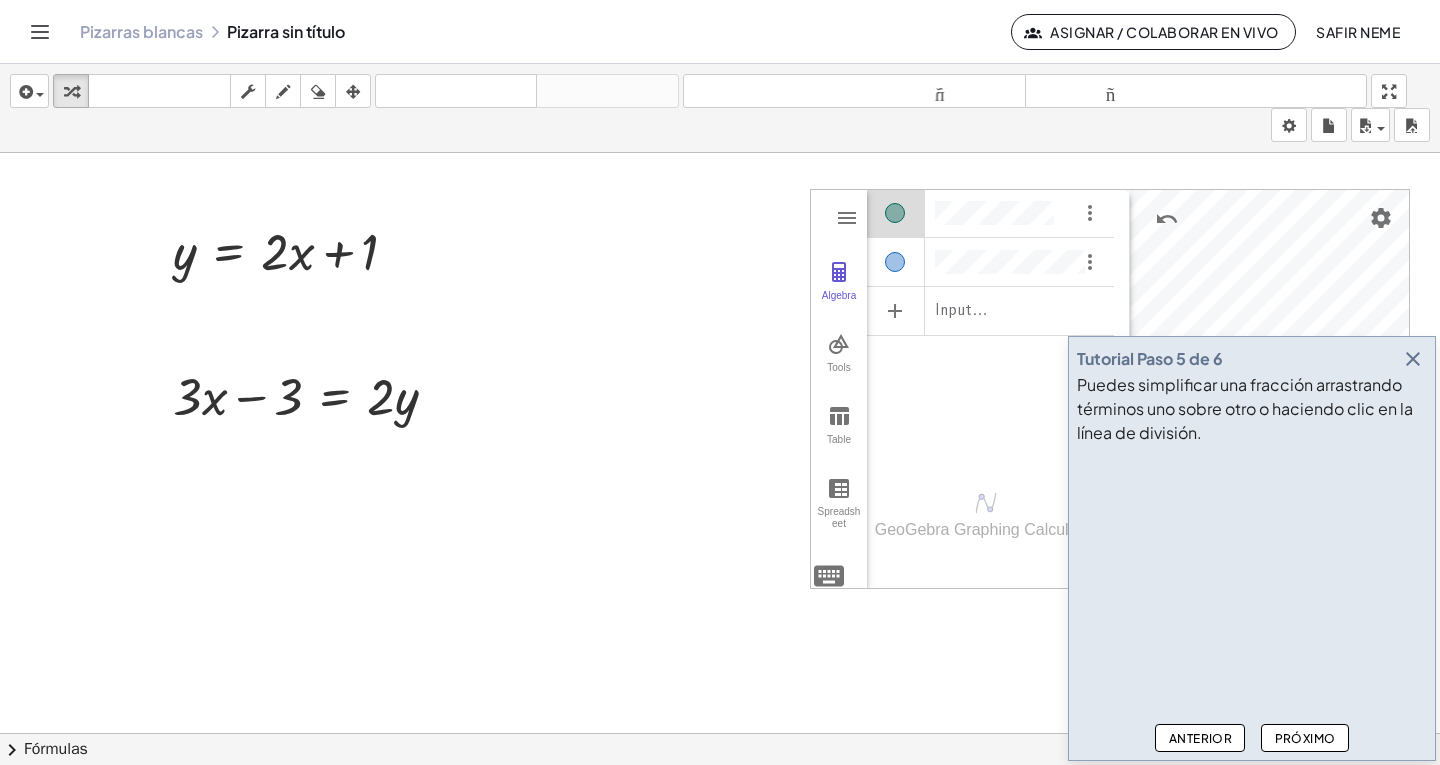click on "Próximo" at bounding box center (1305, 738) 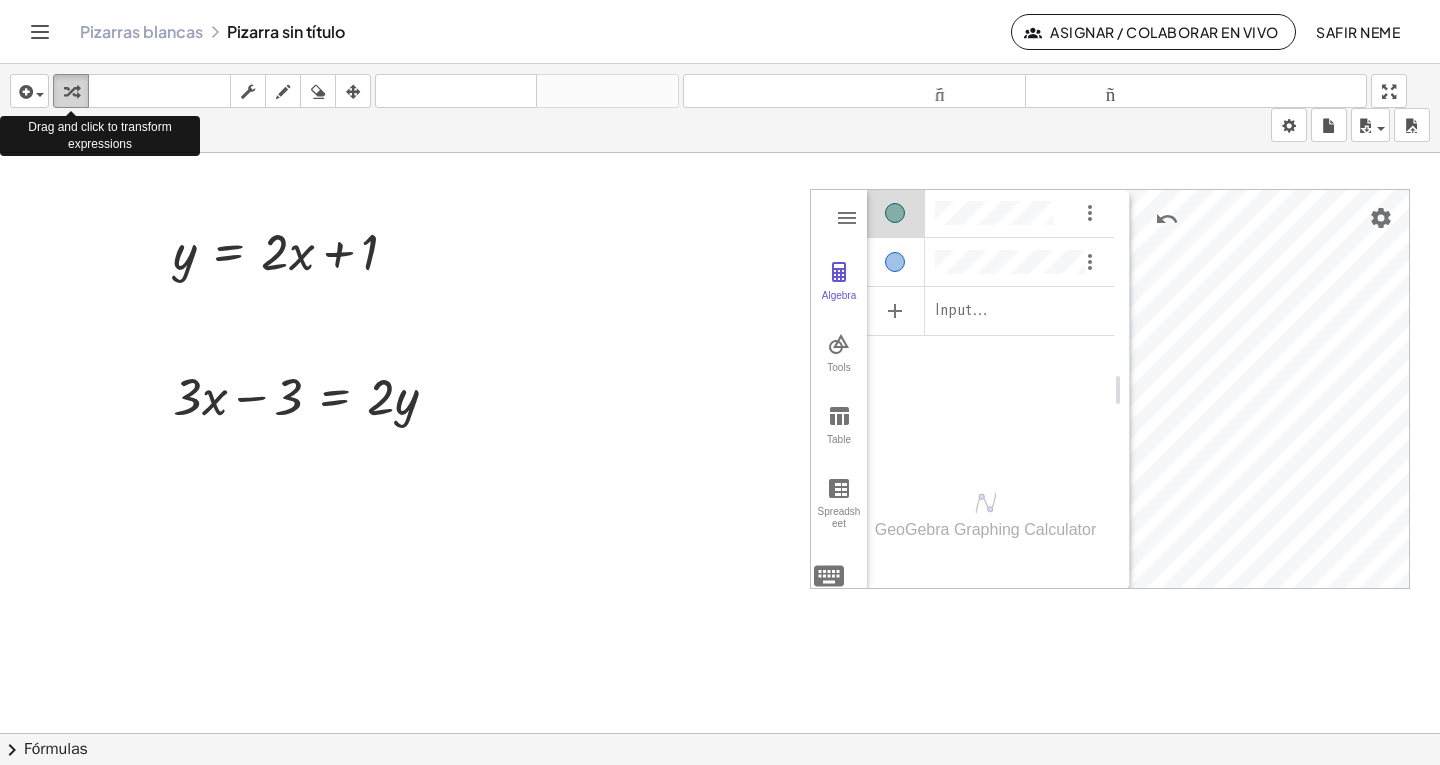 click at bounding box center [71, 92] 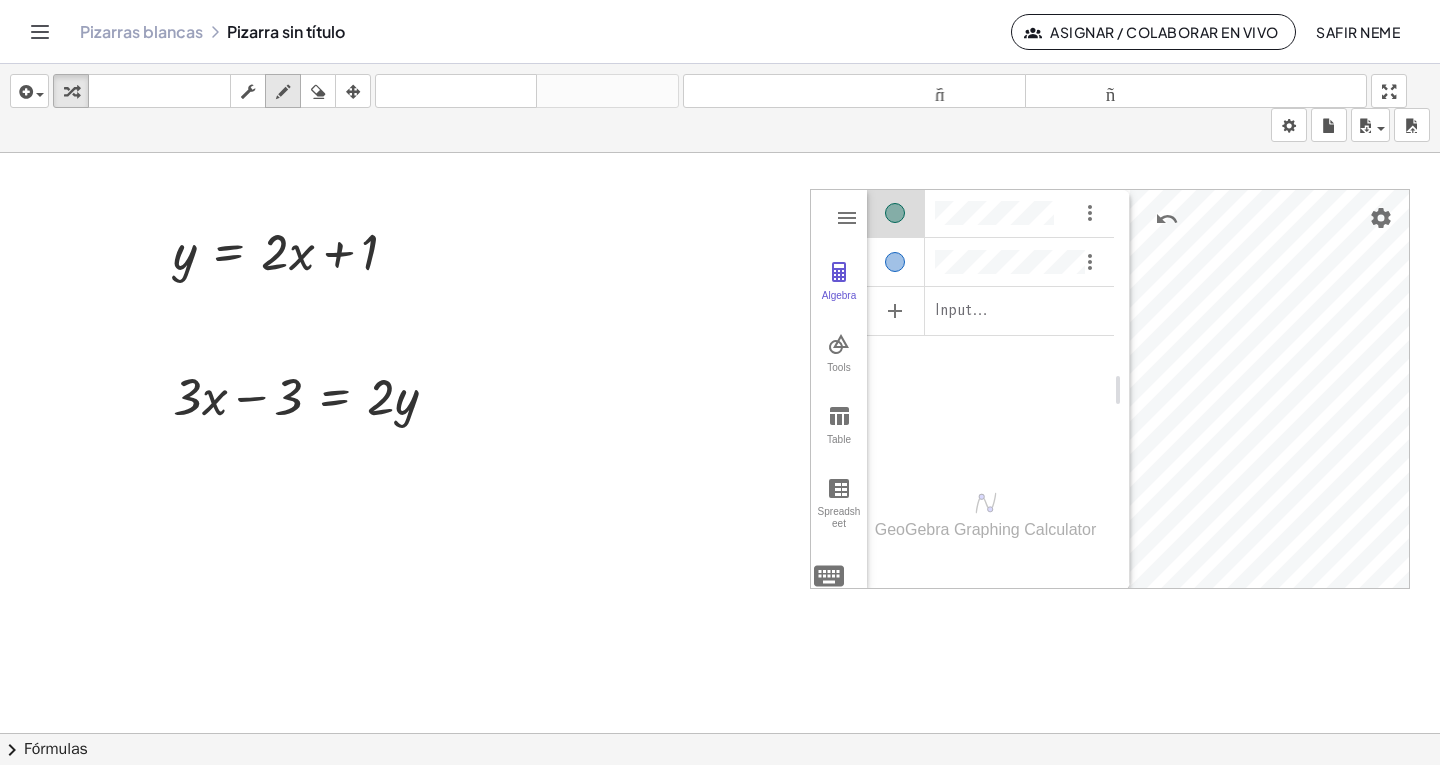 click at bounding box center (283, 92) 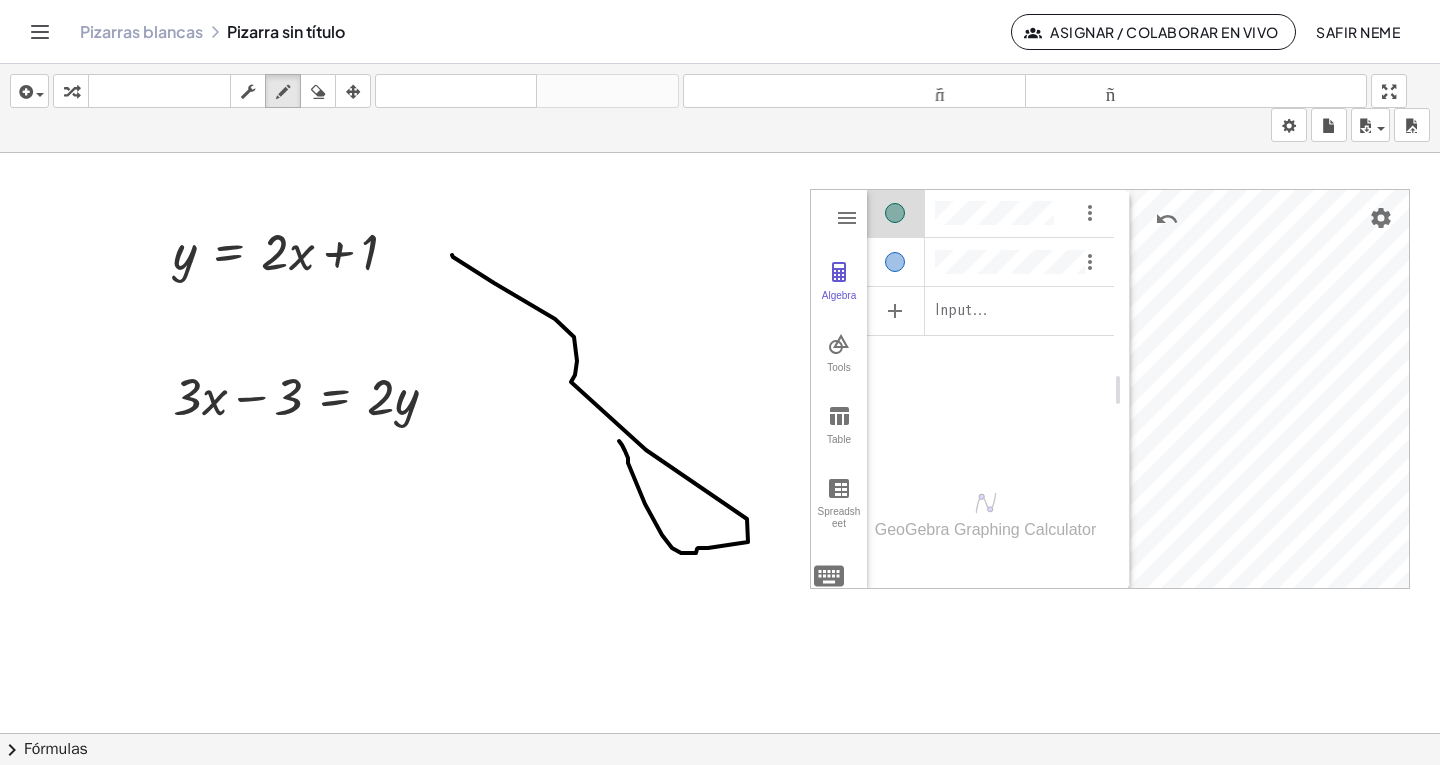 drag, startPoint x: 452, startPoint y: 255, endPoint x: 607, endPoint y: 435, distance: 237.53947 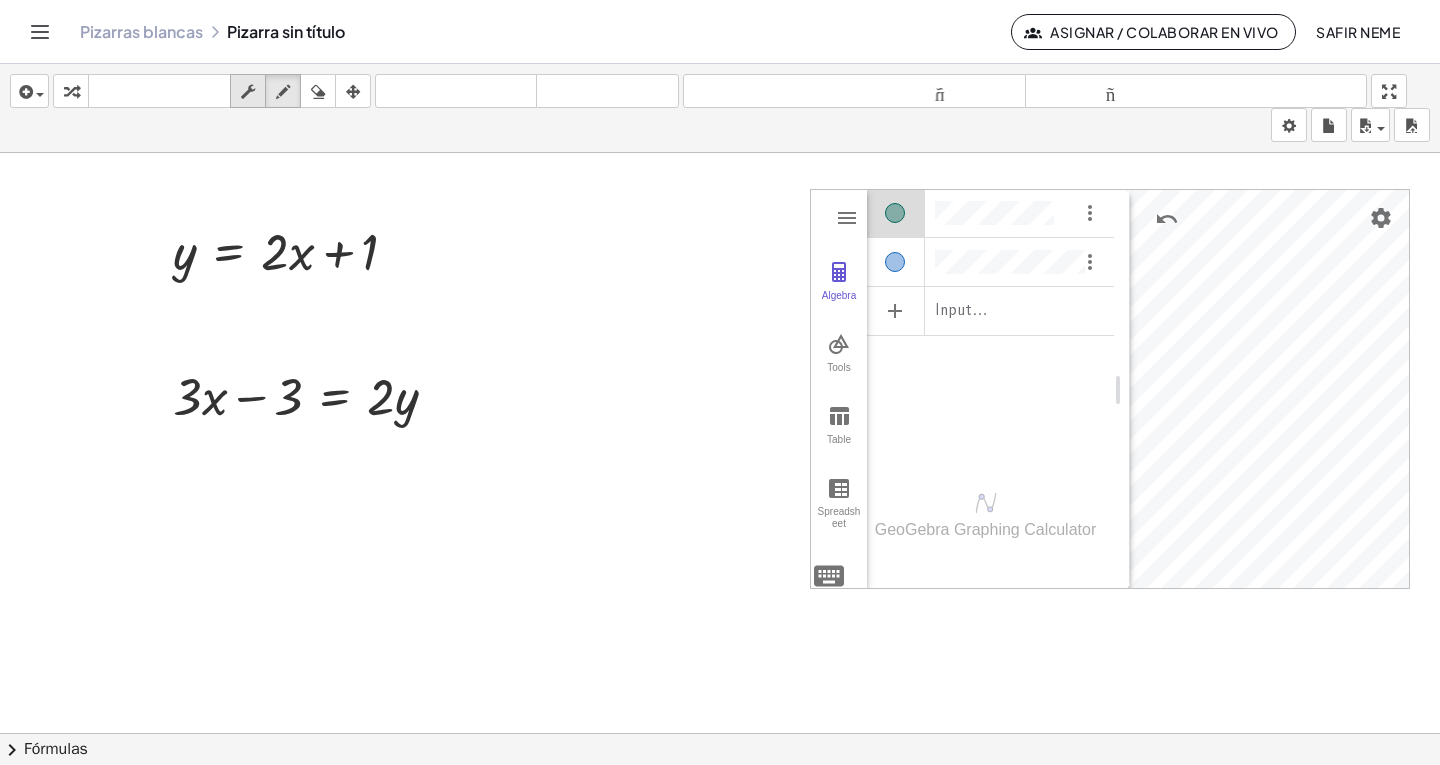 click at bounding box center (248, 92) 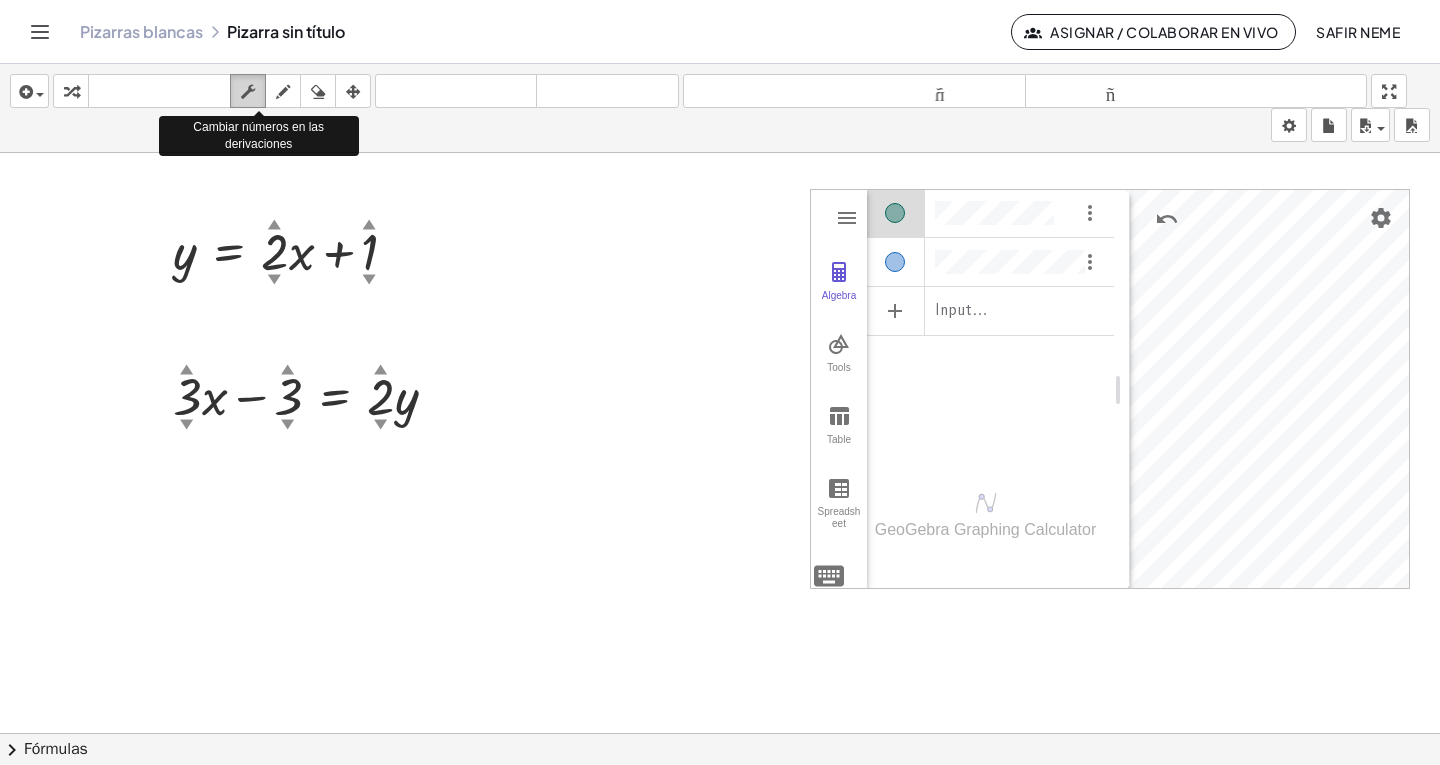 click at bounding box center (248, 92) 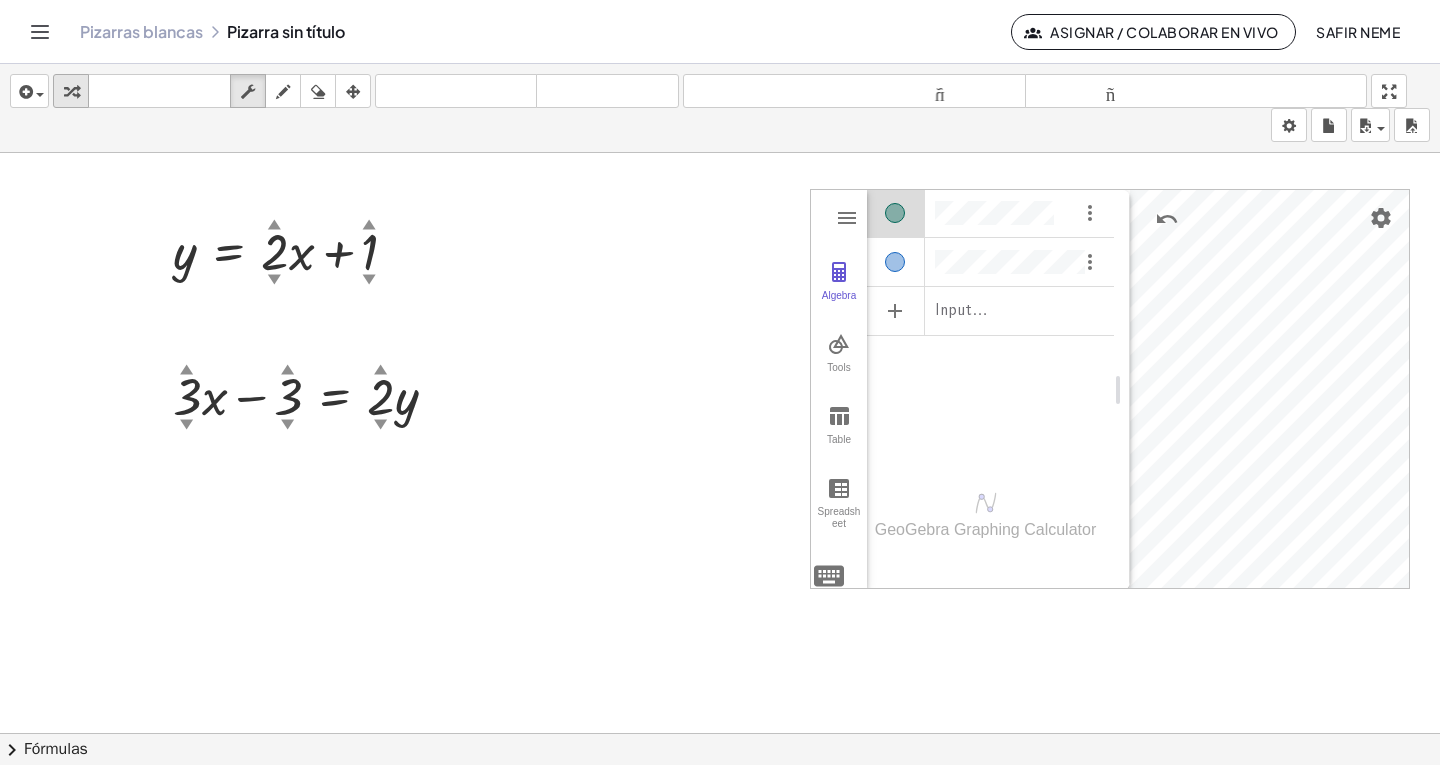 click at bounding box center (71, 91) 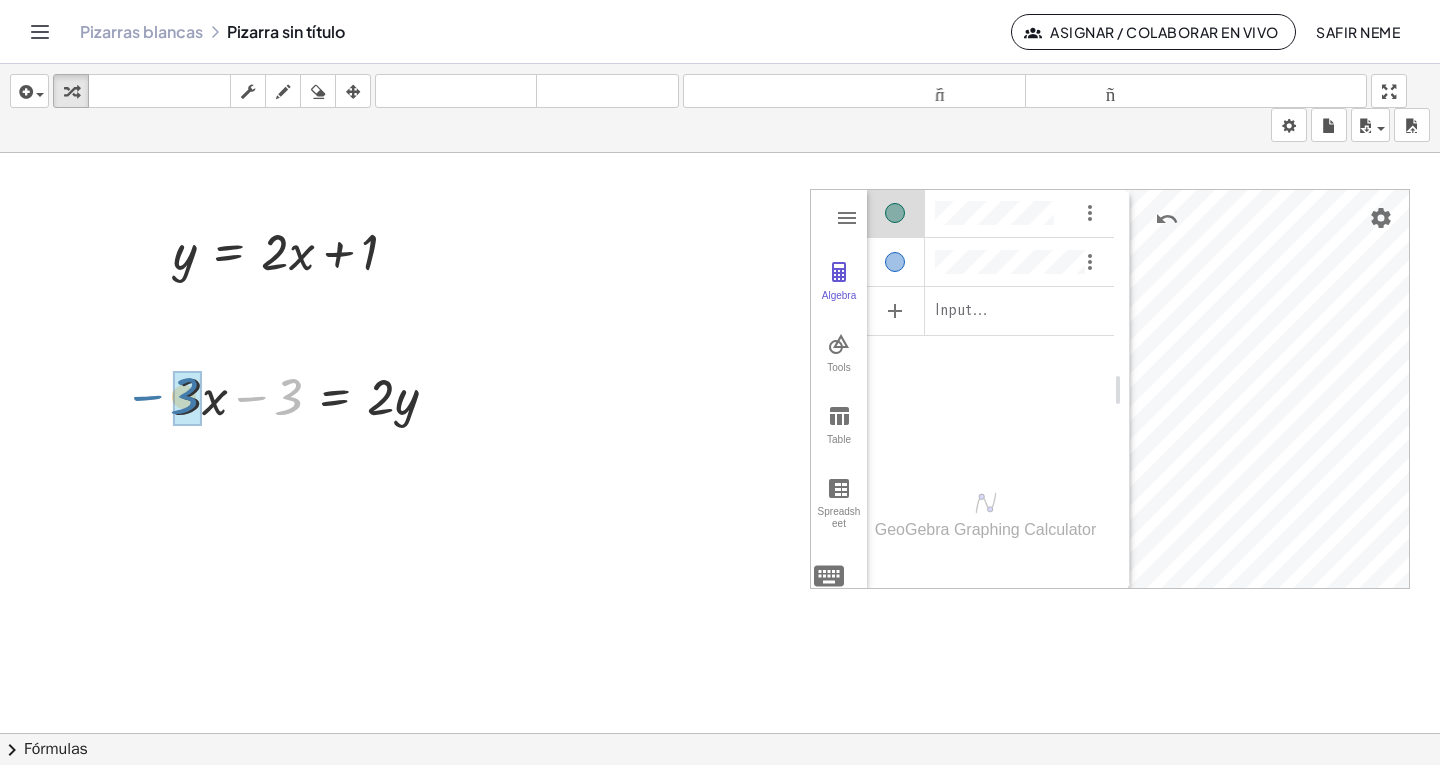 drag, startPoint x: 286, startPoint y: 391, endPoint x: 180, endPoint y: 392, distance: 106.004715 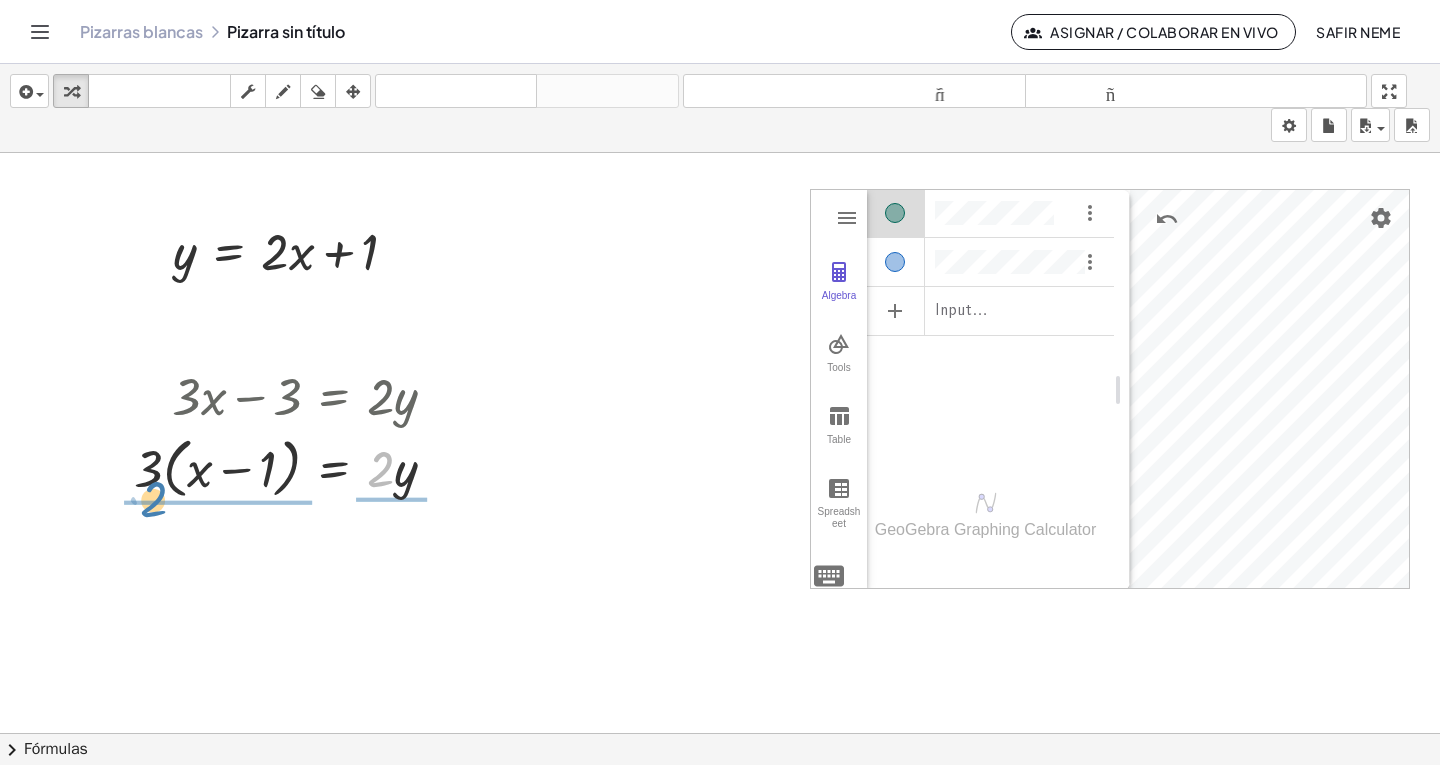 drag, startPoint x: 372, startPoint y: 462, endPoint x: 143, endPoint y: 492, distance: 230.95671 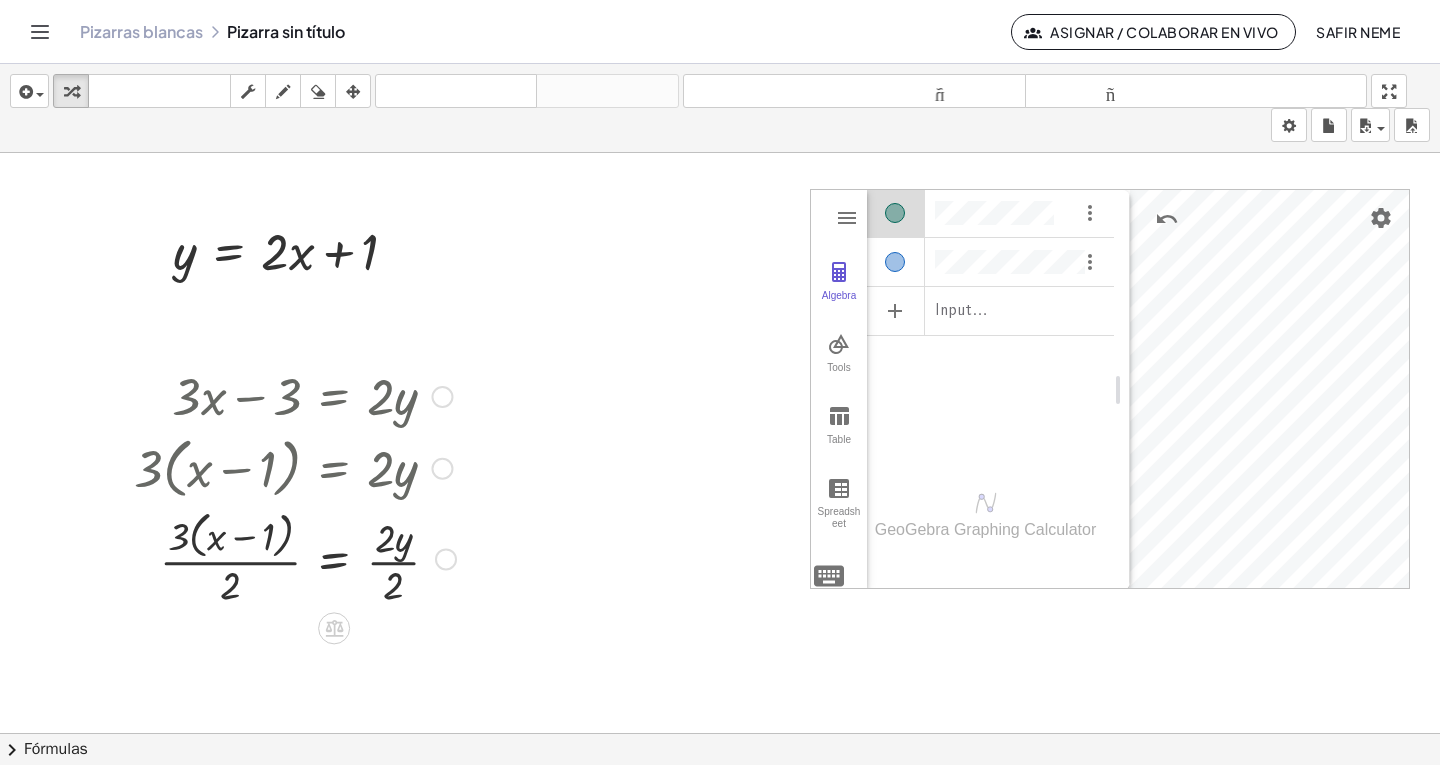 click at bounding box center [295, 558] 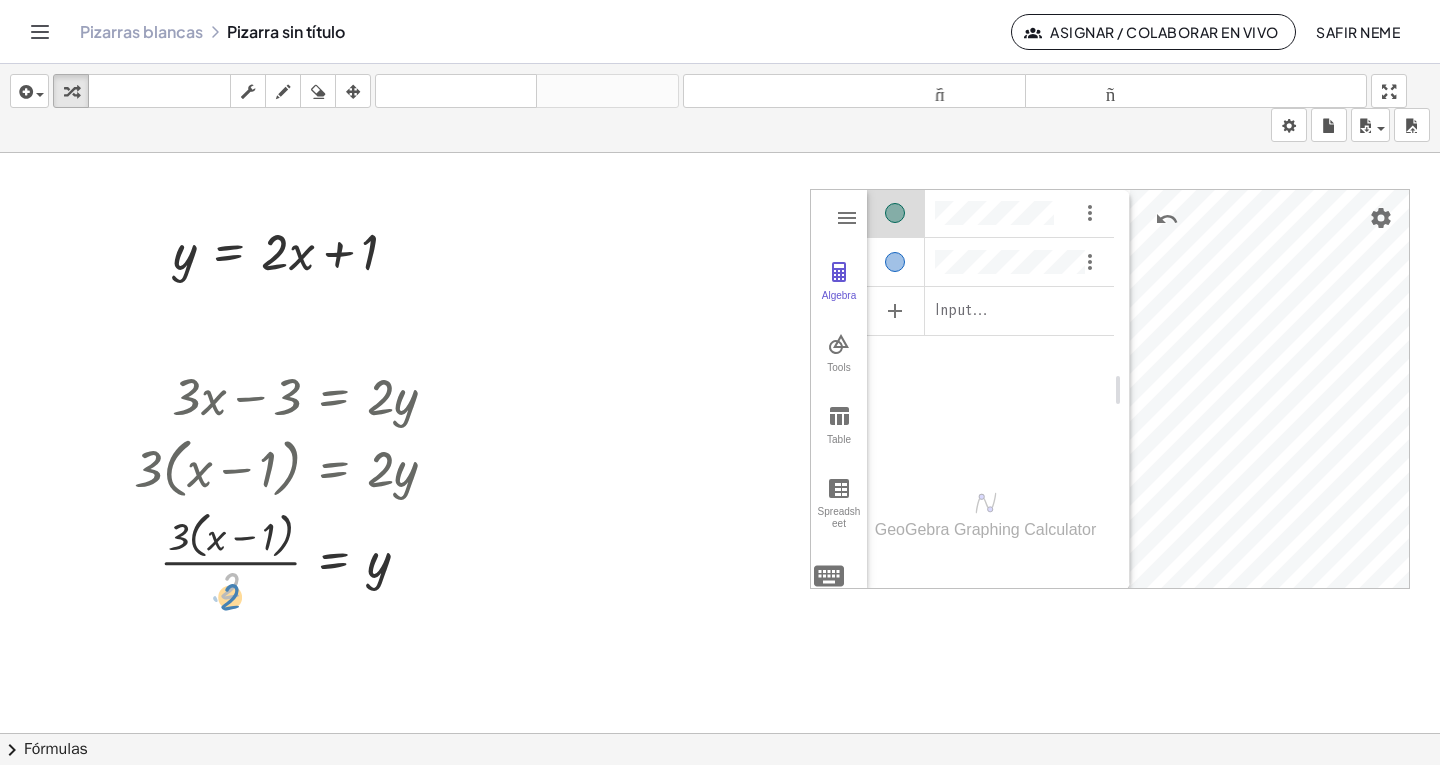 click at bounding box center (293, 558) 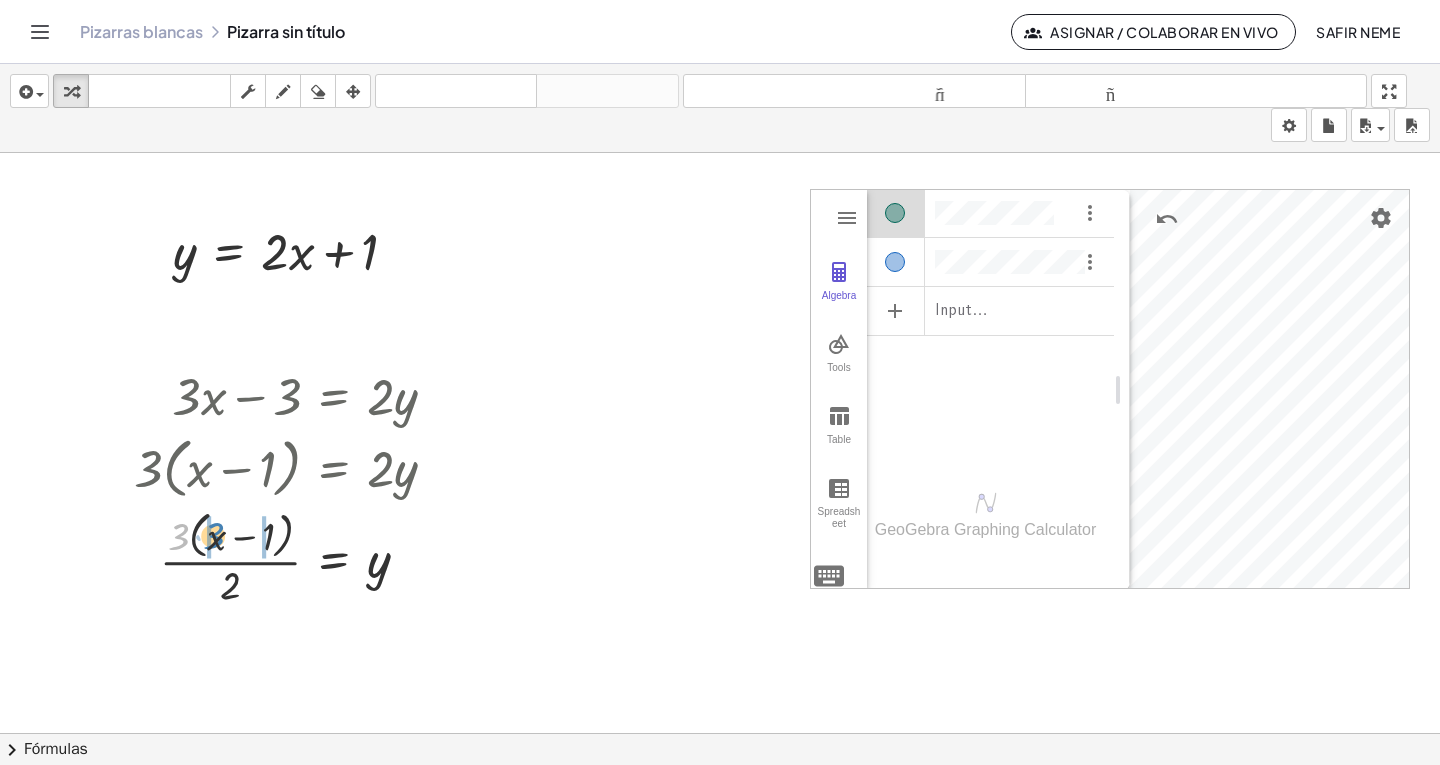 drag, startPoint x: 179, startPoint y: 532, endPoint x: 214, endPoint y: 531, distance: 35.014282 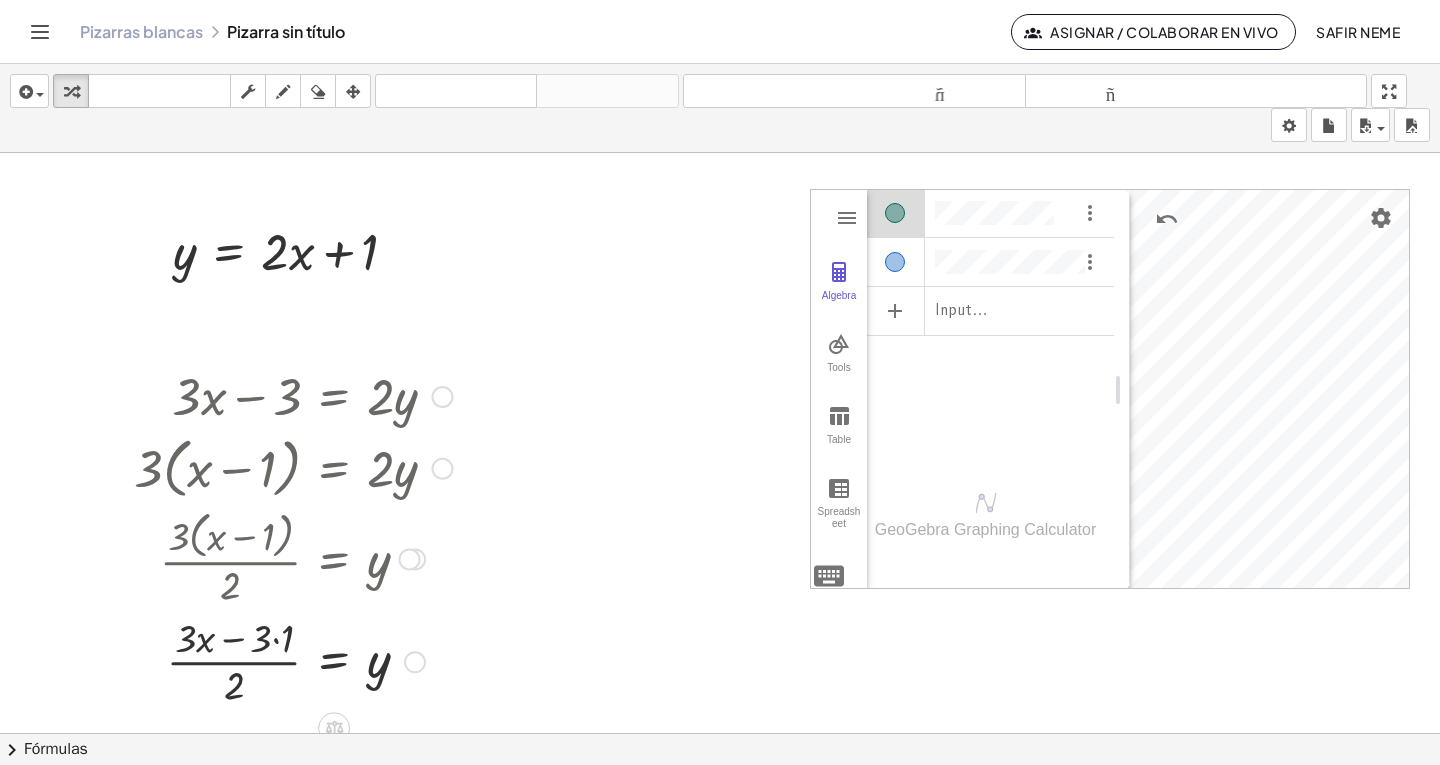 click at bounding box center [293, 660] 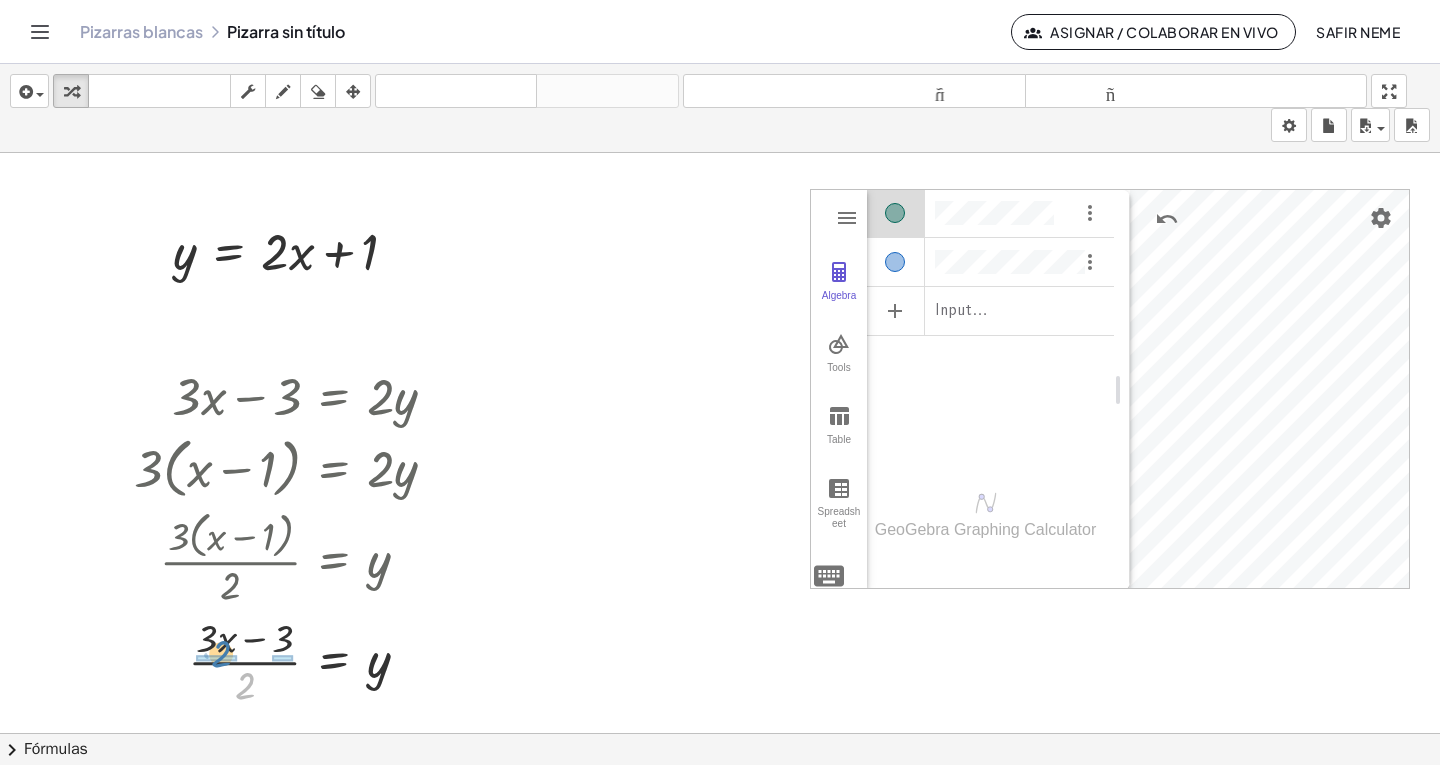 drag, startPoint x: 244, startPoint y: 686, endPoint x: 220, endPoint y: 654, distance: 40 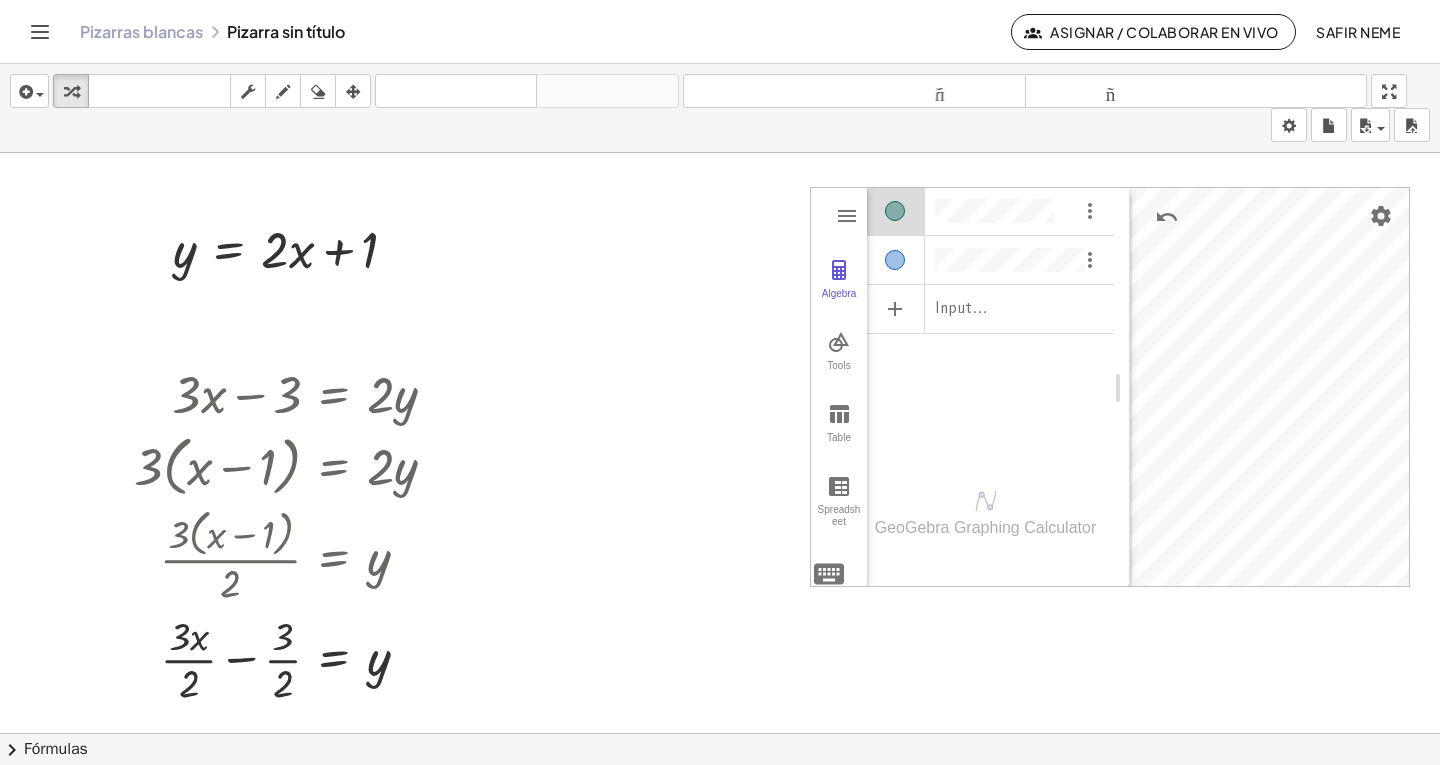 scroll, scrollTop: 0, scrollLeft: 0, axis: both 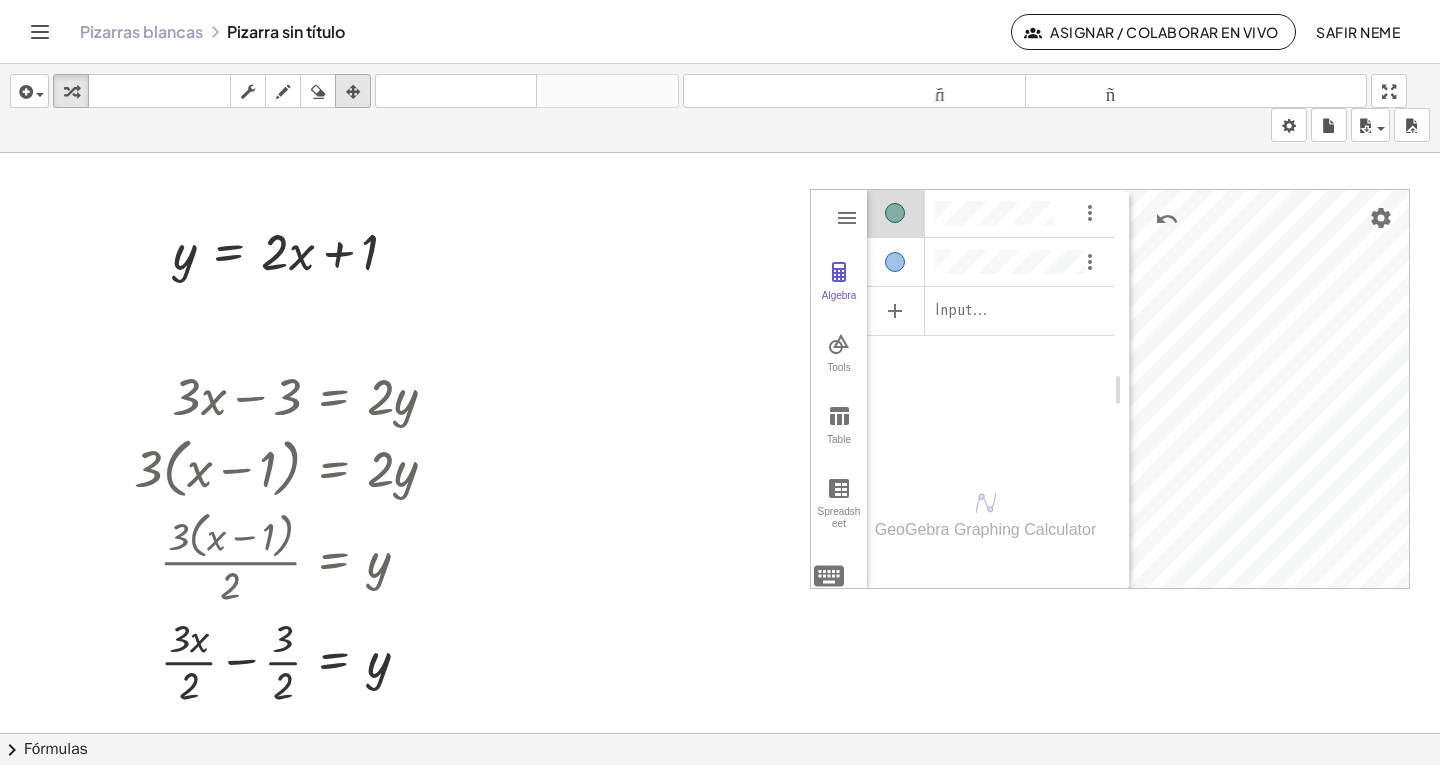click at bounding box center [353, 92] 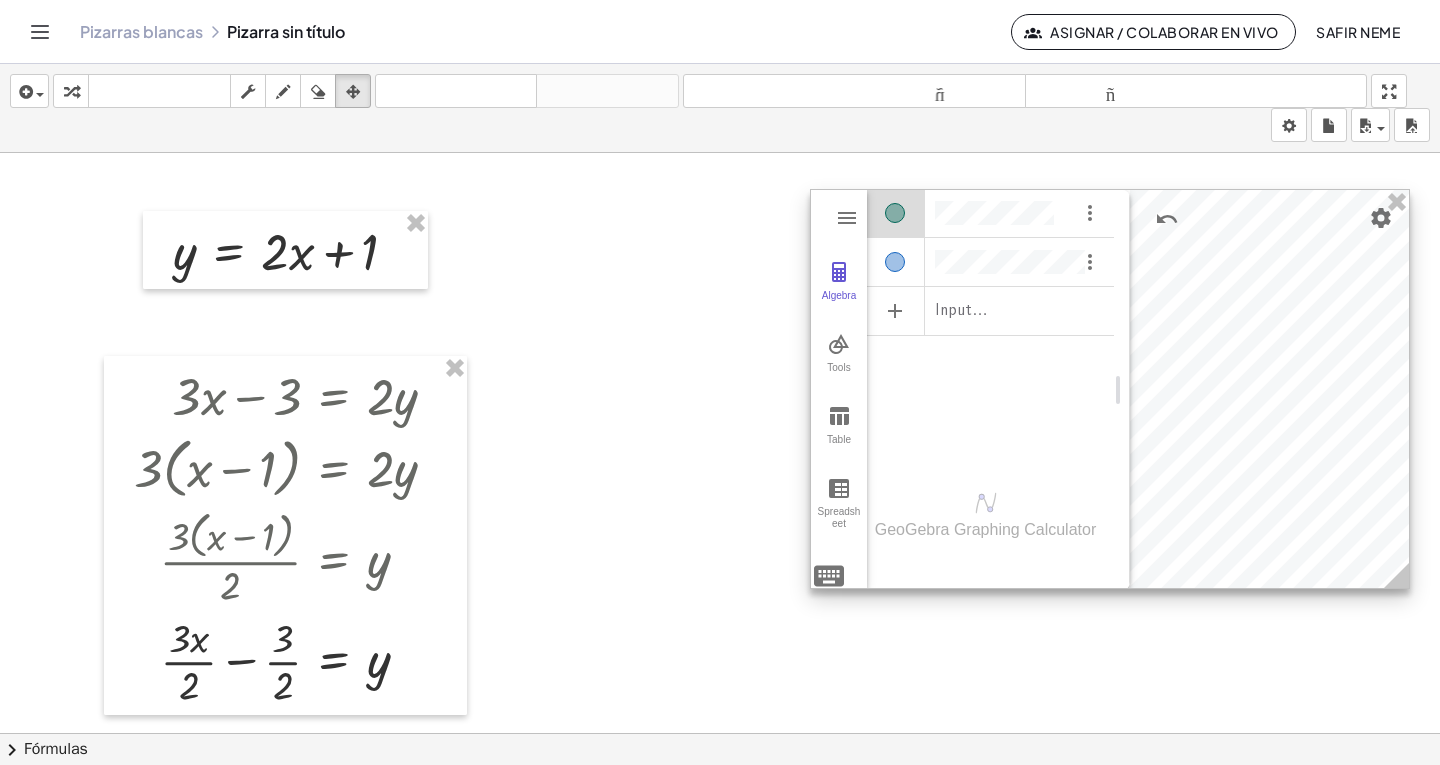 scroll, scrollTop: 11, scrollLeft: 0, axis: vertical 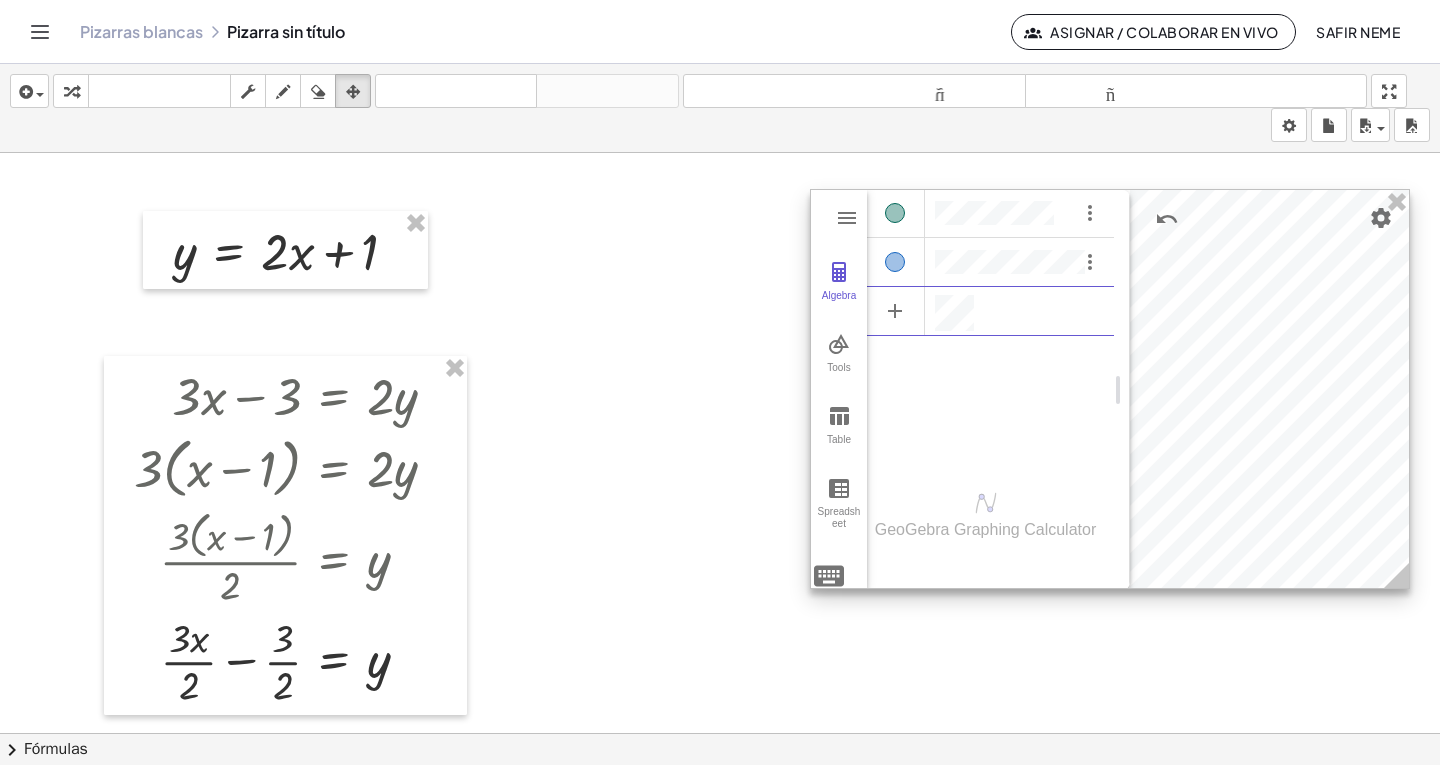 drag, startPoint x: 1055, startPoint y: 333, endPoint x: 1216, endPoint y: 370, distance: 165.19685 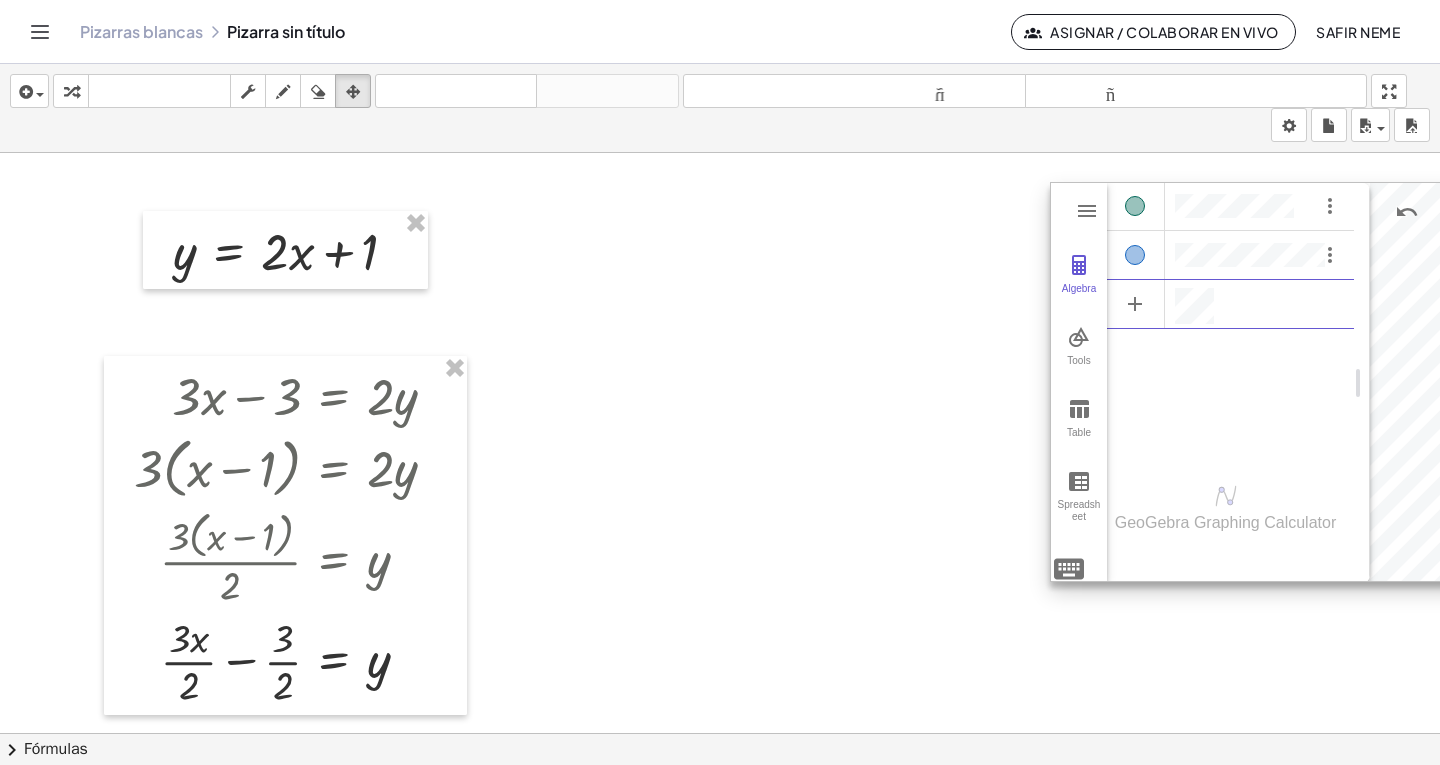 drag, startPoint x: 1199, startPoint y: 365, endPoint x: 1439, endPoint y: 358, distance: 240.10207 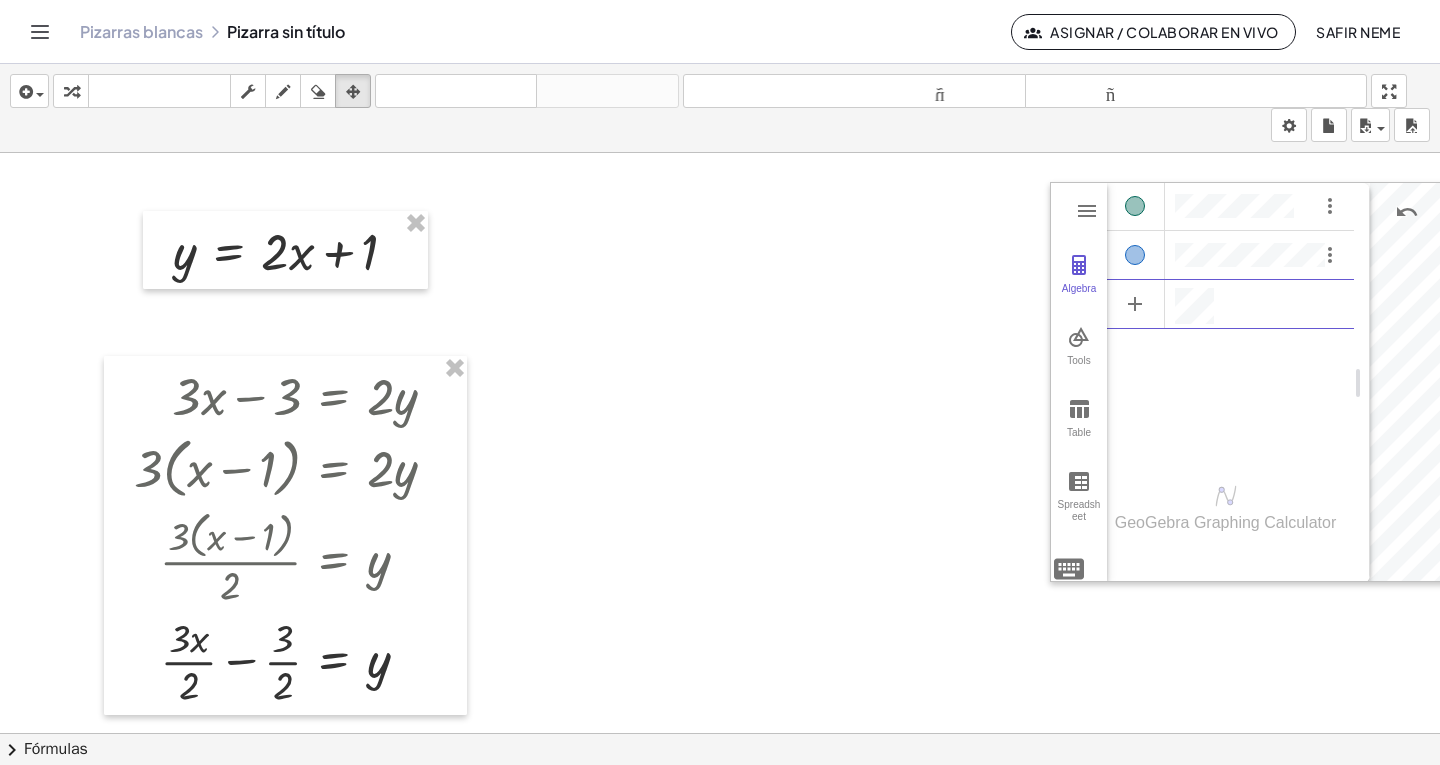 click at bounding box center (827, 747) 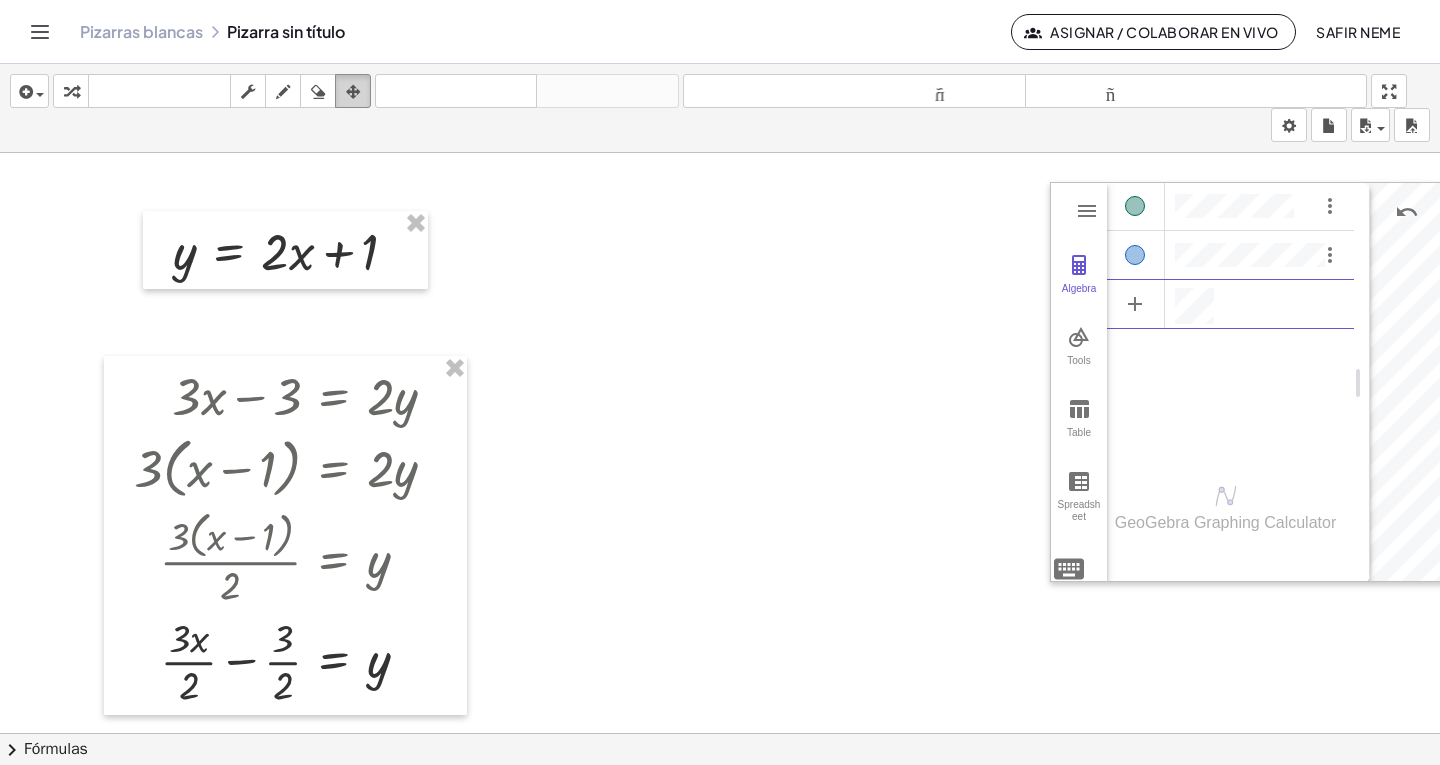 click at bounding box center [353, 92] 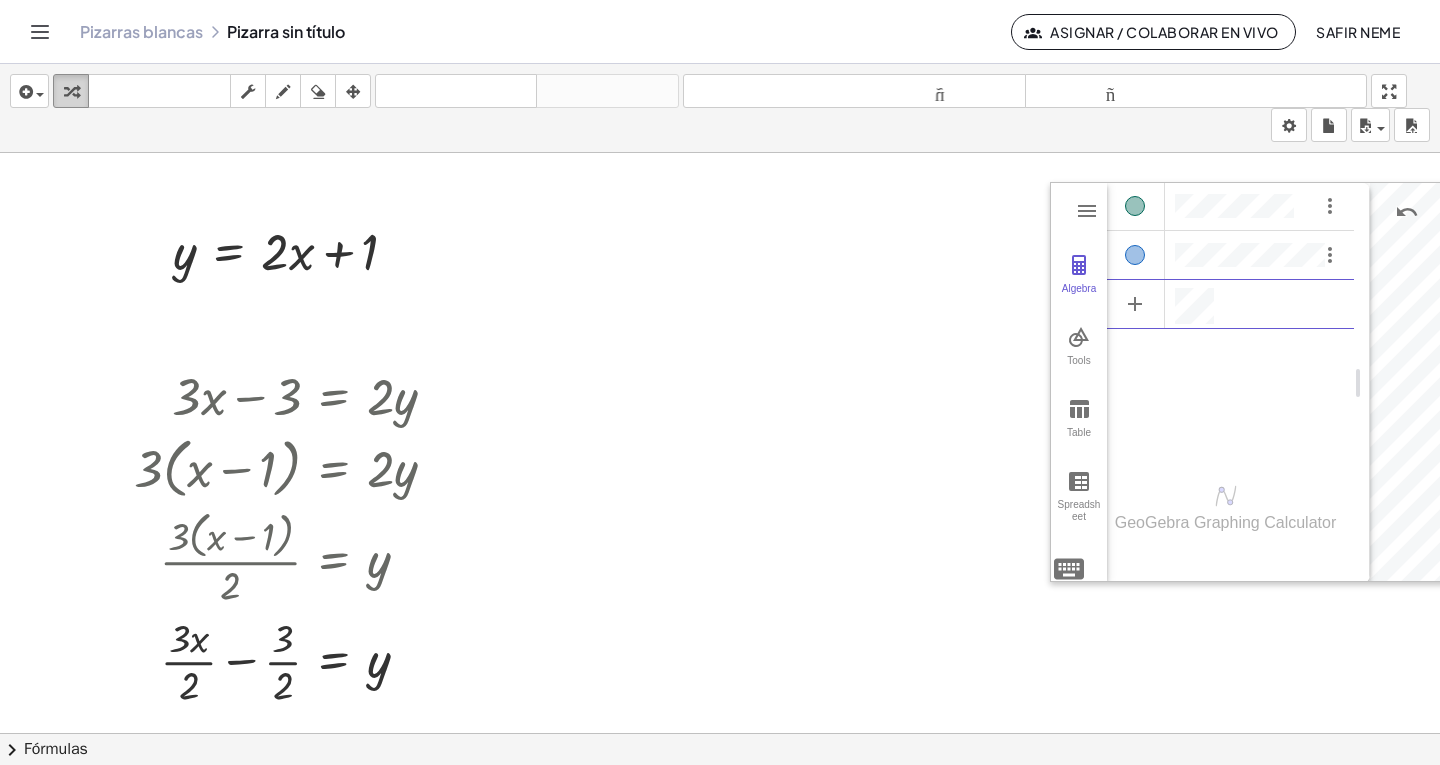 click at bounding box center [71, 91] 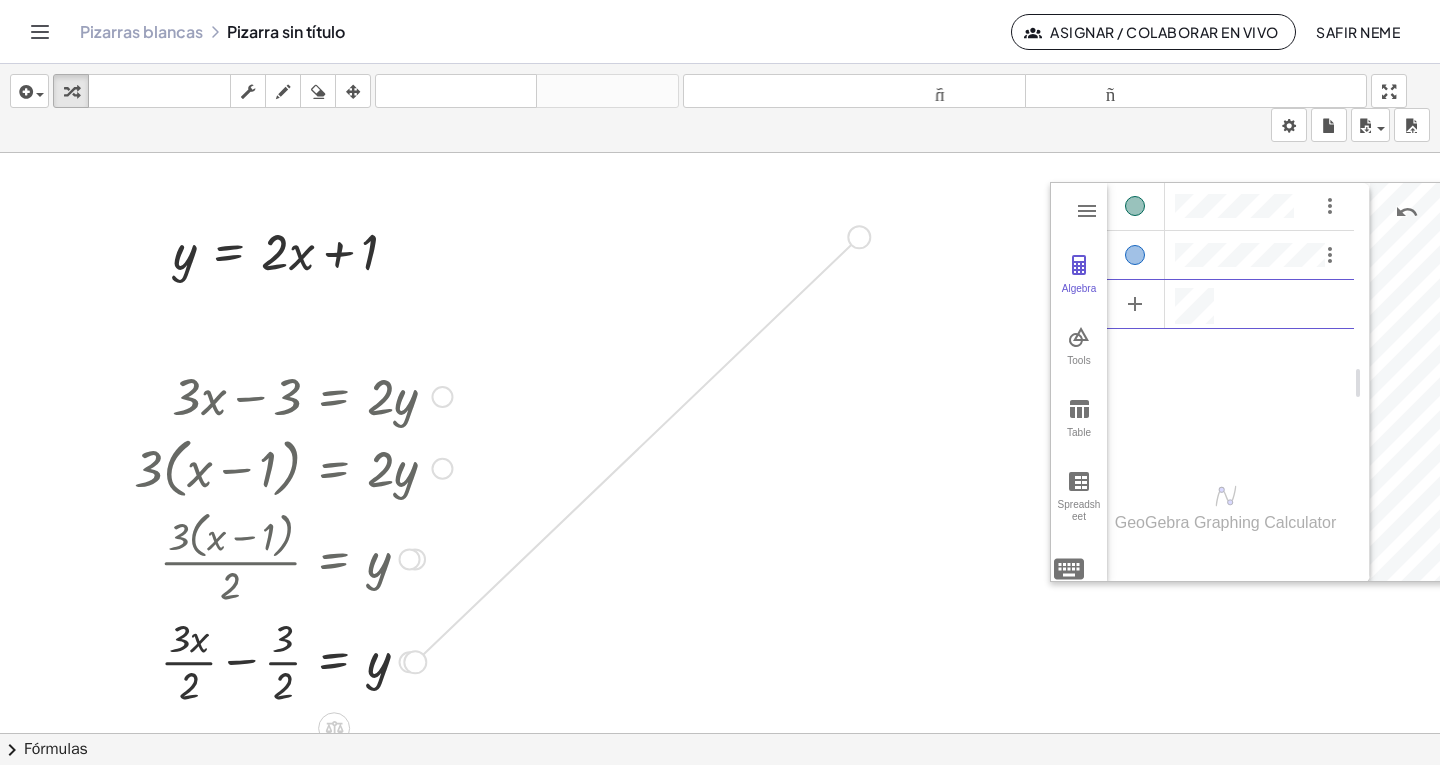 drag, startPoint x: 411, startPoint y: 662, endPoint x: 884, endPoint y: 240, distance: 633.8872 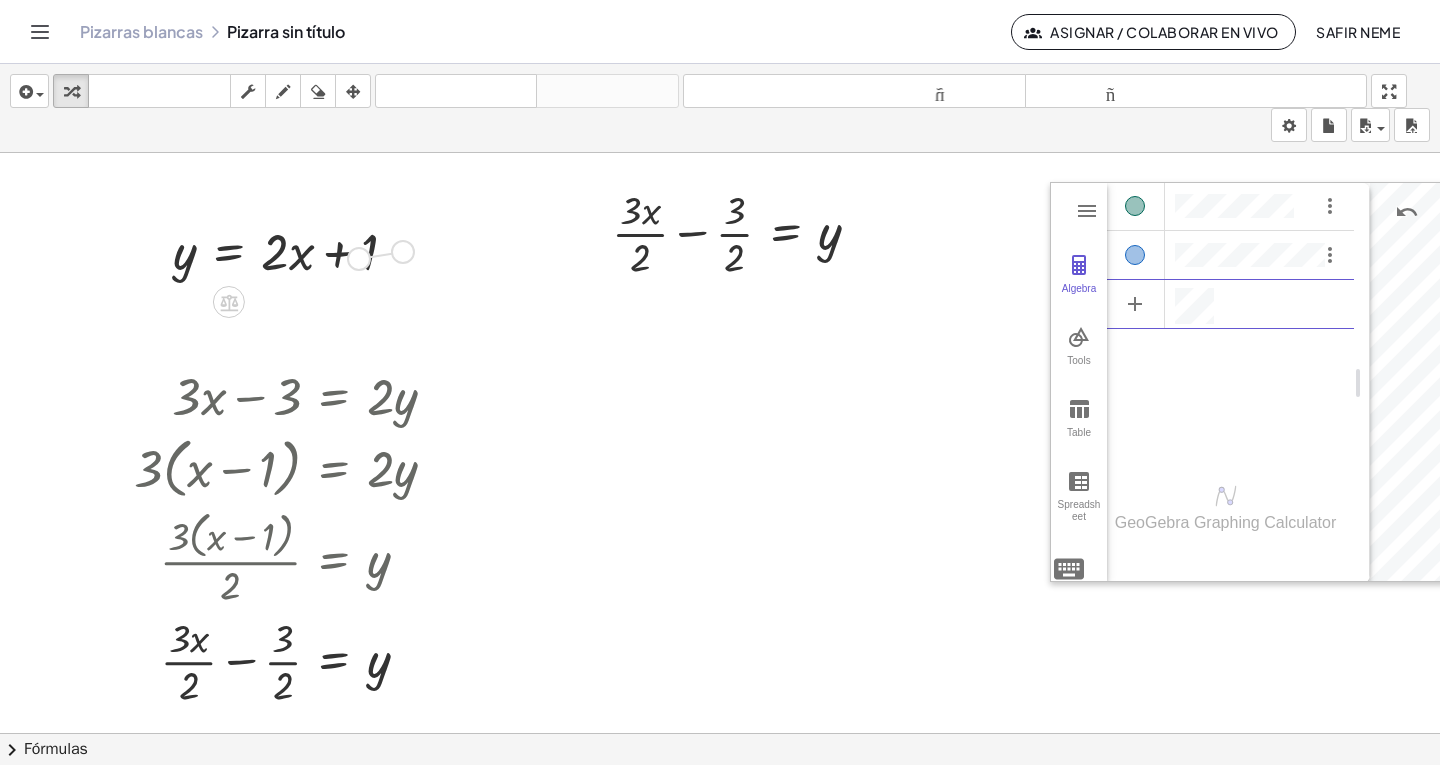 drag, startPoint x: 406, startPoint y: 251, endPoint x: 362, endPoint y: 258, distance: 44.553337 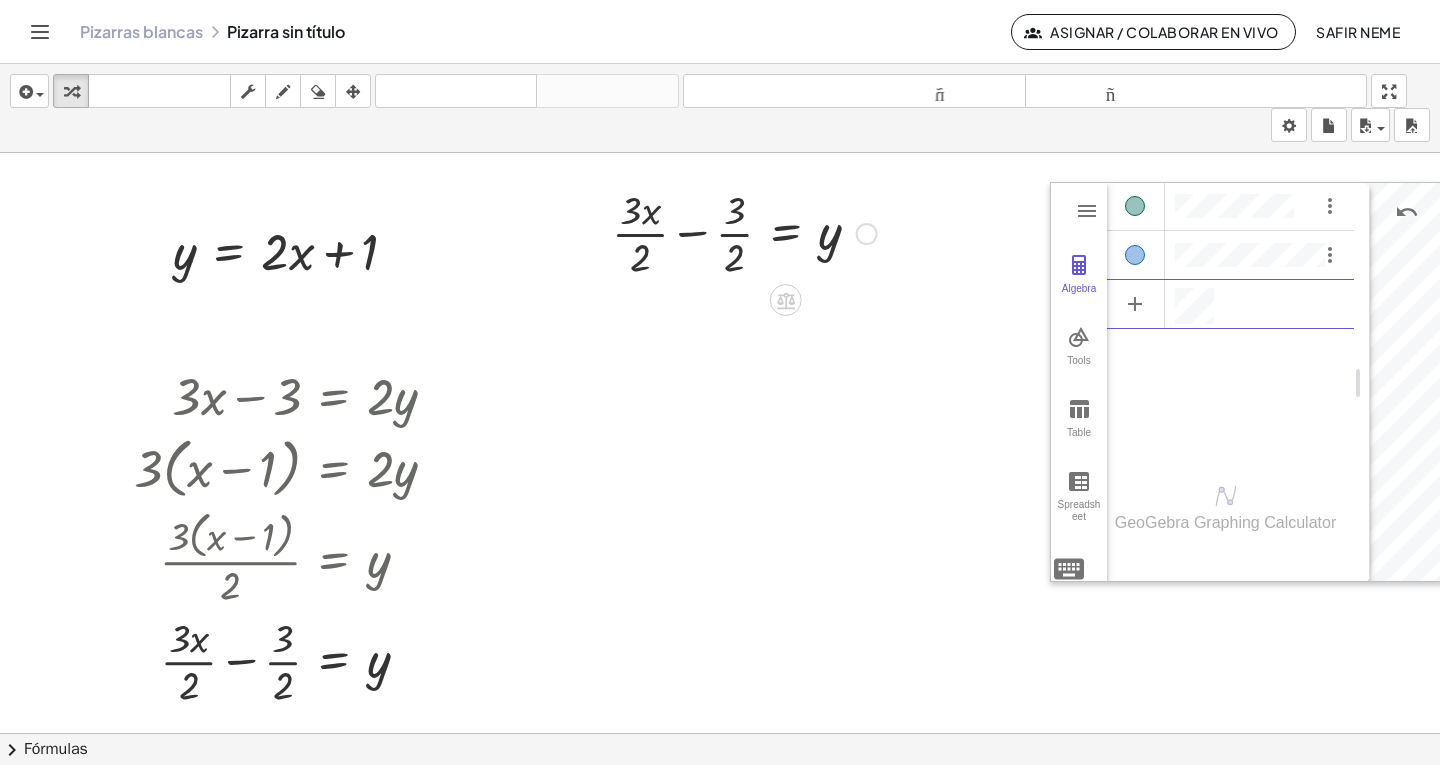 click at bounding box center [867, 234] 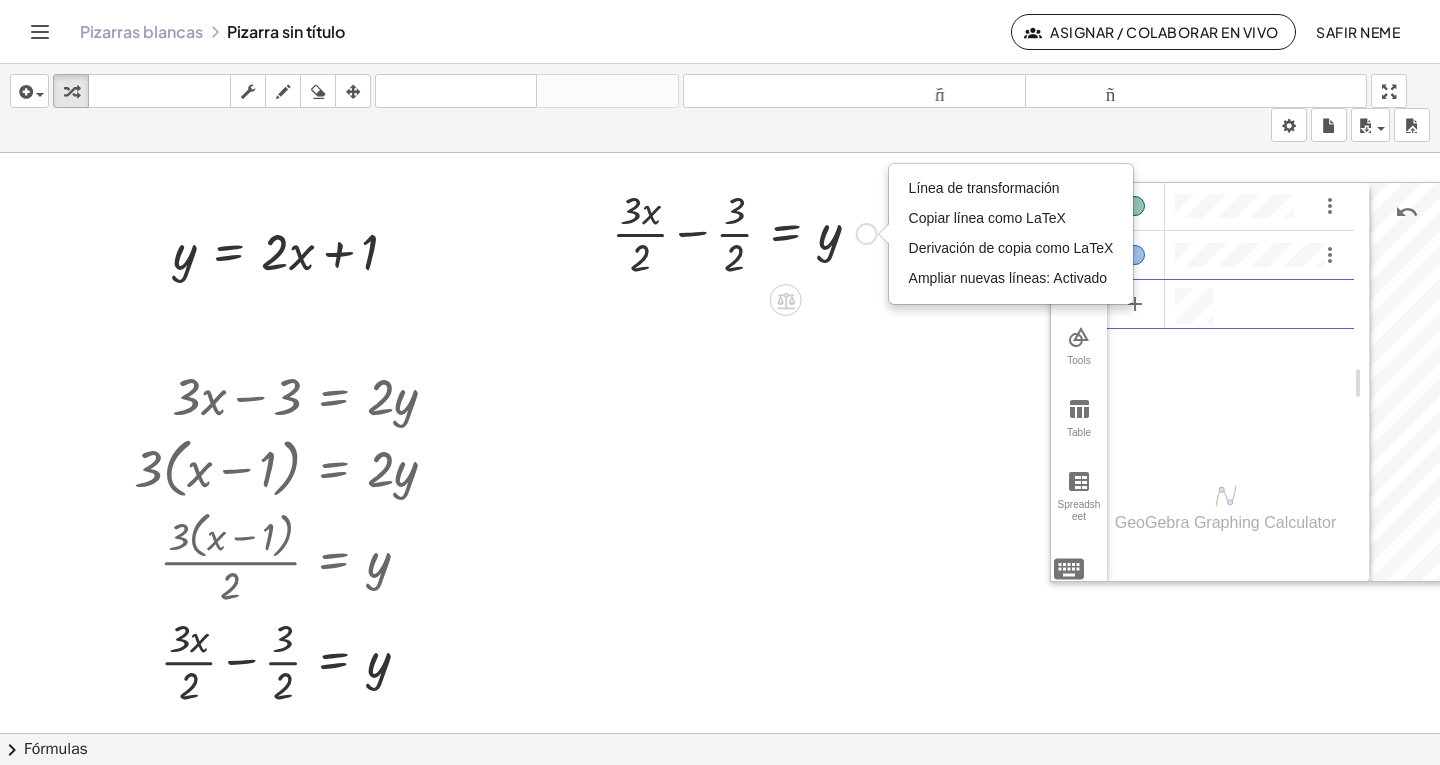 click at bounding box center (744, 232) 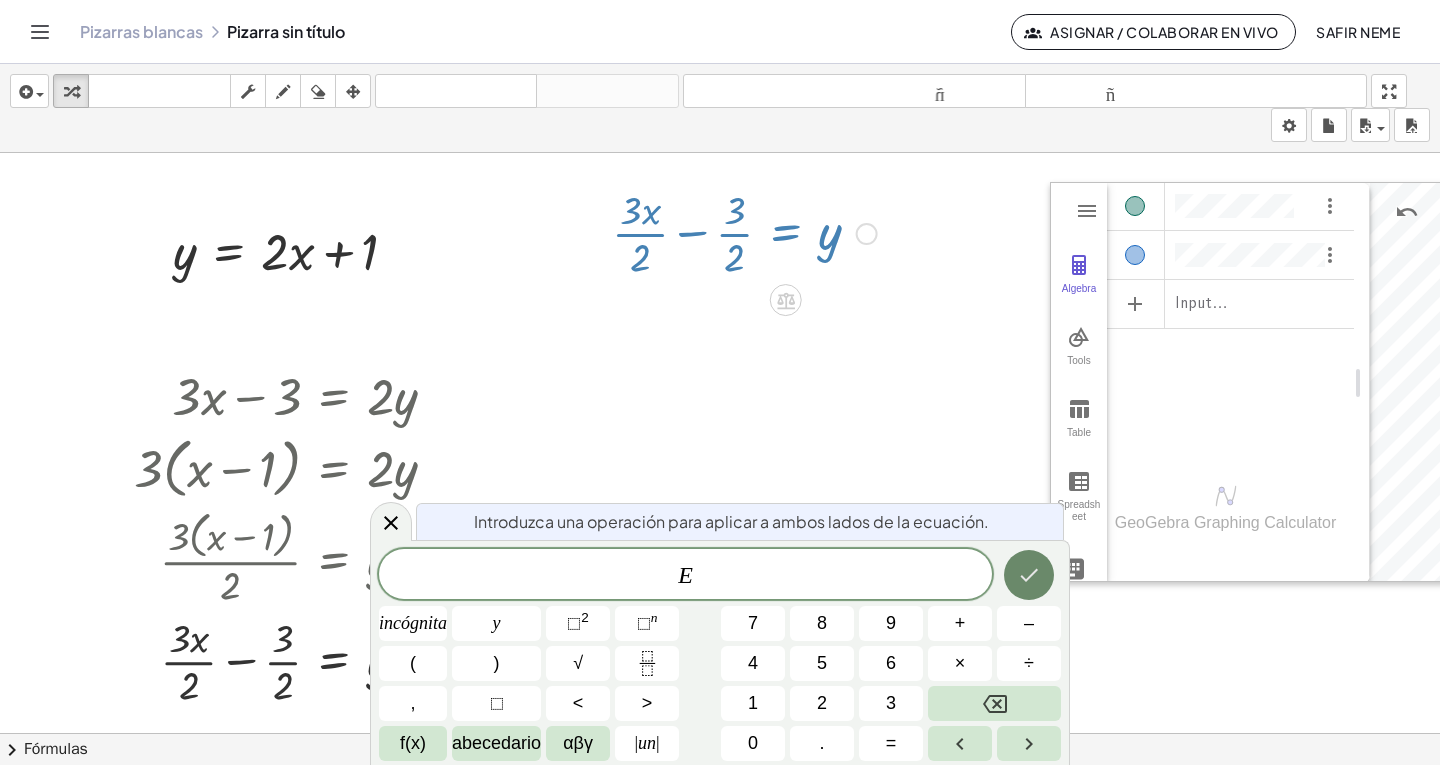 click 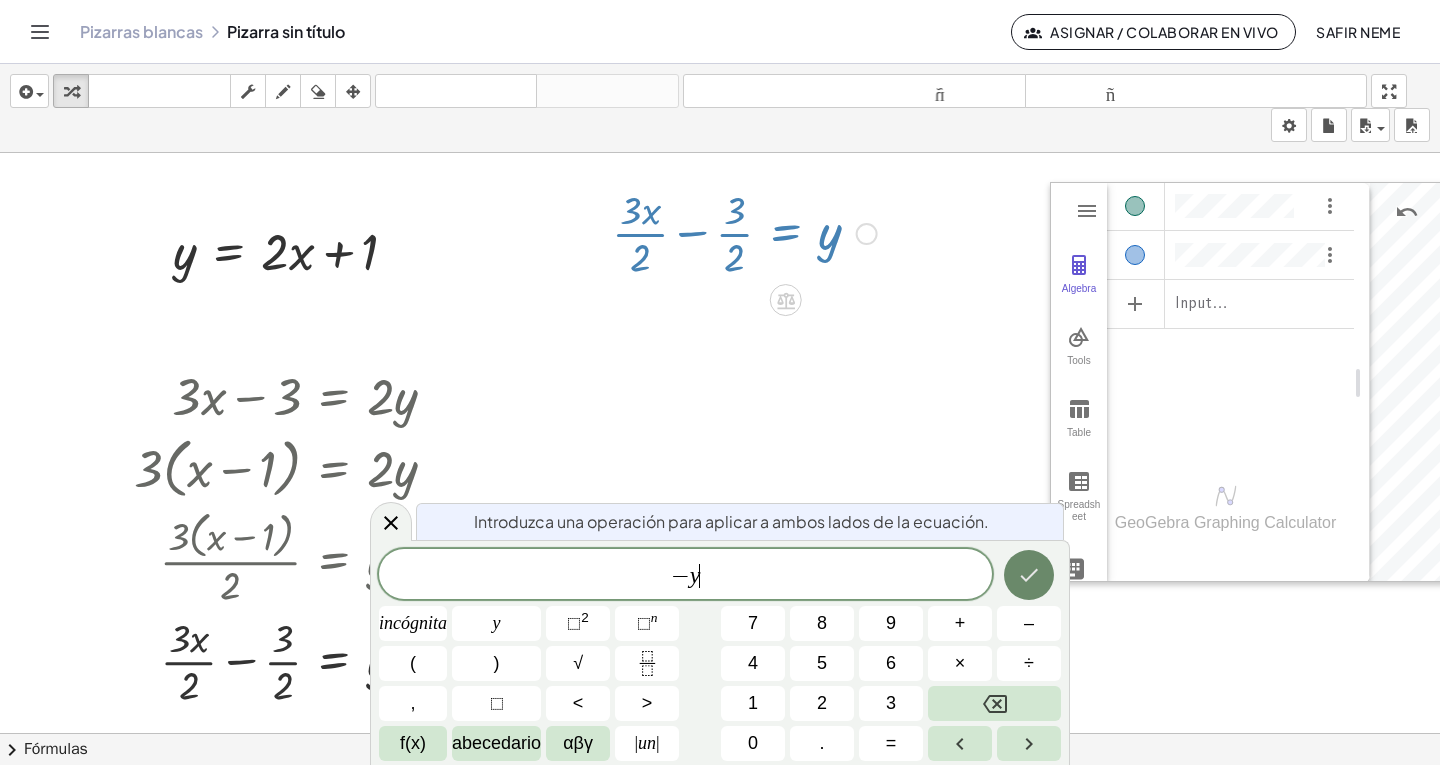 click 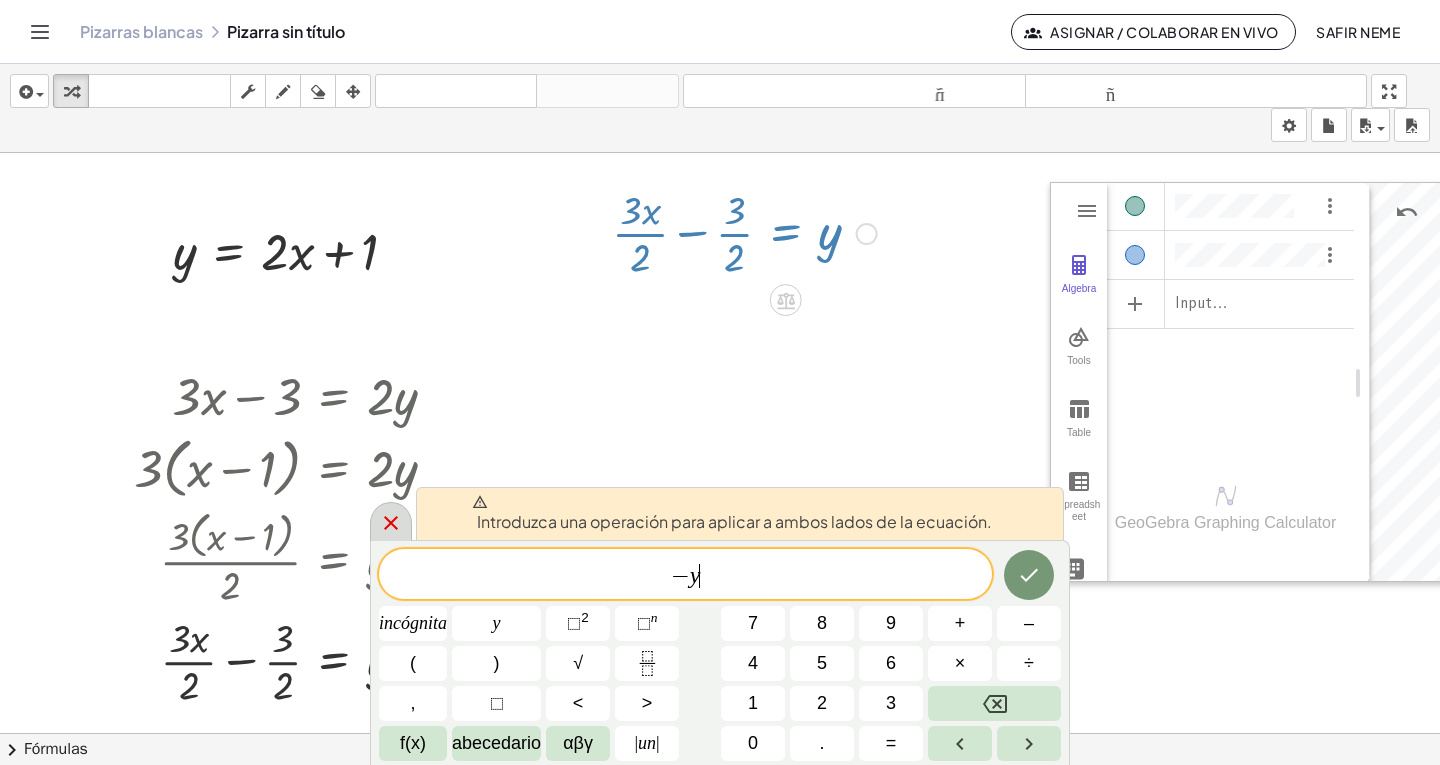 click 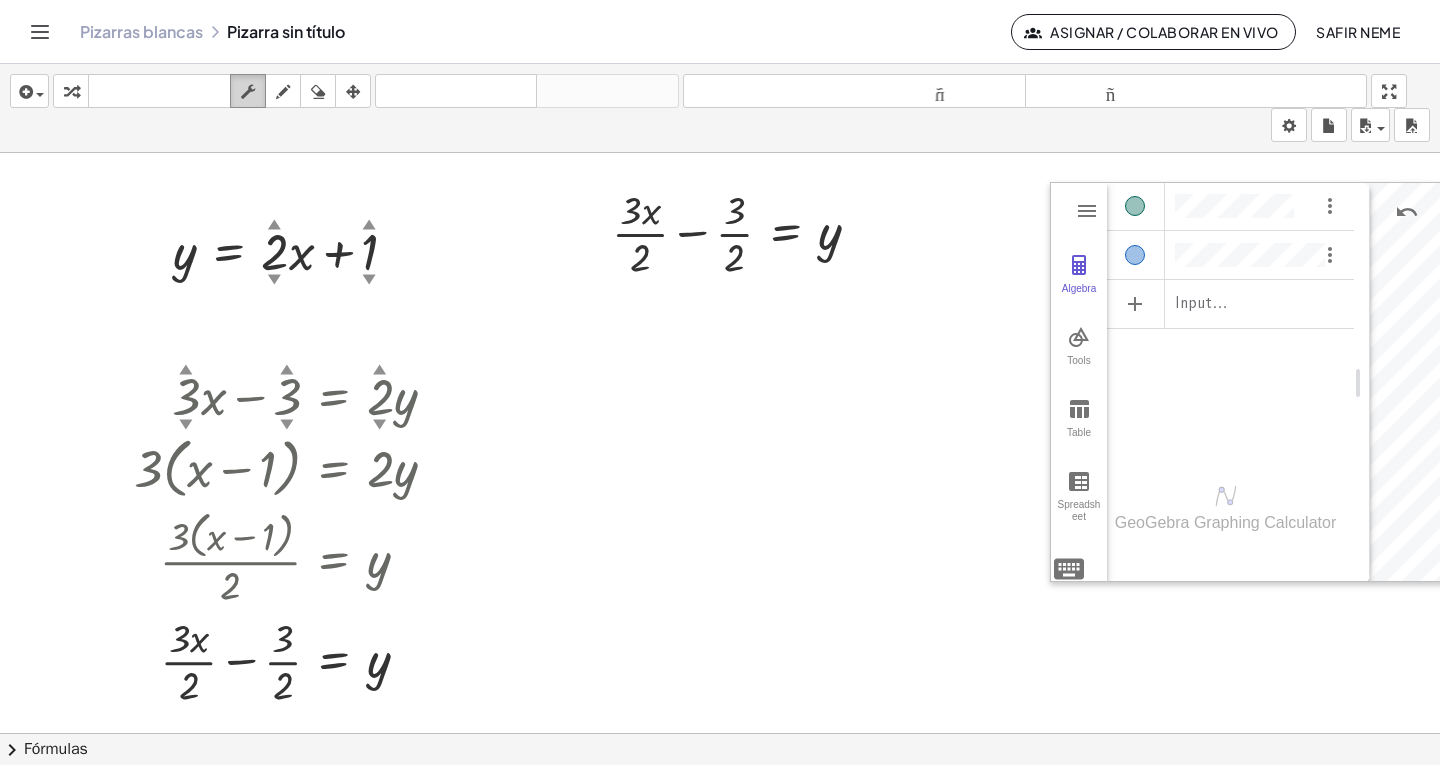 click at bounding box center [248, 92] 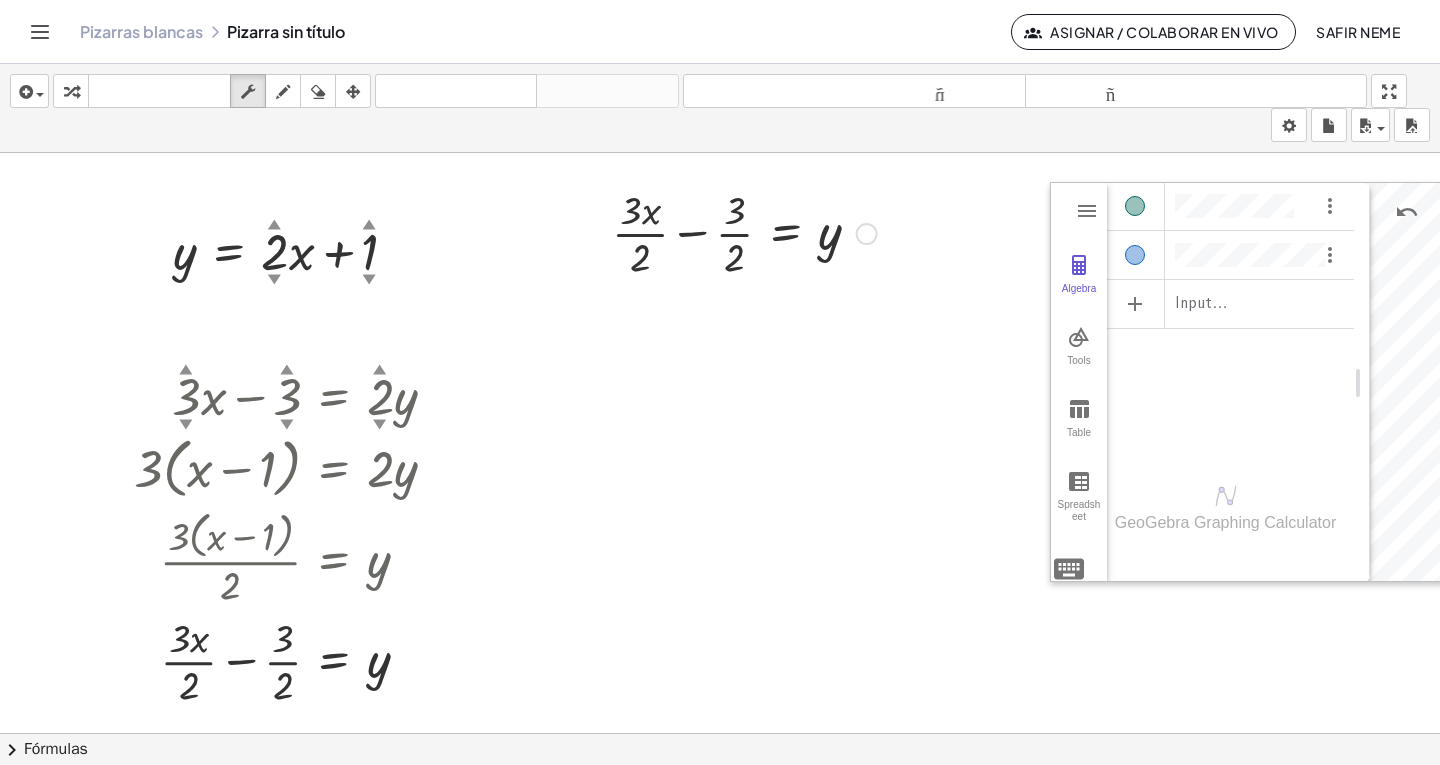 click at bounding box center (744, 232) 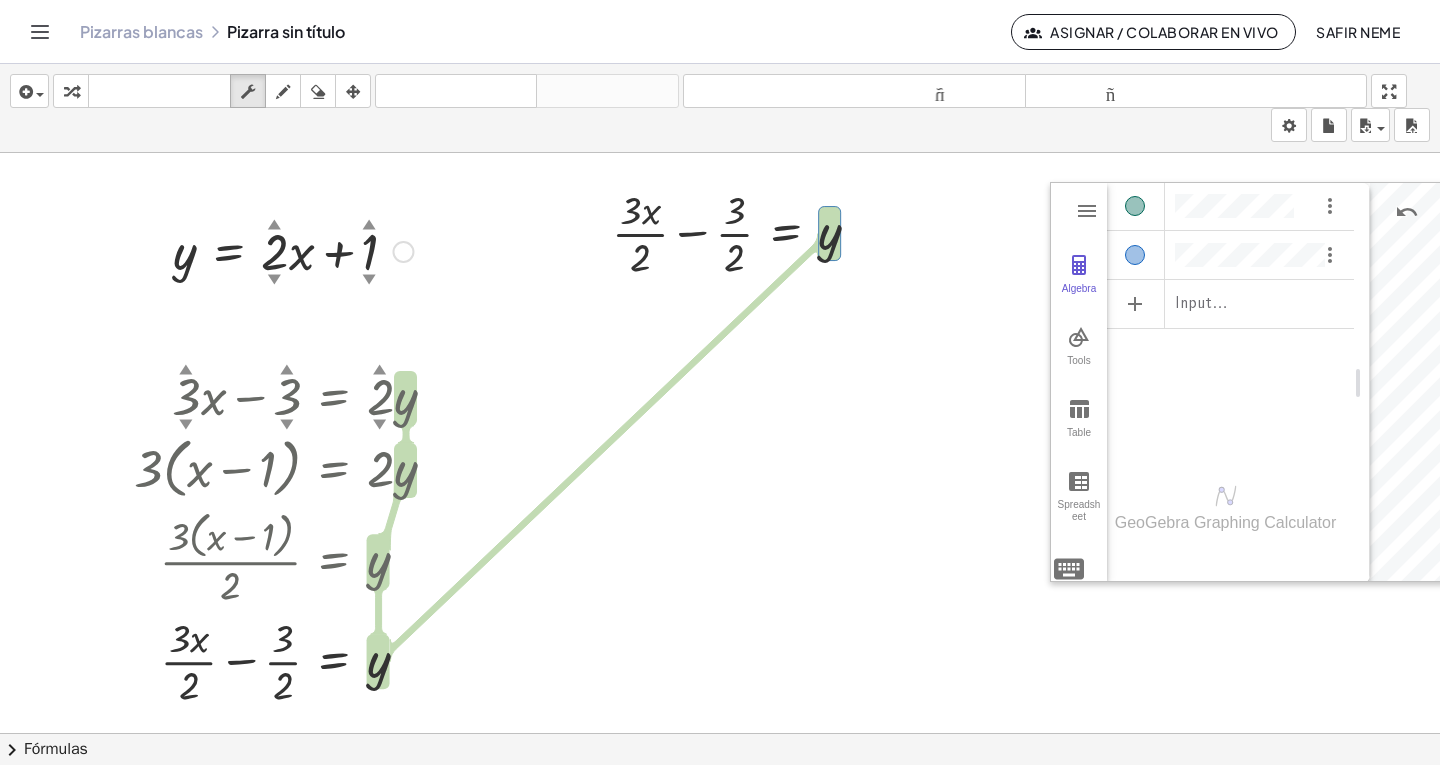 click at bounding box center (293, 250) 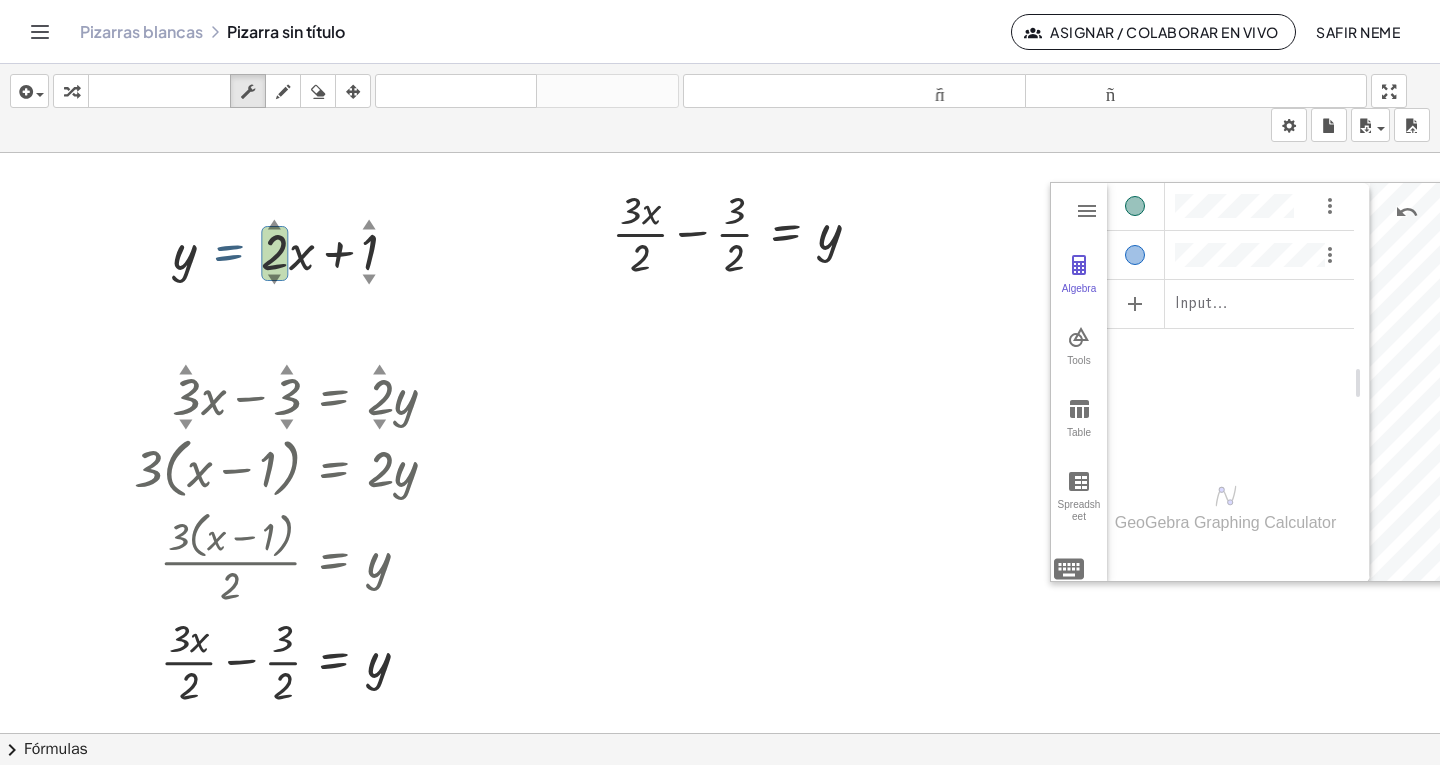 drag, startPoint x: 258, startPoint y: 257, endPoint x: 386, endPoint y: 262, distance: 128.09763 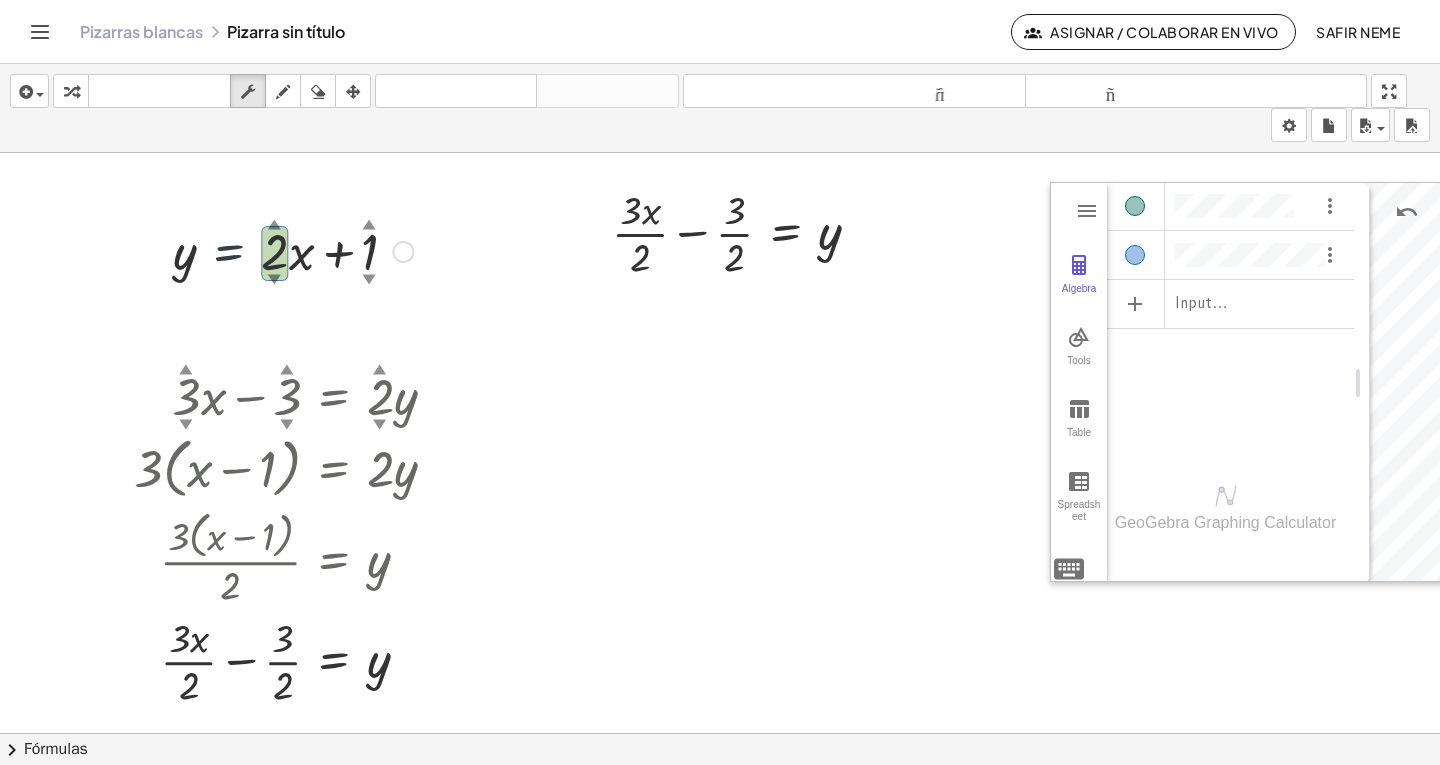 click at bounding box center [403, 252] 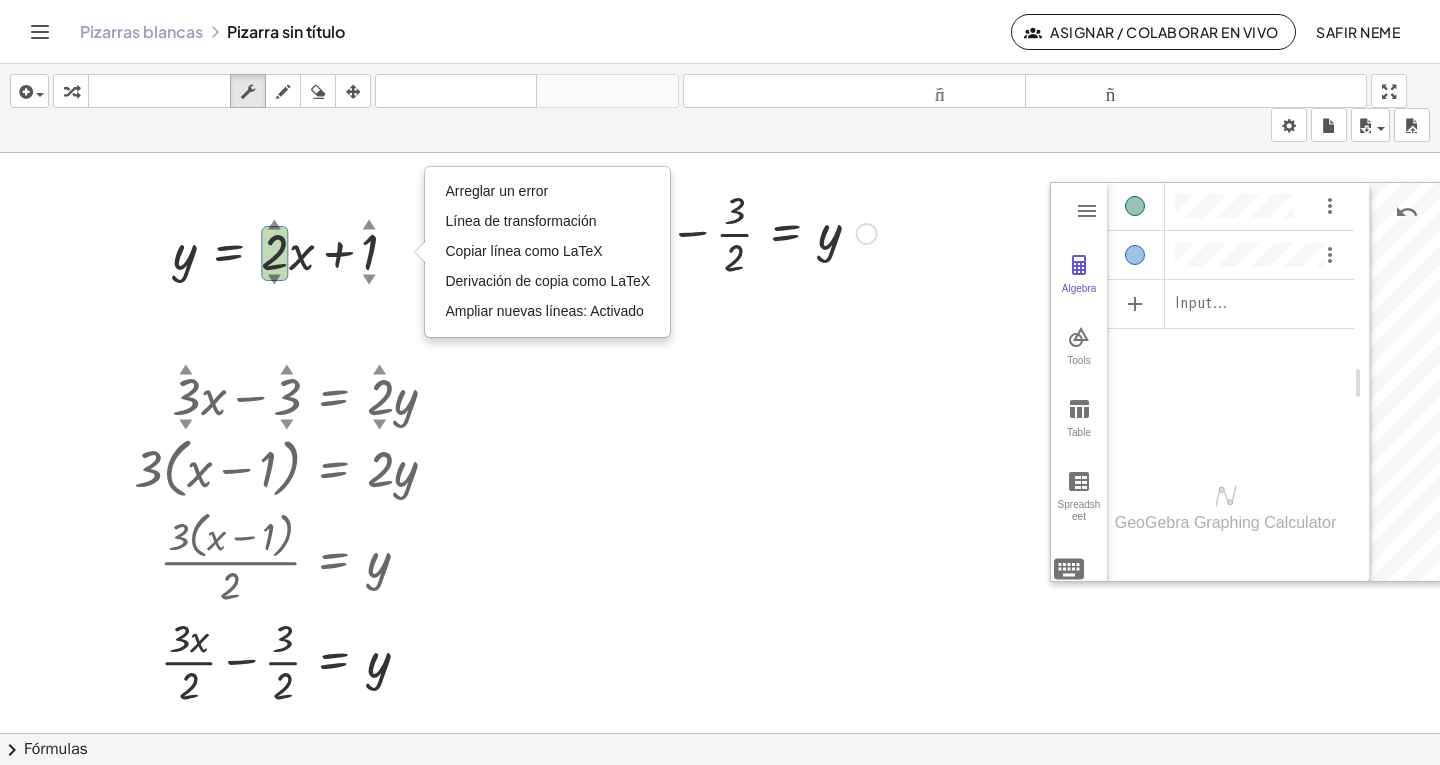 click at bounding box center (744, 232) 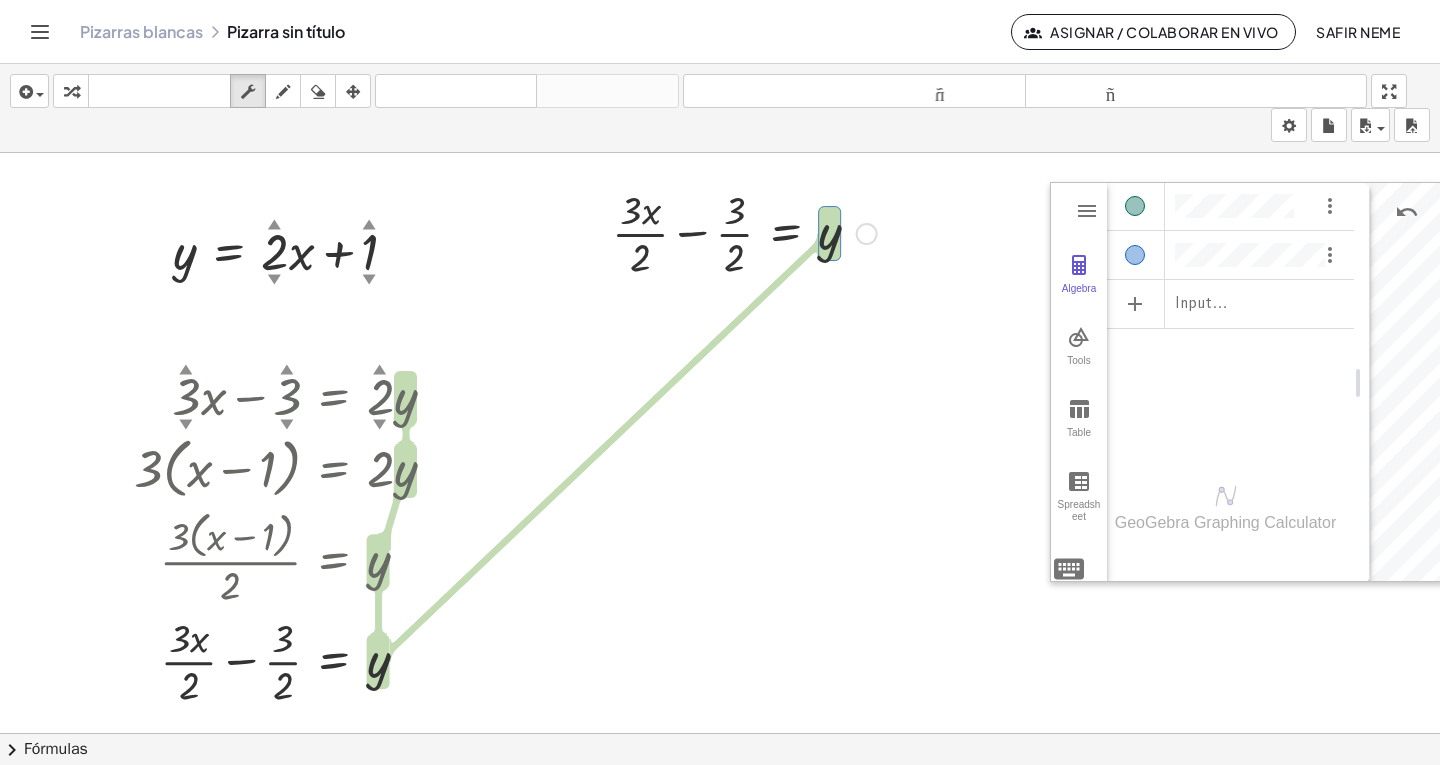 click at bounding box center (744, 232) 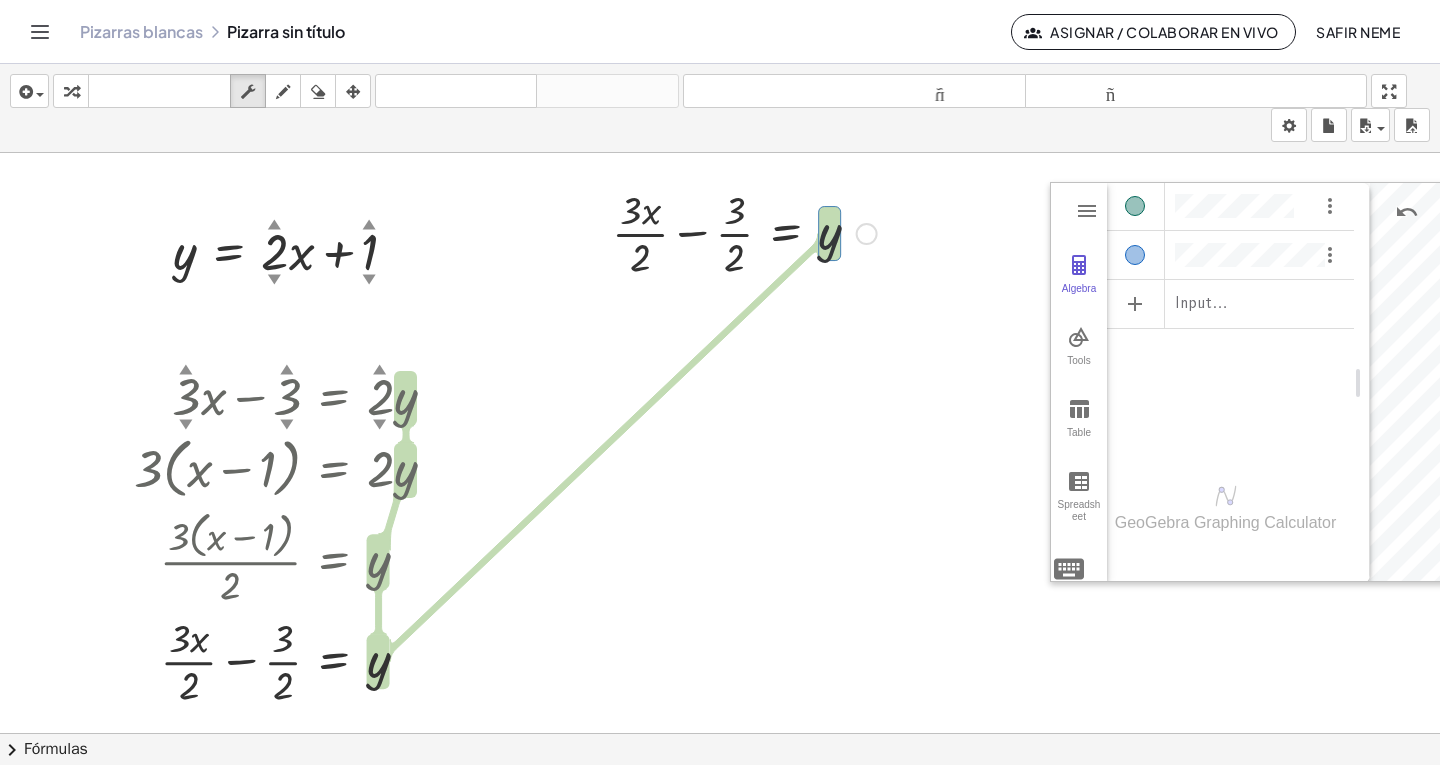 click on "Línea de transformación Copiar línea como LaTeX Derivación de copia como LaTeX Ampliar nuevas líneas: Activado" at bounding box center [867, 234] 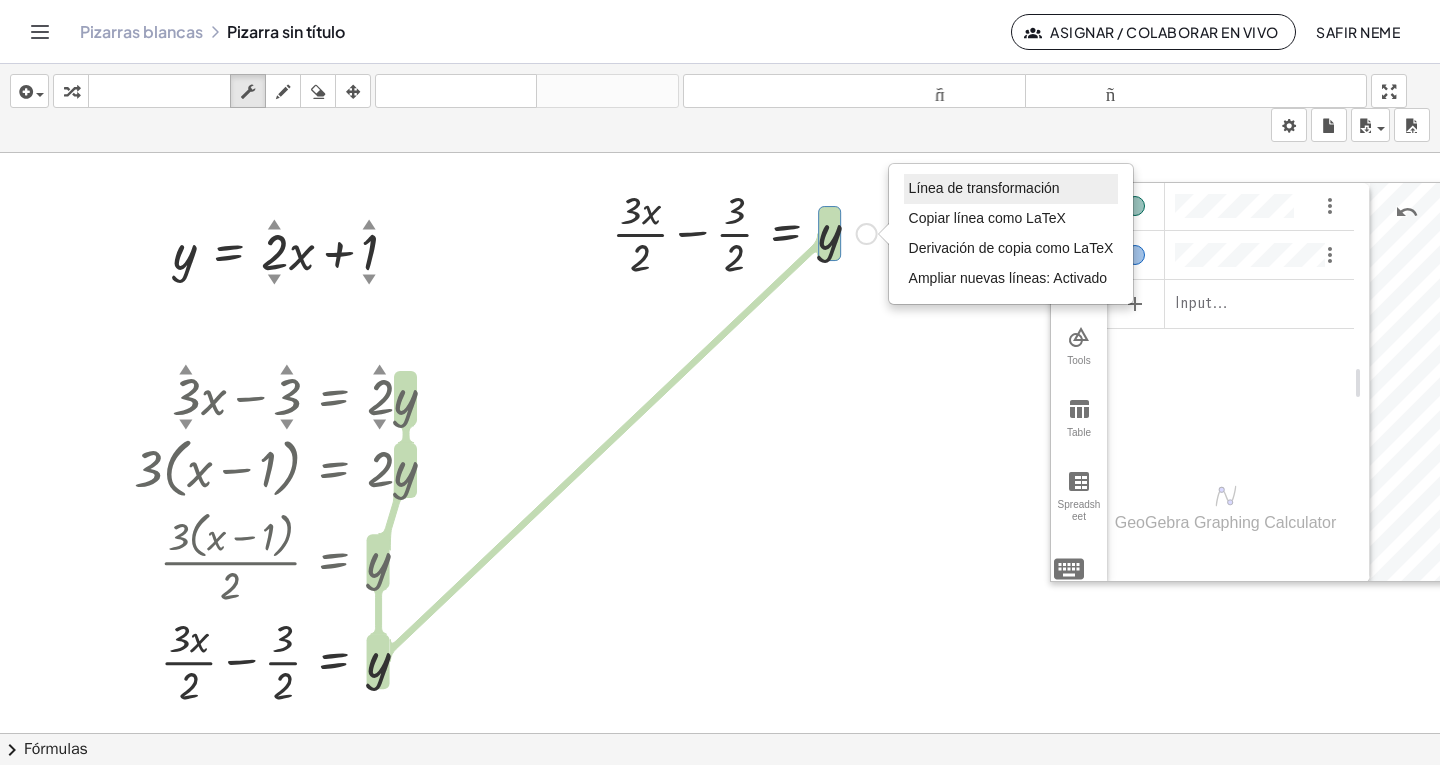 click on "Línea de transformación" at bounding box center (984, 188) 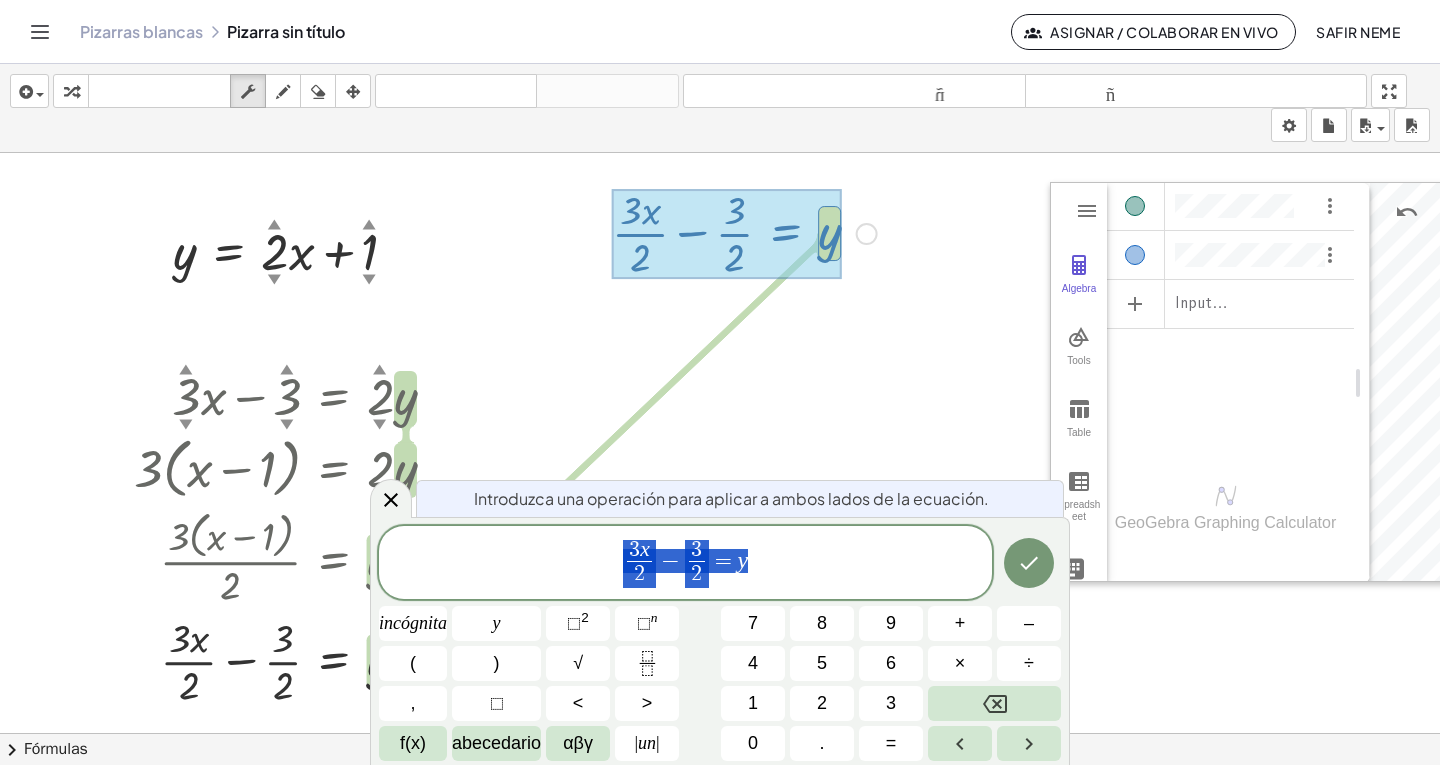 click on "3 x 2 ​ − 3 2 ​ = y" at bounding box center (685, 564) 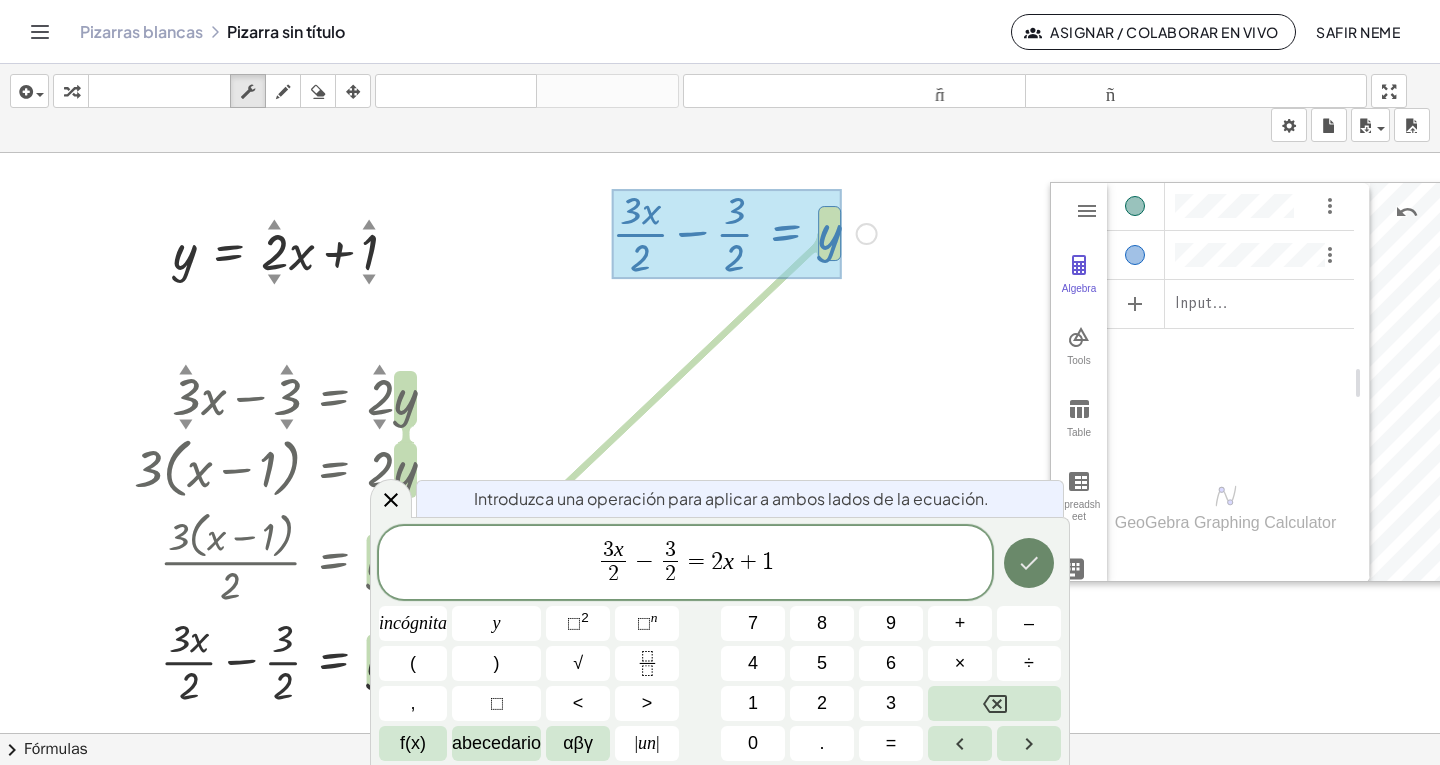 click 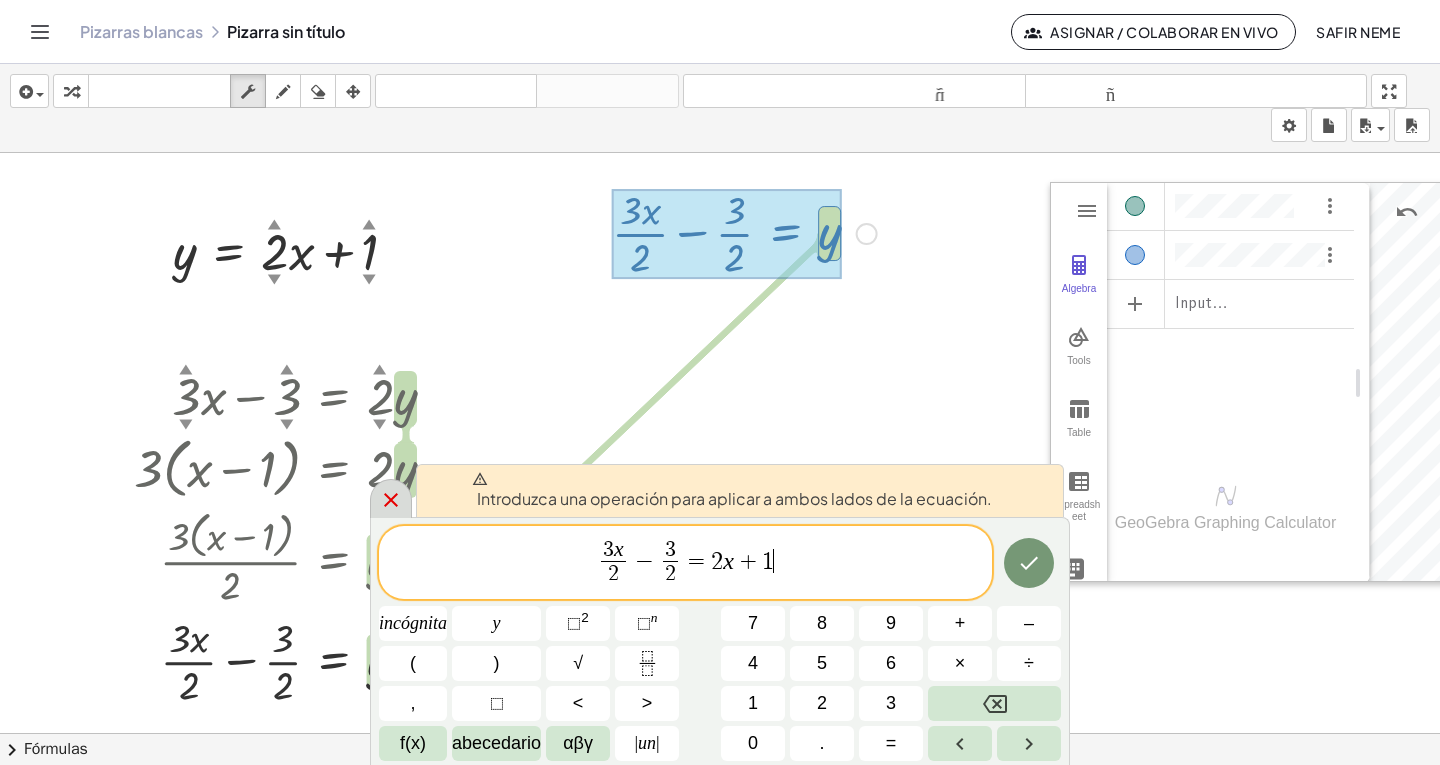 click 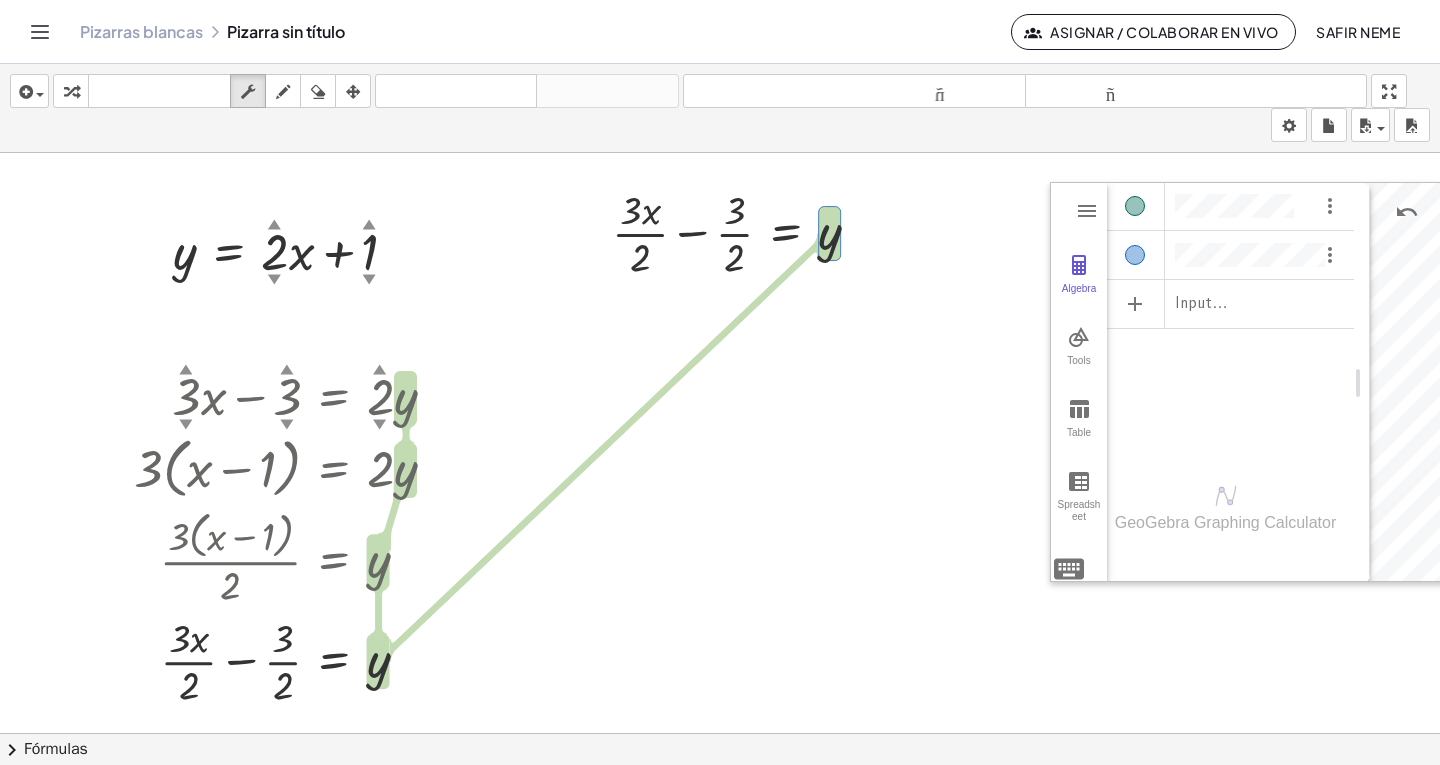 click at bounding box center (827, 747) 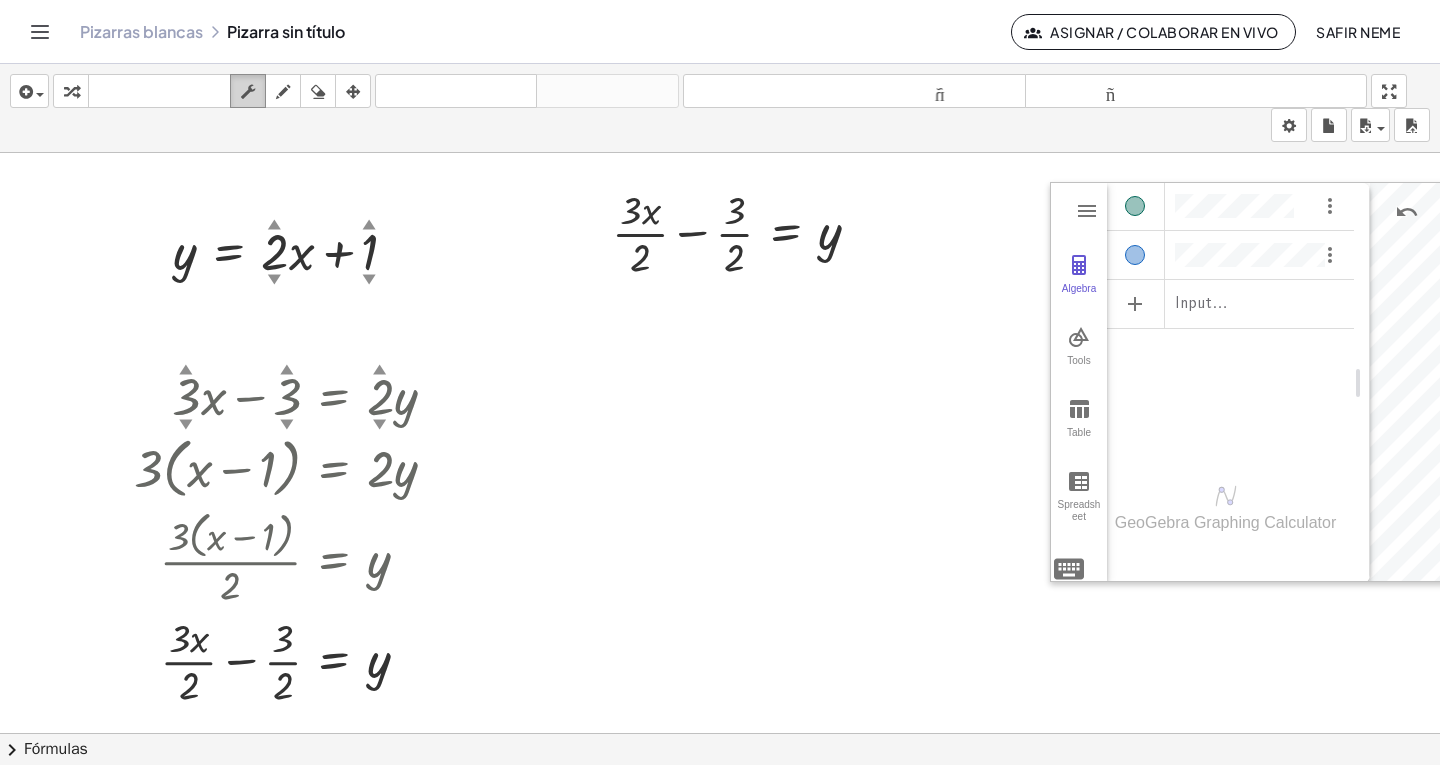 click at bounding box center [248, 92] 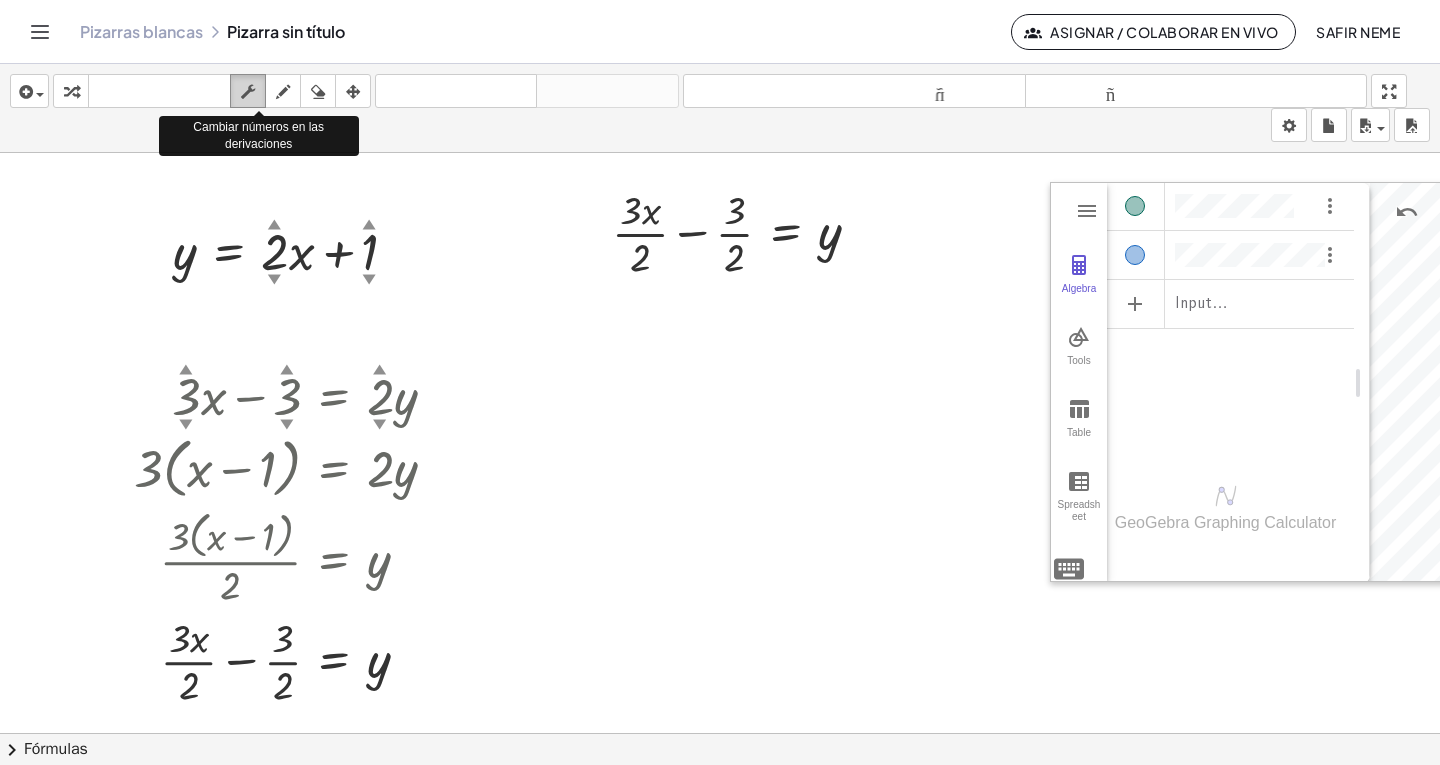 click at bounding box center (248, 92) 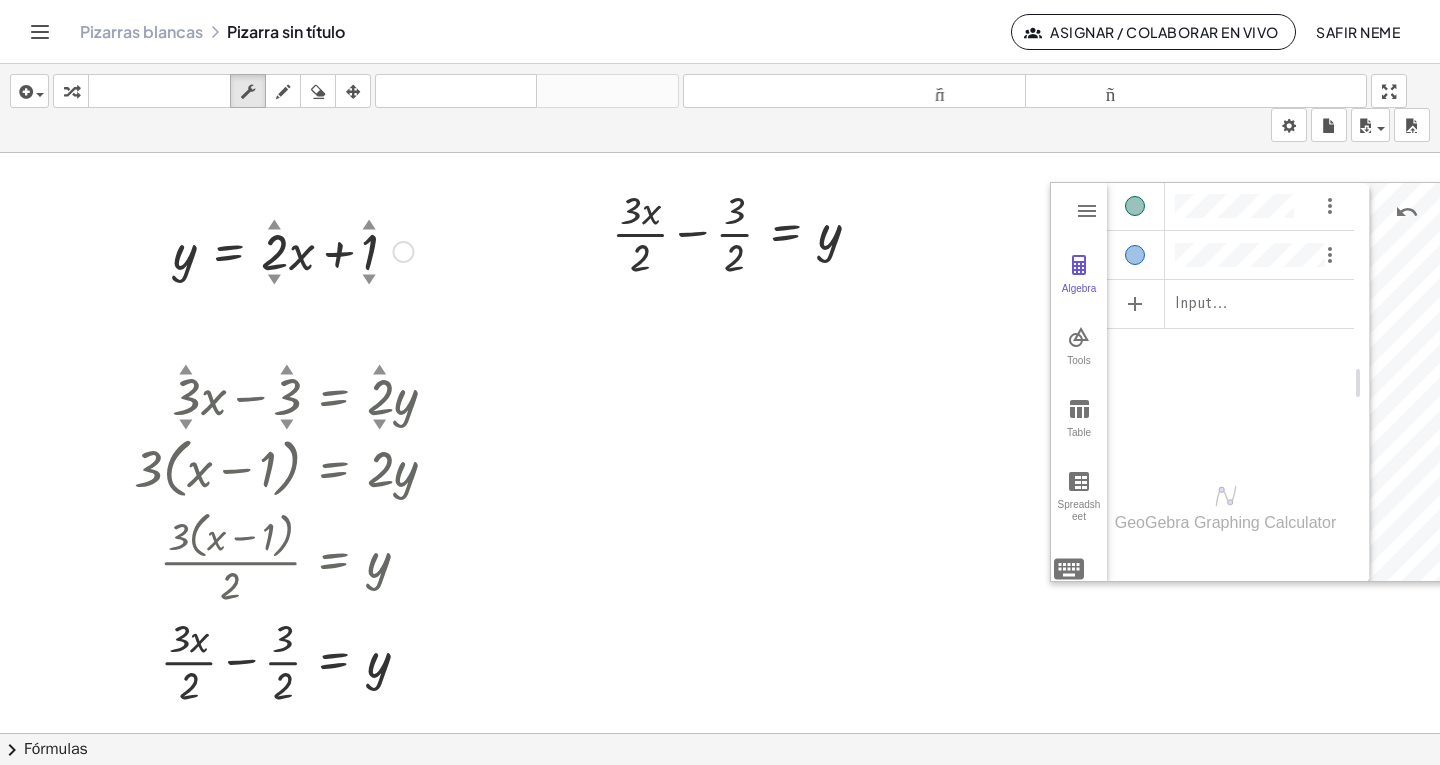 click on "▲" at bounding box center (369, 225) 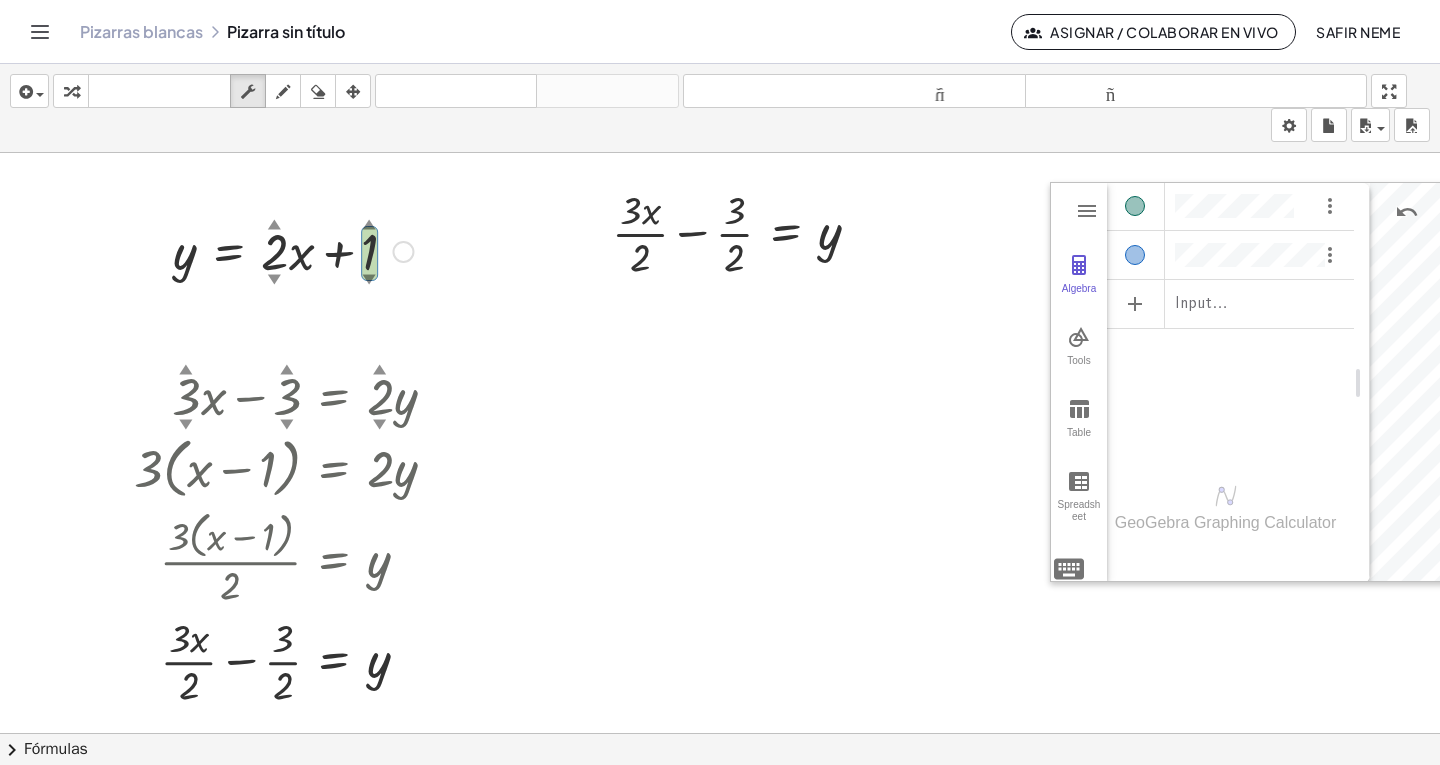 click on "▲" at bounding box center [369, 225] 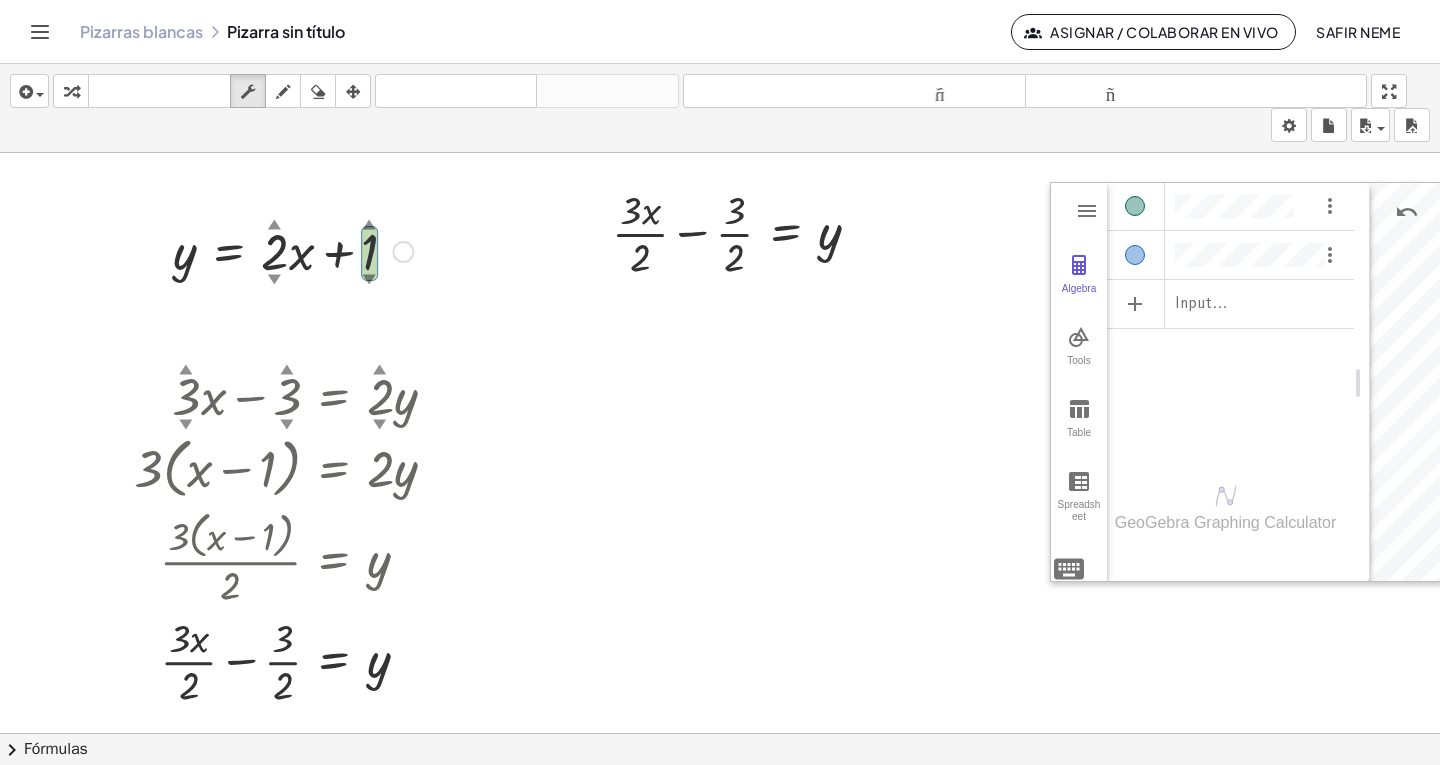 click on "▲" at bounding box center [369, 225] 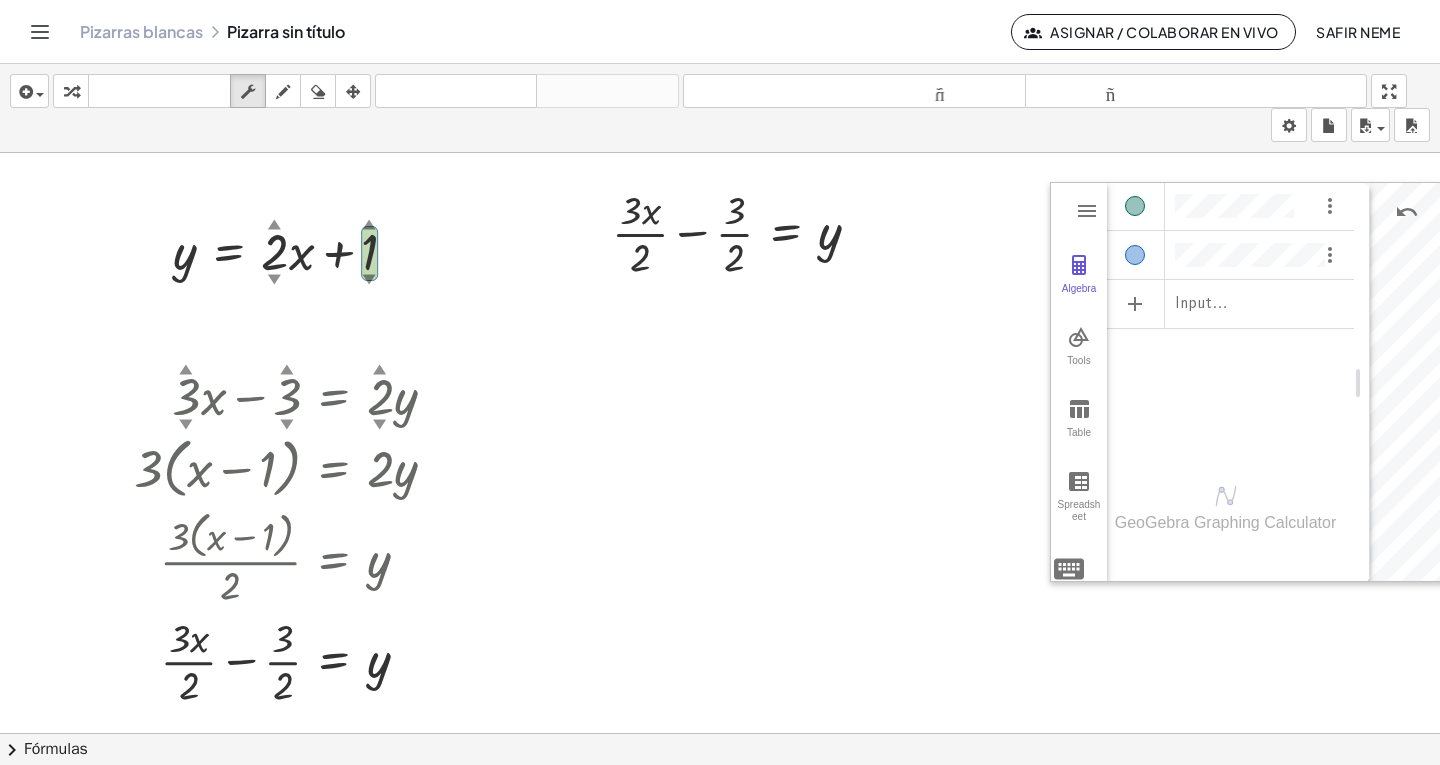click at bounding box center (827, 747) 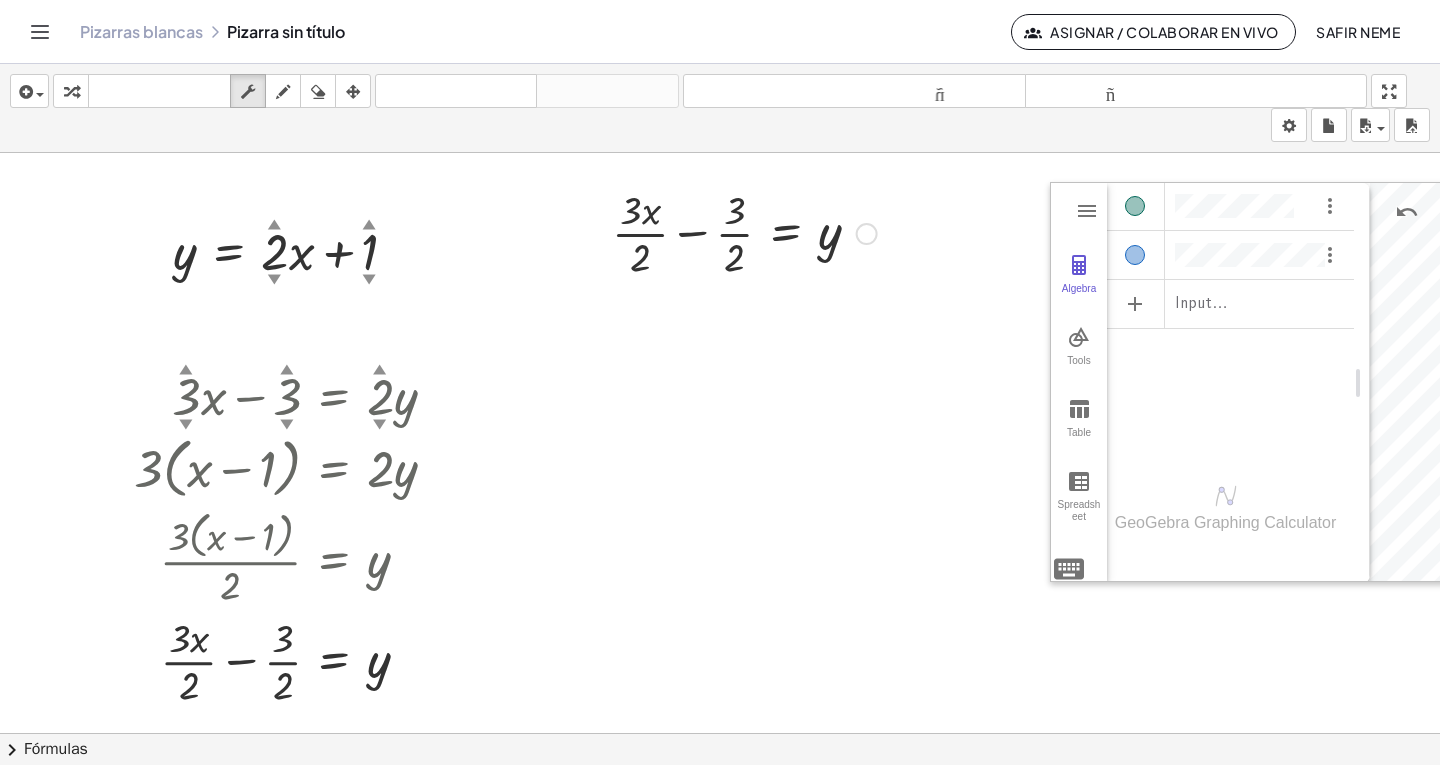 click at bounding box center [744, 232] 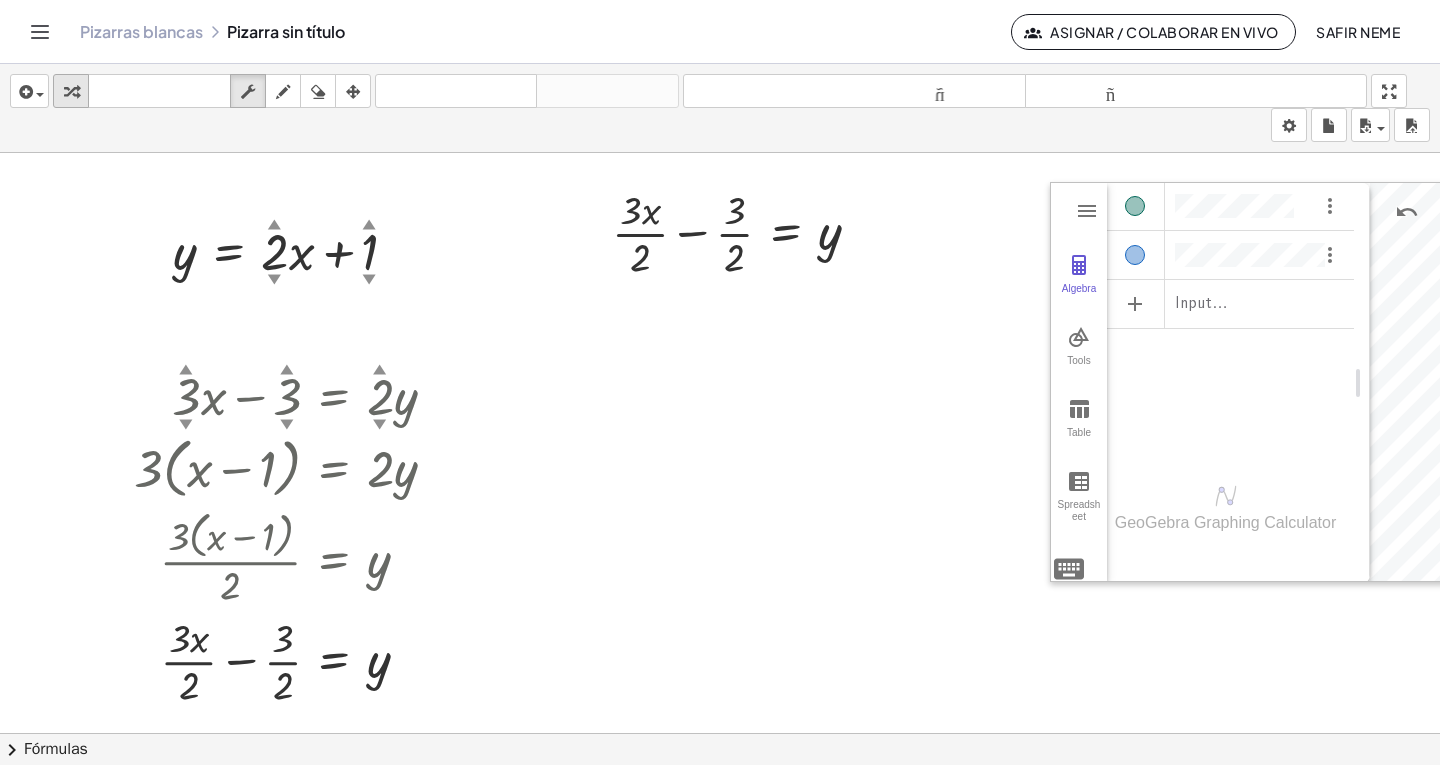 click at bounding box center [71, 91] 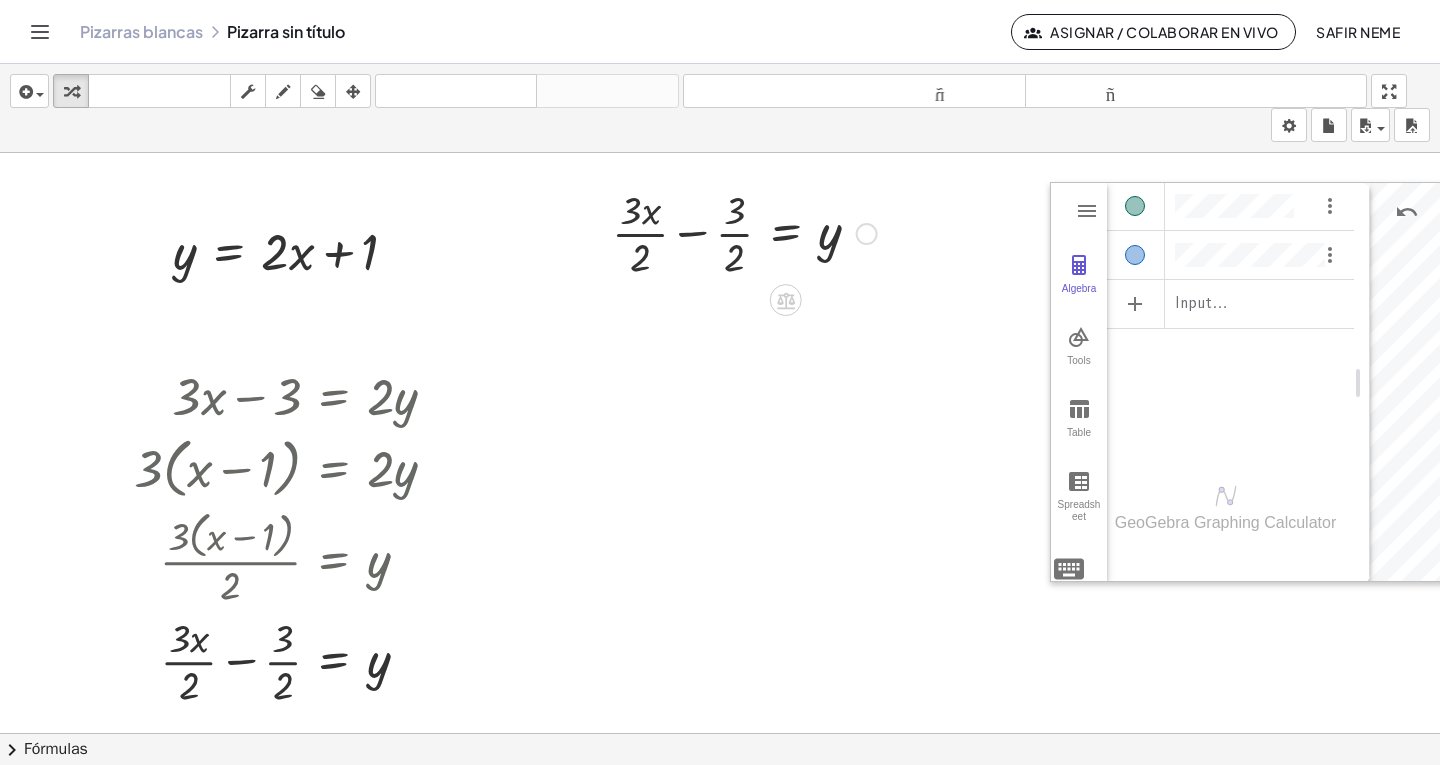 click at bounding box center [744, 232] 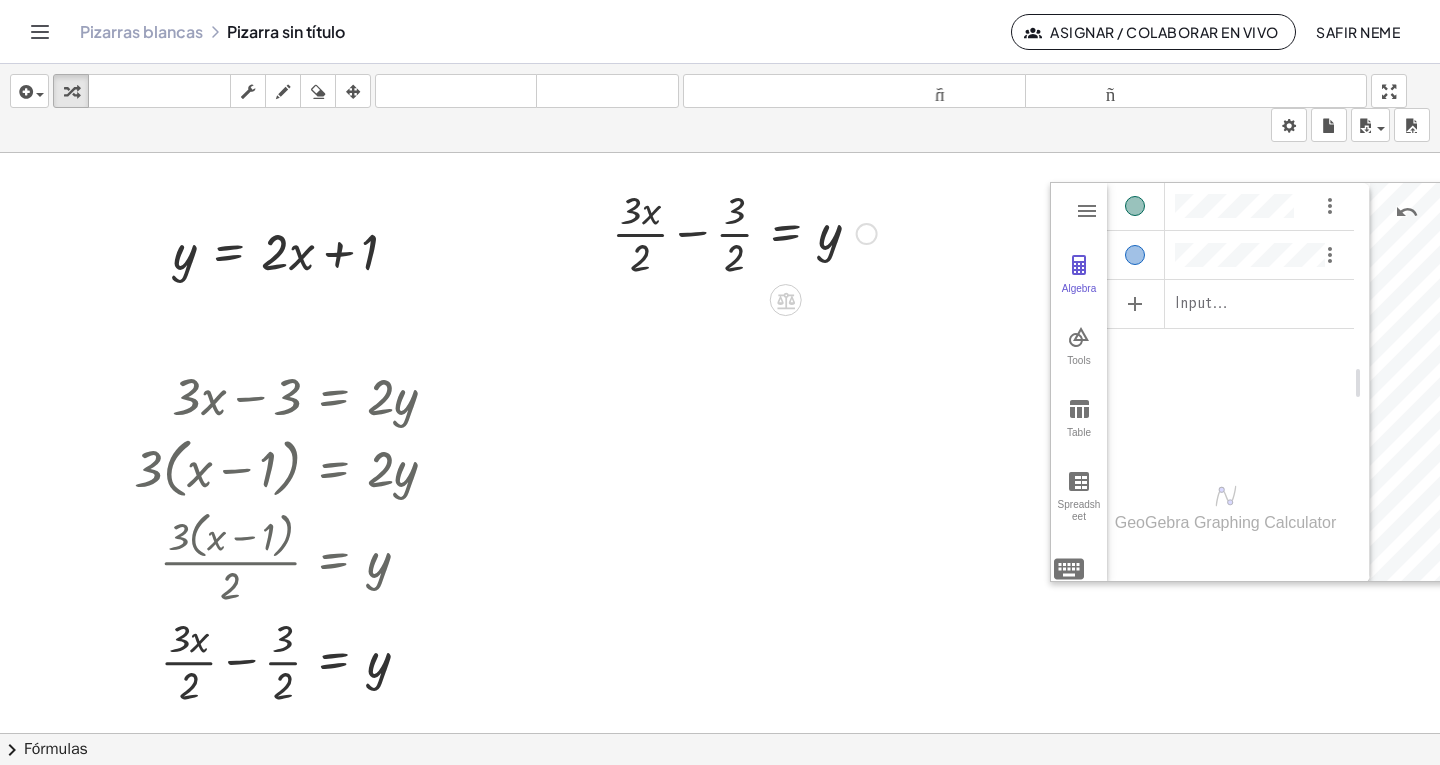 click 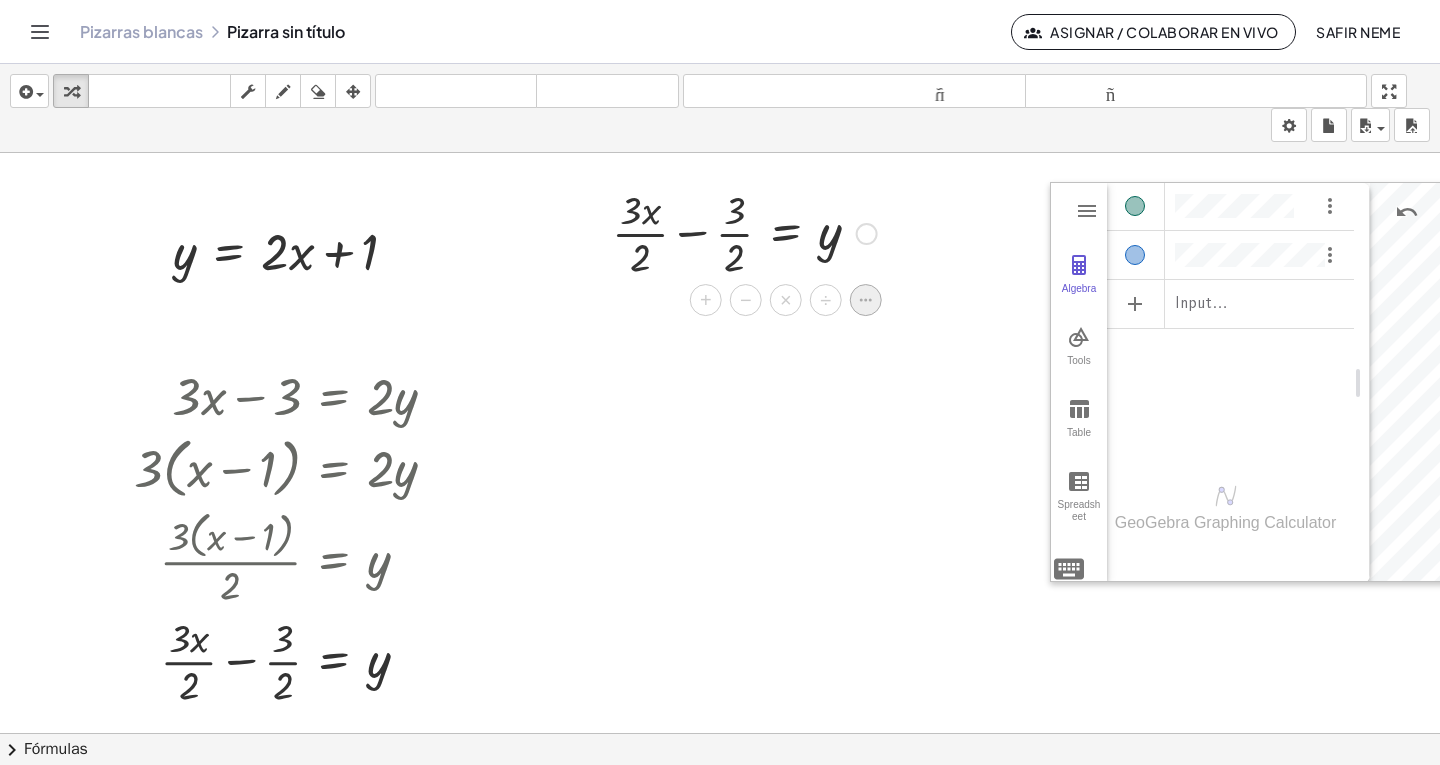 click 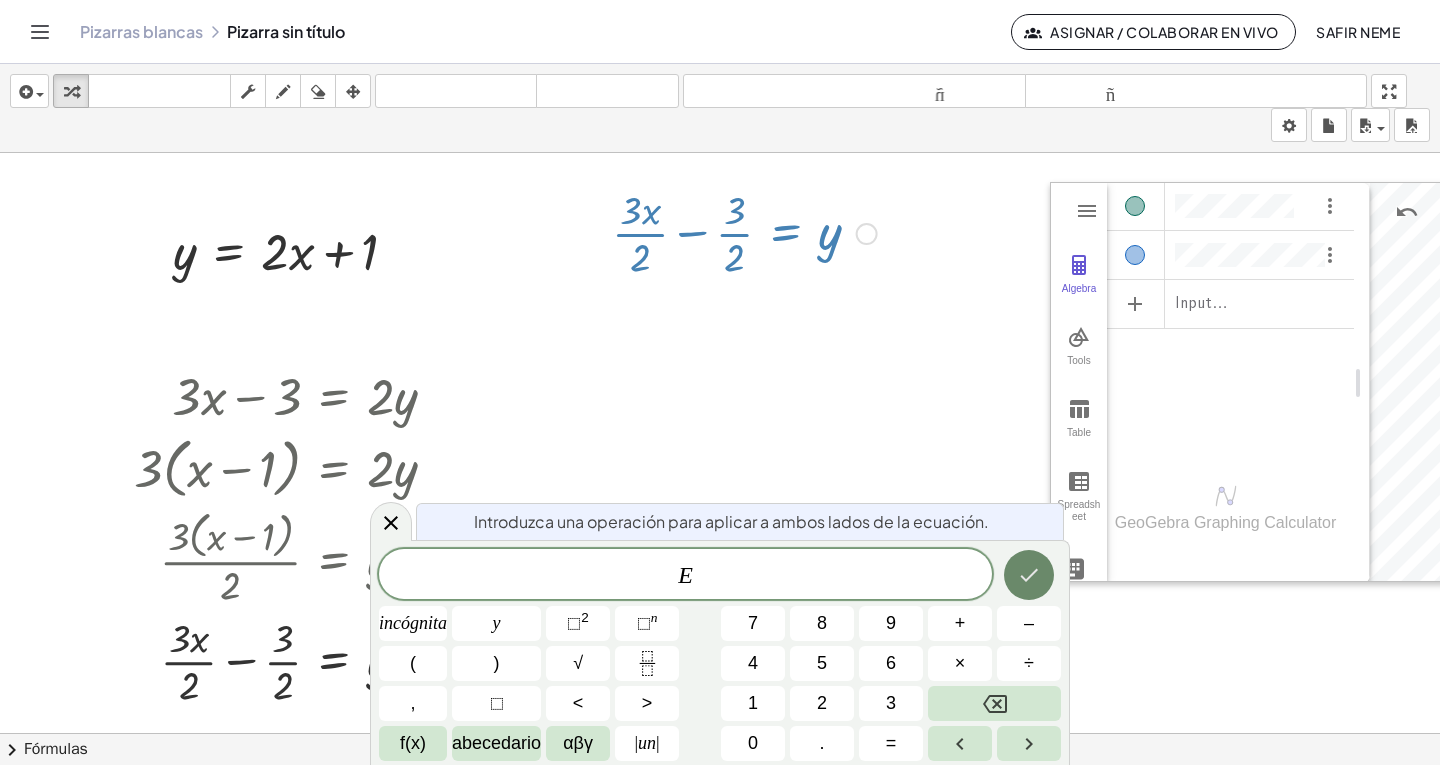 click at bounding box center (1029, 575) 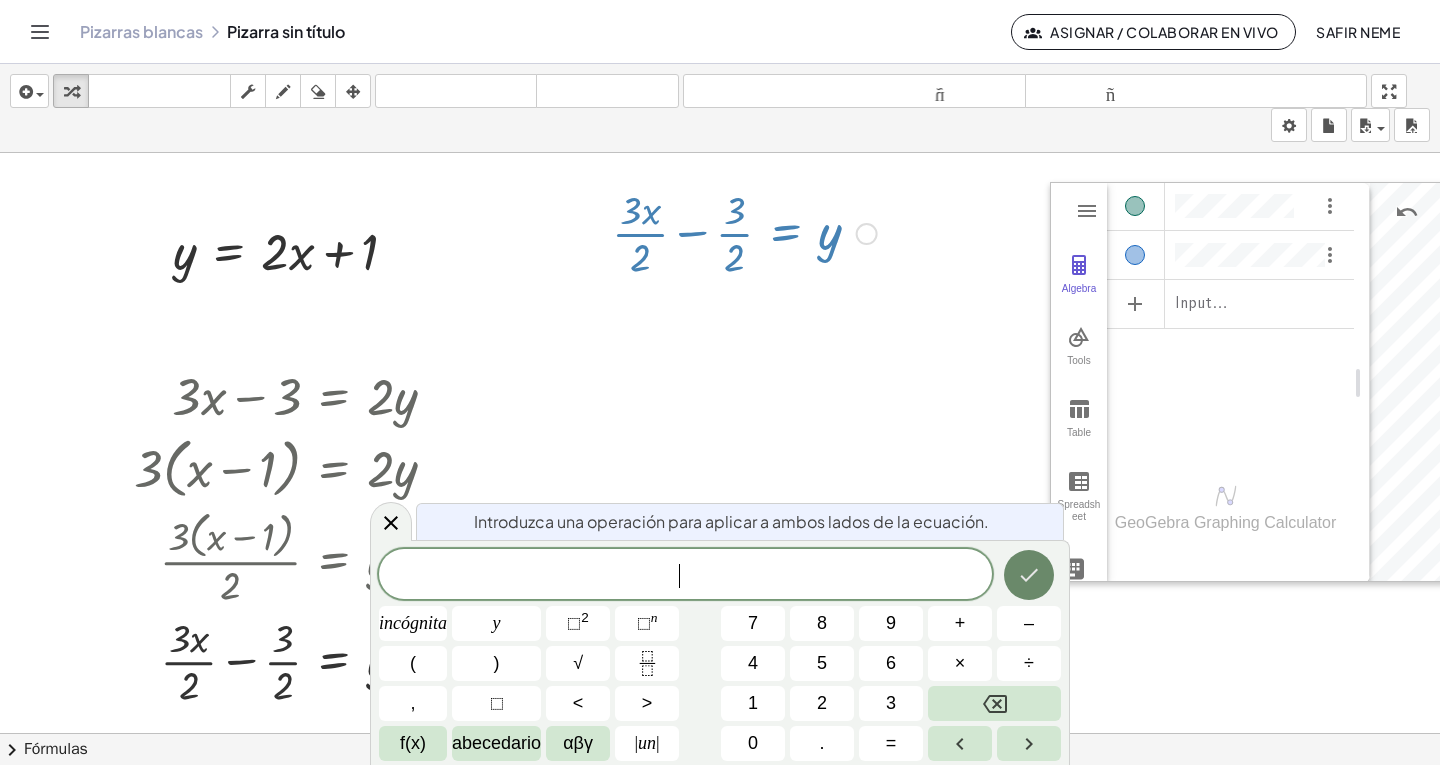 click 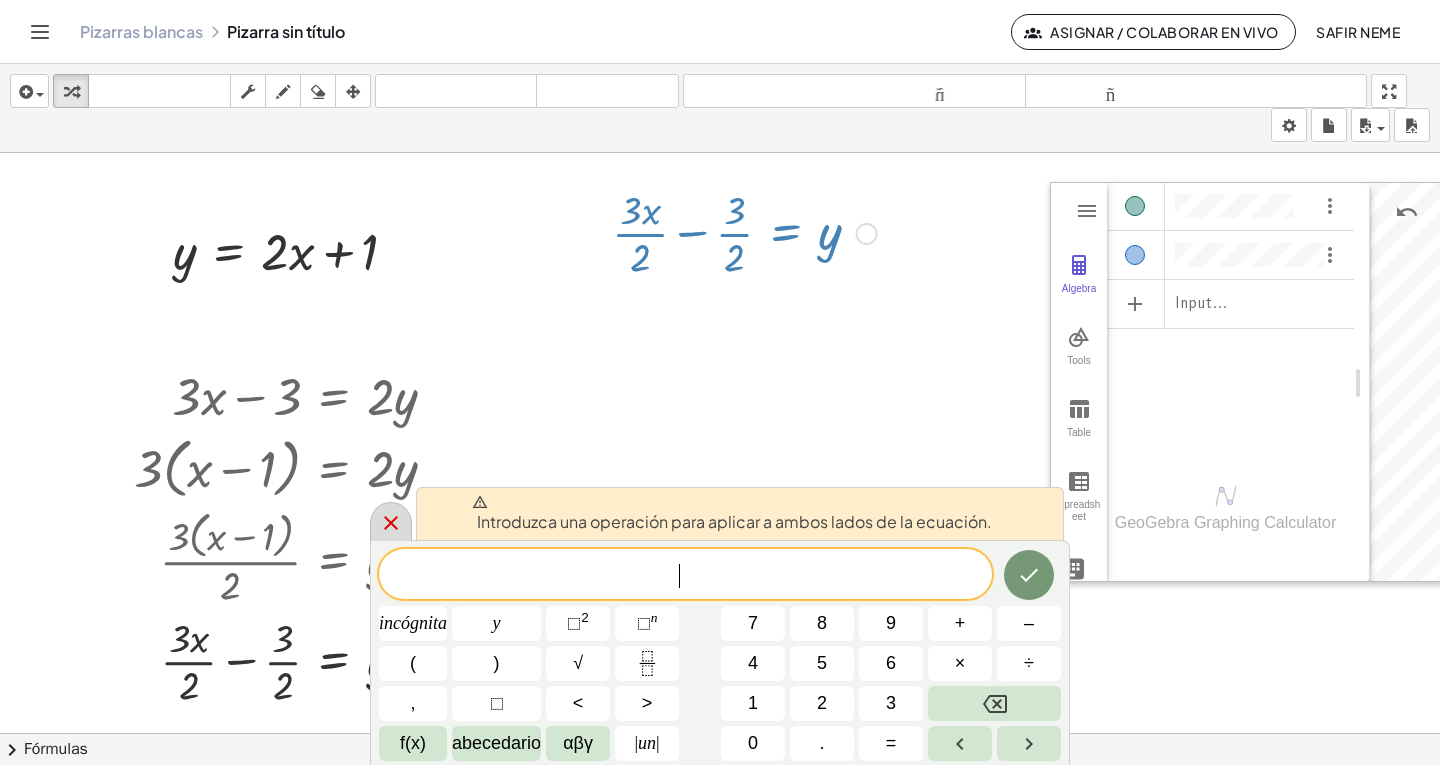 click 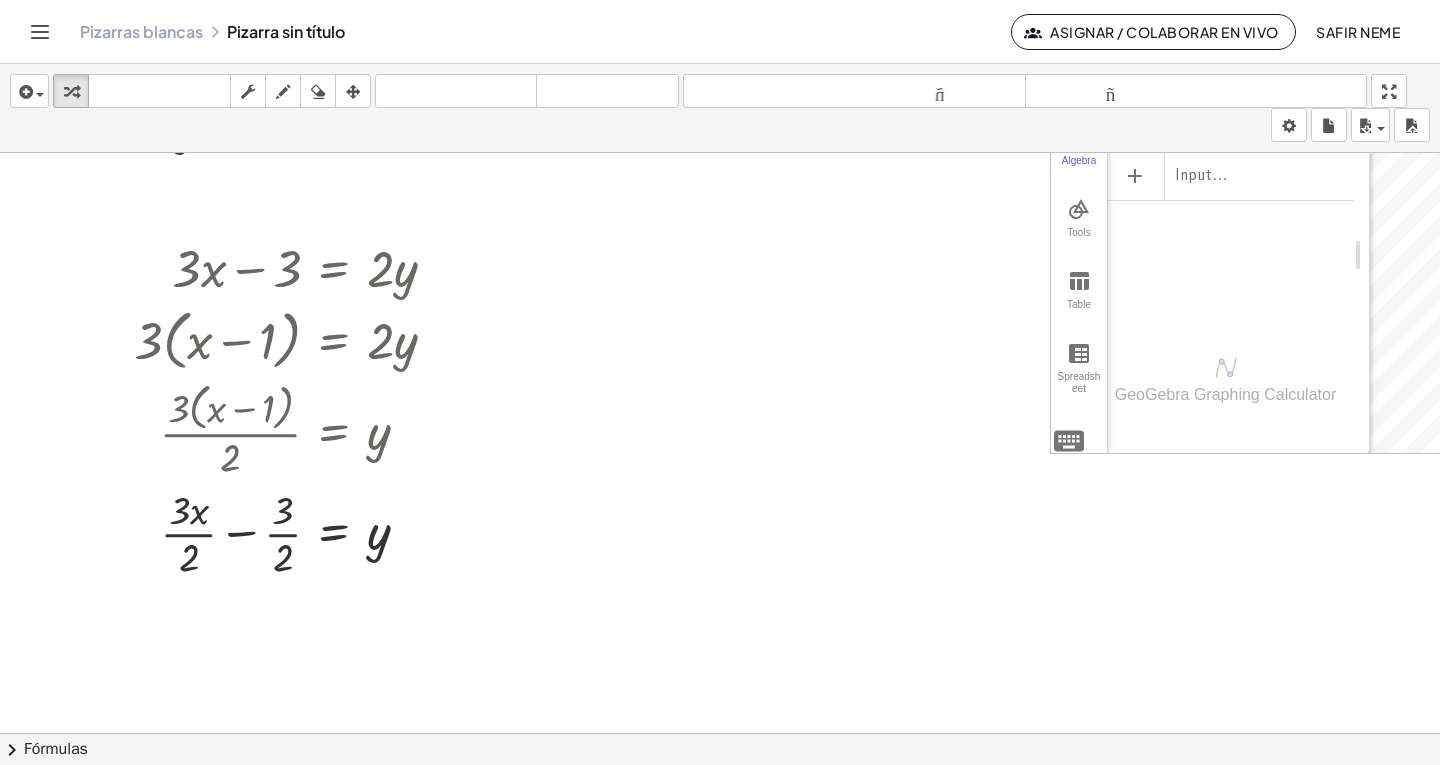 scroll, scrollTop: 0, scrollLeft: 0, axis: both 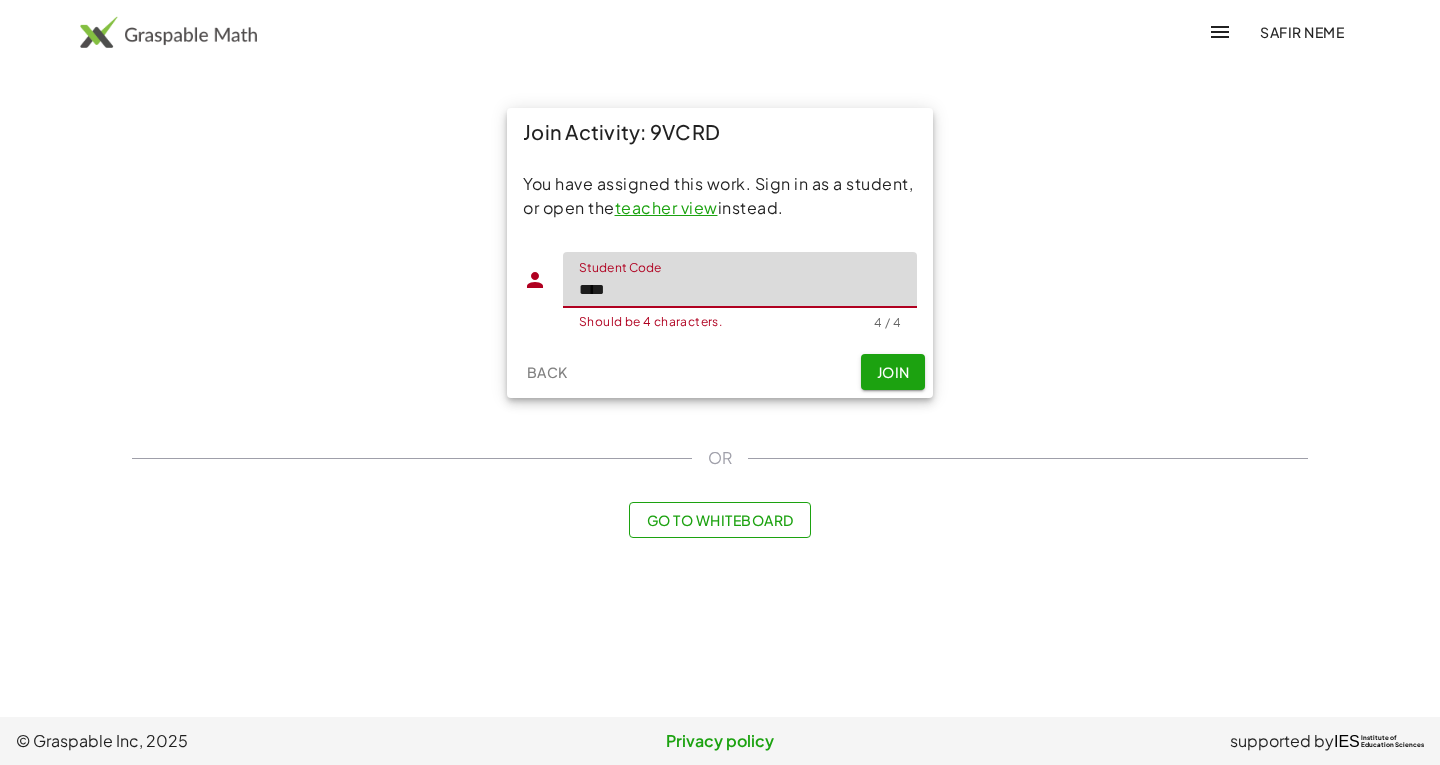 type on "****" 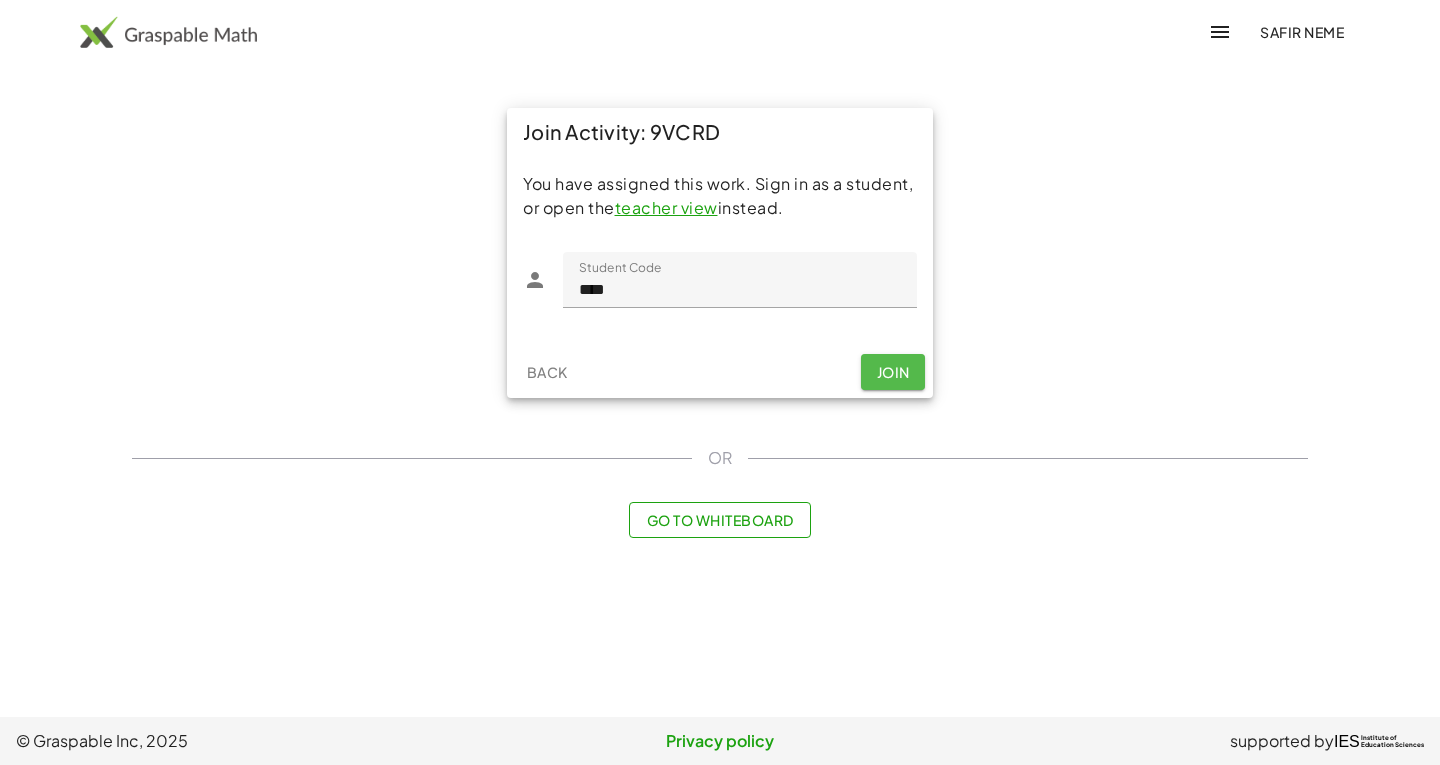 click on "Join" 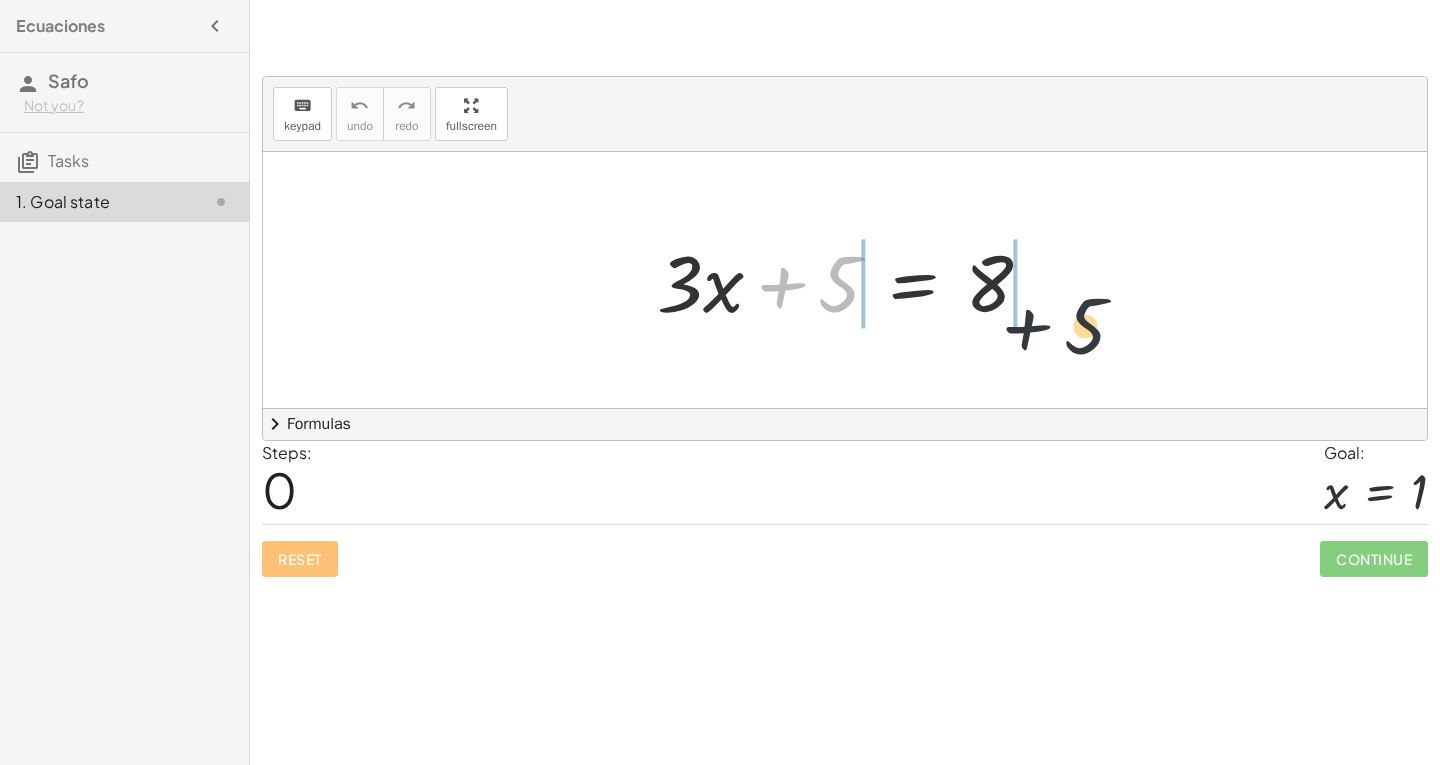 drag, startPoint x: 847, startPoint y: 265, endPoint x: 1101, endPoint y: 308, distance: 257.61404 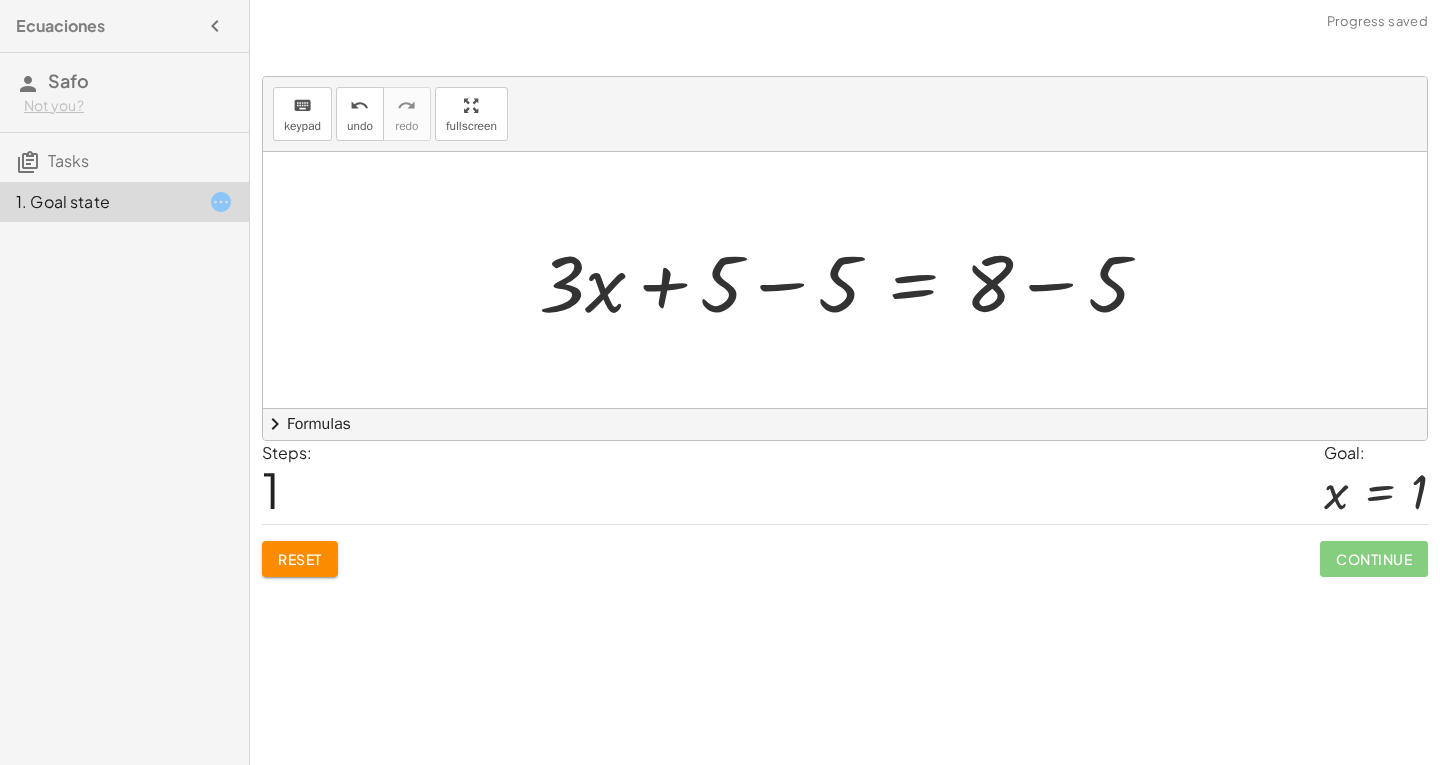 click at bounding box center (852, 280) 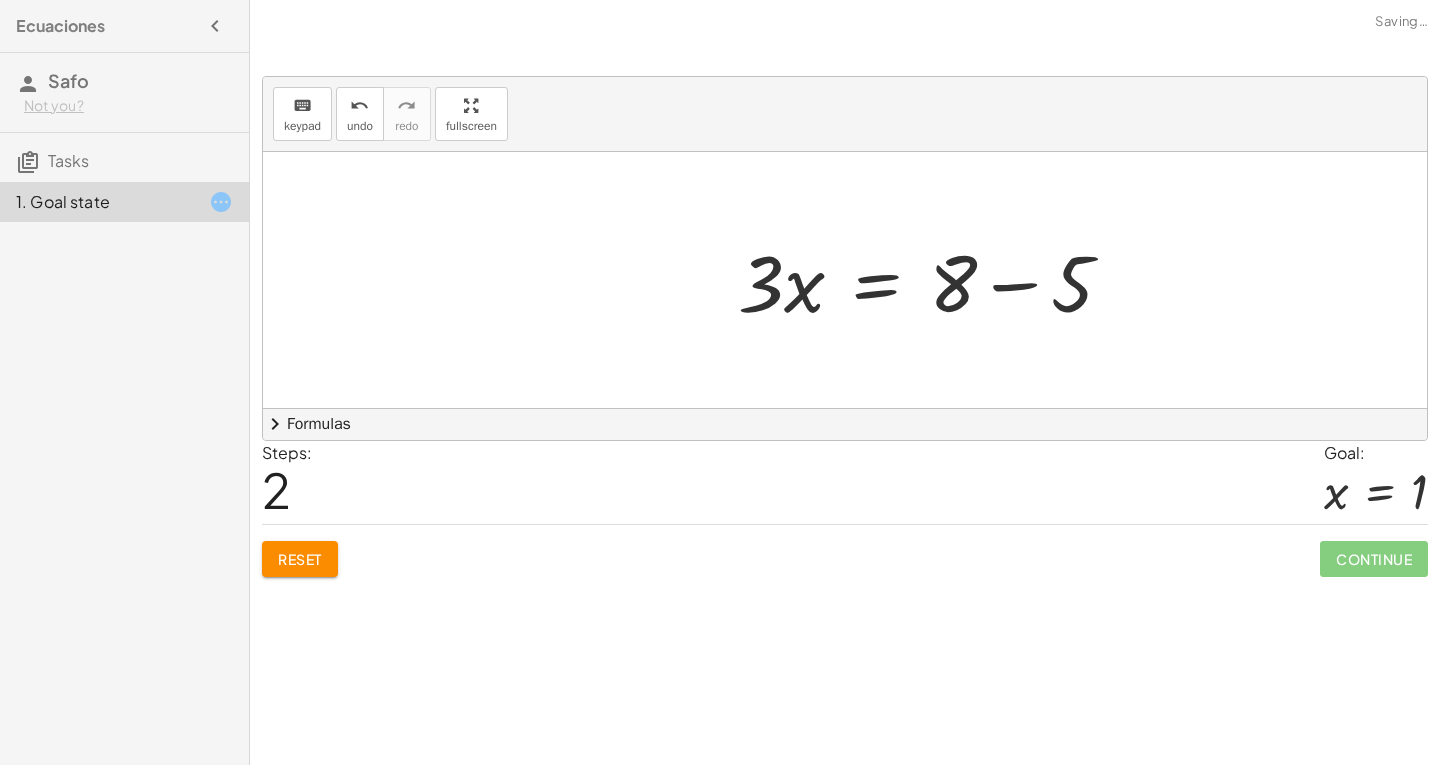 click at bounding box center (933, 280) 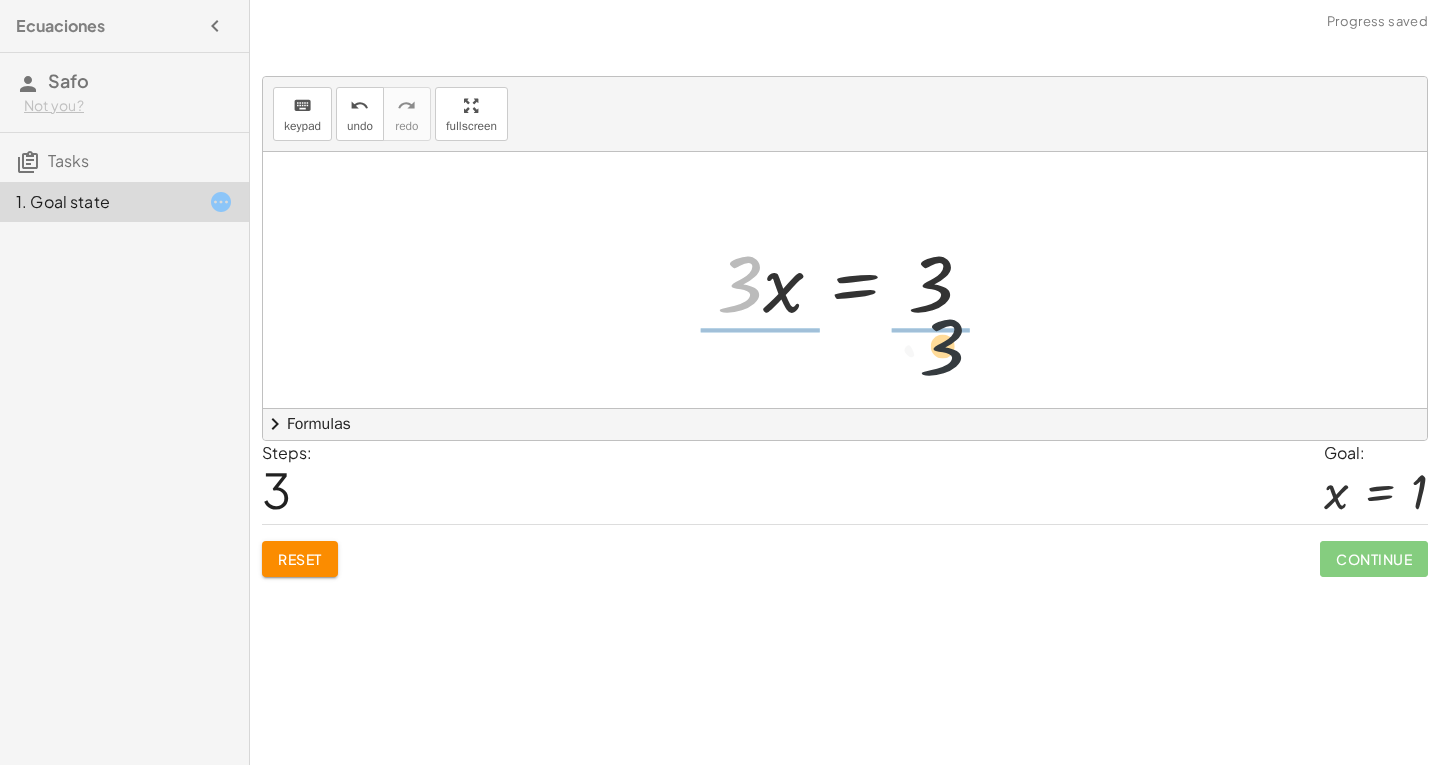 drag, startPoint x: 740, startPoint y: 293, endPoint x: 972, endPoint y: 347, distance: 238.2016 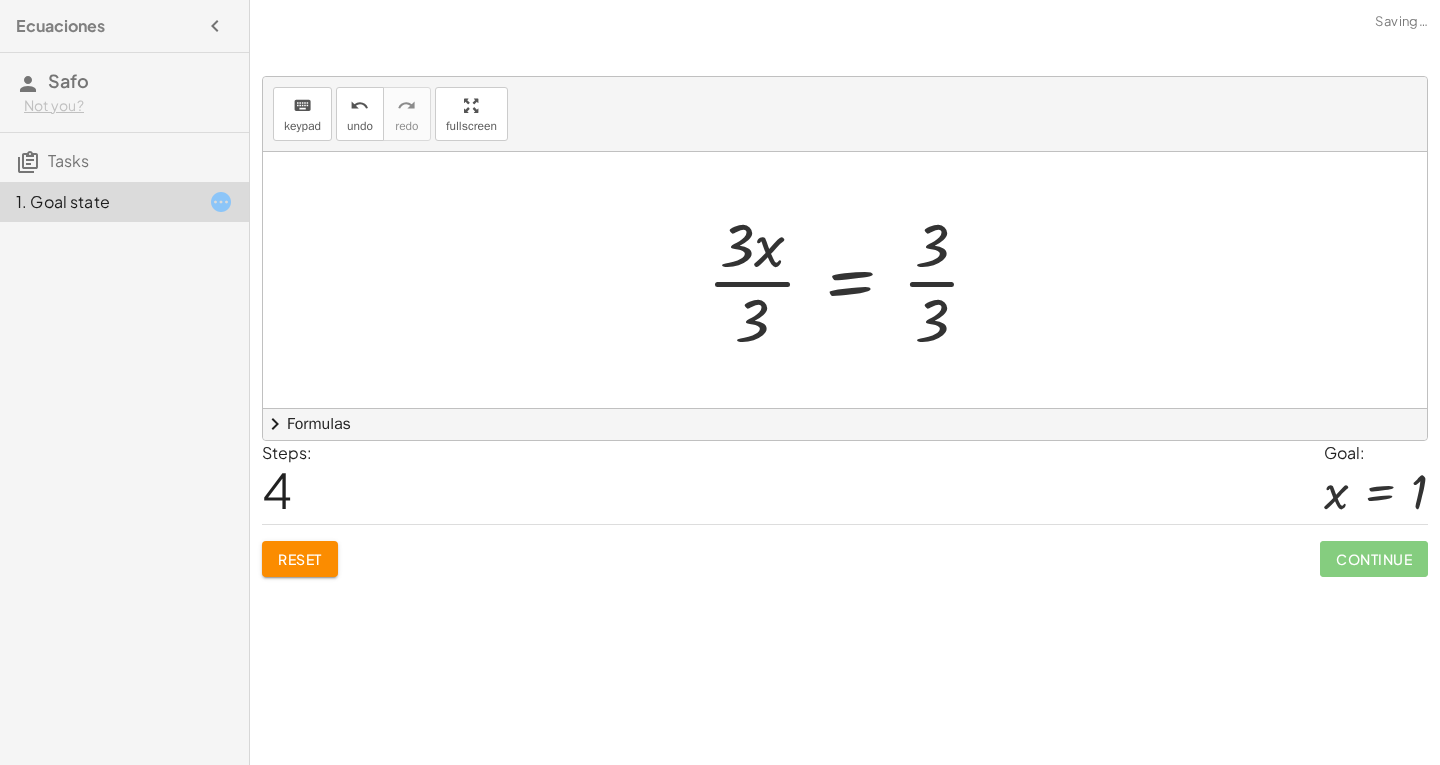 click at bounding box center (852, 280) 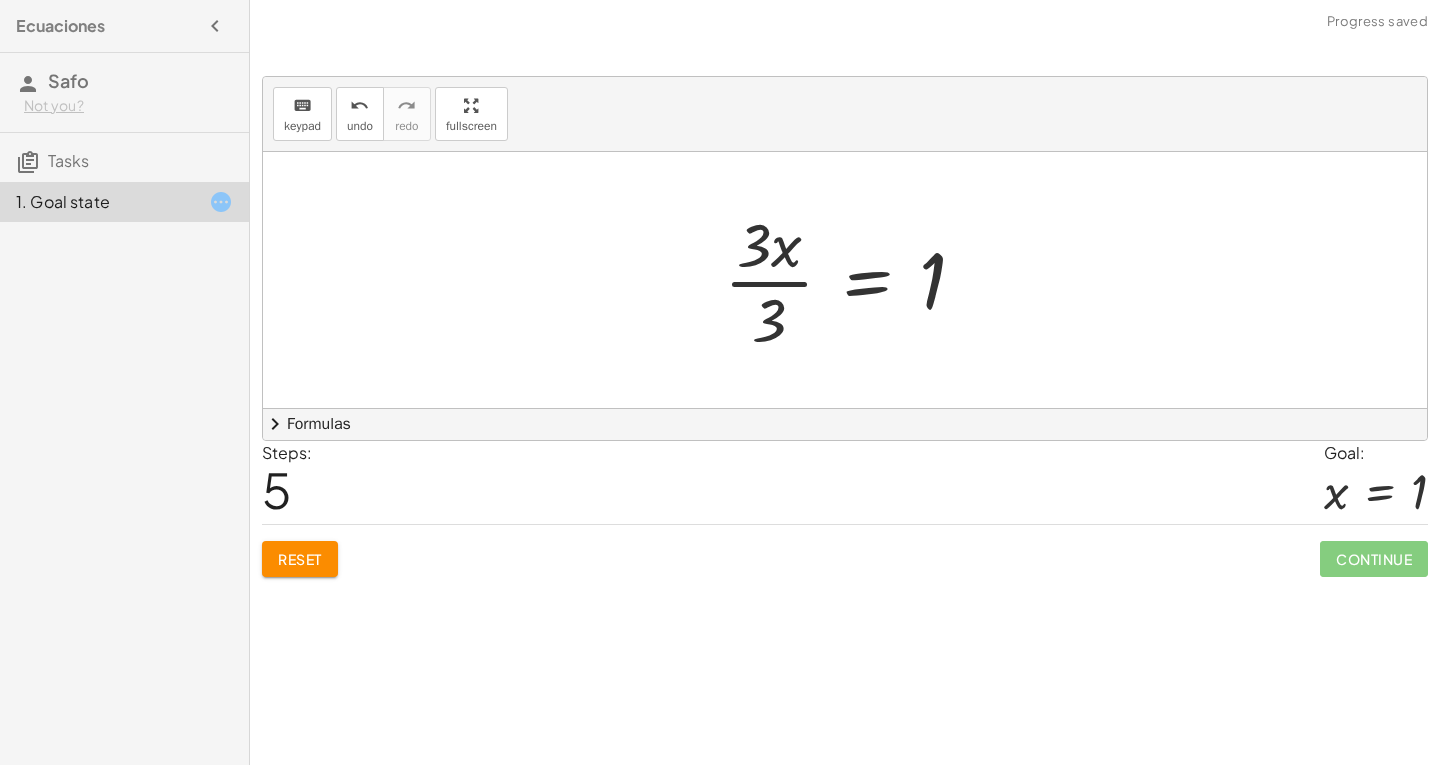 click at bounding box center [853, 280] 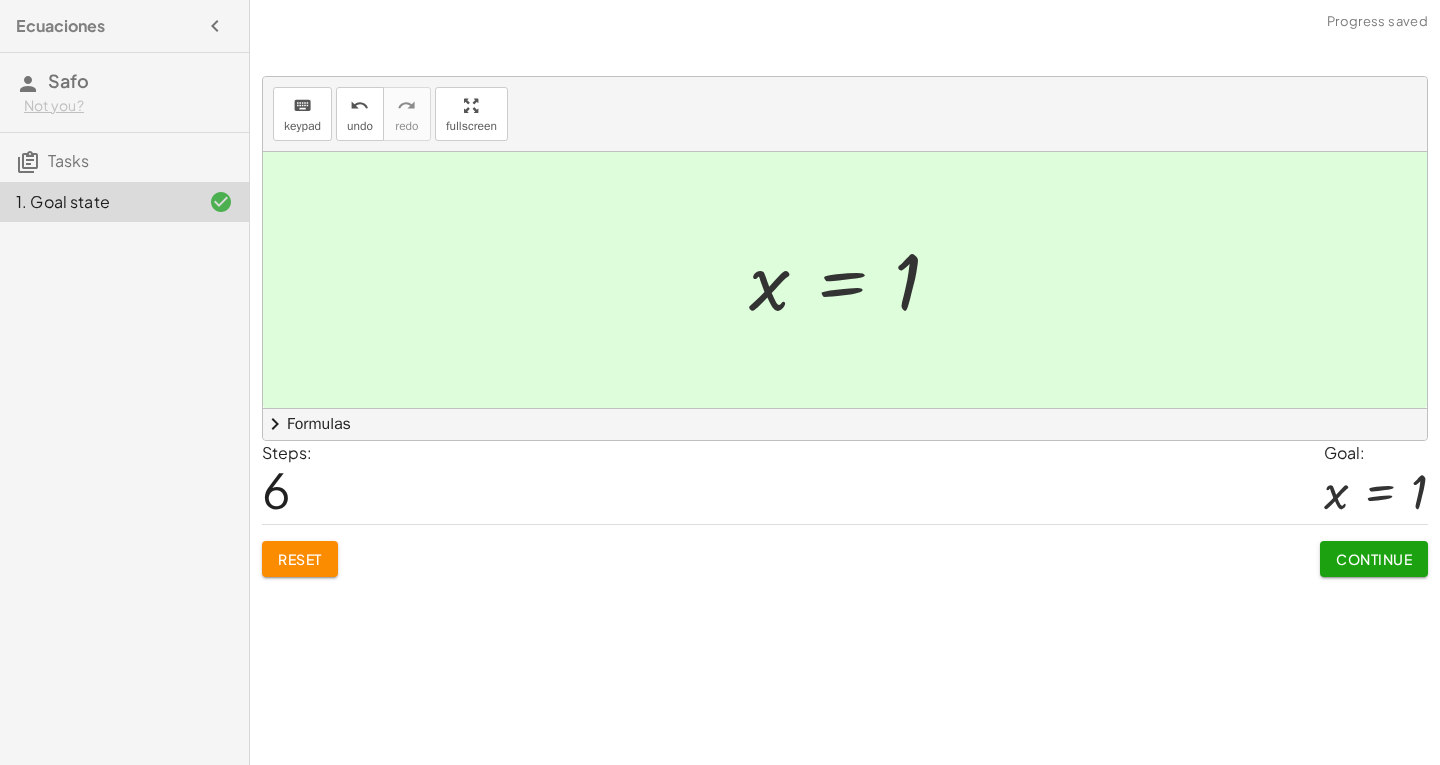 click on "Continue" 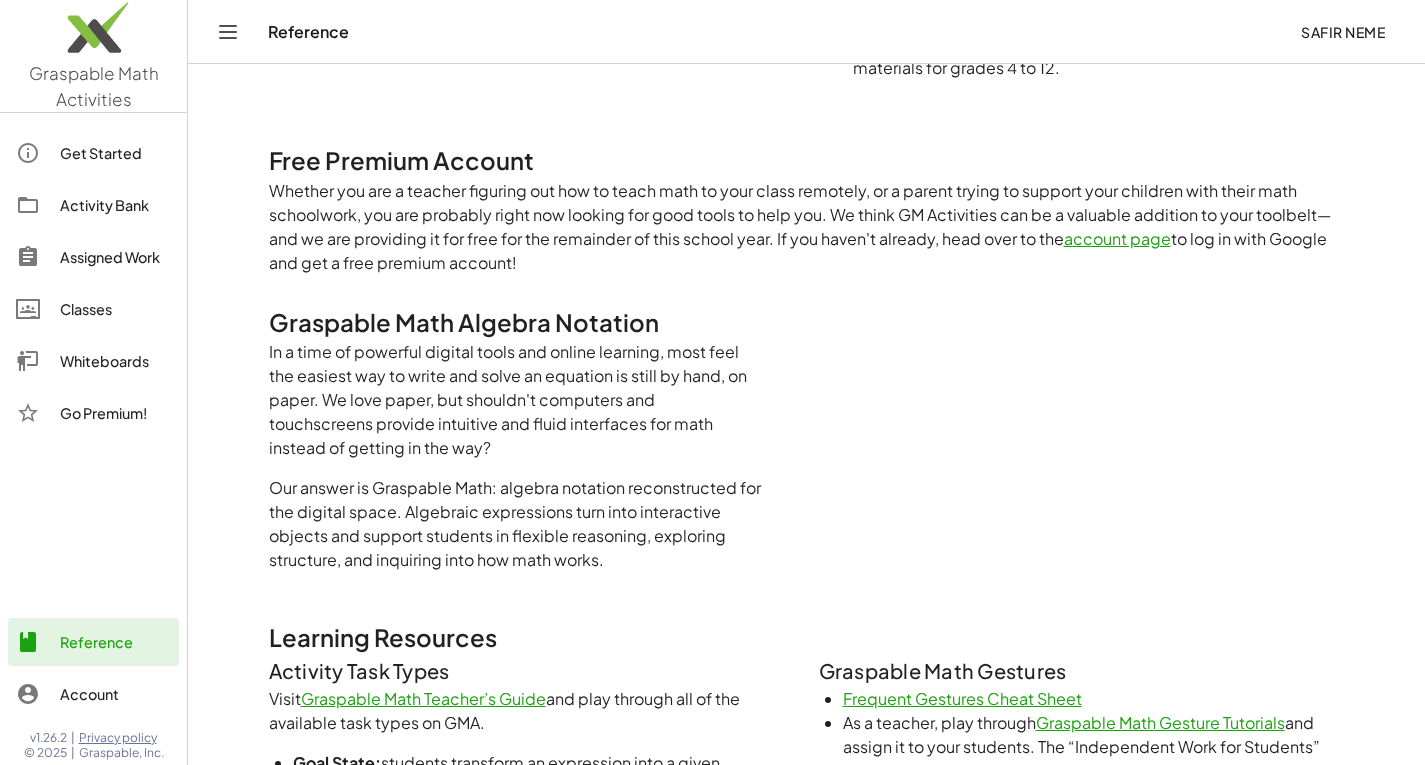 scroll, scrollTop: 0, scrollLeft: 0, axis: both 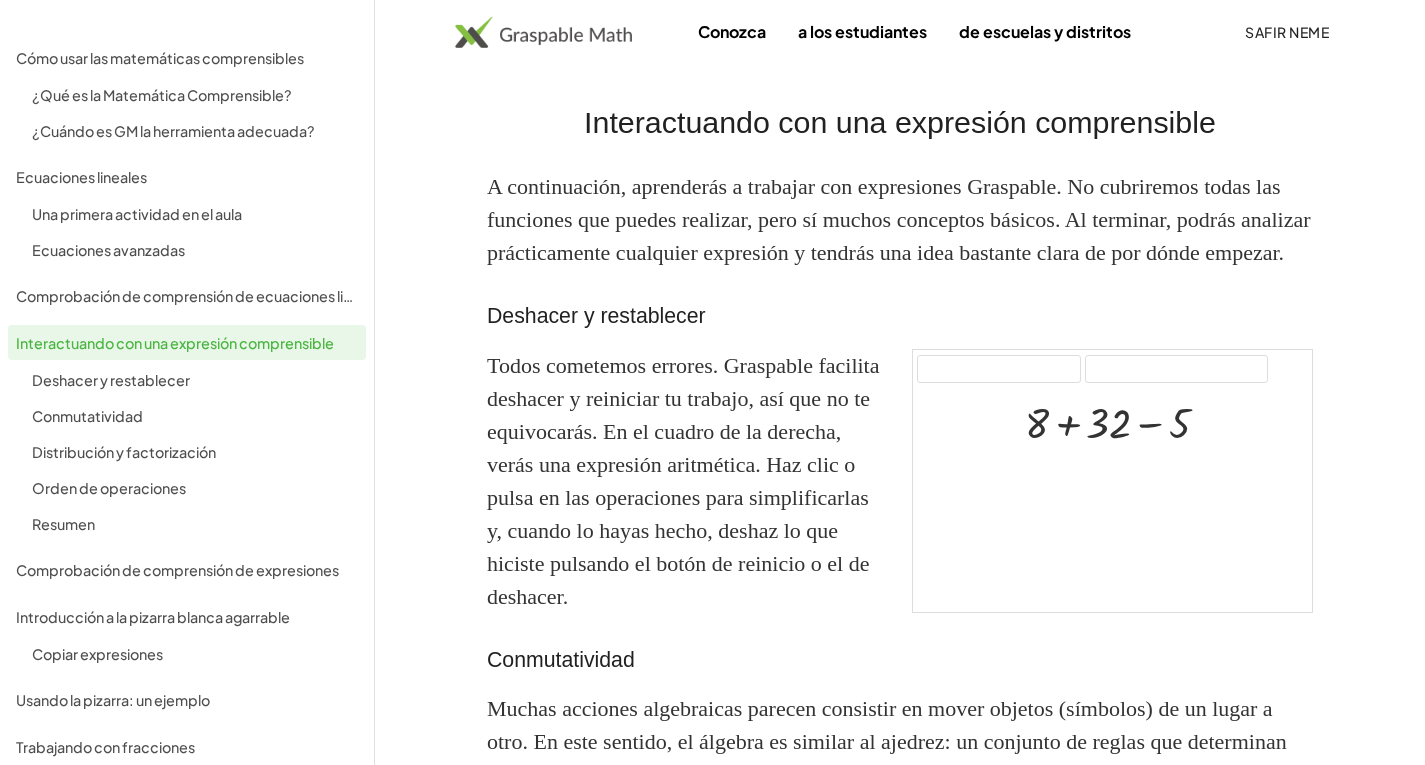 click on "A continuación, aprenderás a trabajar con expresiones Graspable. No cubriremos todas las funciones que puedes realizar, pero sí muchos conceptos básicos. Al terminar, podrás analizar prácticamente cualquier expresión y tendrás una idea bastante clara de por dónde empezar." at bounding box center [900, 219] 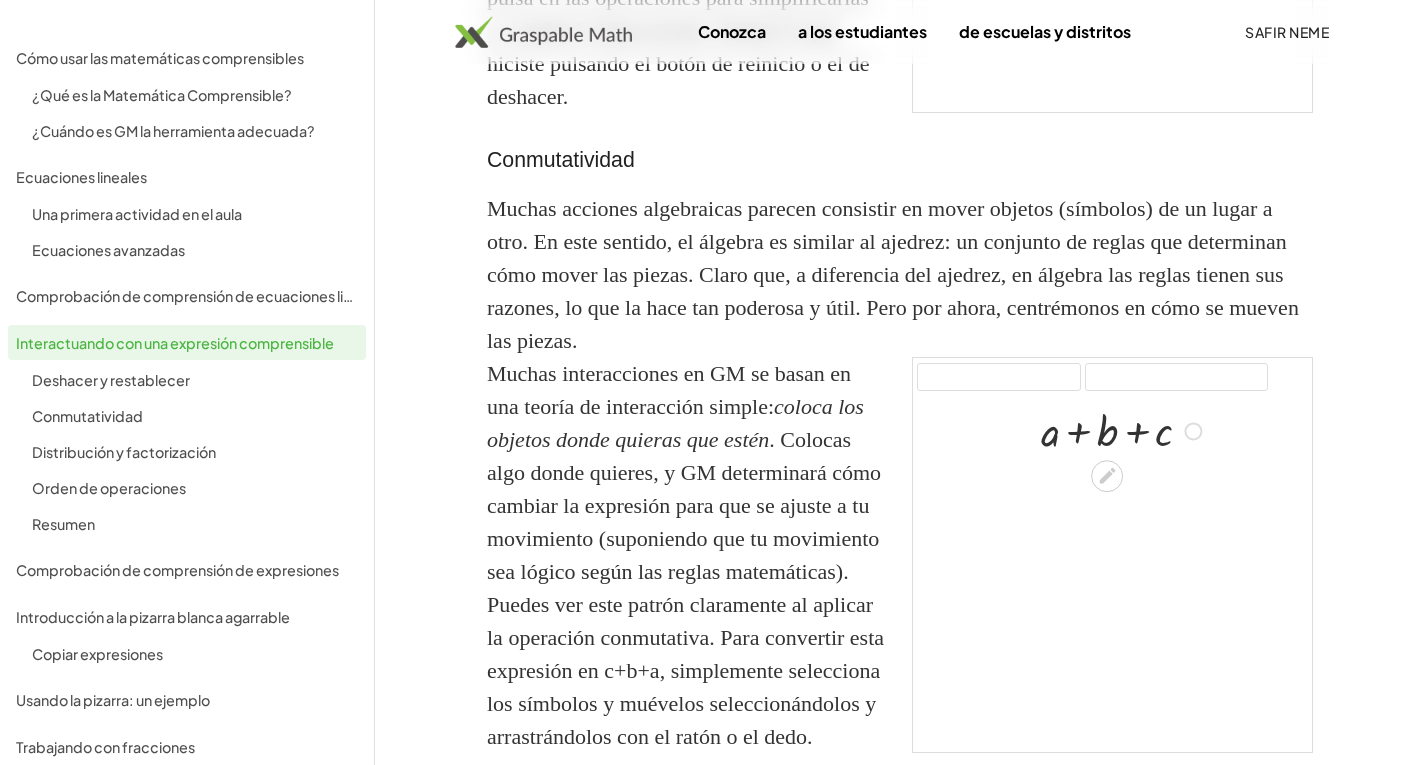 scroll, scrollTop: 600, scrollLeft: 0, axis: vertical 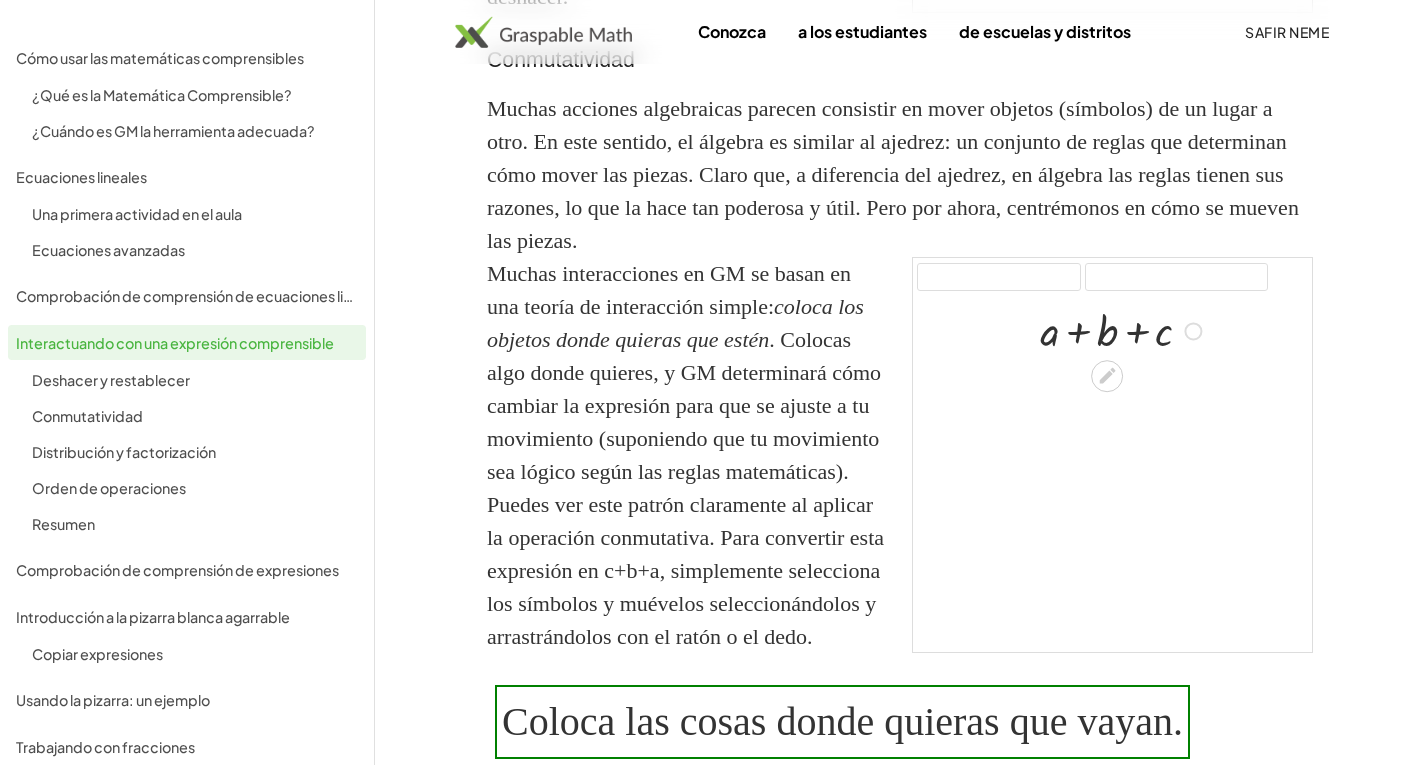 click at bounding box center (1193, 332) 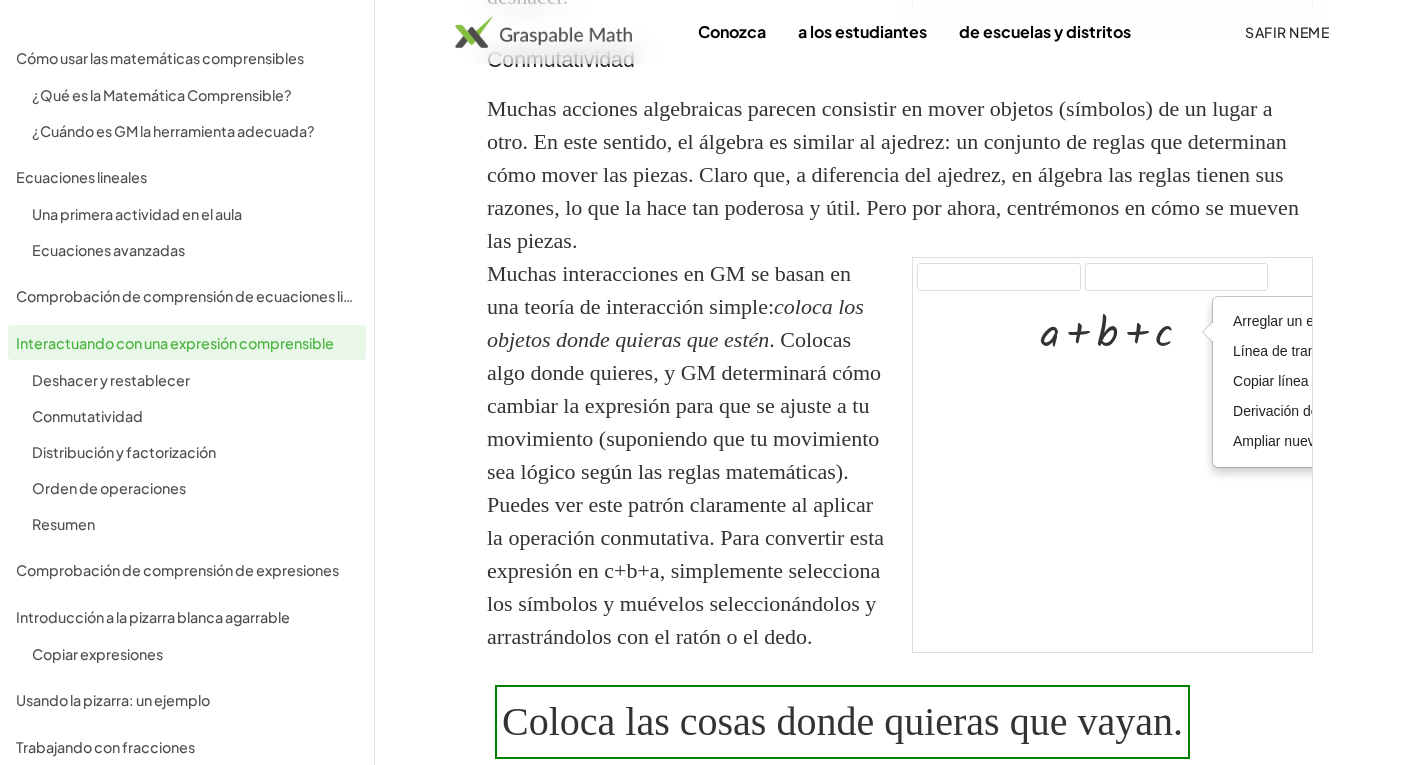 scroll, scrollTop: 0, scrollLeft: 147, axis: horizontal 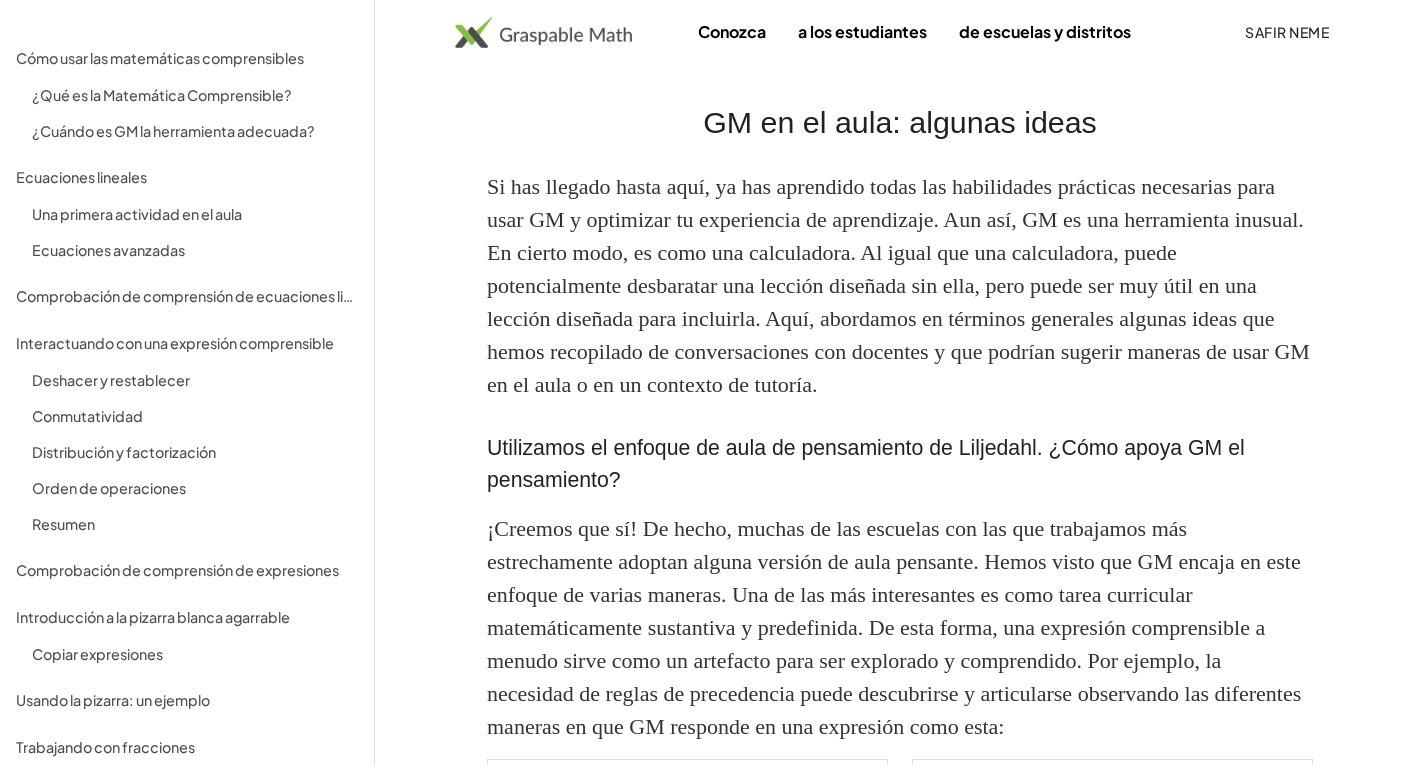 click on "Si has llegado hasta aquí, ya has aprendido todas las habilidades prácticas necesarias para usar GM y optimizar tu experiencia de aprendizaje. Aun así, GM es una herramienta inusual. En cierto modo, es como una calculadora. Al igual que una calculadora, puede potencialmente desbaratar una lección diseñada sin ella, pero puede ser muy útil en una lección diseñada para incluirla. Aquí, abordamos en términos generales algunas ideas que hemos recopilado de conversaciones con docentes y que podrían sugerir maneras de usar GM en el aula o en un contexto de tutoría." at bounding box center [898, 285] 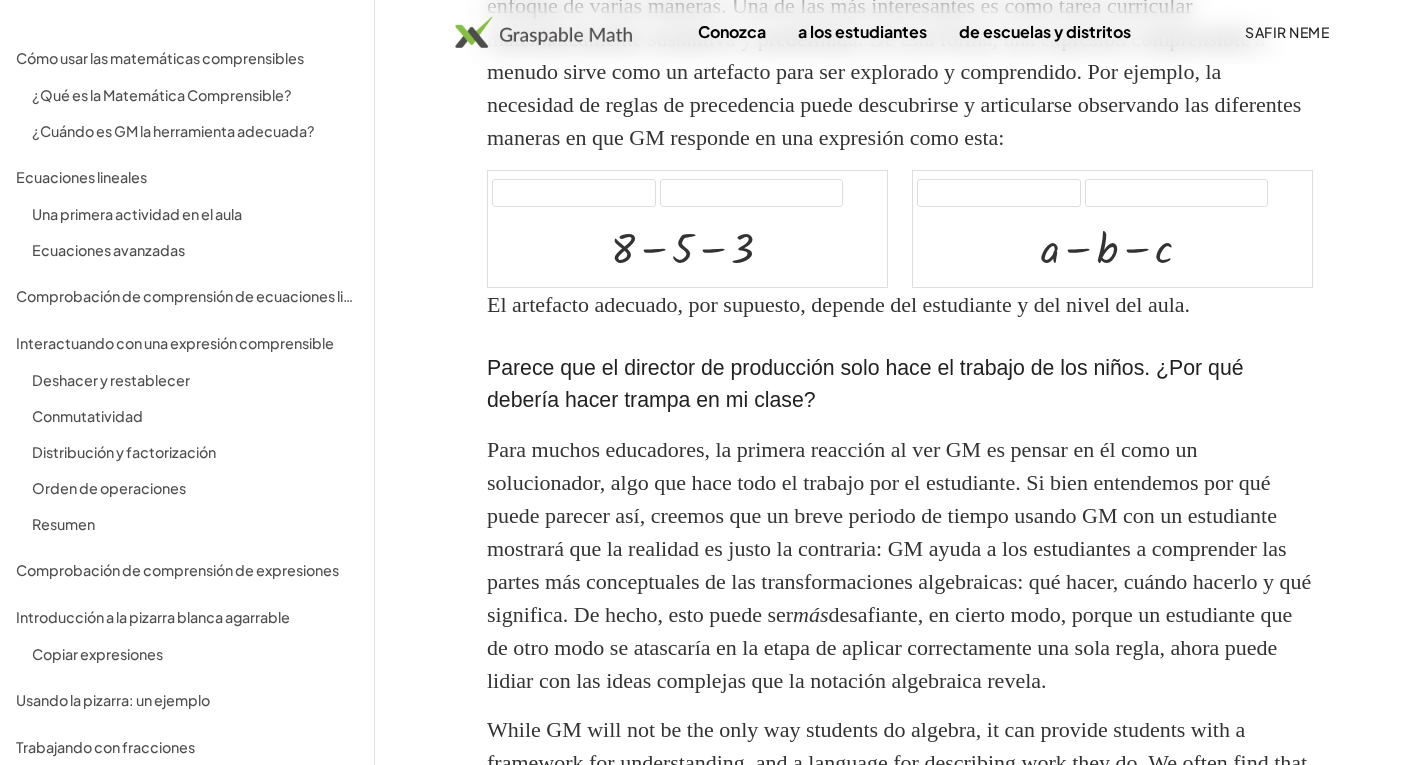 scroll, scrollTop: 600, scrollLeft: 0, axis: vertical 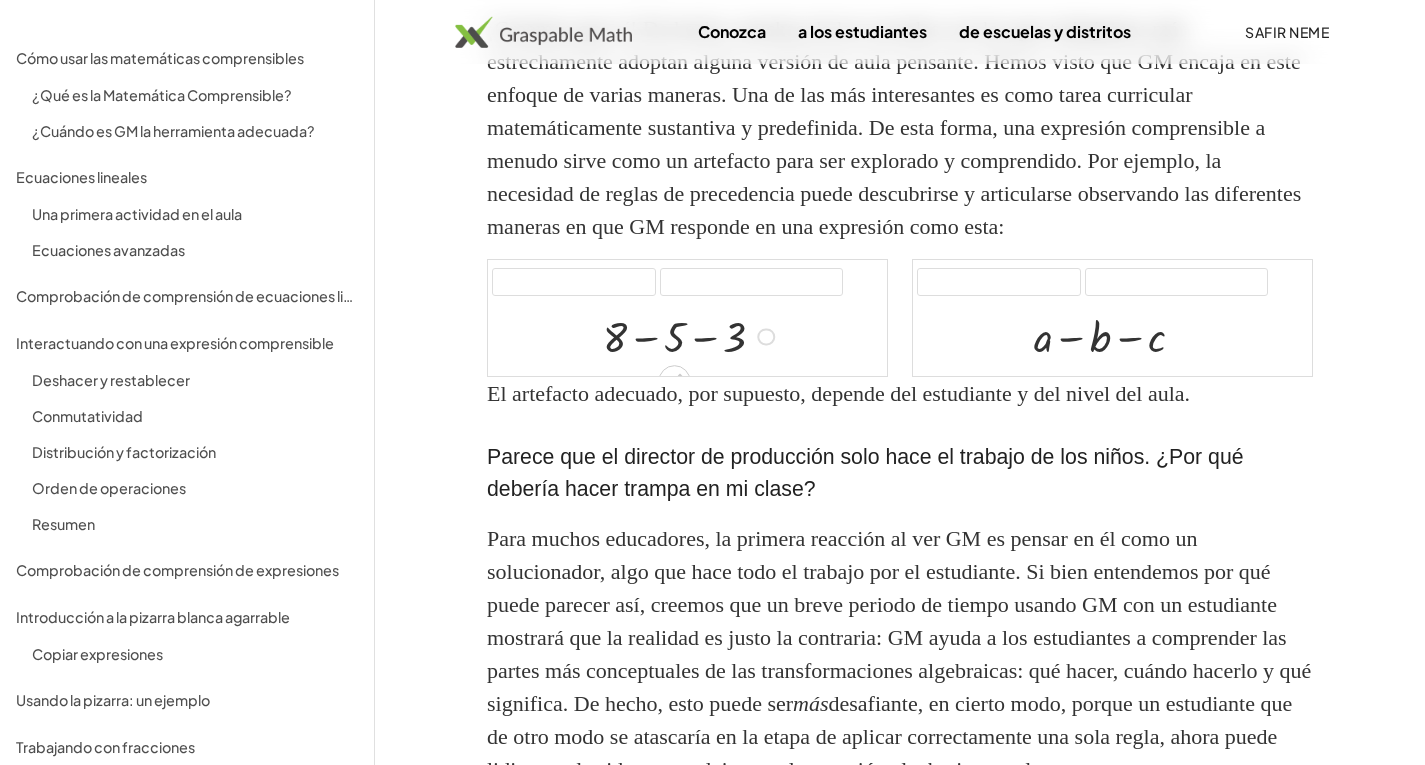 click at bounding box center [692, 335] 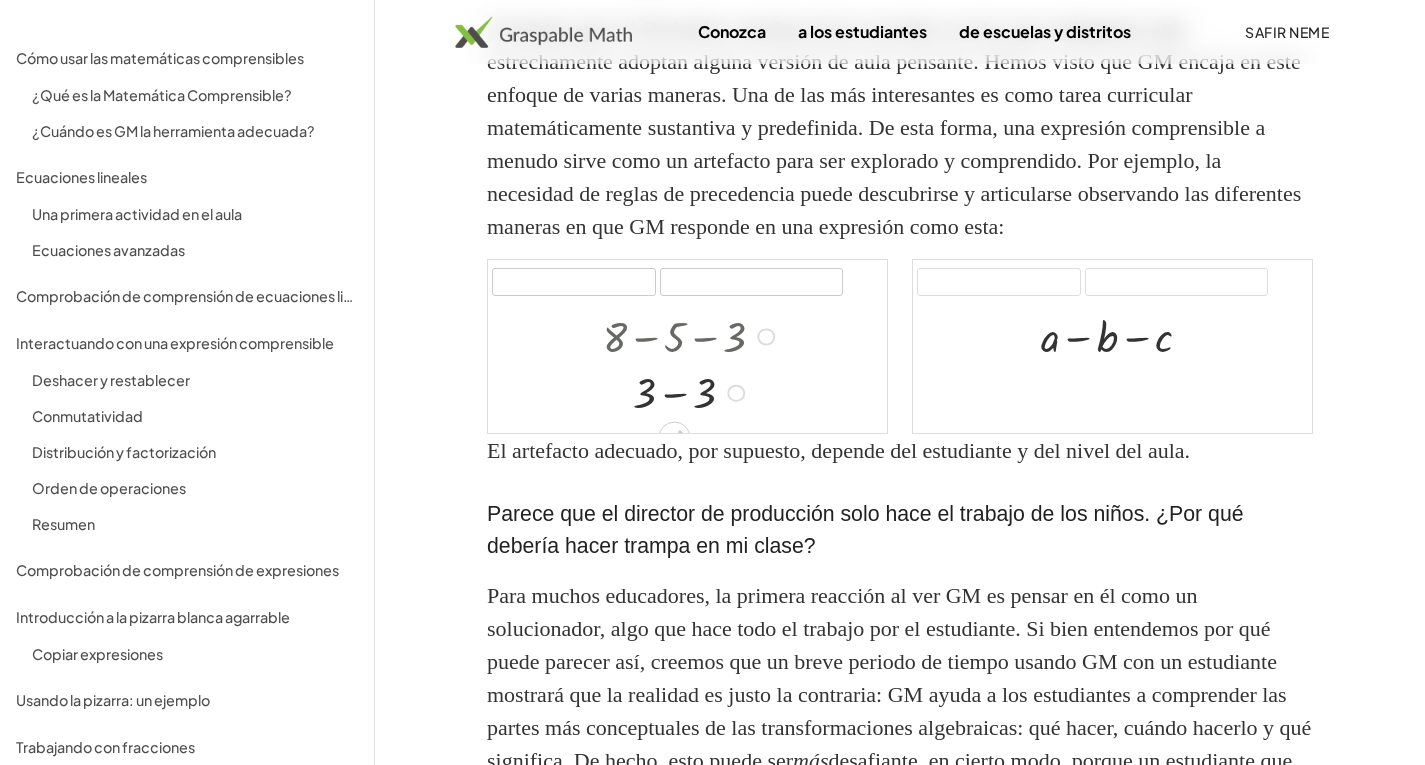 click at bounding box center (692, 391) 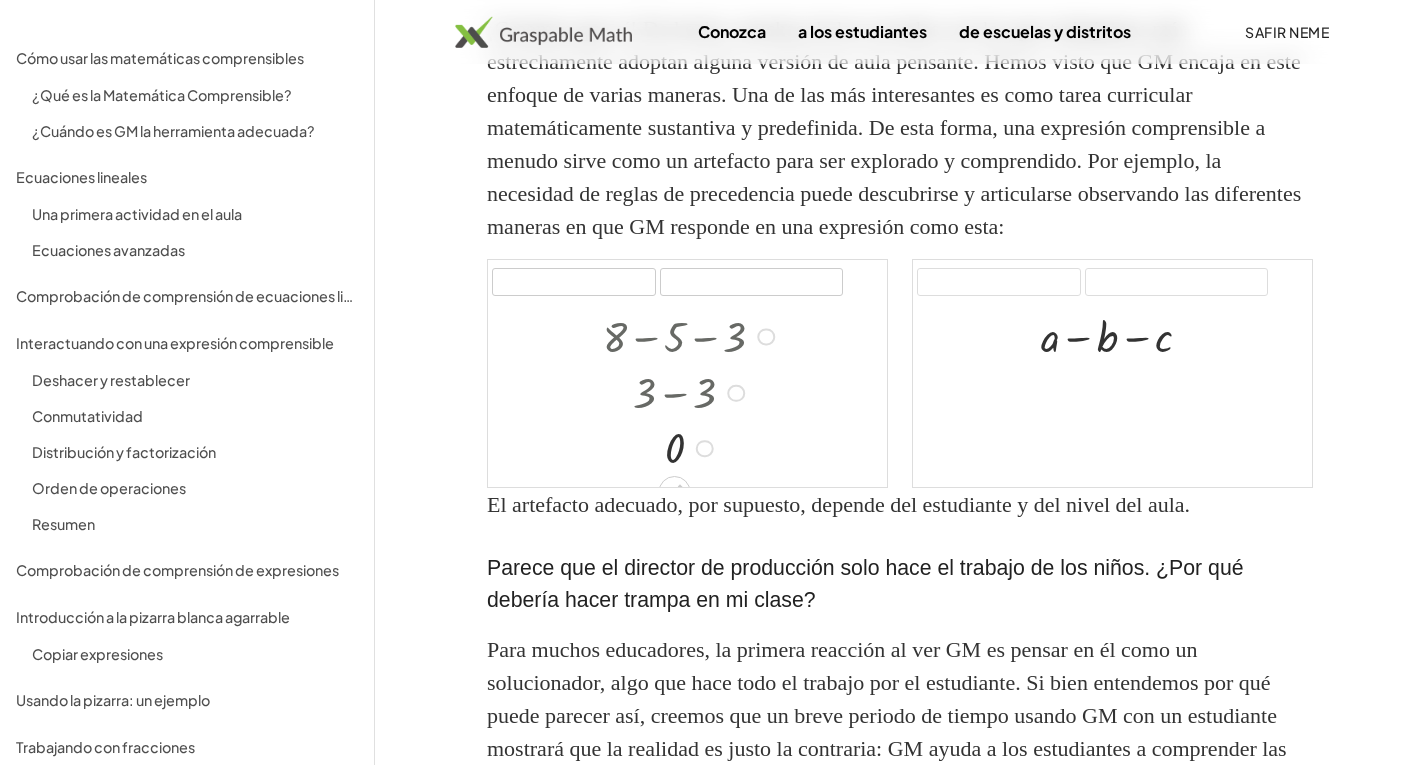 scroll, scrollTop: 21, scrollLeft: 0, axis: vertical 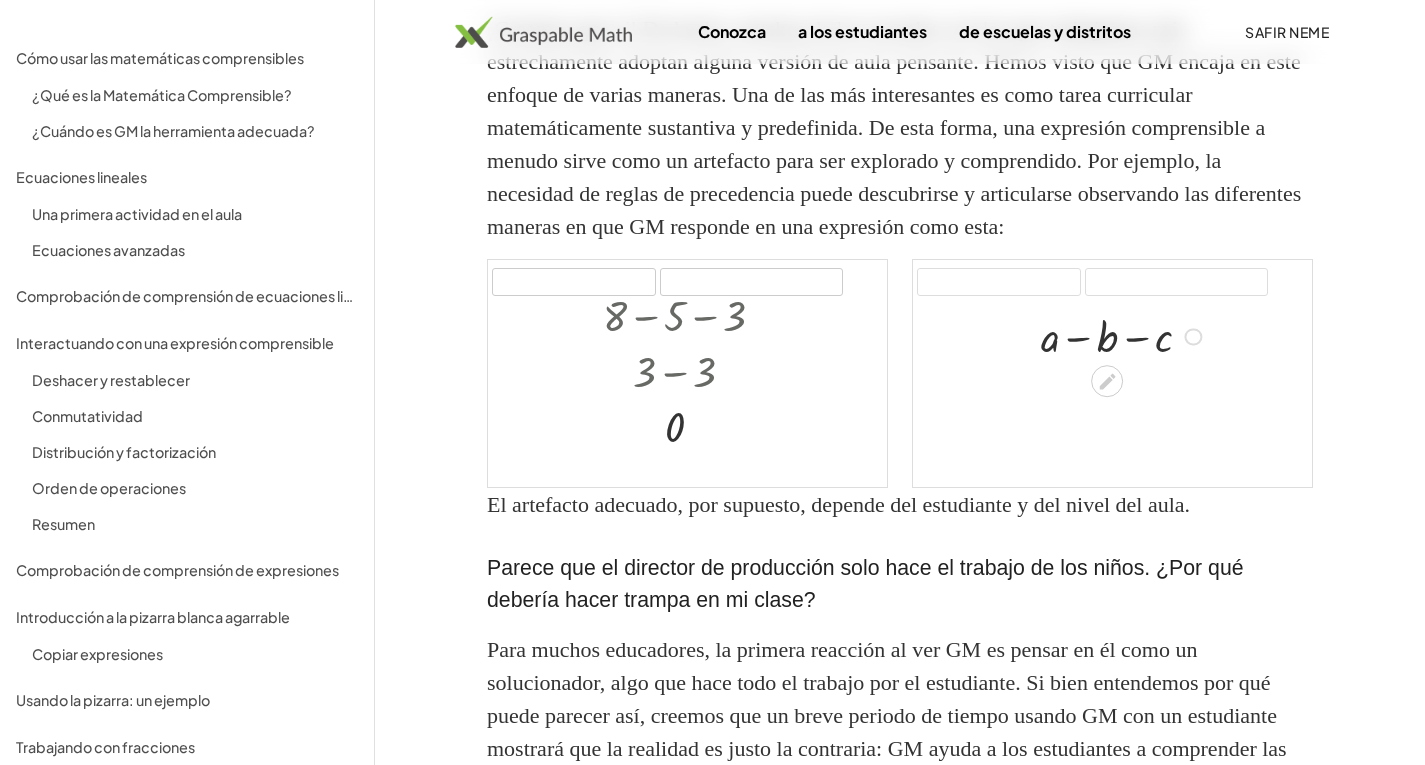 click at bounding box center [1124, 335] 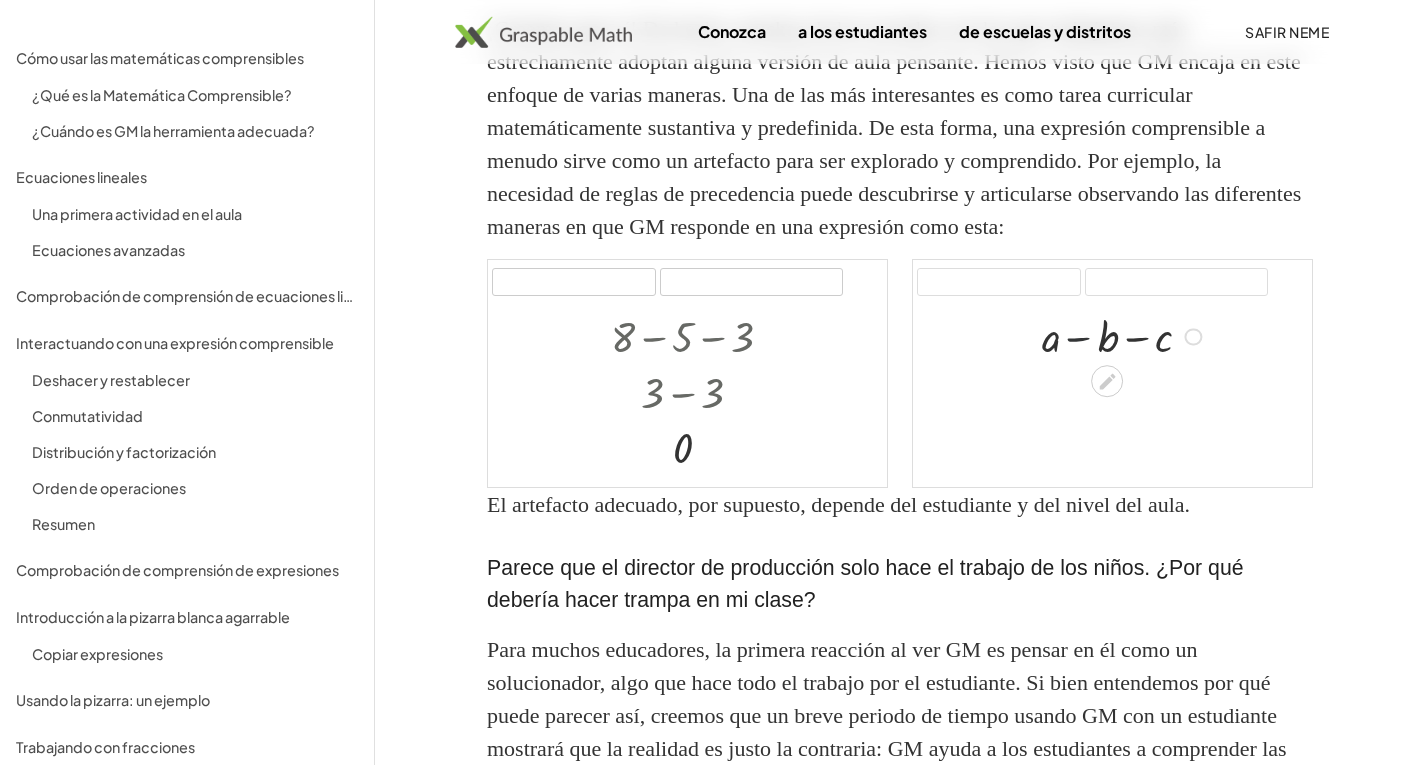scroll, scrollTop: 0, scrollLeft: 0, axis: both 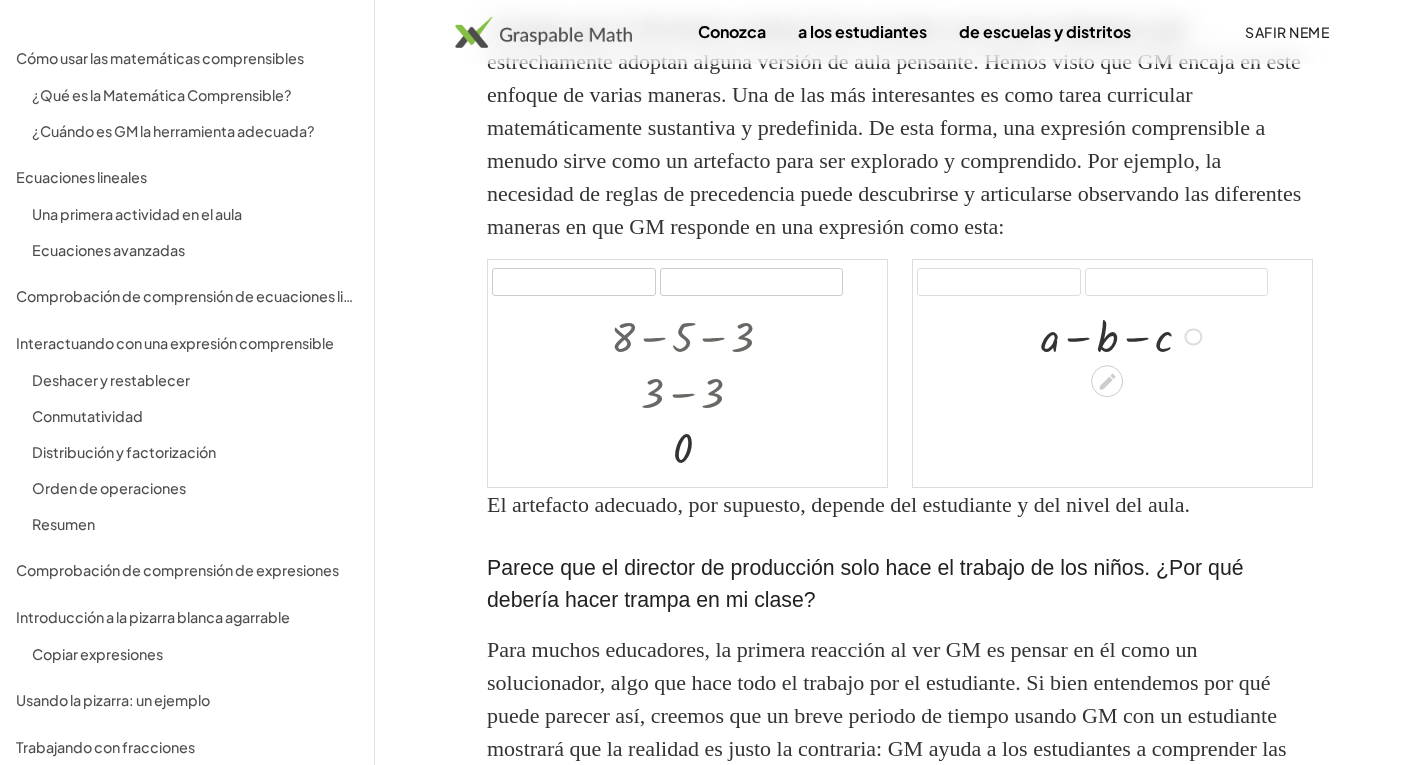 click at bounding box center (1124, 335) 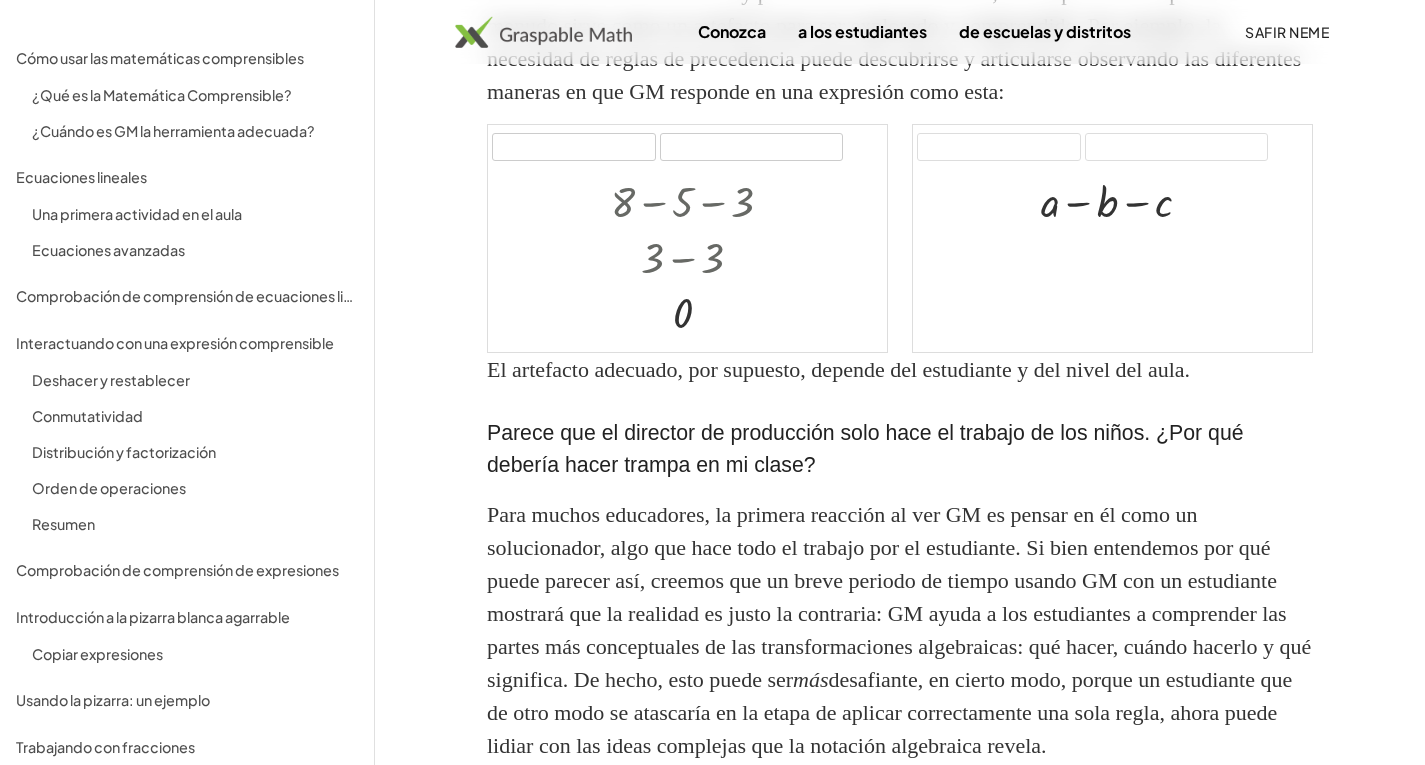 scroll, scrollTop: 600, scrollLeft: 0, axis: vertical 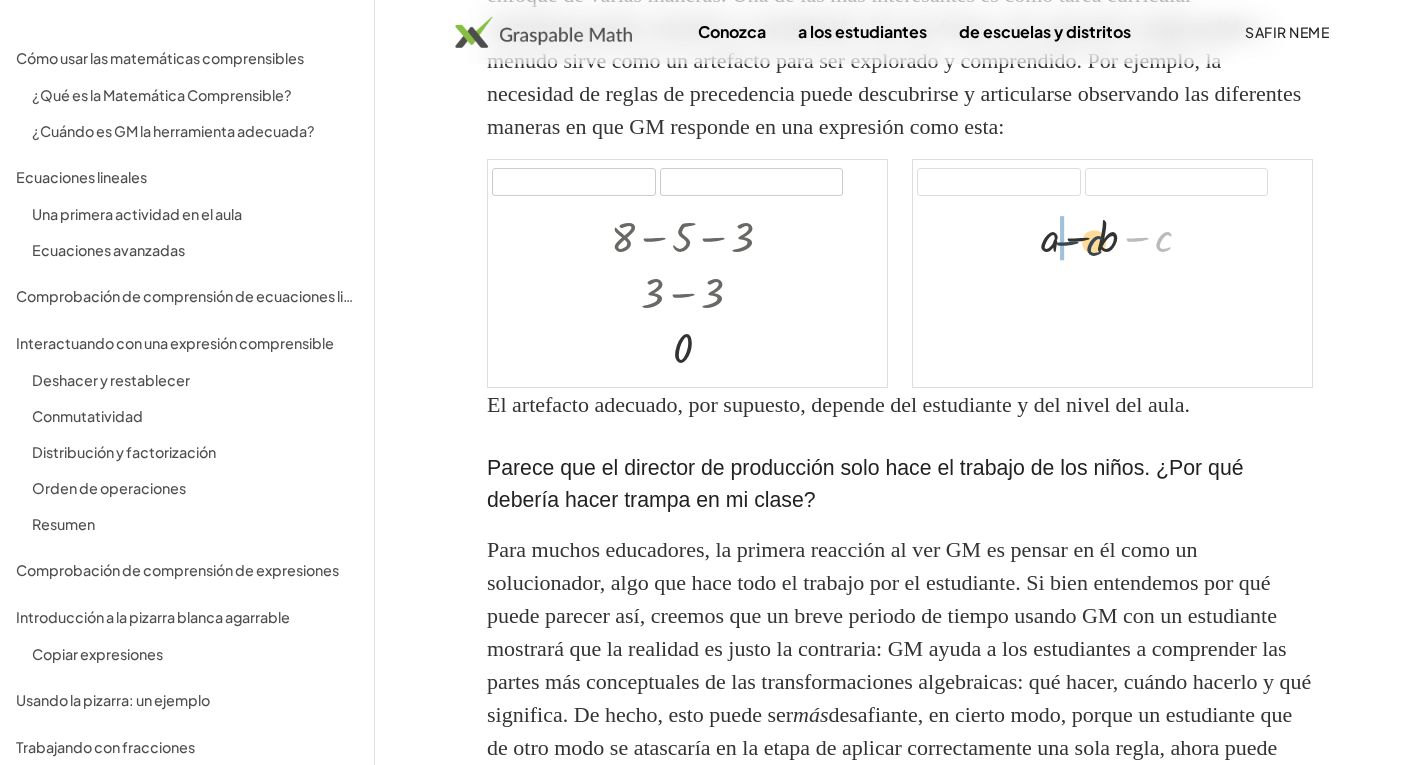 drag, startPoint x: 1162, startPoint y: 272, endPoint x: 1084, endPoint y: 273, distance: 78.00641 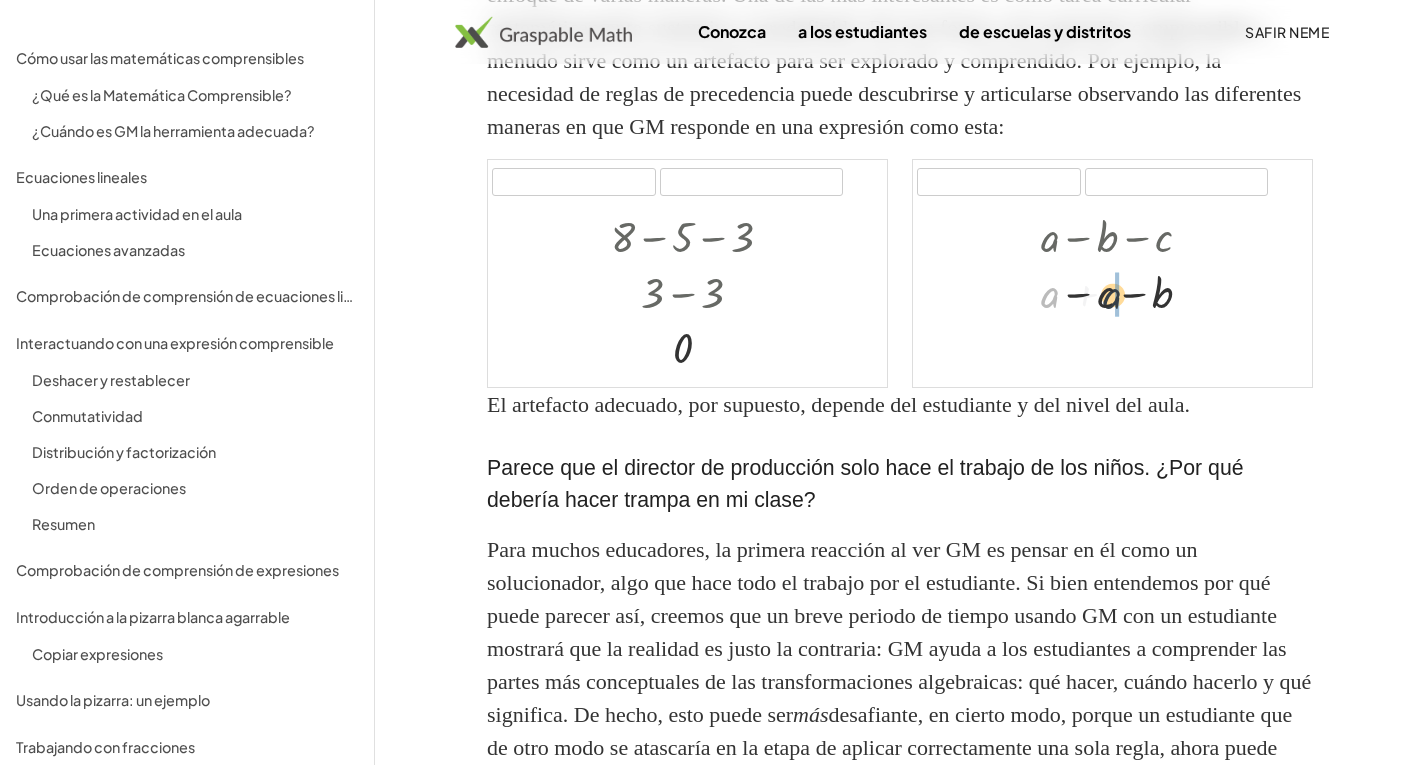 drag, startPoint x: 1051, startPoint y: 334, endPoint x: 1144, endPoint y: 335, distance: 93.00538 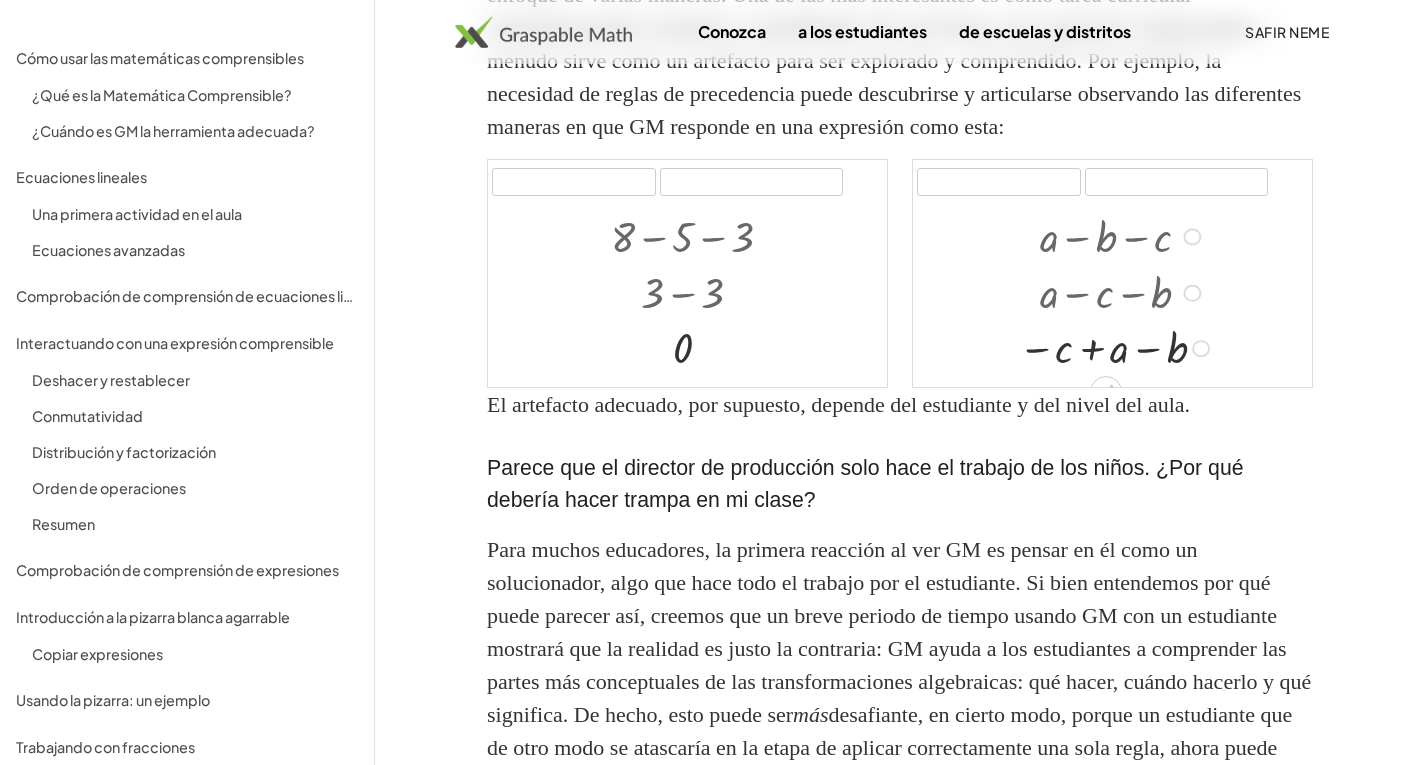 scroll, scrollTop: 21, scrollLeft: 0, axis: vertical 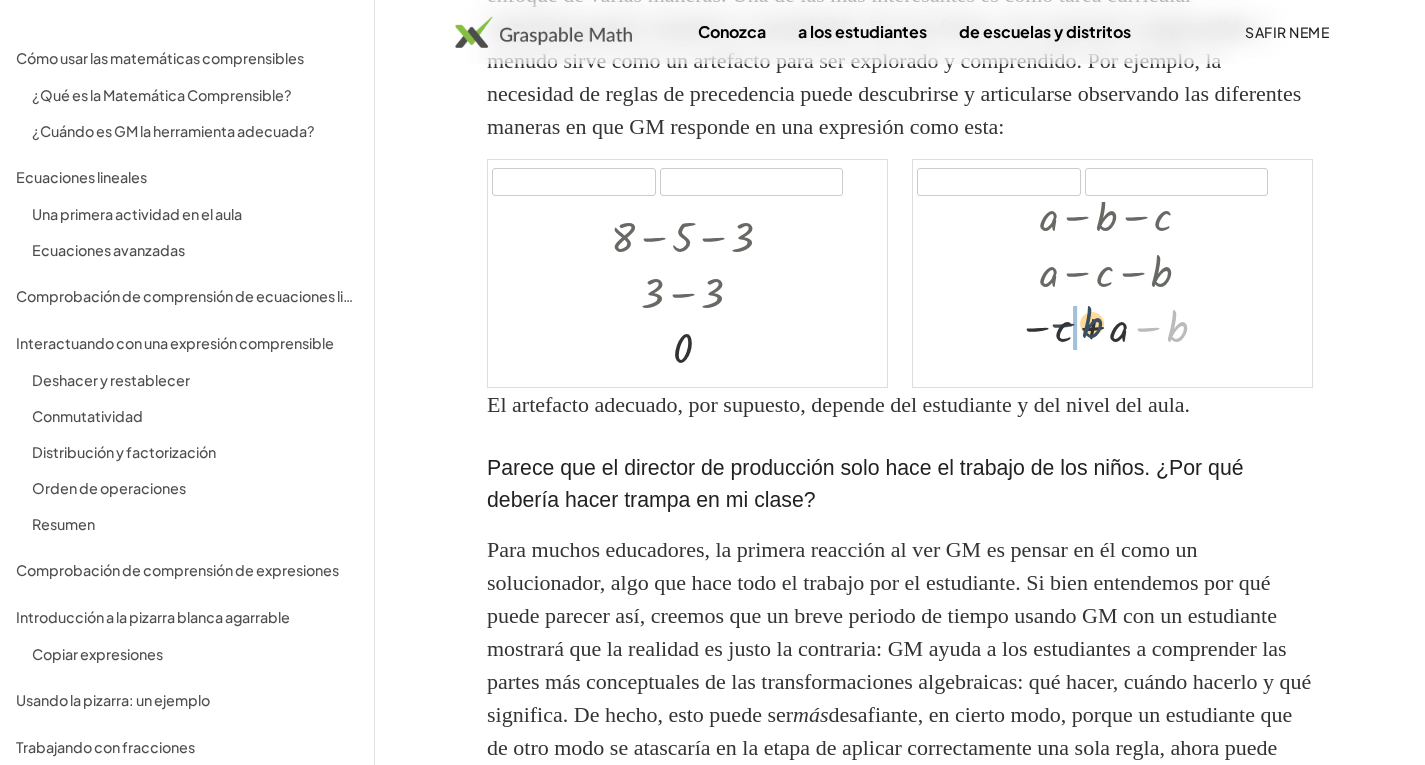 drag, startPoint x: 1172, startPoint y: 356, endPoint x: 1086, endPoint y: 352, distance: 86.09297 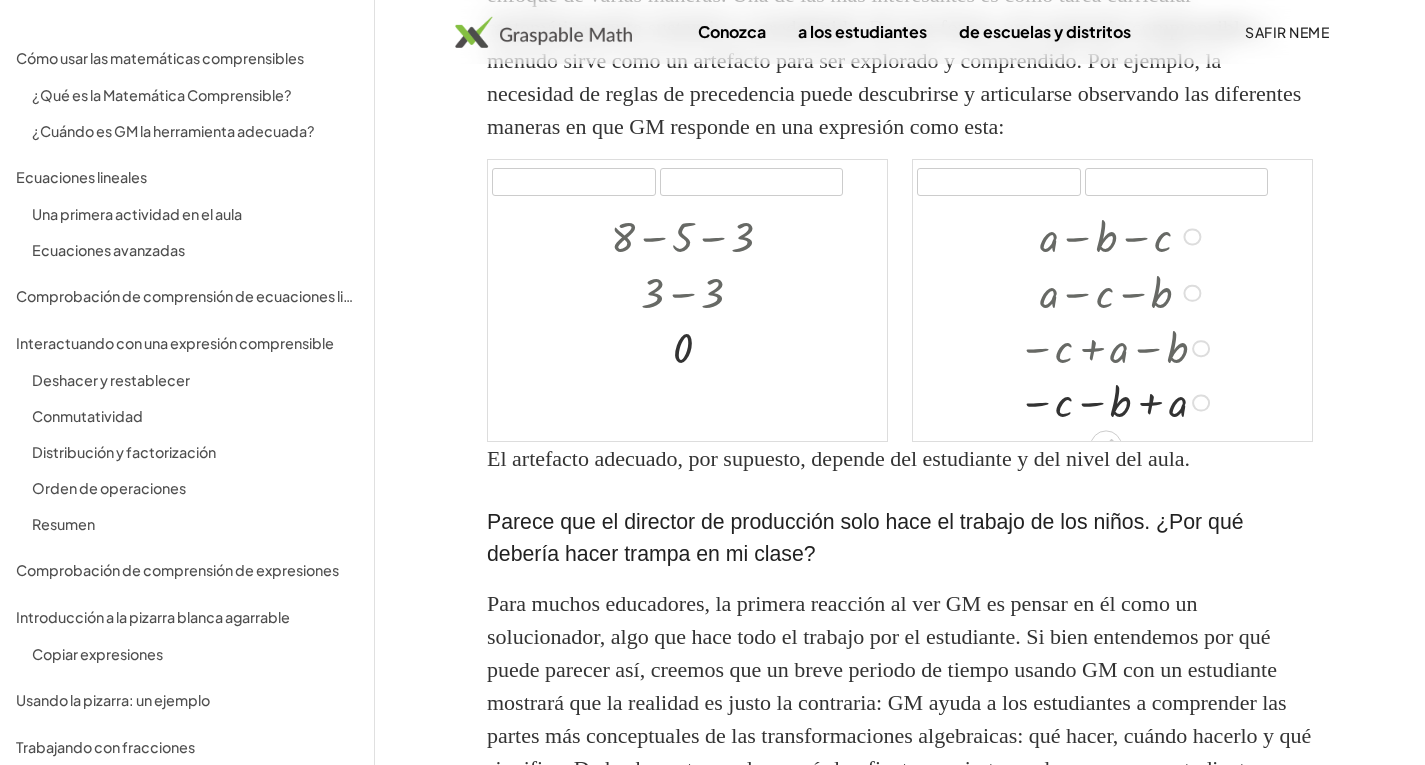 scroll, scrollTop: 21, scrollLeft: 0, axis: vertical 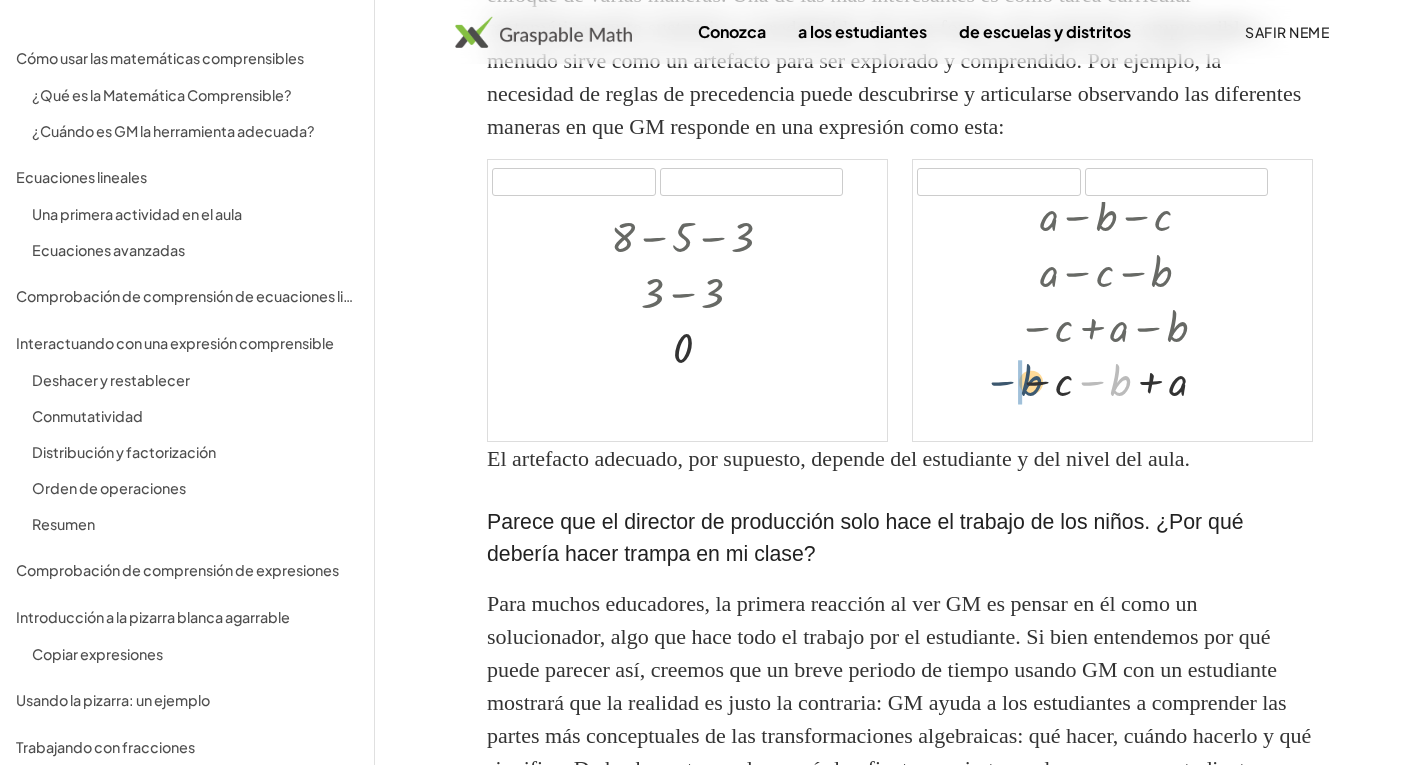 drag, startPoint x: 1115, startPoint y: 417, endPoint x: 1024, endPoint y: 417, distance: 91 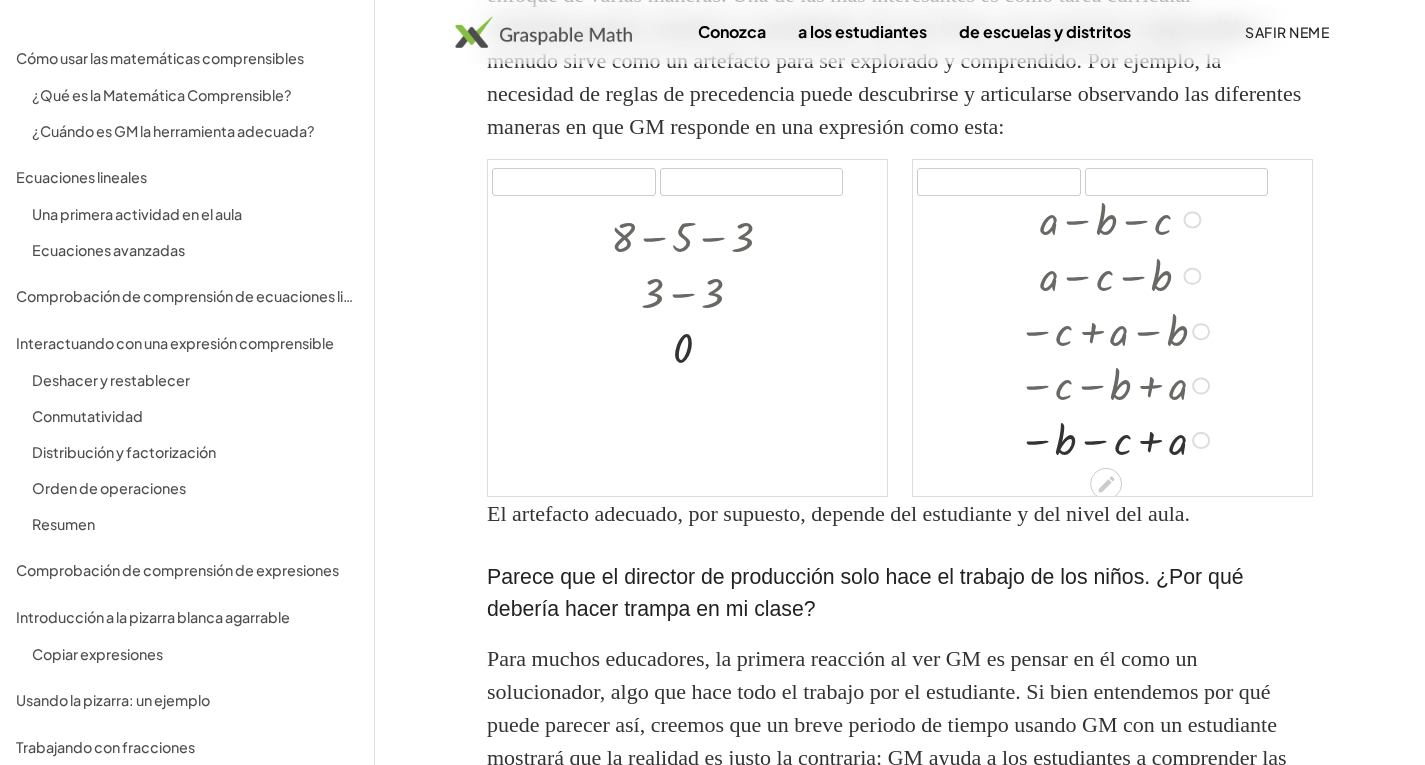 scroll, scrollTop: 21, scrollLeft: 0, axis: vertical 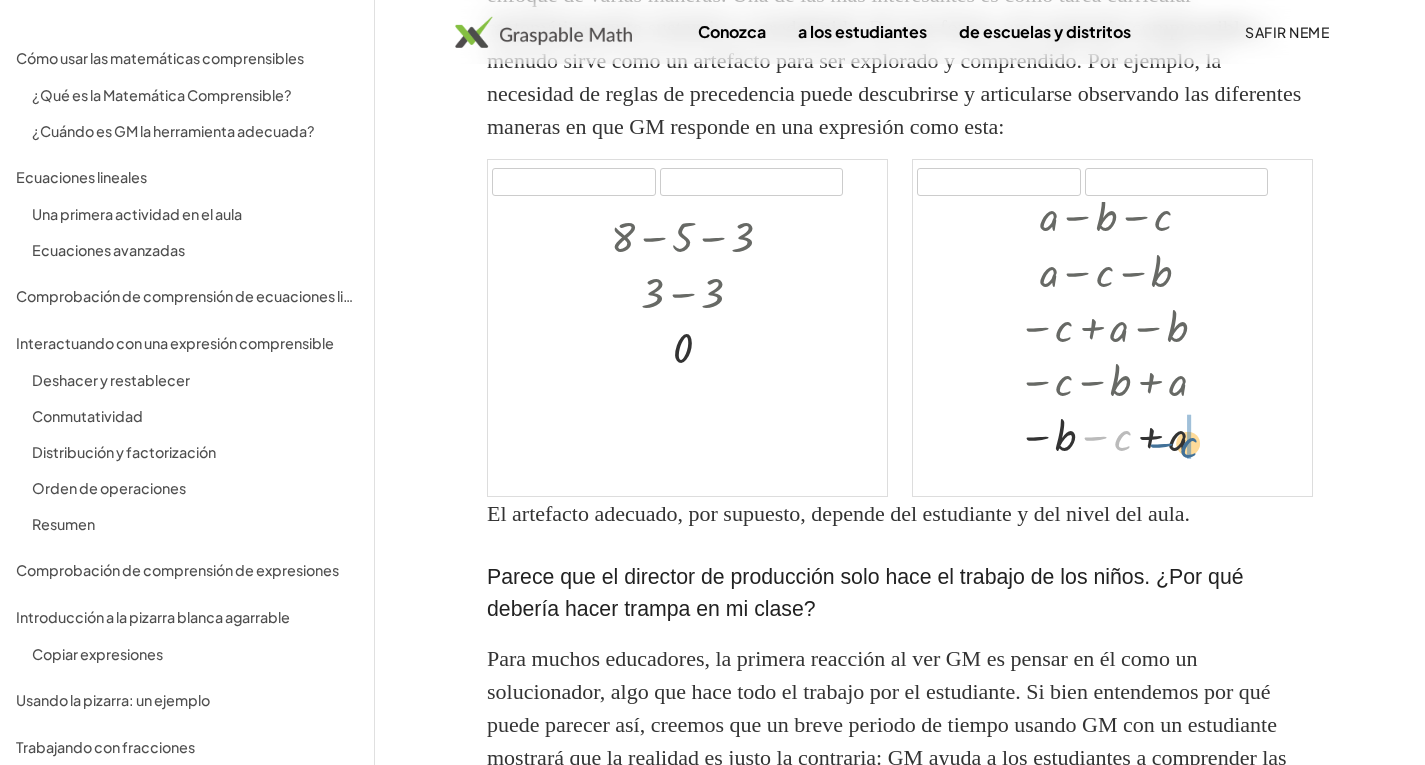 drag, startPoint x: 1126, startPoint y: 473, endPoint x: 1197, endPoint y: 480, distance: 71.34424 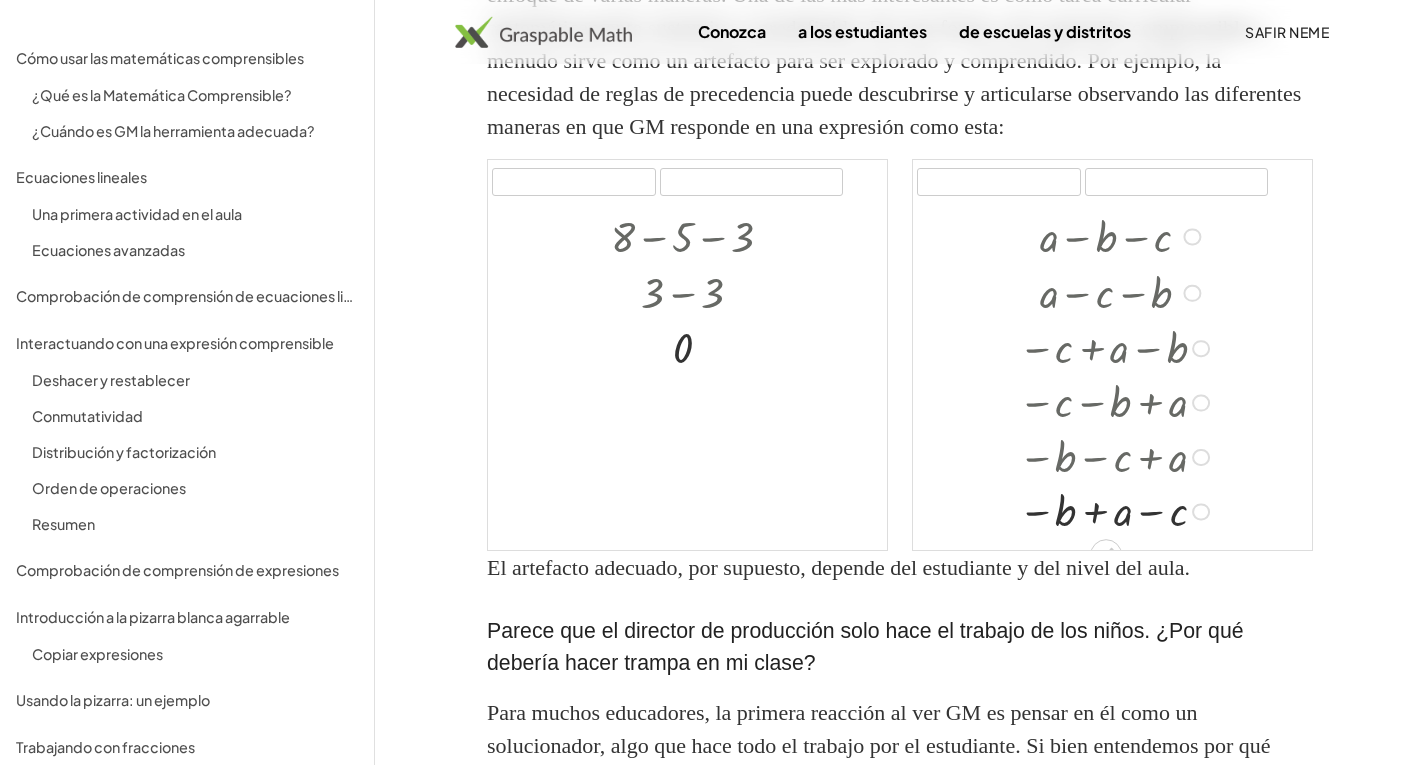 scroll, scrollTop: 21, scrollLeft: 0, axis: vertical 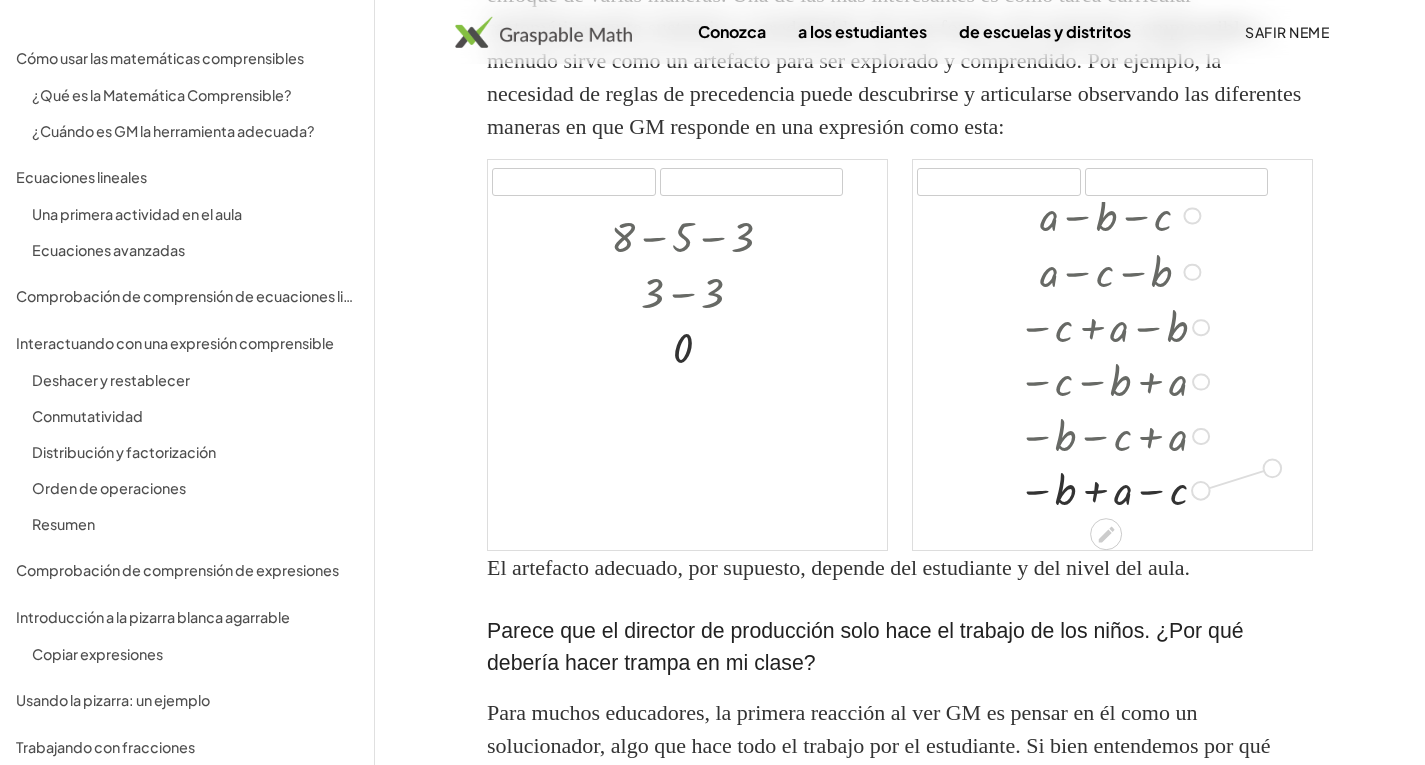 drag, startPoint x: 1204, startPoint y: 531, endPoint x: 1283, endPoint y: 508, distance: 82.28001 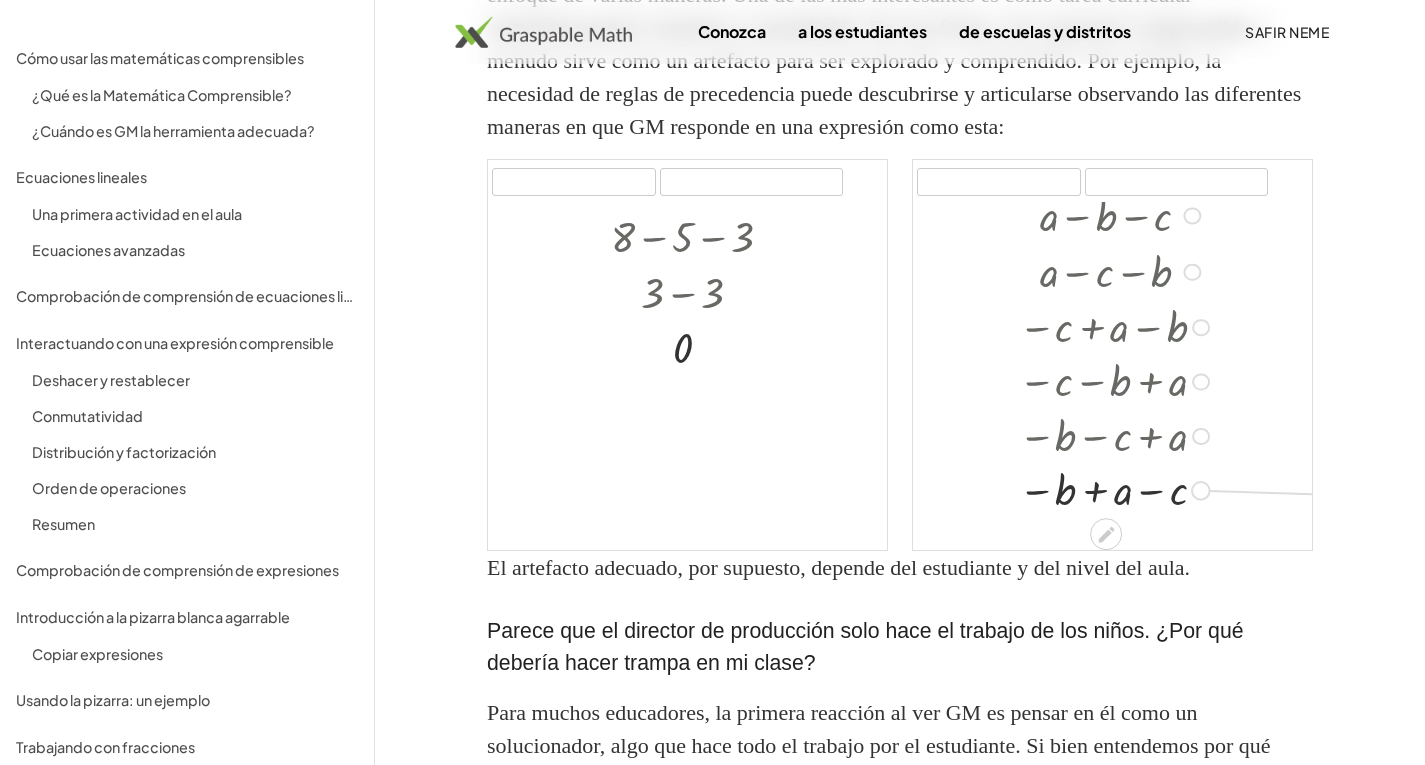 drag, startPoint x: 1206, startPoint y: 523, endPoint x: 1338, endPoint y: 528, distance: 132.09467 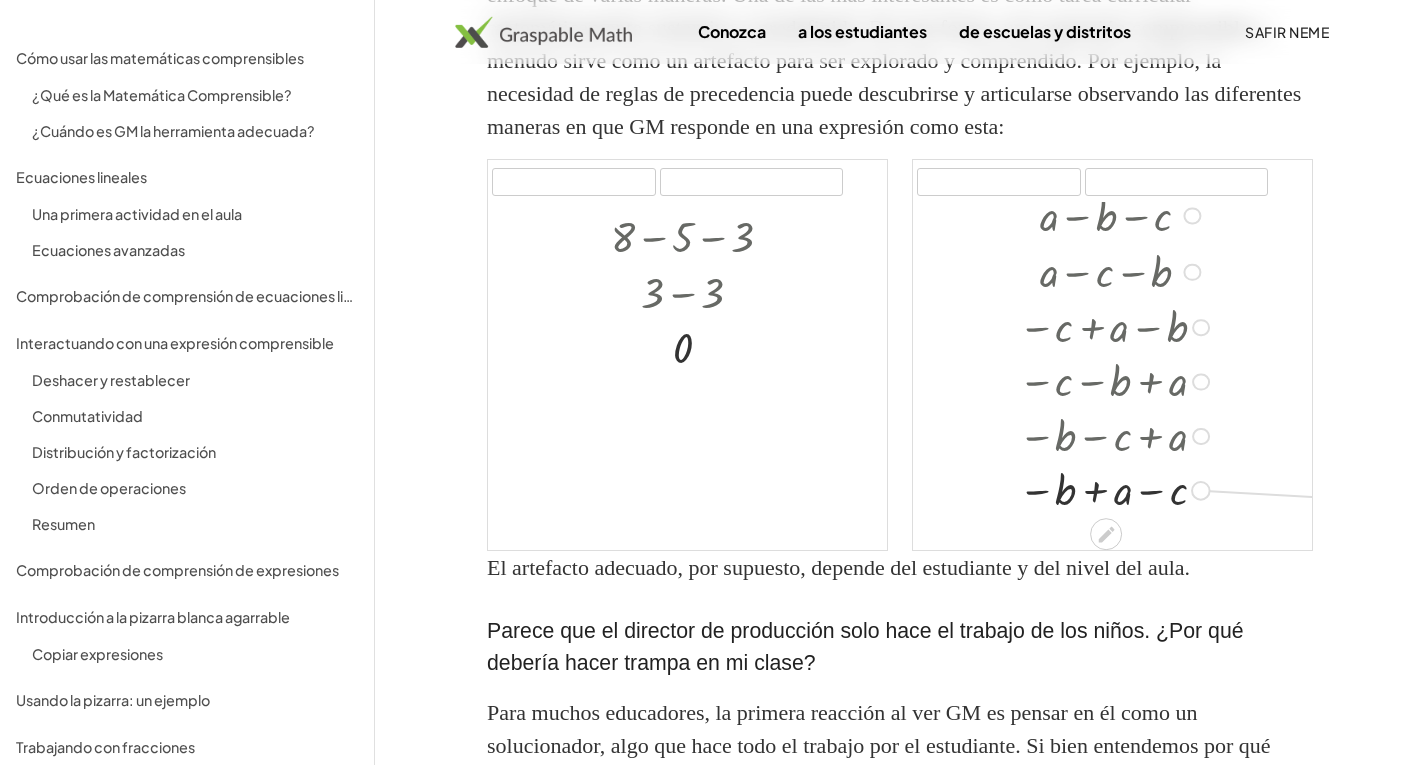 drag, startPoint x: 1199, startPoint y: 528, endPoint x: 1439, endPoint y: 543, distance: 240.46829 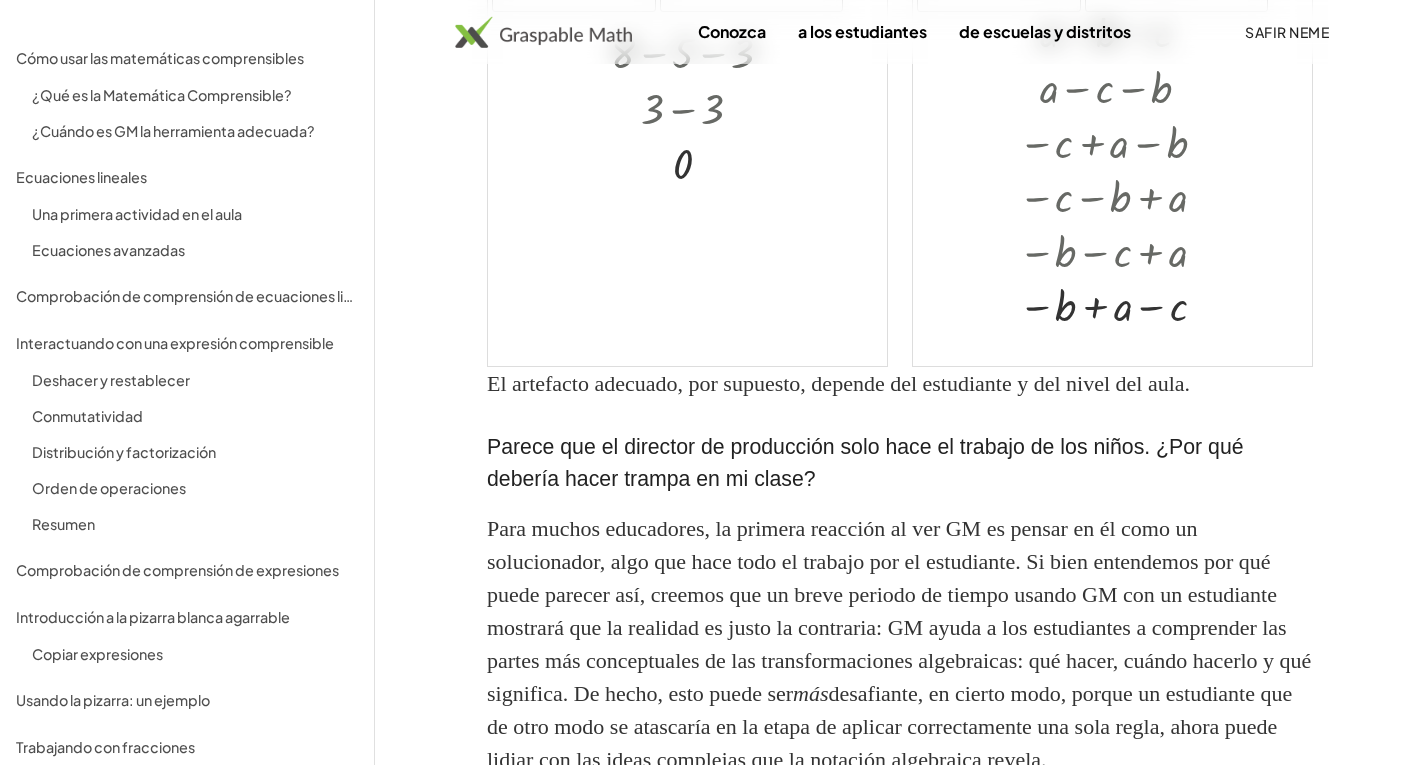 scroll, scrollTop: 800, scrollLeft: 0, axis: vertical 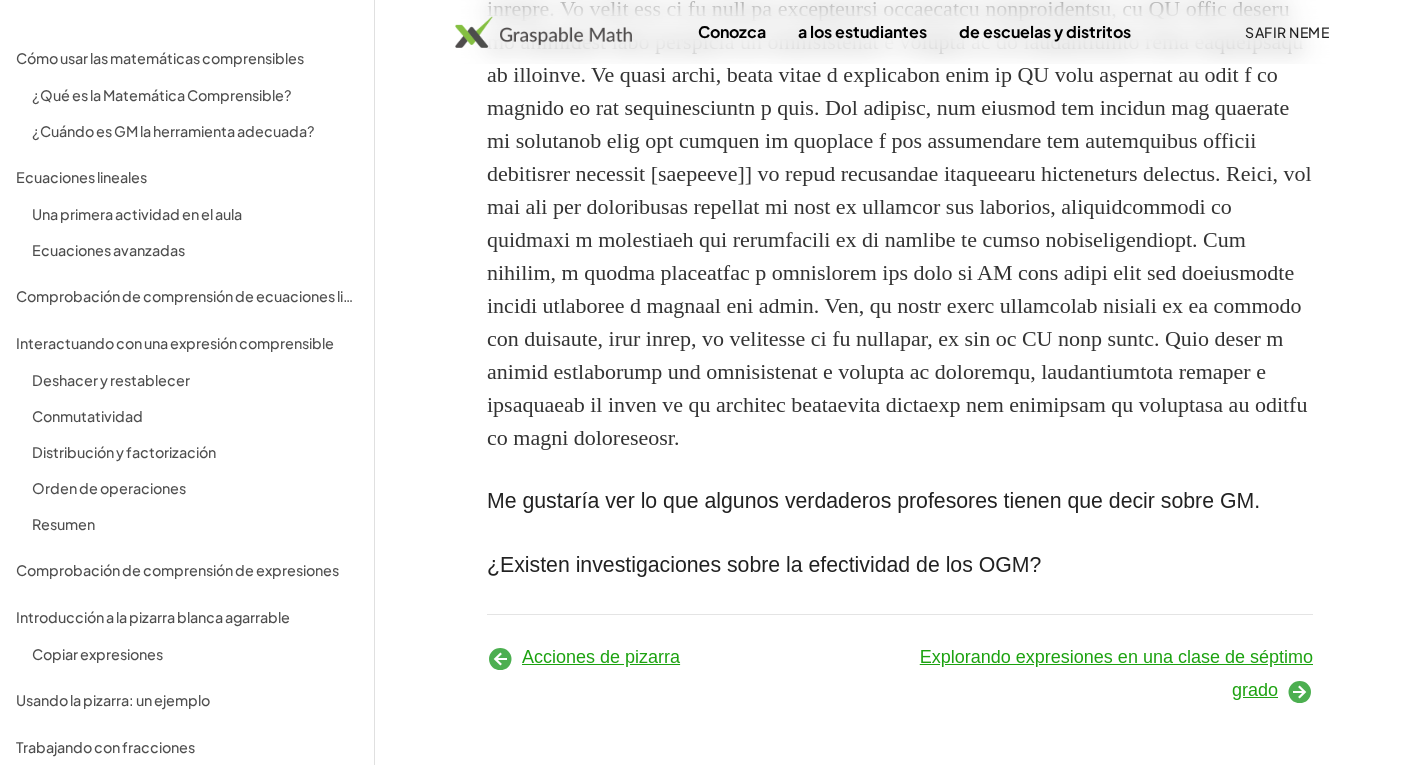 click on "Explorando expresiones en una clase de séptimo grado" at bounding box center [1116, 673] 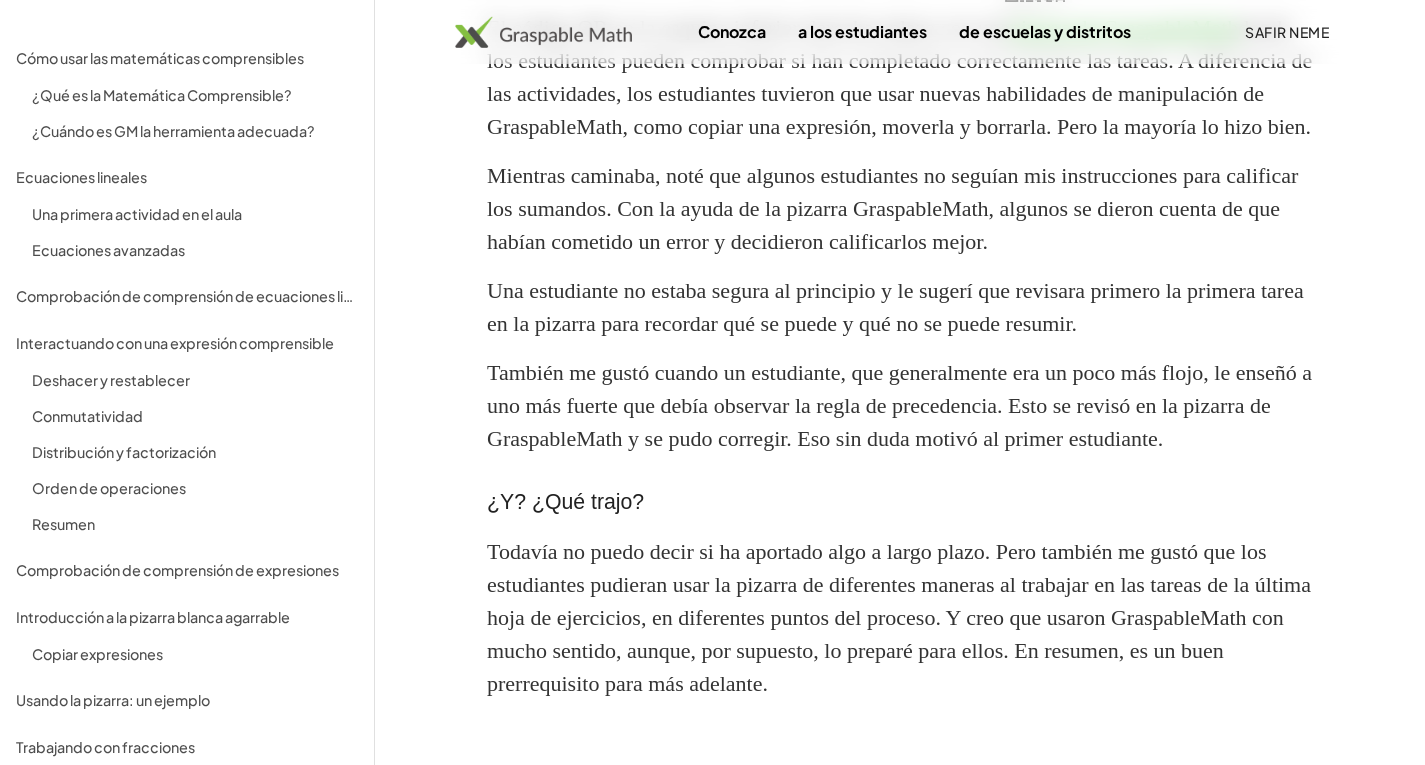 scroll, scrollTop: 6811, scrollLeft: 0, axis: vertical 